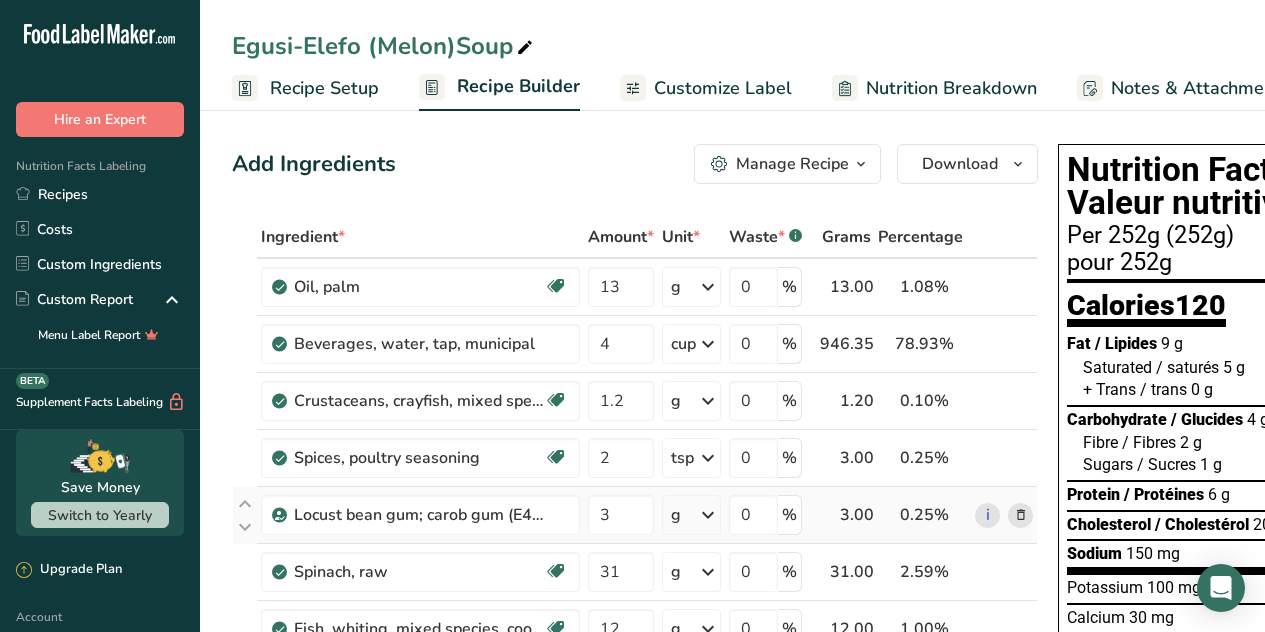 scroll, scrollTop: 0, scrollLeft: 0, axis: both 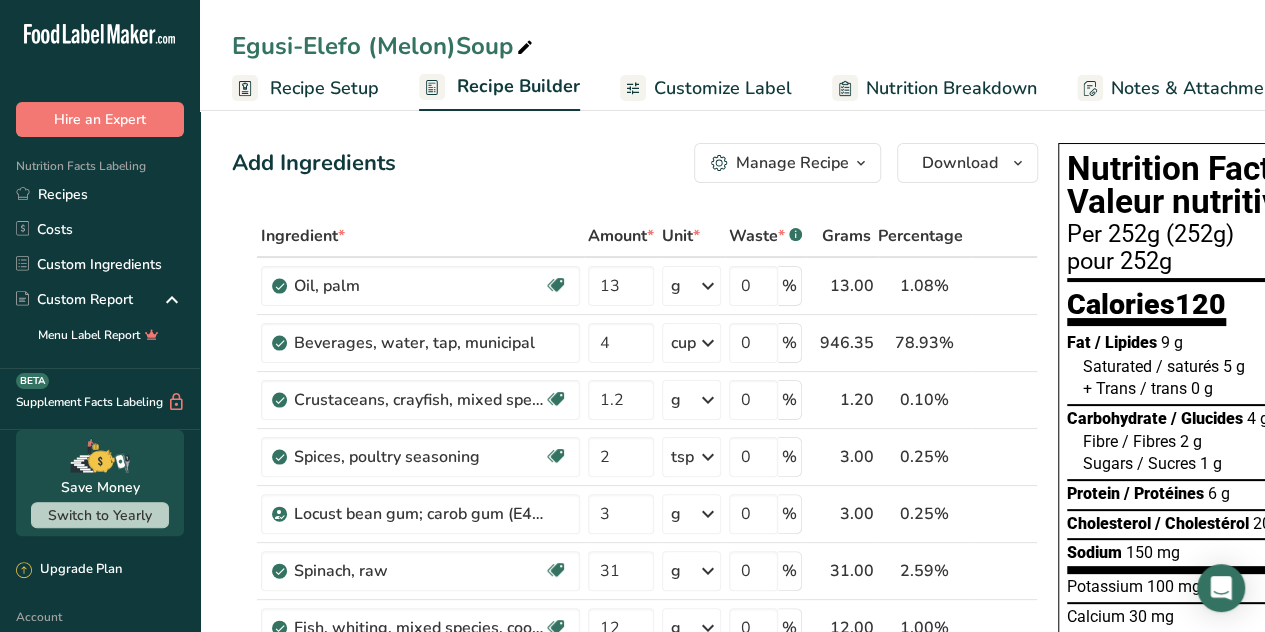 click on "Manage Recipe" at bounding box center [792, 163] 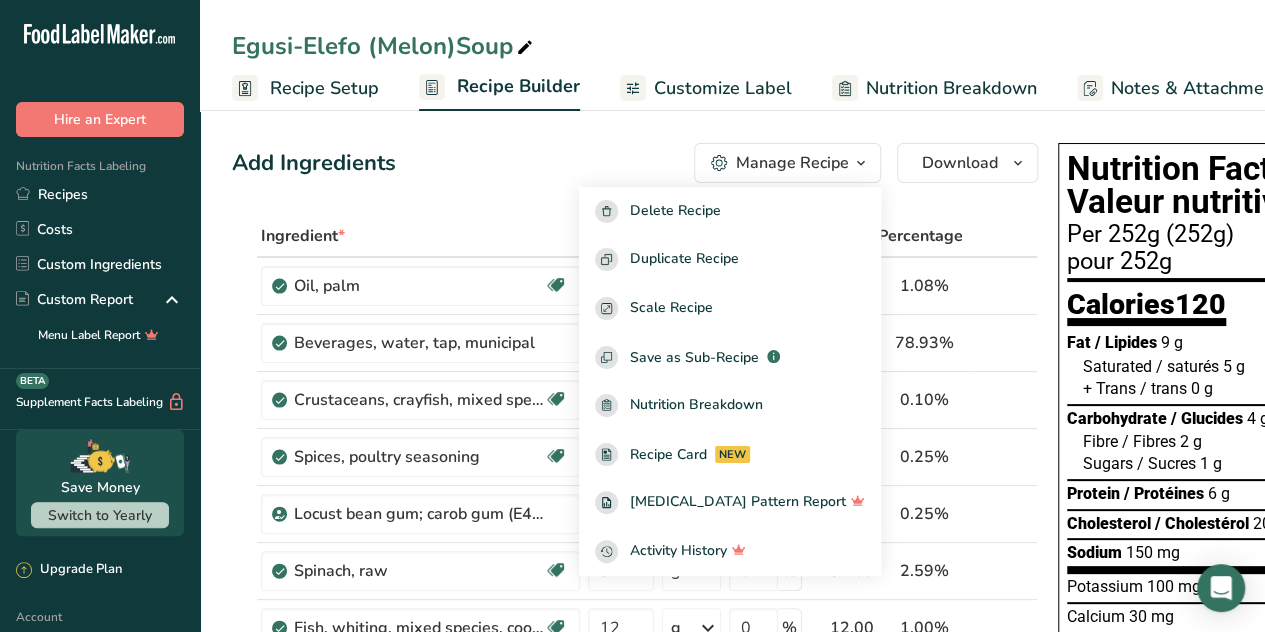 click on "Recipe Setup" at bounding box center (324, 88) 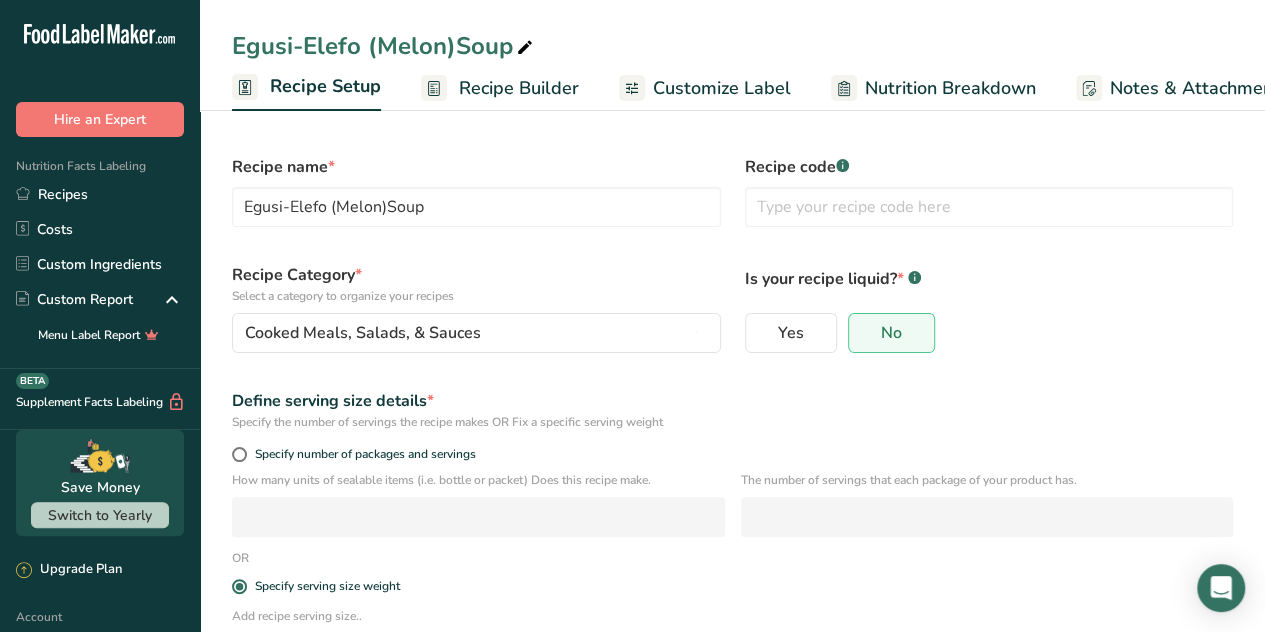 scroll, scrollTop: 0, scrollLeft: 7, axis: horizontal 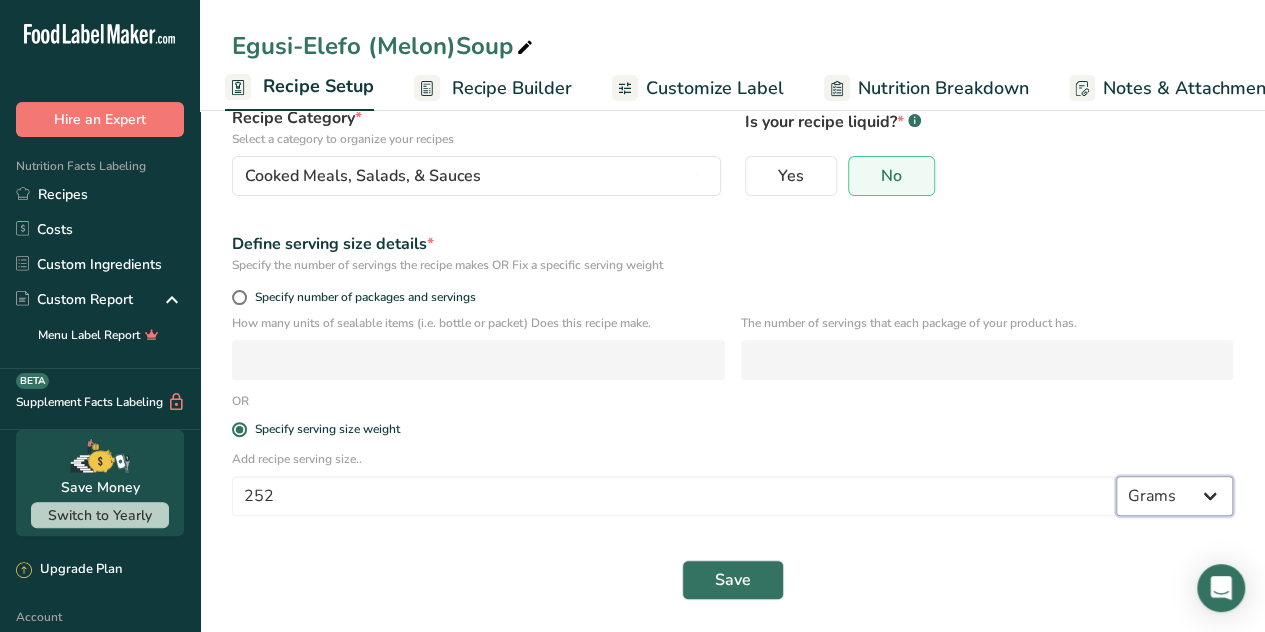 click on "Grams
kg
mg
mcg
lb
oz
l
mL
fl oz
tbsp
tsp
cup
qt
gallon" at bounding box center (1174, 496) 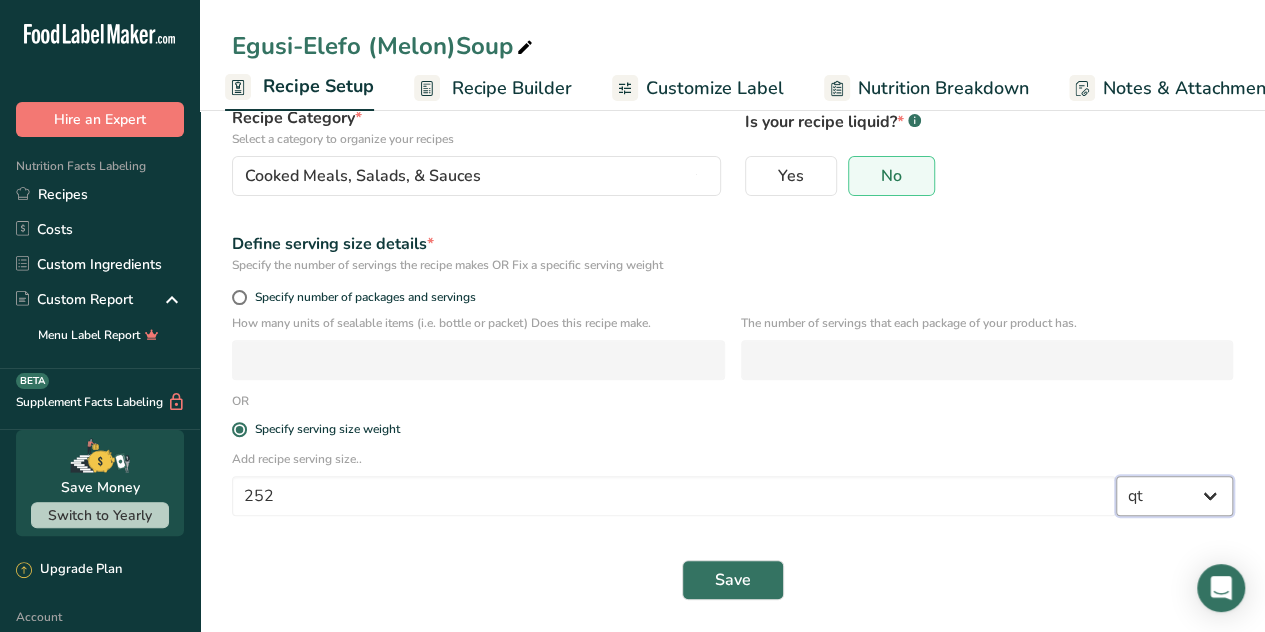 click on "Grams
kg
mg
mcg
lb
oz
l
mL
fl oz
tbsp
tsp
cup
qt
gallon" at bounding box center [1174, 496] 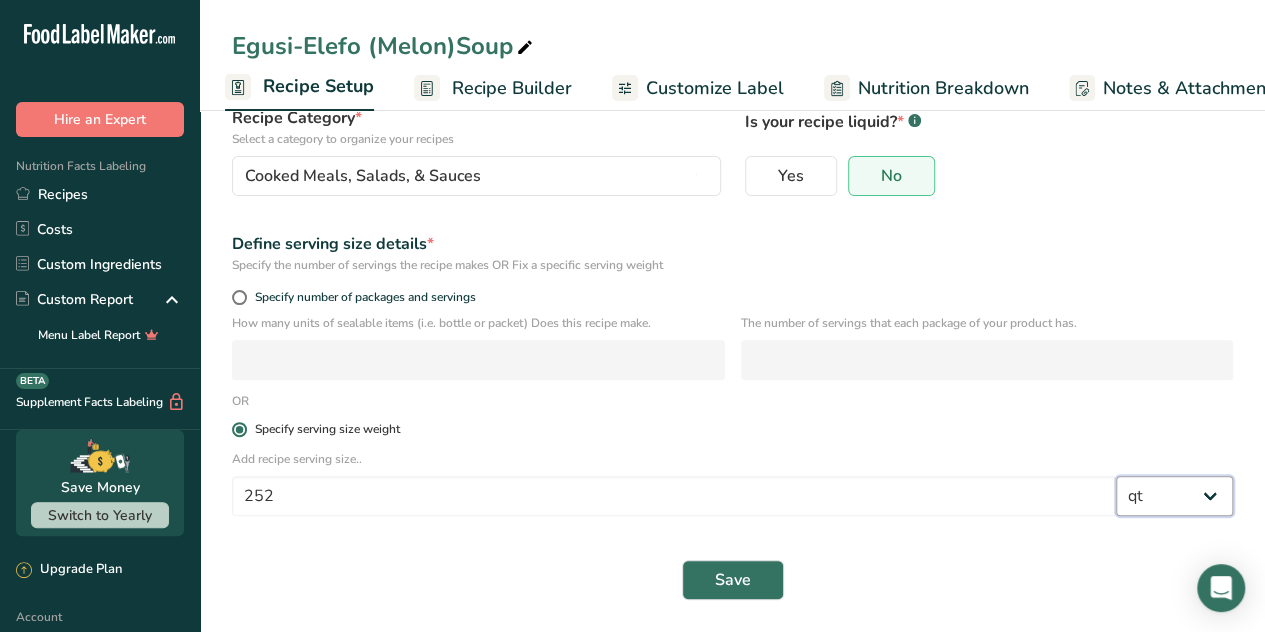 select on "22" 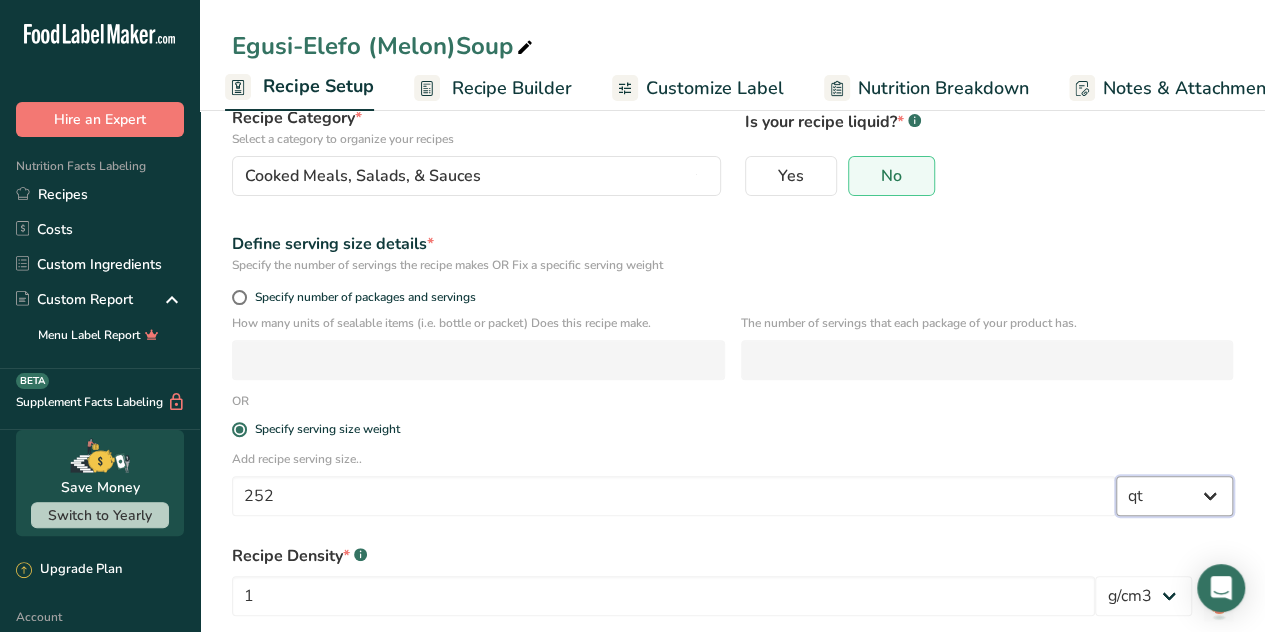 click on "Grams
kg
mg
mcg
lb
oz
l
mL
fl oz
tbsp
tsp
cup
qt
gallon" at bounding box center (1174, 496) 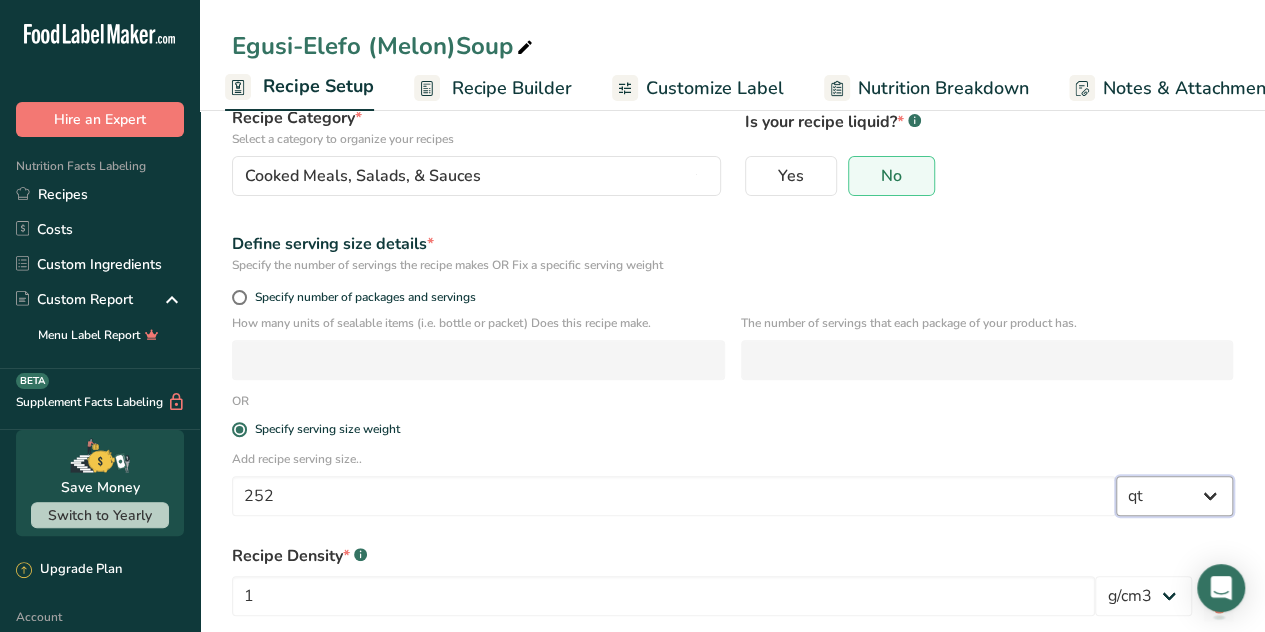 select on "0" 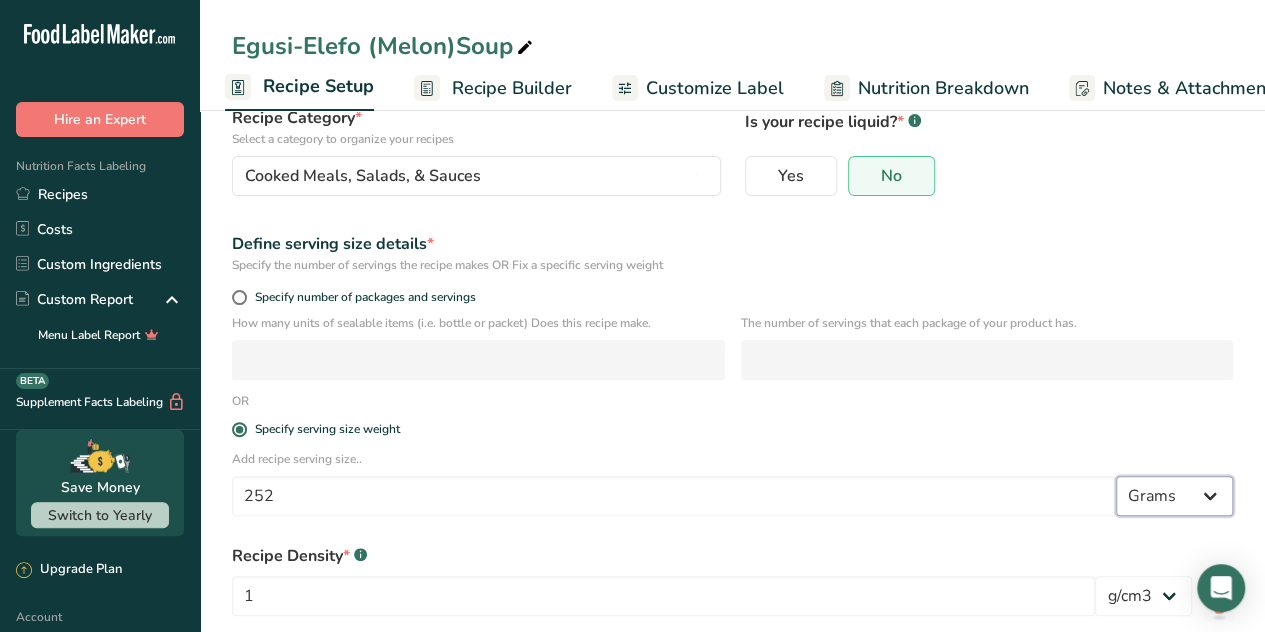 click on "Grams
kg
mg
mcg
lb
oz
l
mL
fl oz
tbsp
tsp
cup
qt
gallon" at bounding box center (1174, 496) 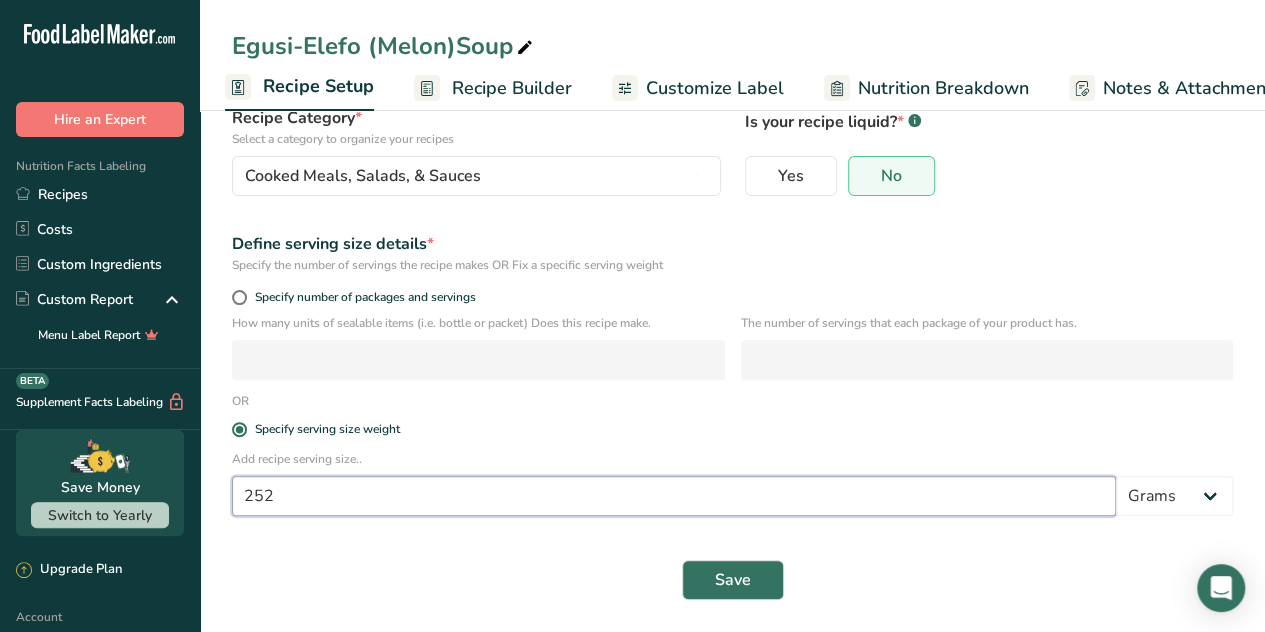 click on "252" at bounding box center [674, 496] 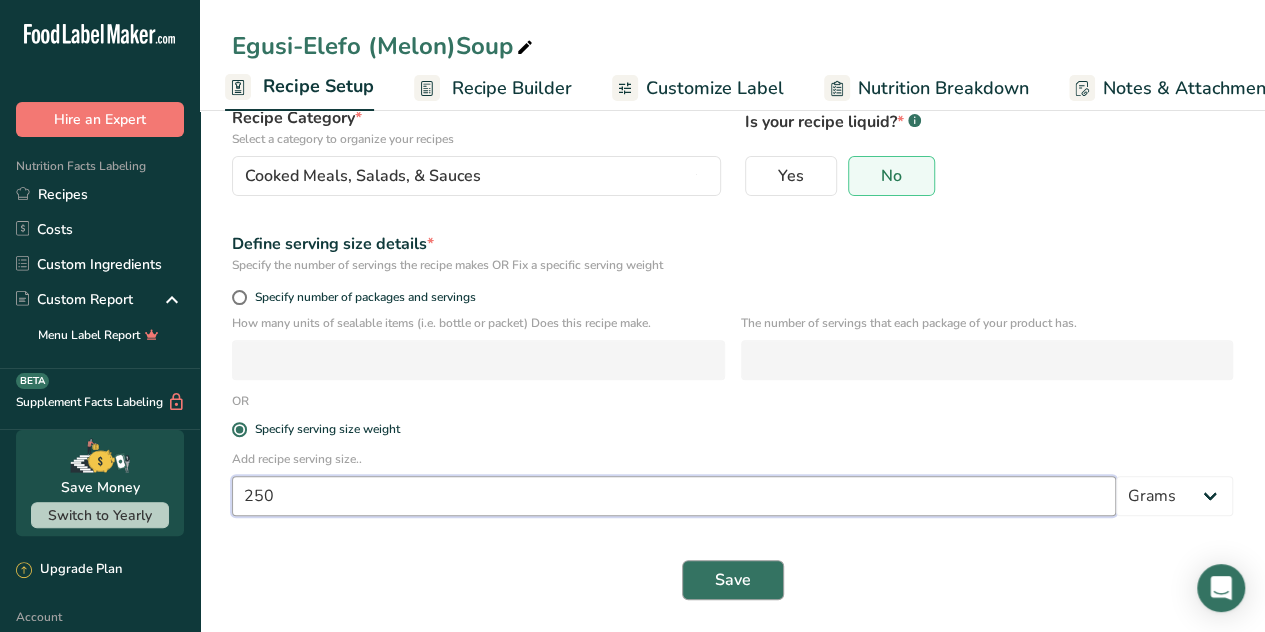 type on "250" 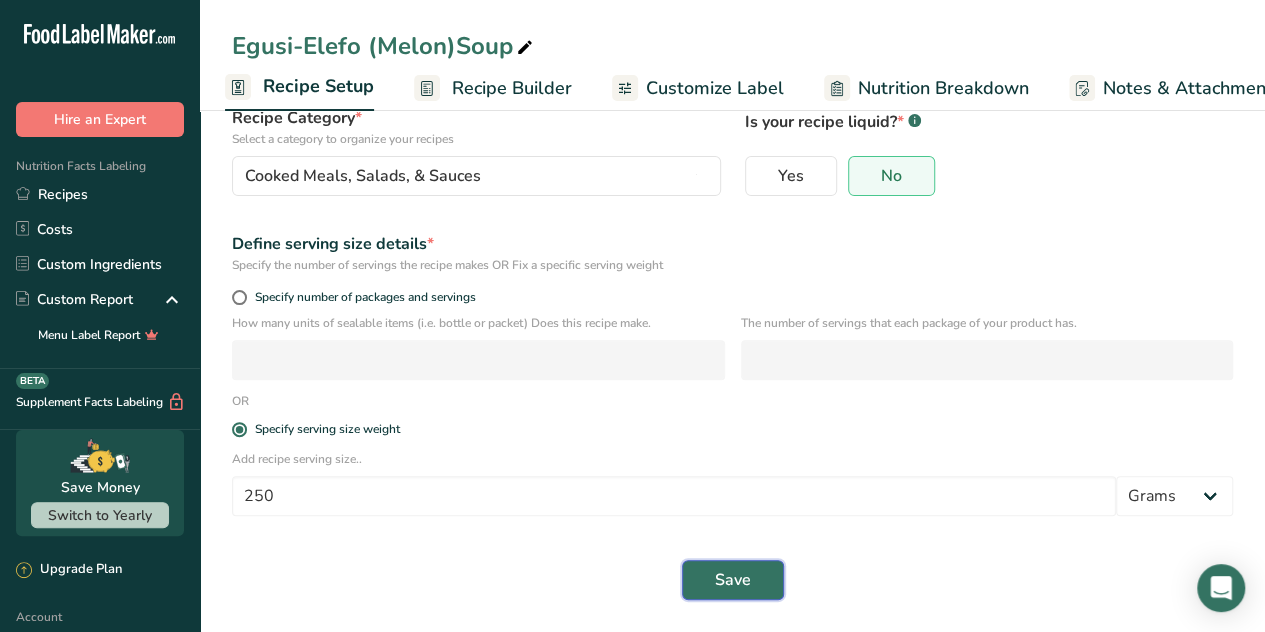 click on "Save" at bounding box center (733, 580) 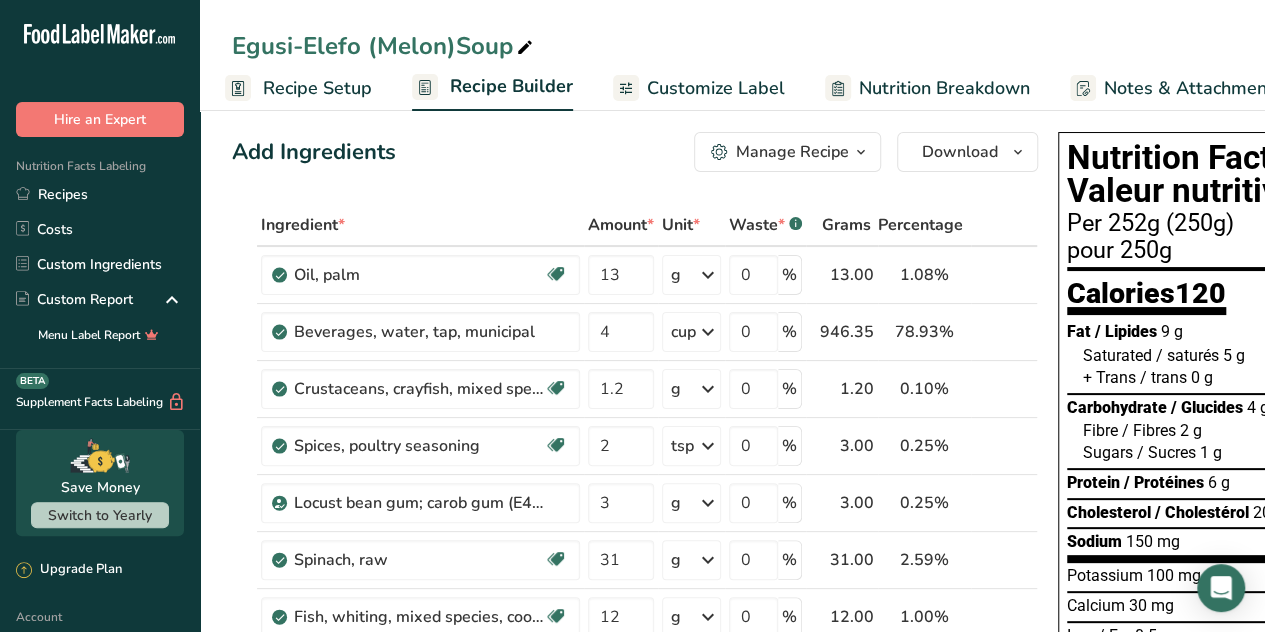 scroll, scrollTop: 0, scrollLeft: 0, axis: both 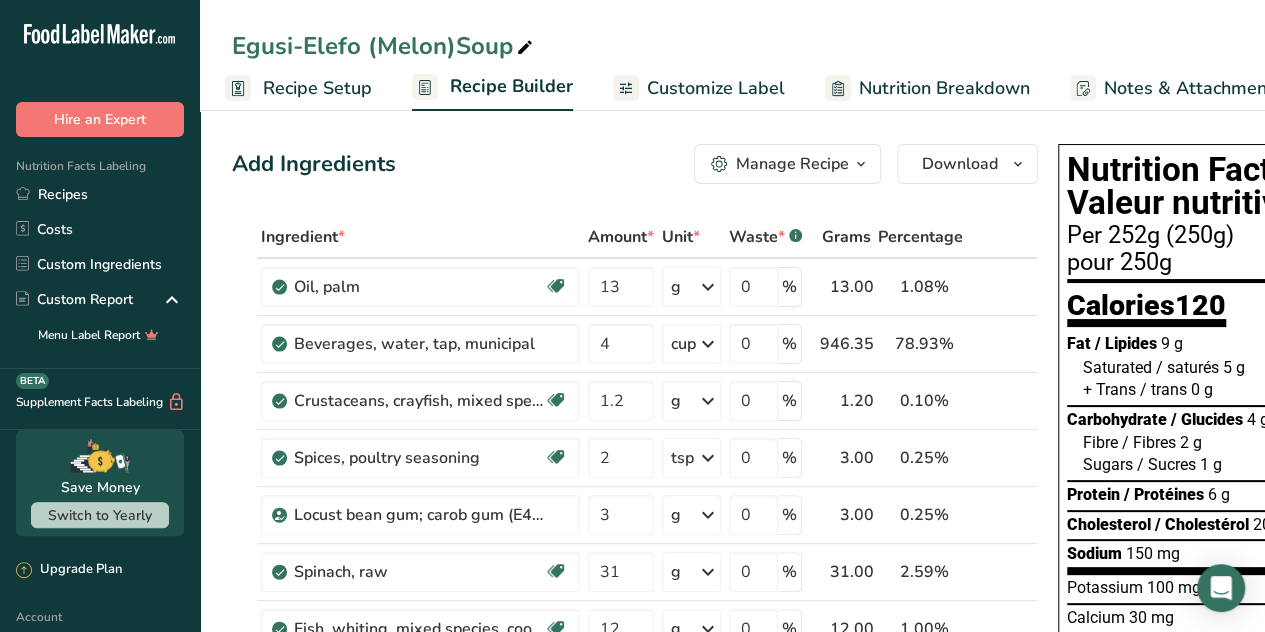 drag, startPoint x: 1156, startPoint y: 238, endPoint x: 1174, endPoint y: 238, distance: 18 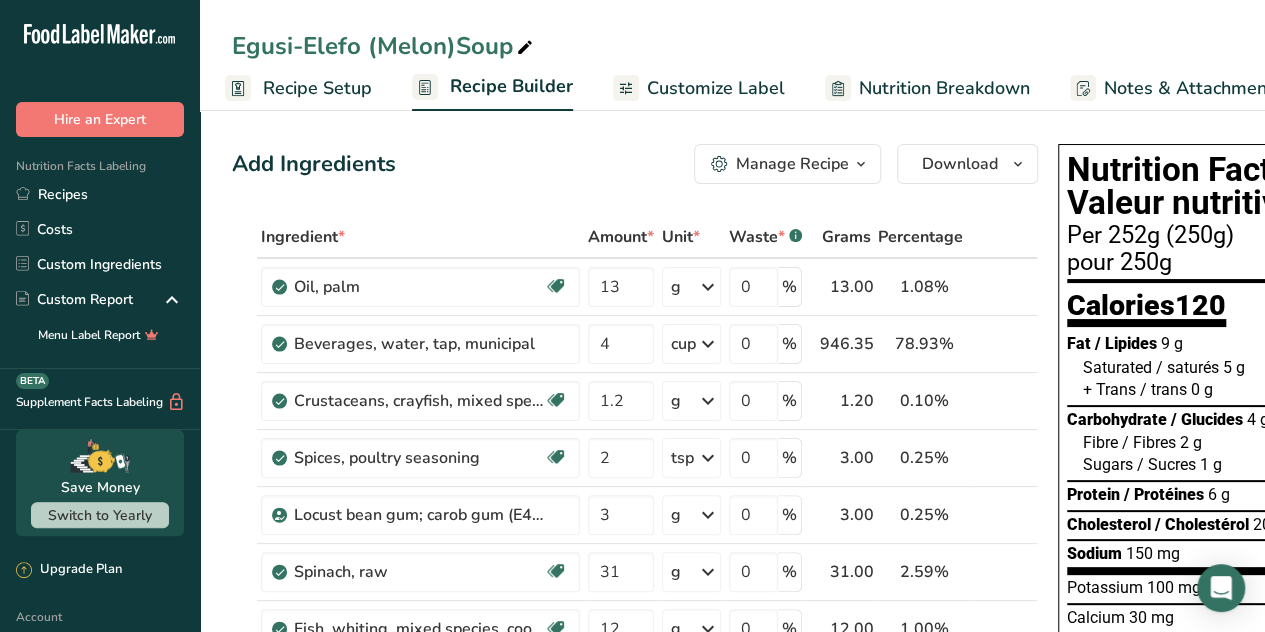 click on "Per 252g (250g)" at bounding box center (1250, 236) 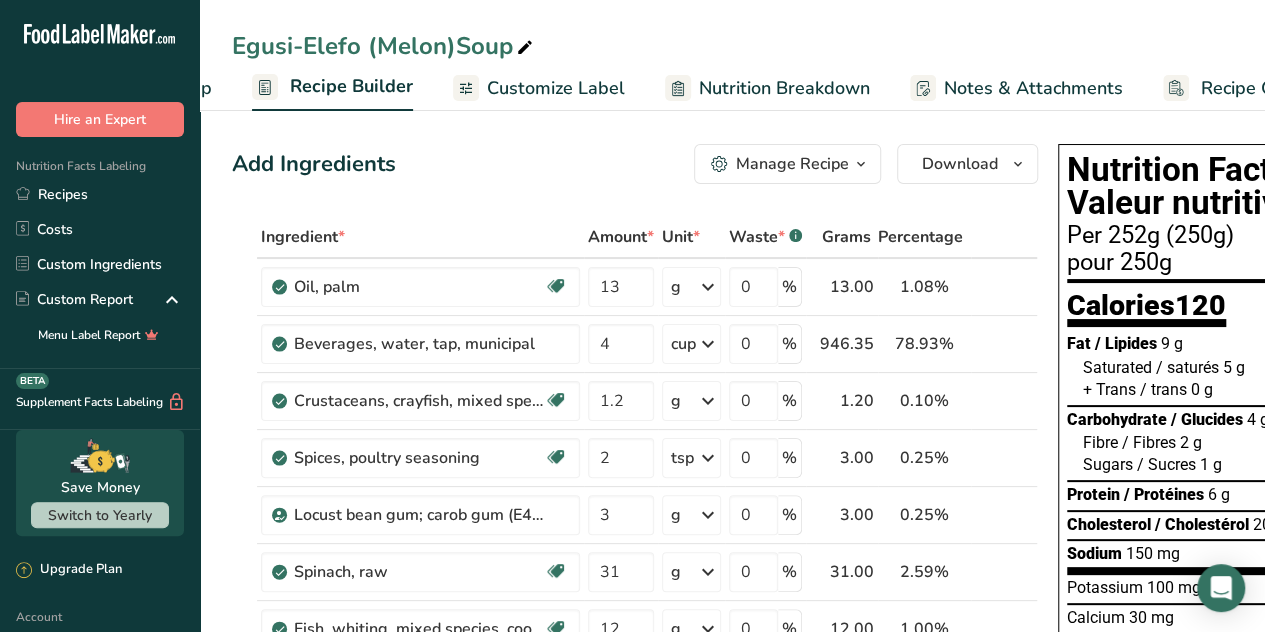 scroll, scrollTop: 0, scrollLeft: 256, axis: horizontal 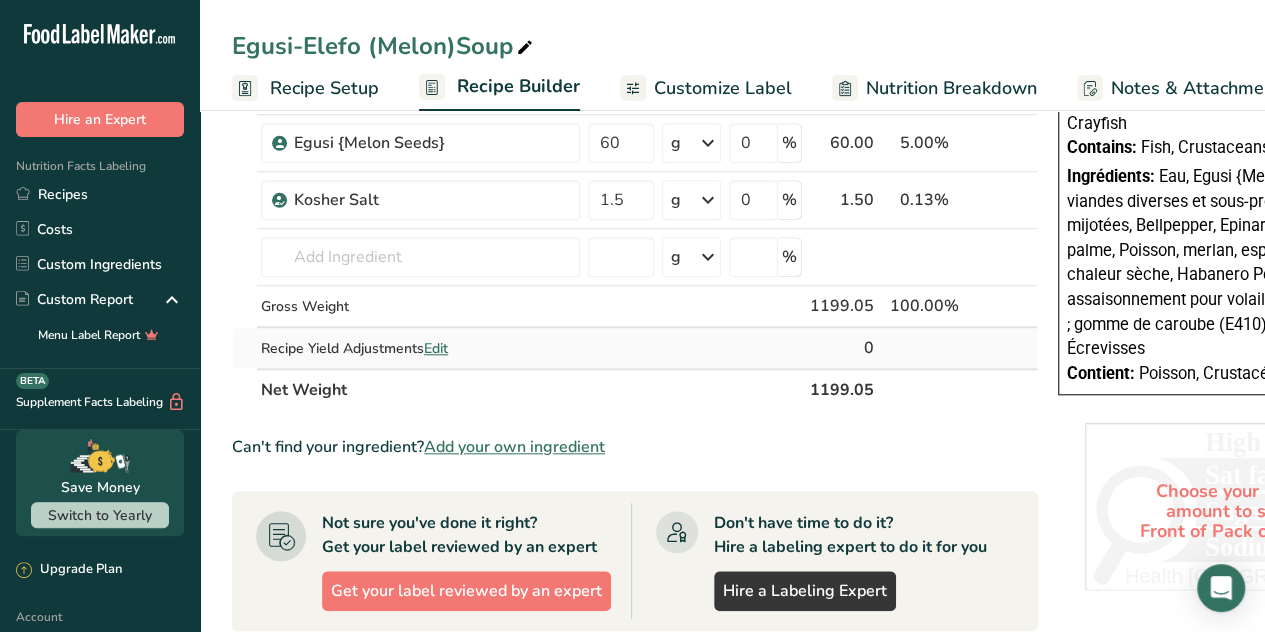 click on "Edit" at bounding box center [436, 348] 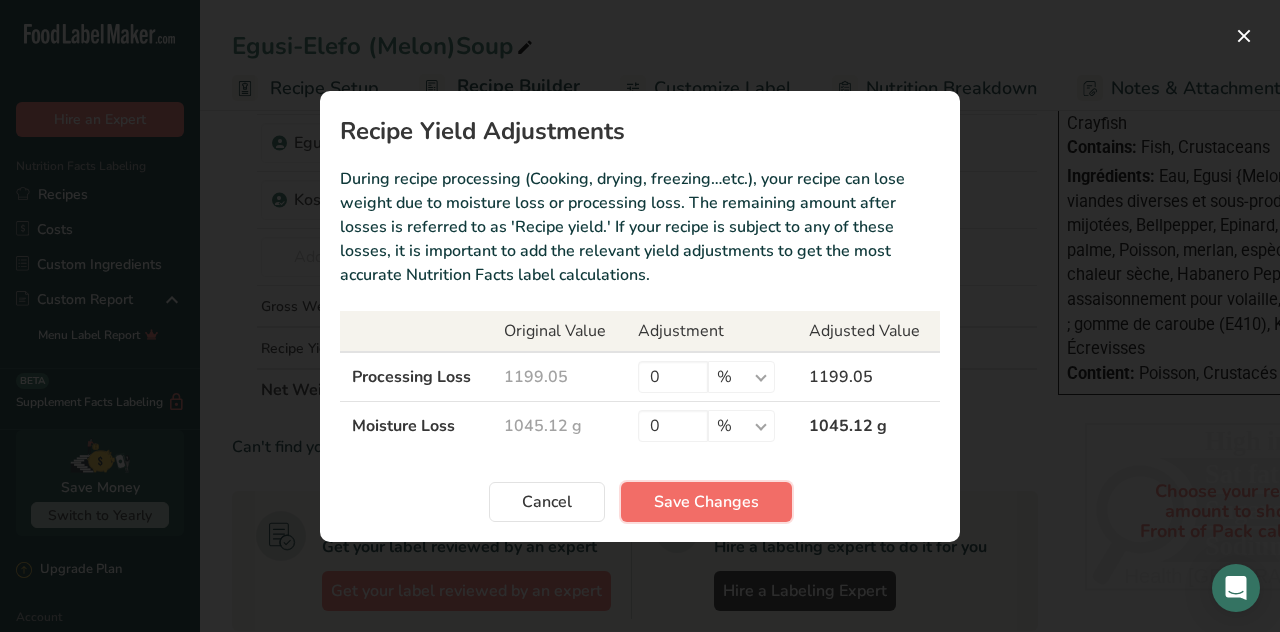 click on "Save Changes" at bounding box center [706, 502] 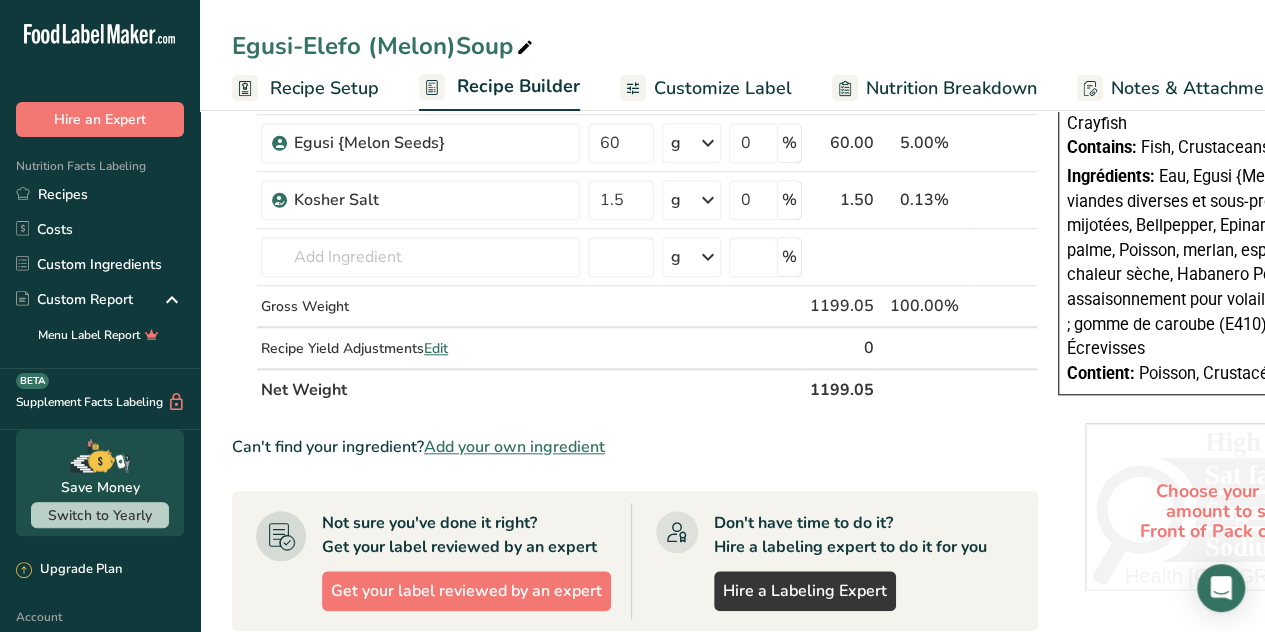 click on "Don't have time to do it?
Hire a labeling expert to do it for you" at bounding box center [850, 535] 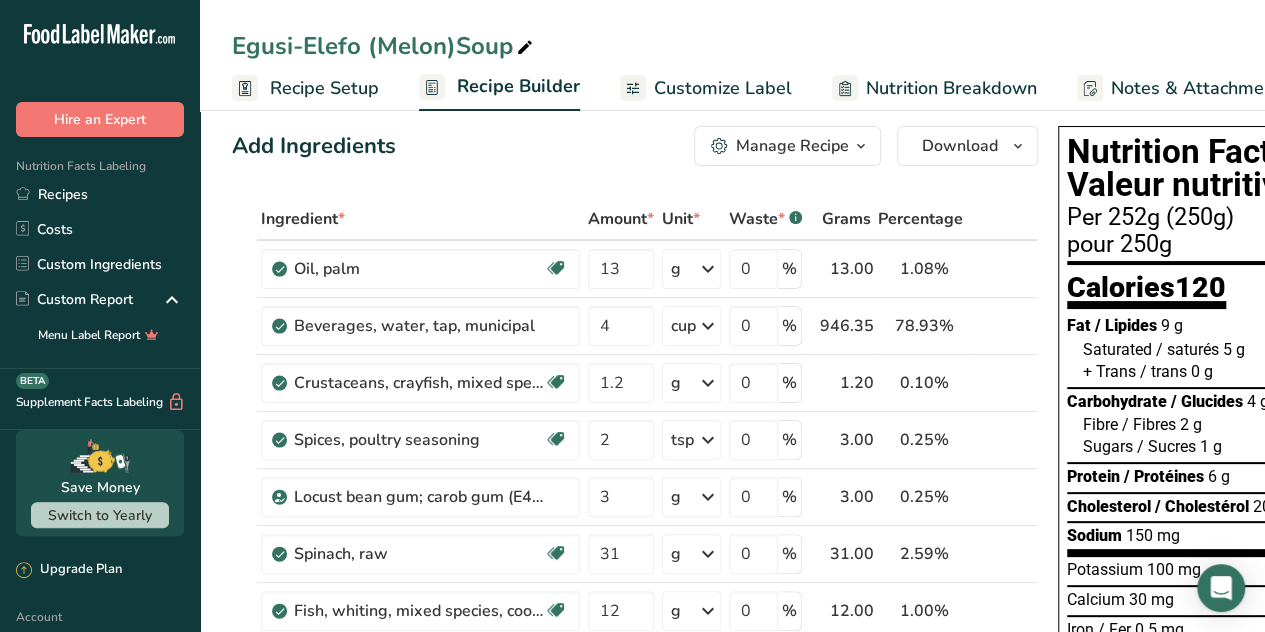 scroll, scrollTop: 0, scrollLeft: 0, axis: both 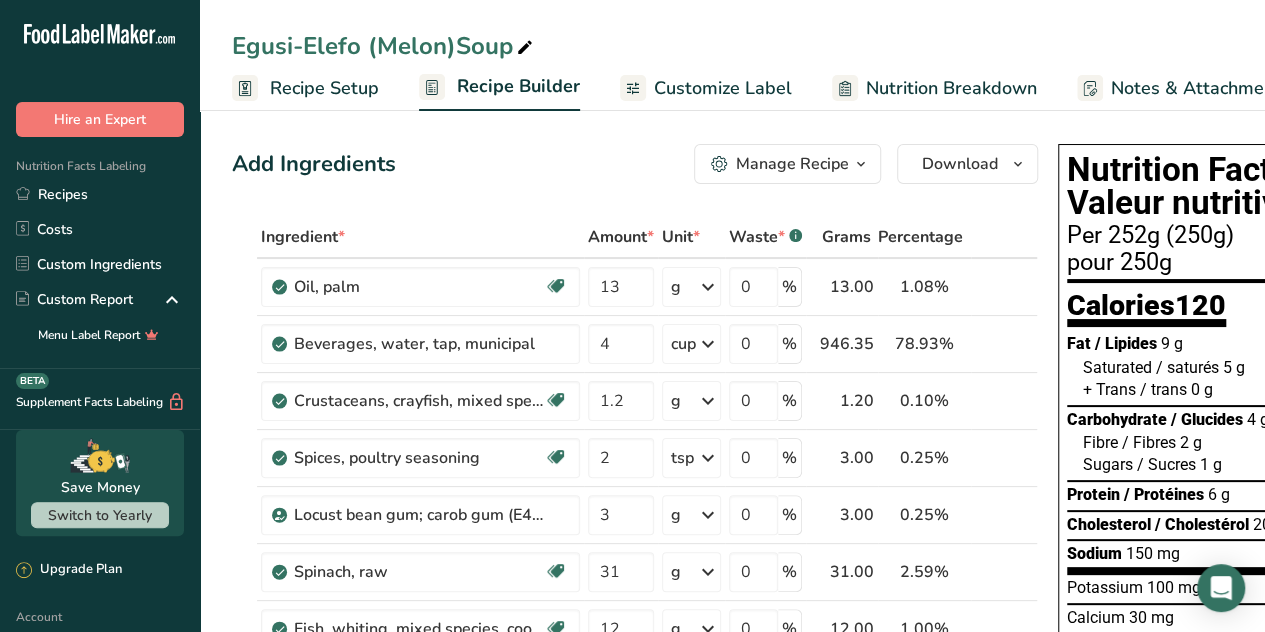click on "Customize Label" at bounding box center [723, 88] 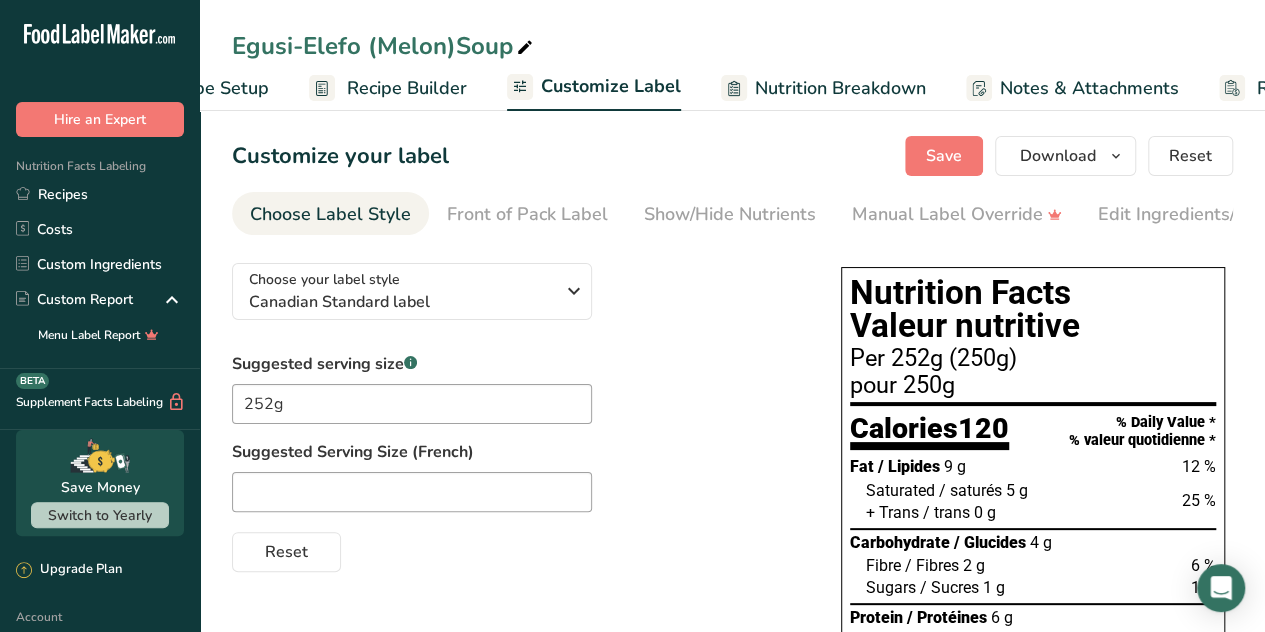 scroll, scrollTop: 0, scrollLeft: 256, axis: horizontal 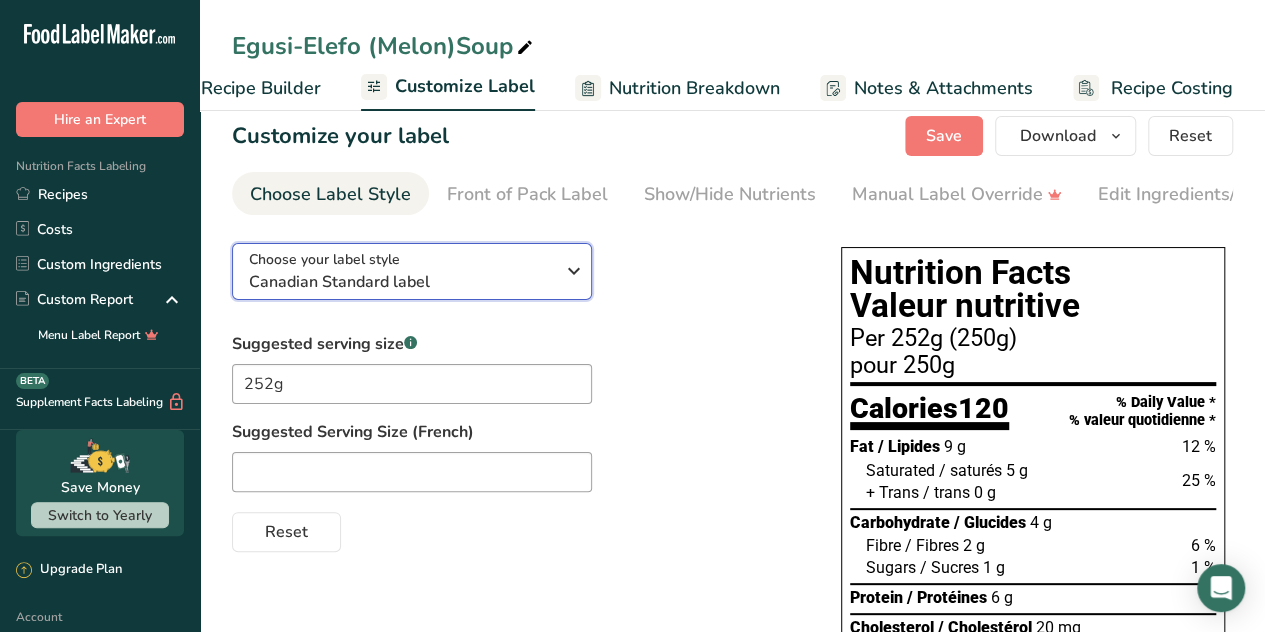 click at bounding box center [574, 271] 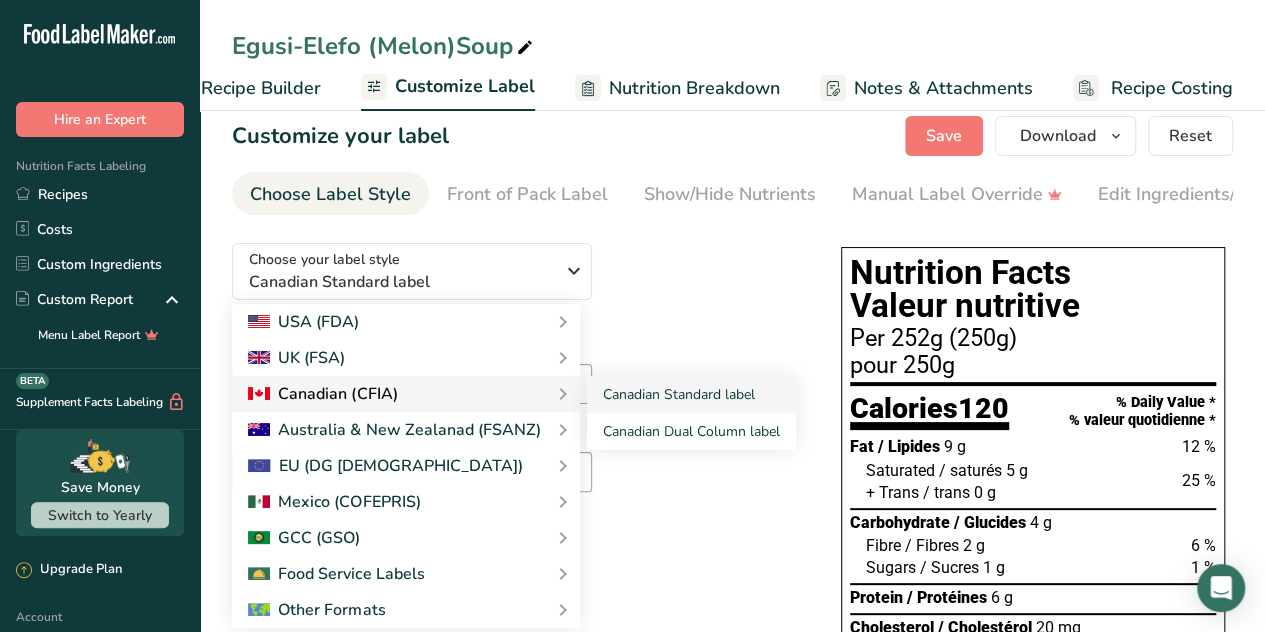 click on "Canadian (CFIA)" at bounding box center (406, 394) 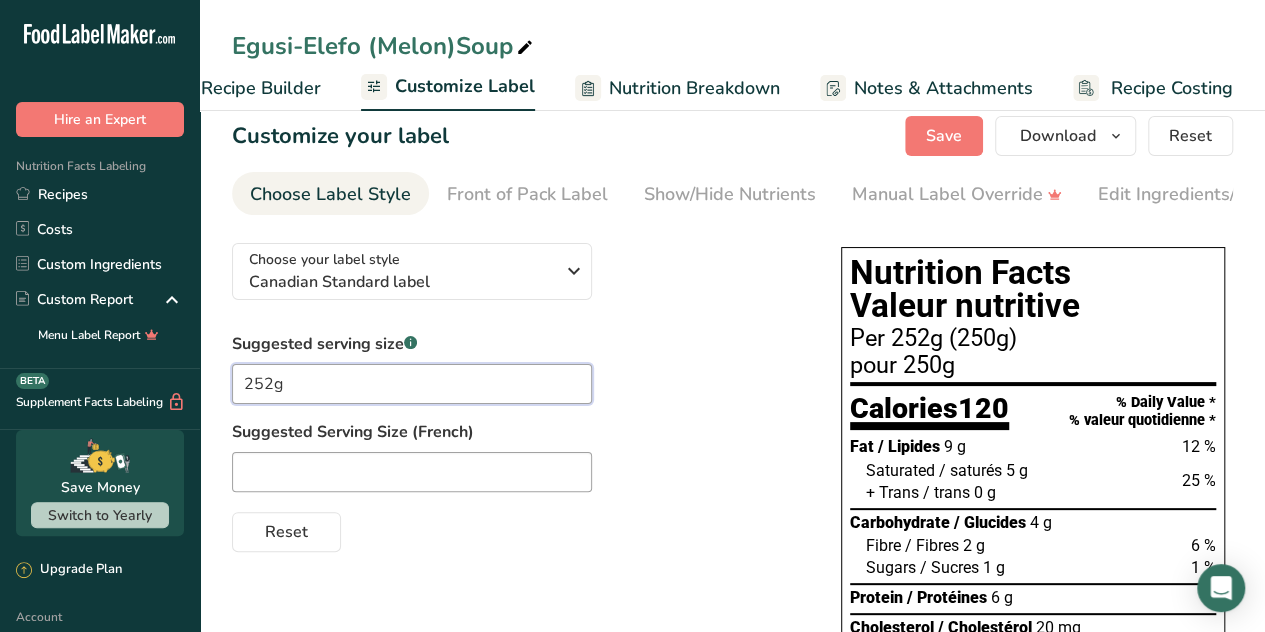 click on "252g" at bounding box center [412, 384] 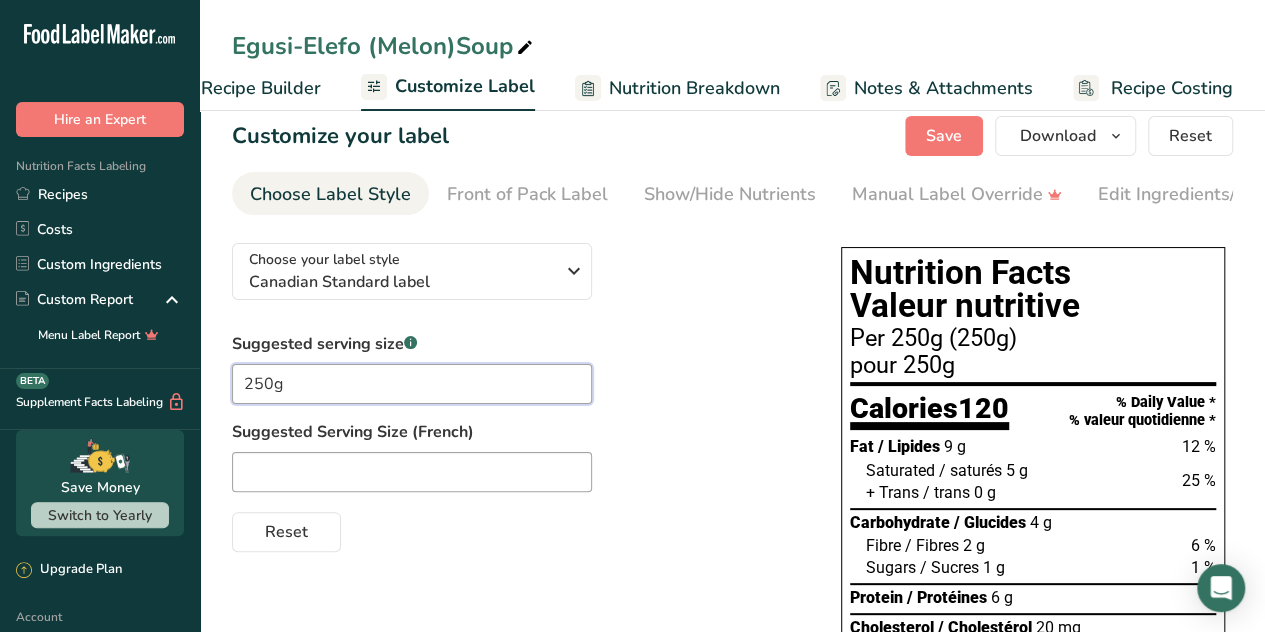 type on "250g" 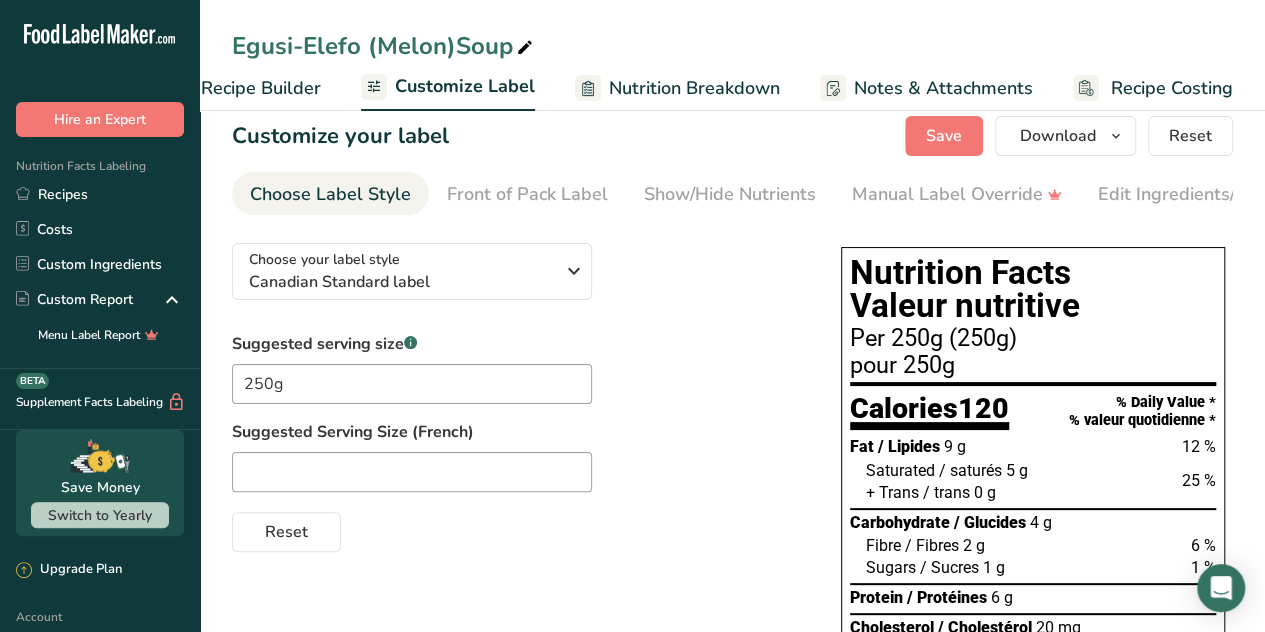 click on "Suggested serving size
.a-a{fill:#347362;}.b-a{fill:#fff;}           250g                   Suggested Serving Size (French)
Reset" at bounding box center (516, 442) 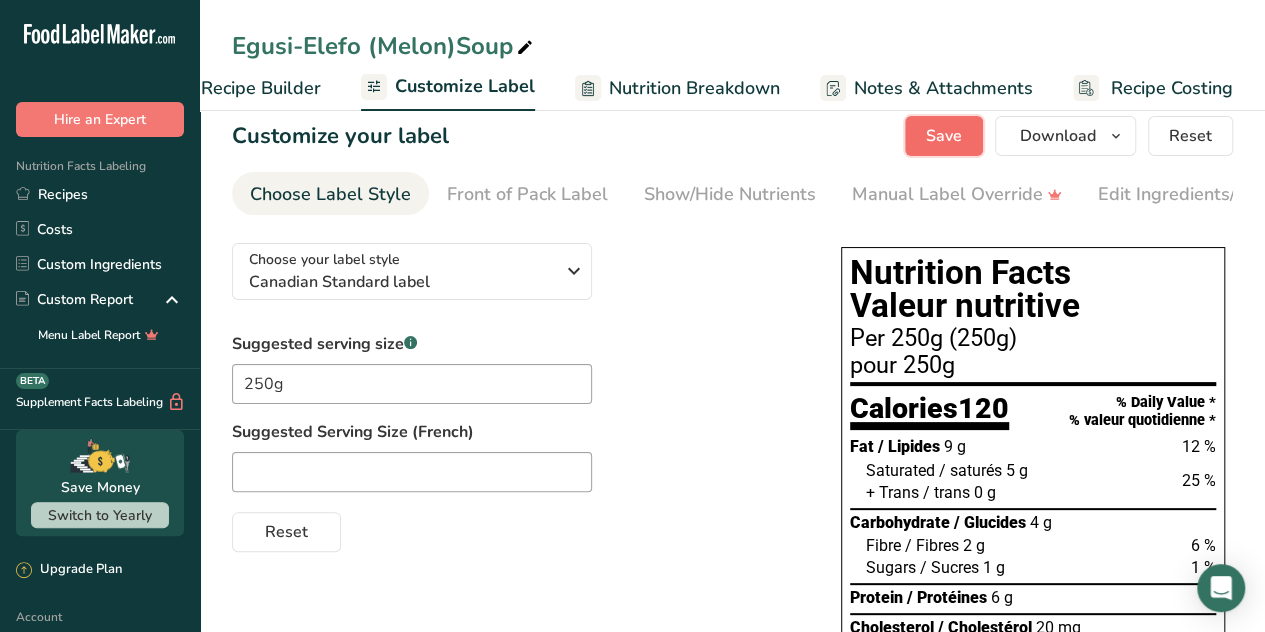 click on "Save" at bounding box center [944, 136] 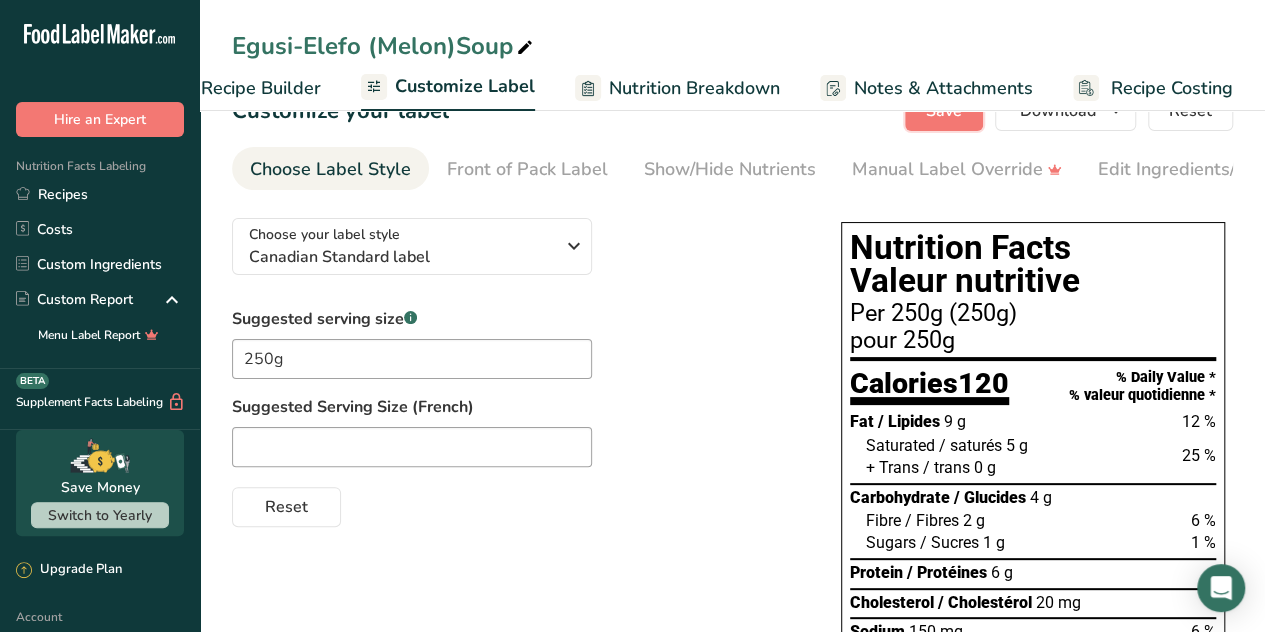 scroll, scrollTop: 0, scrollLeft: 0, axis: both 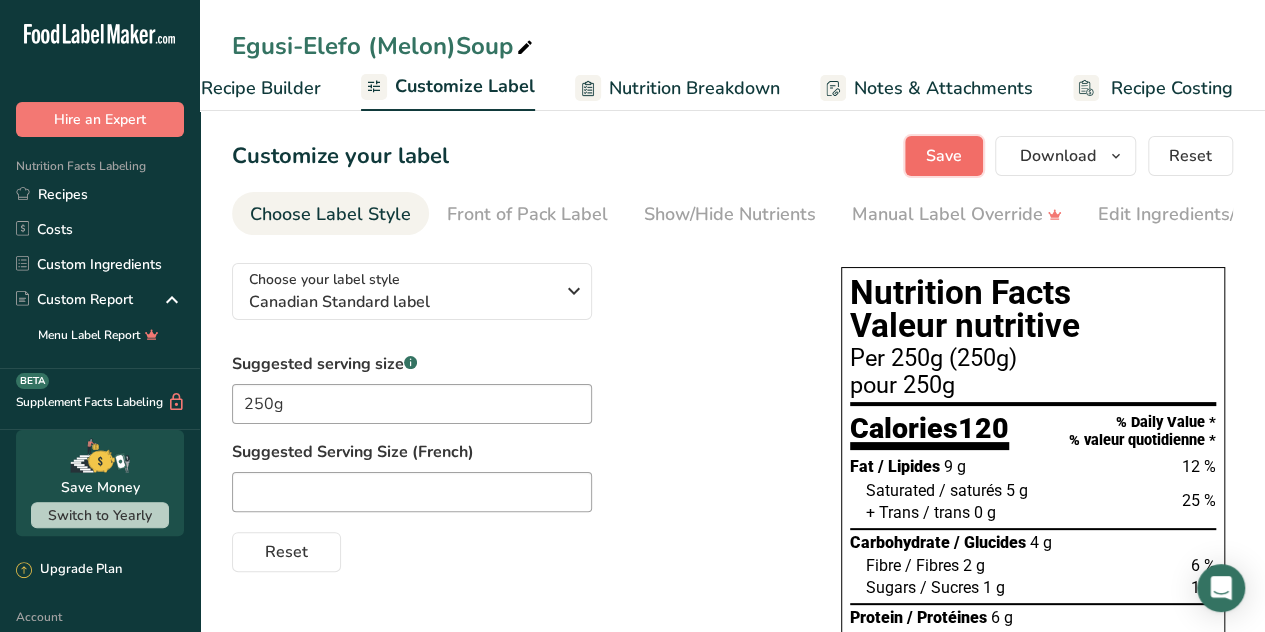 click on "Save" at bounding box center [944, 156] 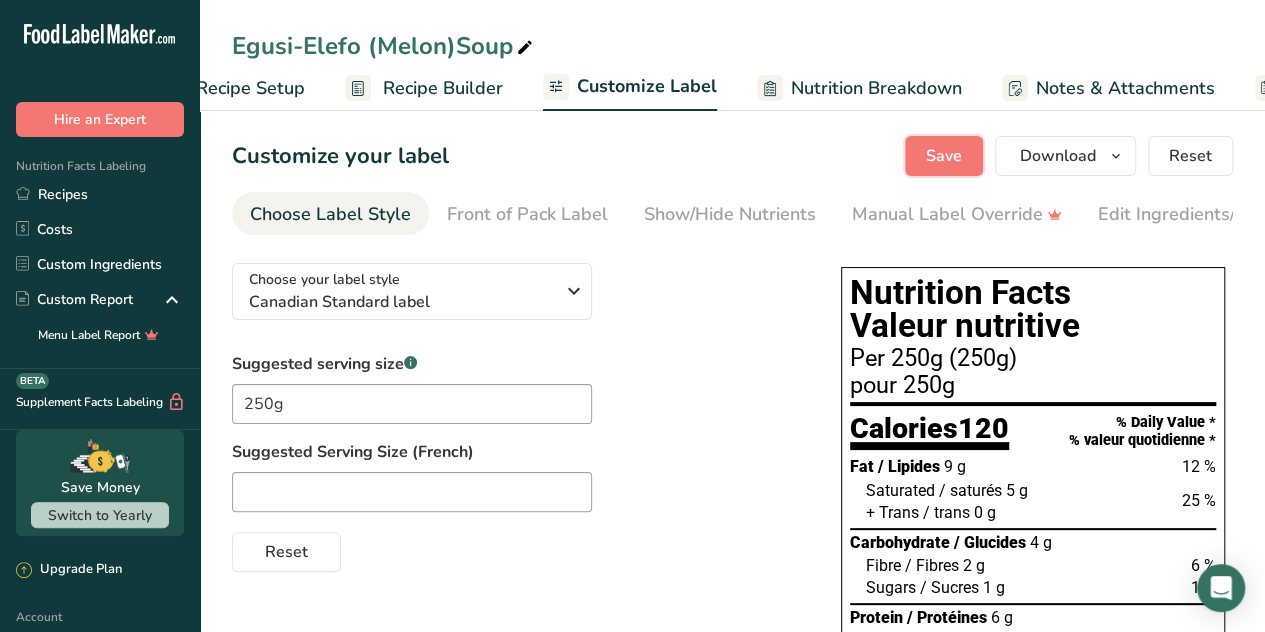 scroll, scrollTop: 0, scrollLeft: 0, axis: both 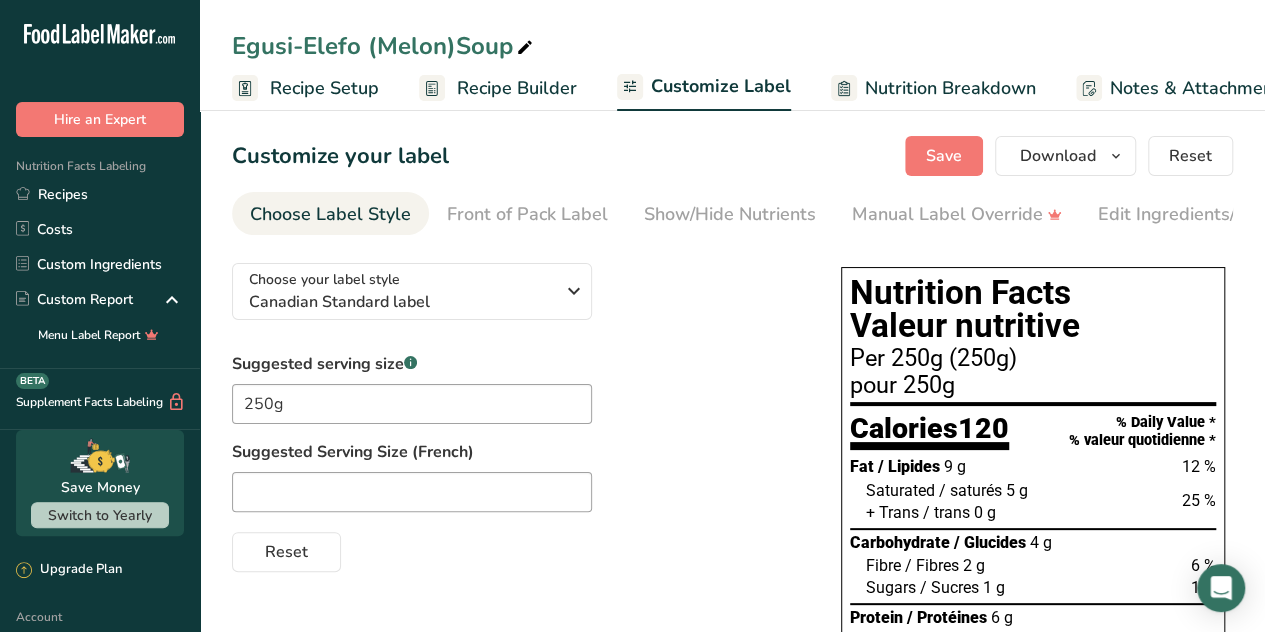 click on "Recipe Setup" at bounding box center [324, 88] 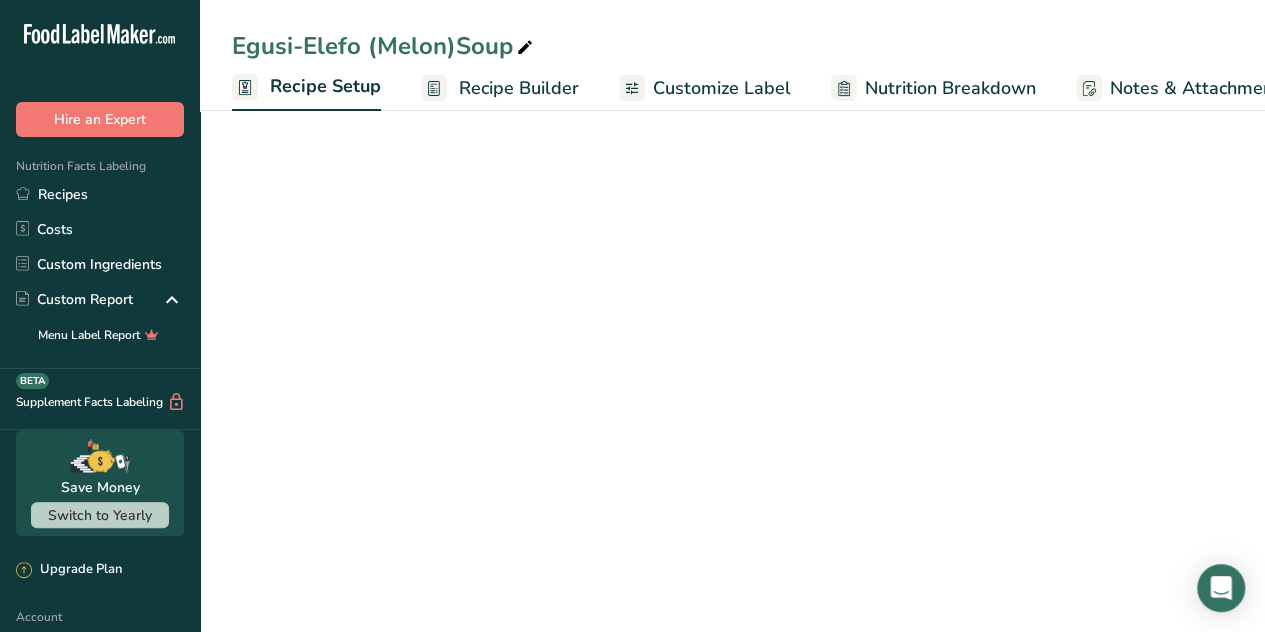 scroll, scrollTop: 0, scrollLeft: 7, axis: horizontal 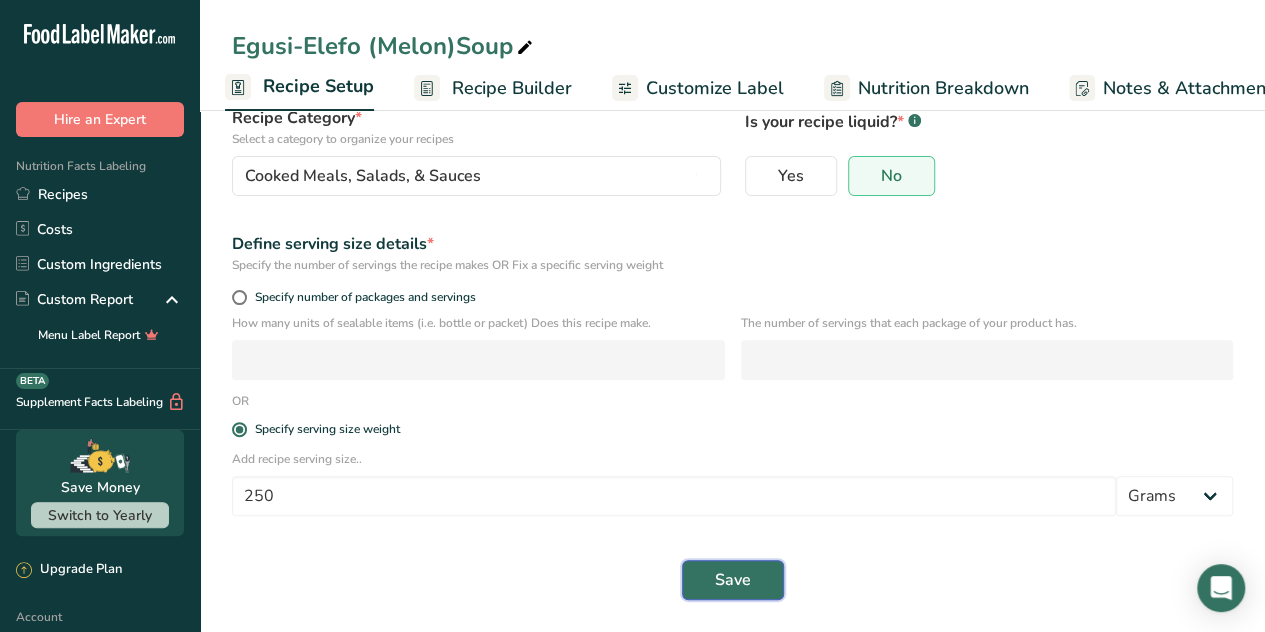 click on "Save" at bounding box center (733, 580) 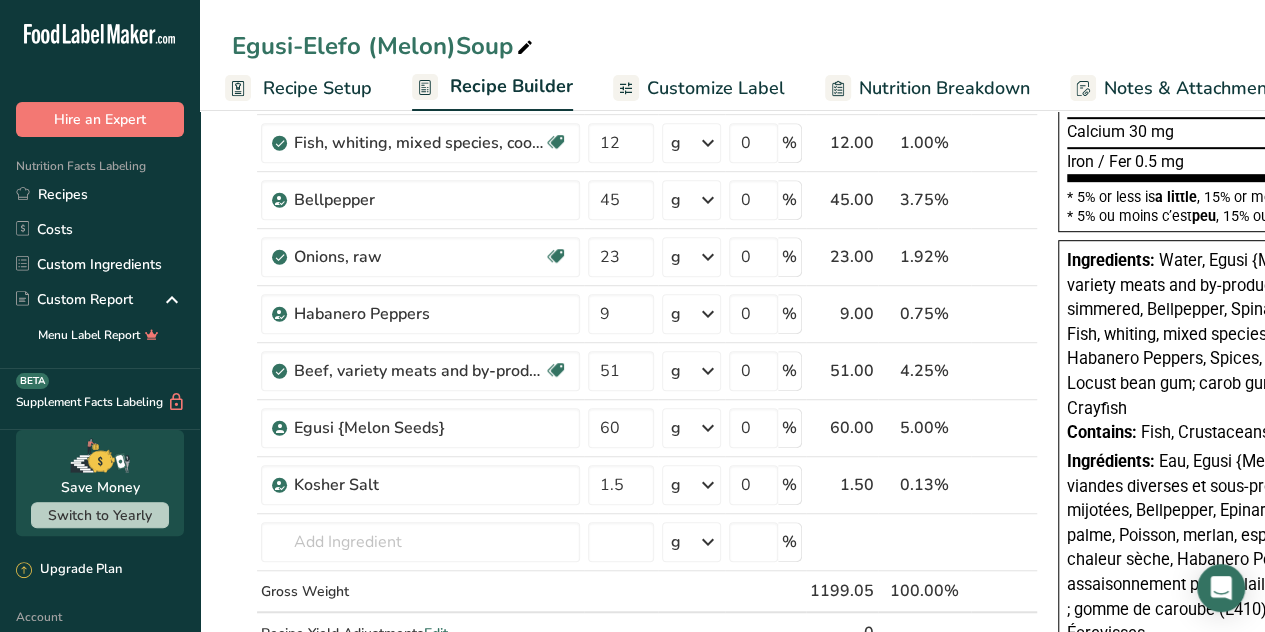 scroll, scrollTop: 502, scrollLeft: 0, axis: vertical 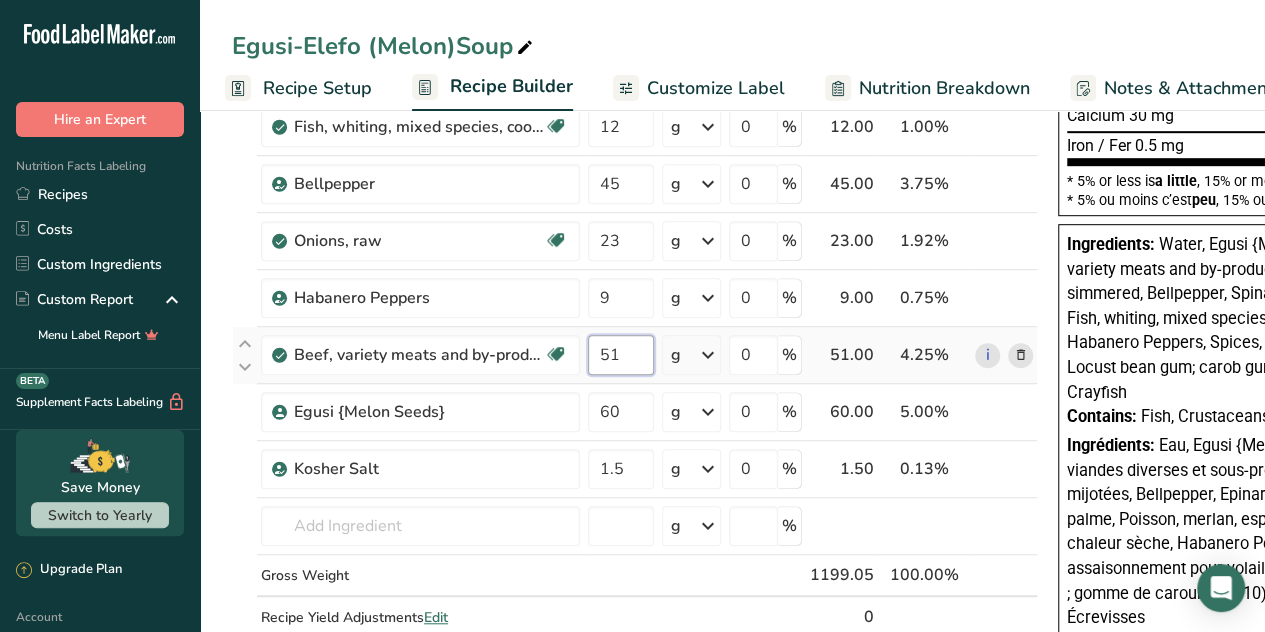 drag, startPoint x: 619, startPoint y: 346, endPoint x: 592, endPoint y: 354, distance: 28.160255 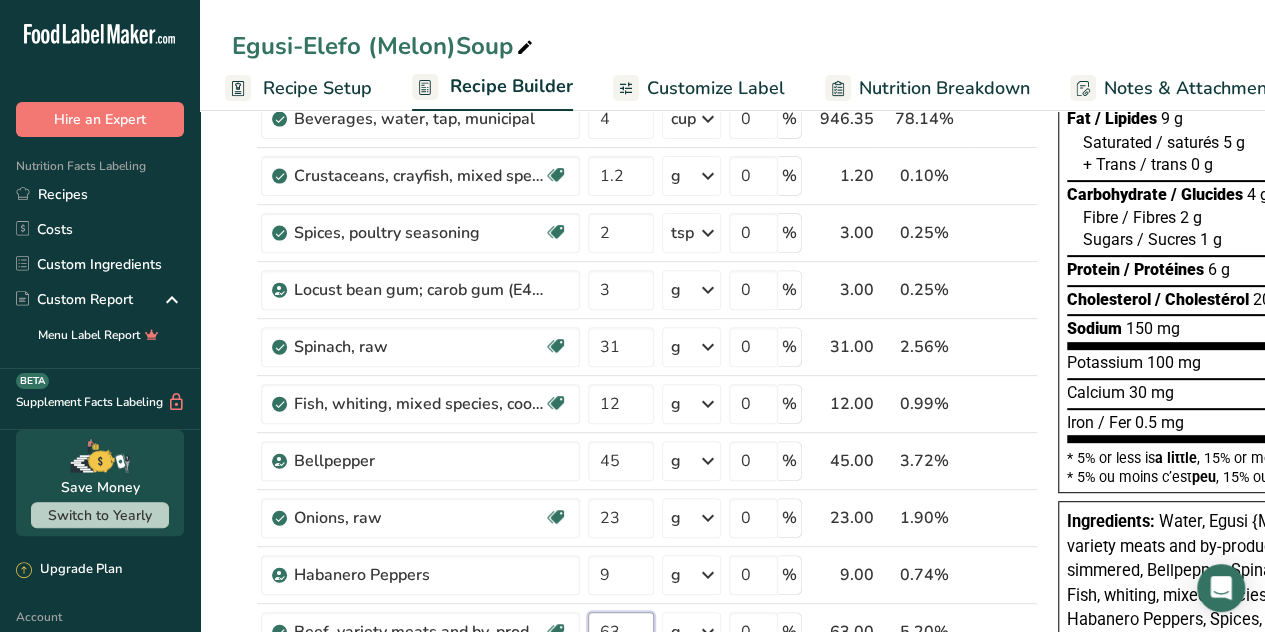 scroll, scrollTop: 216, scrollLeft: 0, axis: vertical 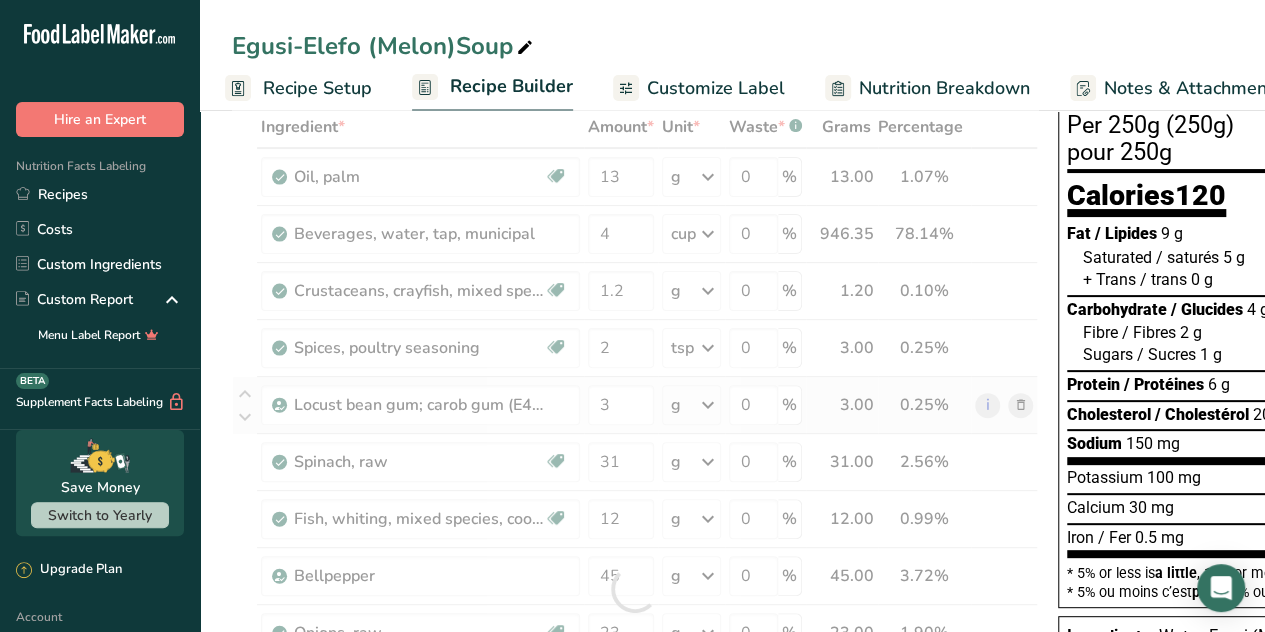 click on "Ingredient *
Amount *
Unit *
Waste *   .a-a{fill:#347362;}.b-a{fill:#fff;}          Grams
Percentage
Oil, palm
Dairy free
Gluten free
Vegan
Vegetarian
Soy free
13
g
Portions
1 tbsp
1 cup
1 tsp
Weight Units
g
kg
mg
See more
Volume Units
l
Volume units require a density conversion. If you know your ingredient's density enter it below. Otherwise, click on "RIA" our AI Regulatory bot - she will be able to help you
2
lb/ft3
g/cm3
Confirm
mL
2
lb/ft3" at bounding box center [635, 589] 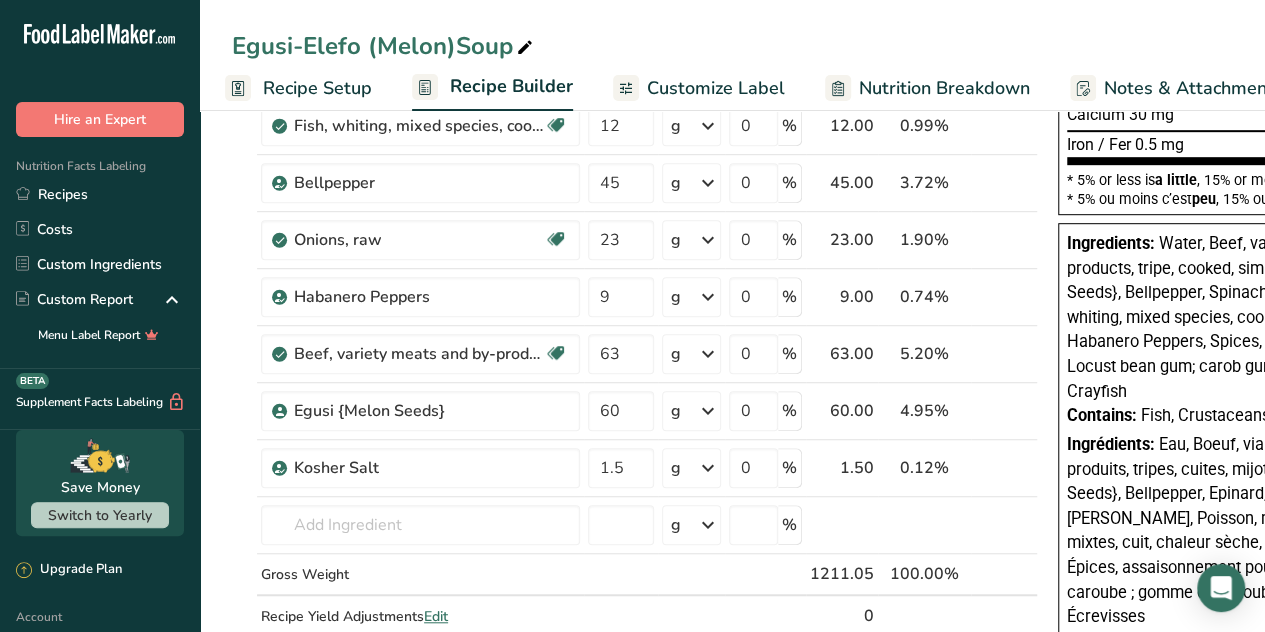 scroll, scrollTop: 536, scrollLeft: 0, axis: vertical 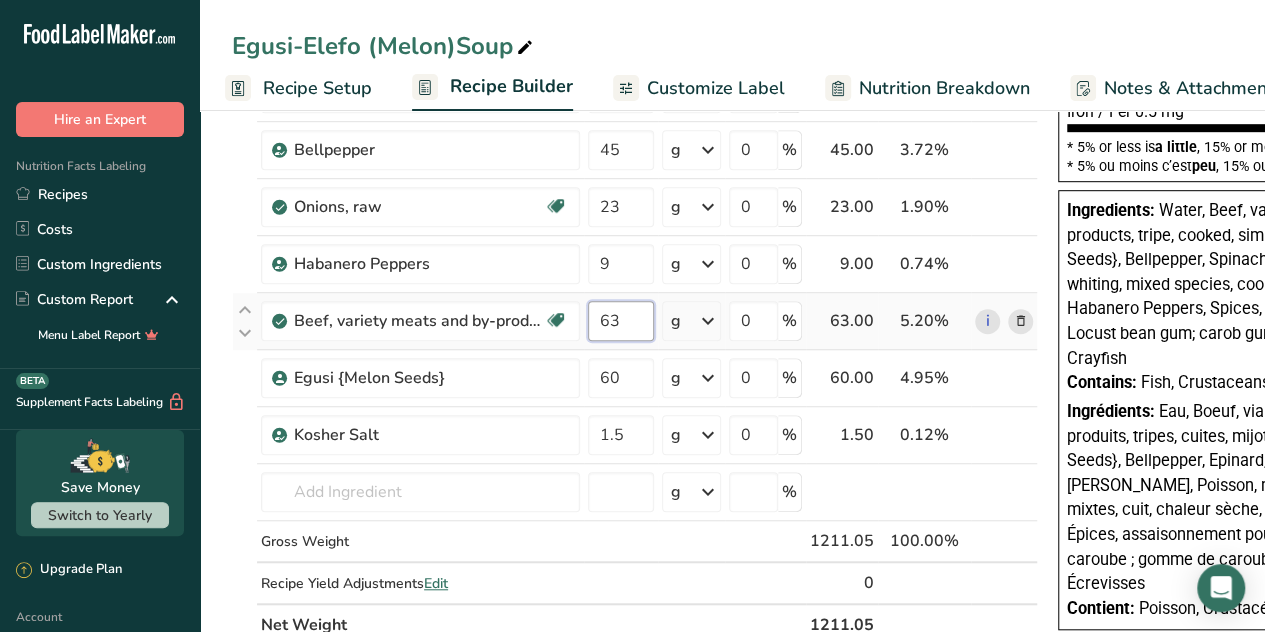 drag, startPoint x: 628, startPoint y: 325, endPoint x: 589, endPoint y: 333, distance: 39.812057 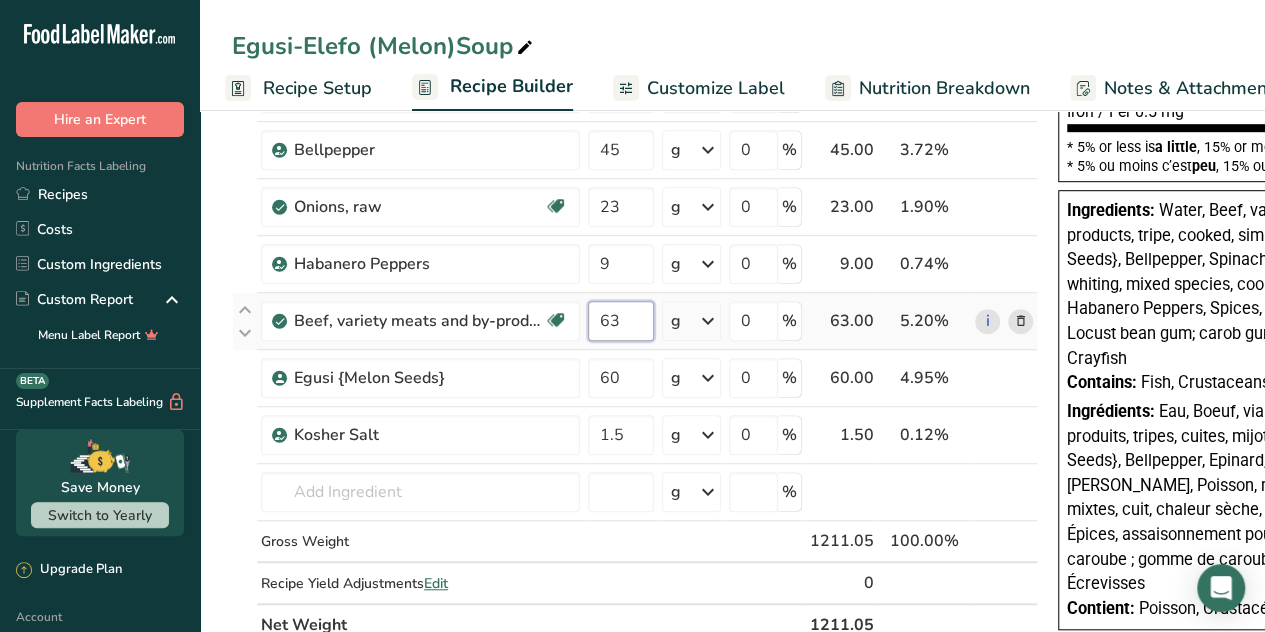 click on "63" at bounding box center (621, 321) 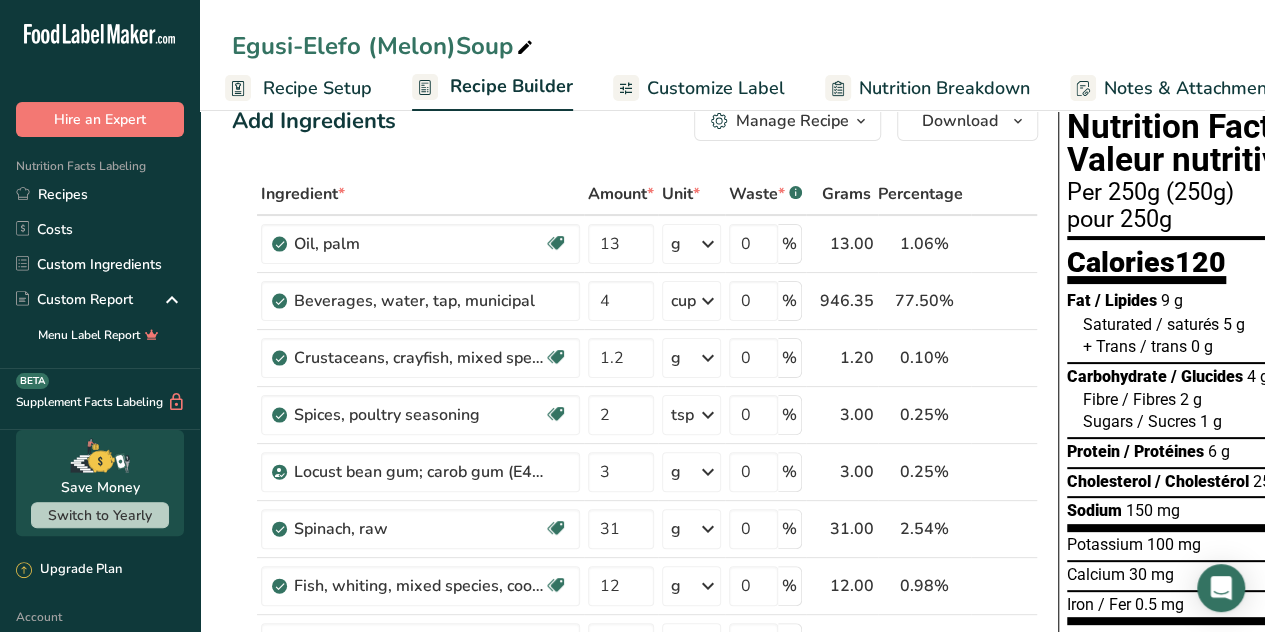 scroll, scrollTop: 58, scrollLeft: 0, axis: vertical 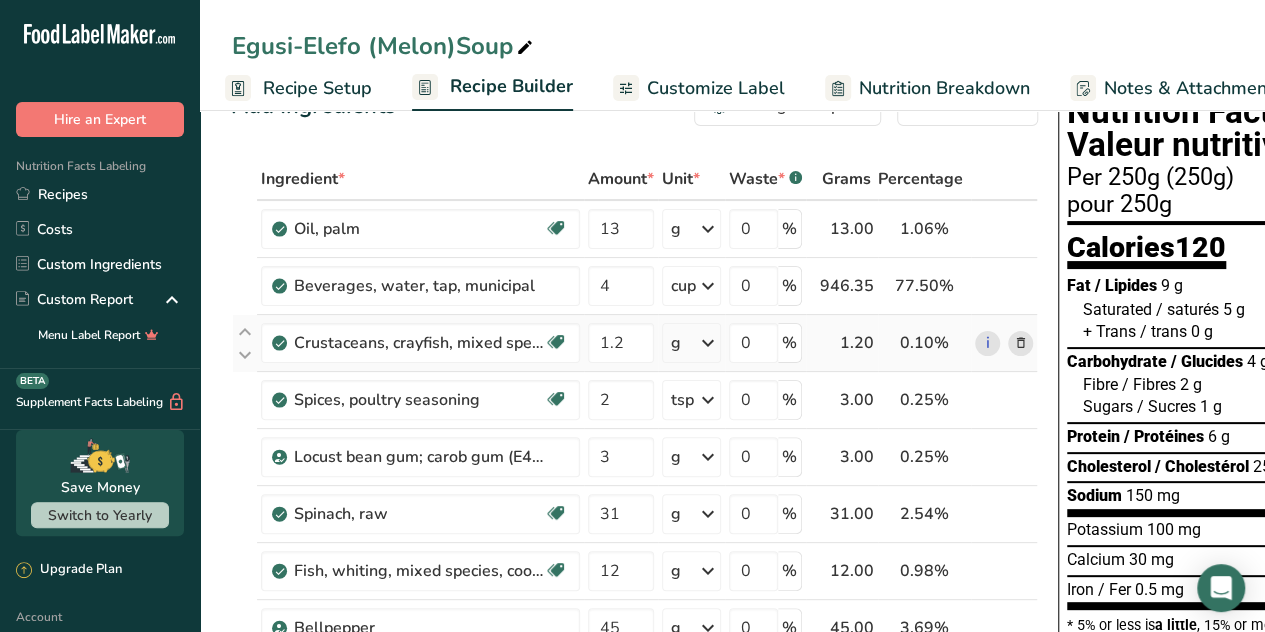type on "73" 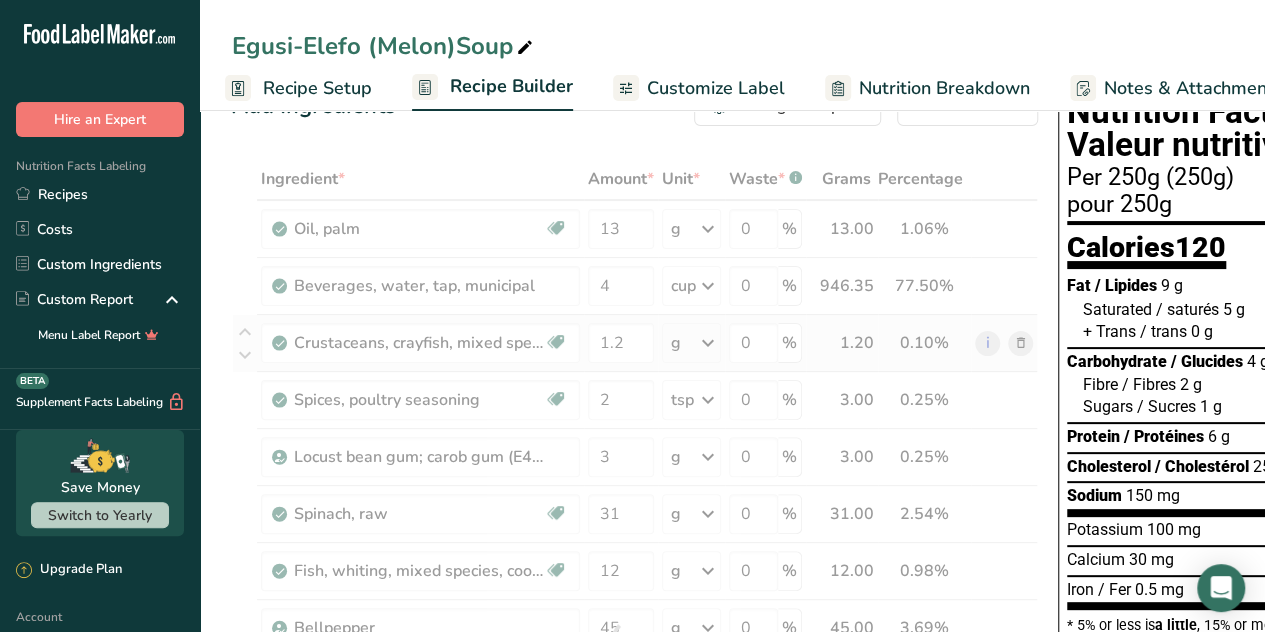 click on "Ingredient *
Amount *
Unit *
Waste *   .a-a{fill:#347362;}.b-a{fill:#fff;}          Grams
Percentage
Oil, palm
Dairy free
Gluten free
Vegan
Vegetarian
Soy free
13
g
Portions
1 tbsp
1 cup
1 tsp
Weight Units
g
kg
mg
See more
Volume Units
l
Volume units require a density conversion. If you know your ingredient's density enter it below. Otherwise, click on "RIA" our AI Regulatory bot - she will be able to help you
2
lb/ft3
g/cm3
Confirm
mL
2
lb/ft3" at bounding box center (635, 641) 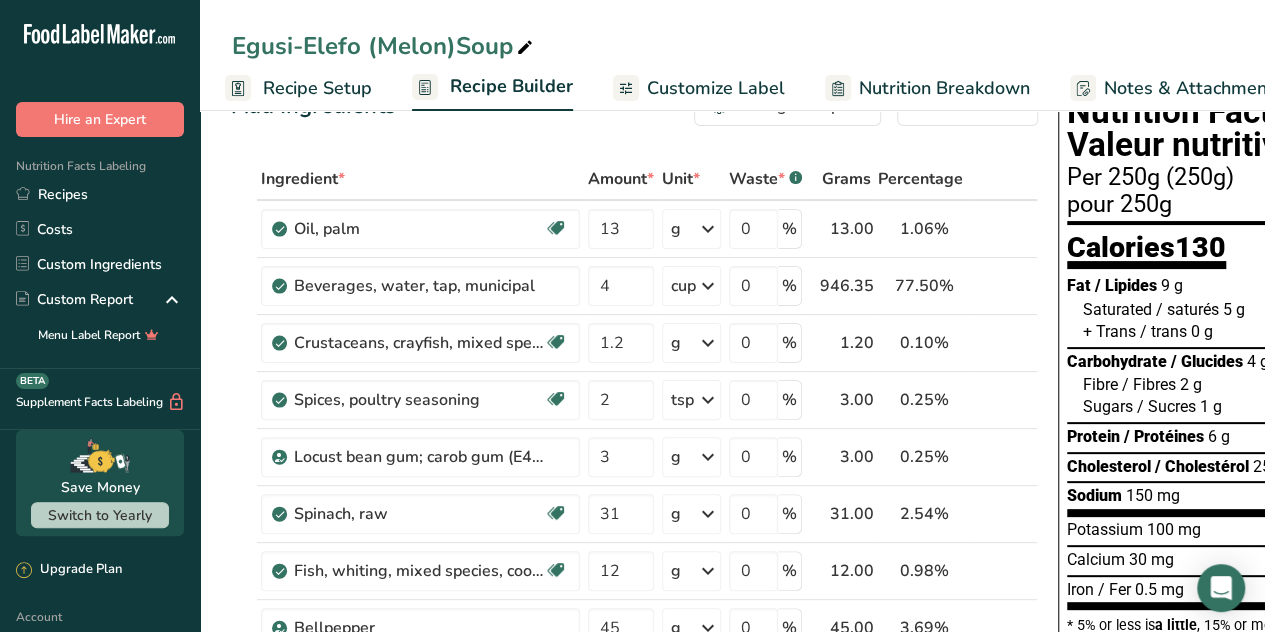 scroll, scrollTop: 0, scrollLeft: 0, axis: both 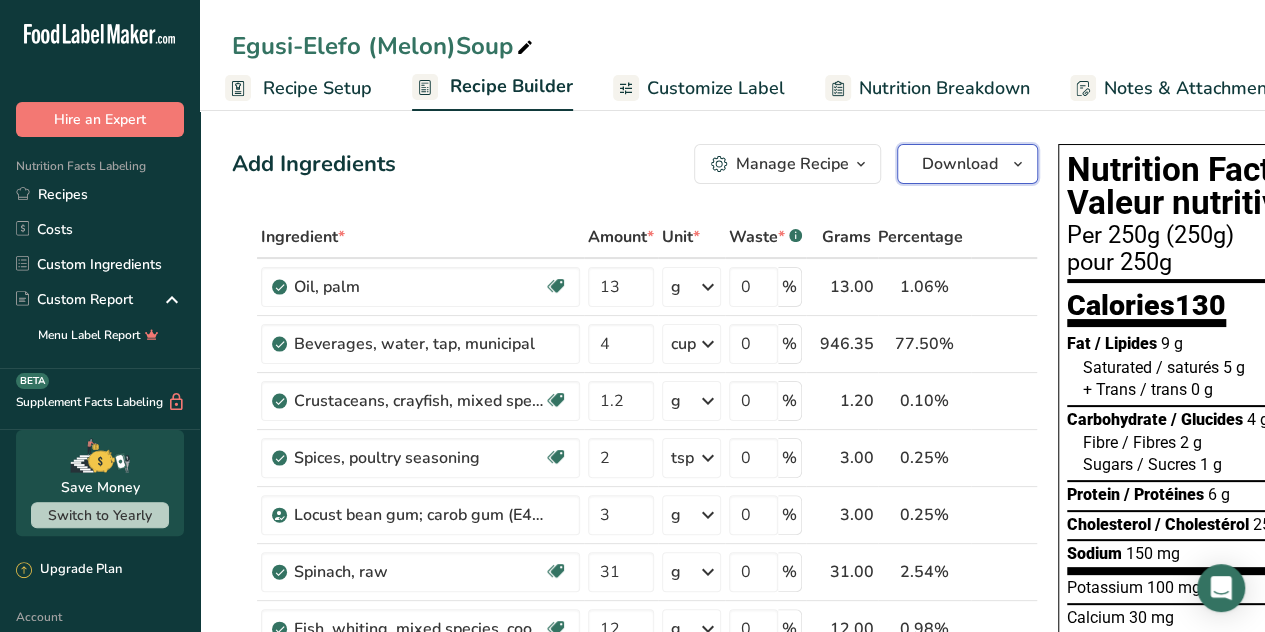 click at bounding box center [1018, 164] 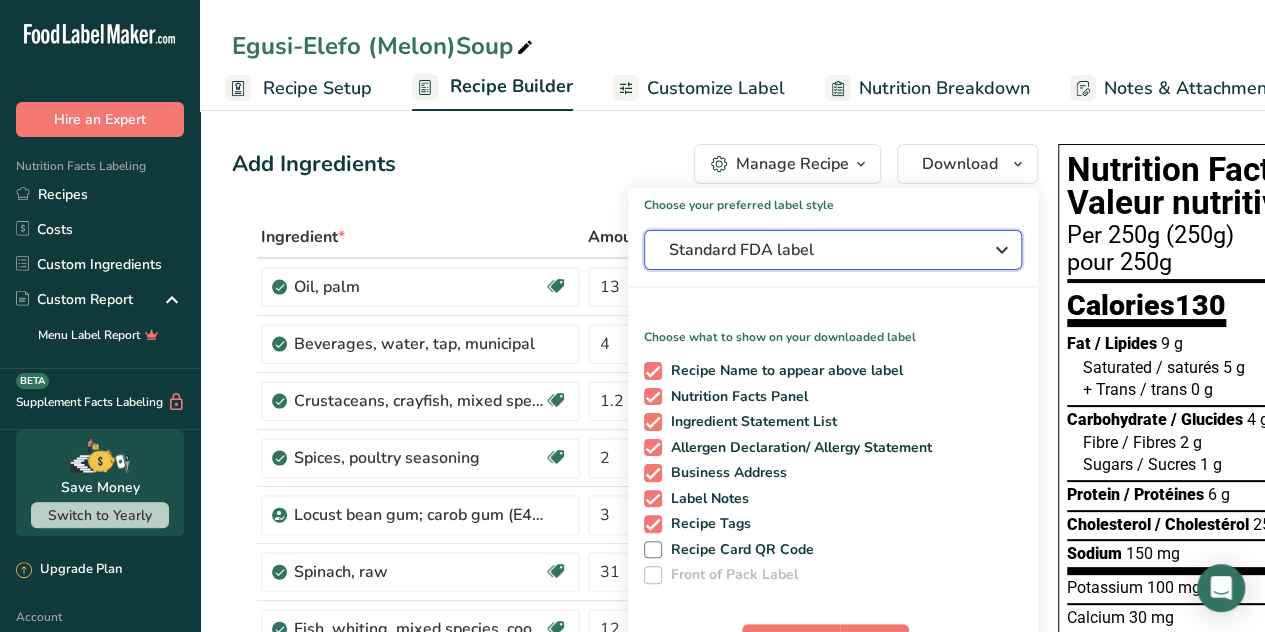 click at bounding box center (1002, 250) 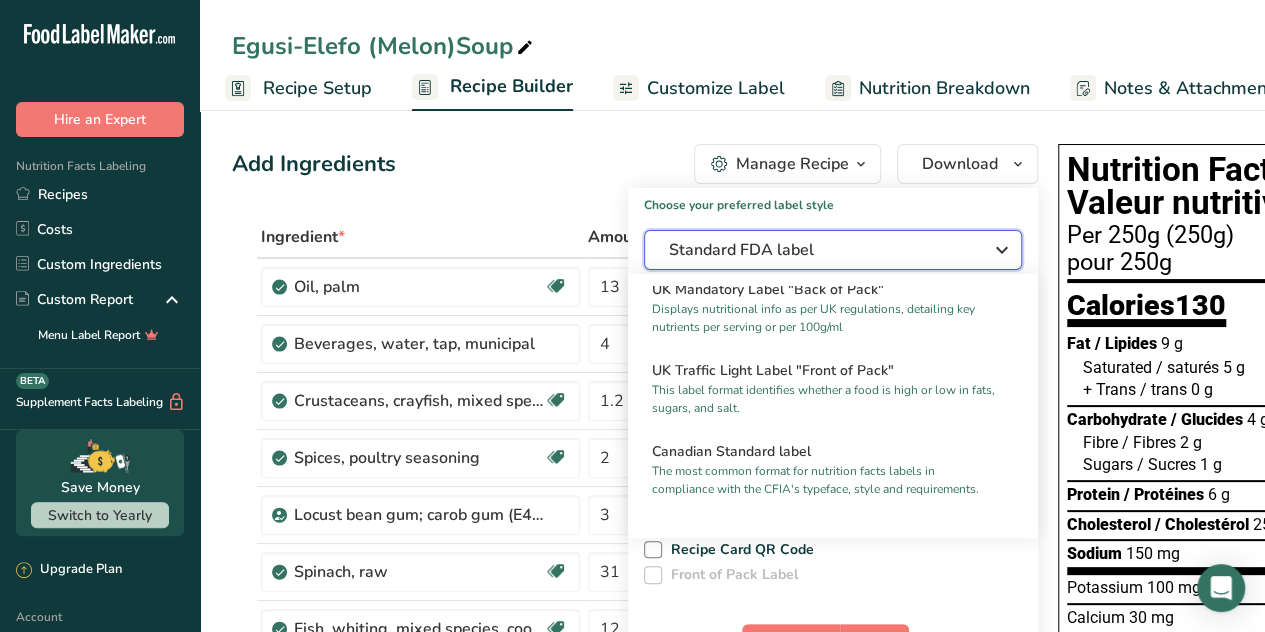 scroll, scrollTop: 674, scrollLeft: 0, axis: vertical 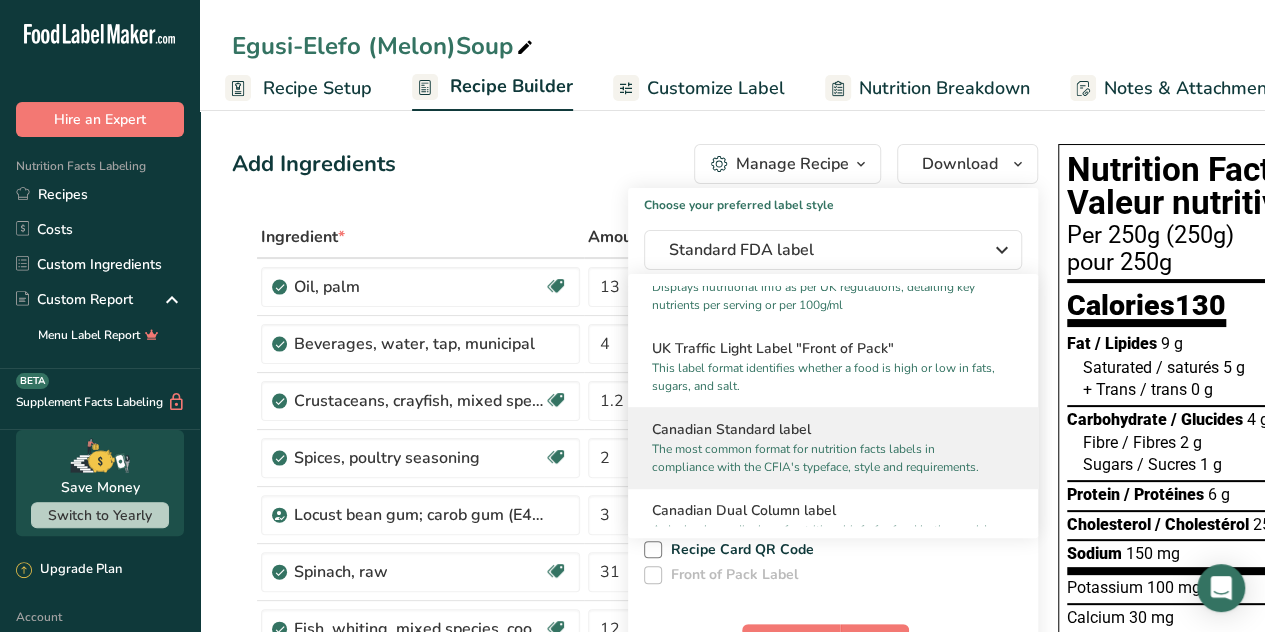 click on "The most common format for nutrition facts labels in compliance with the CFIA's typeface, style and requirements." at bounding box center (824, 458) 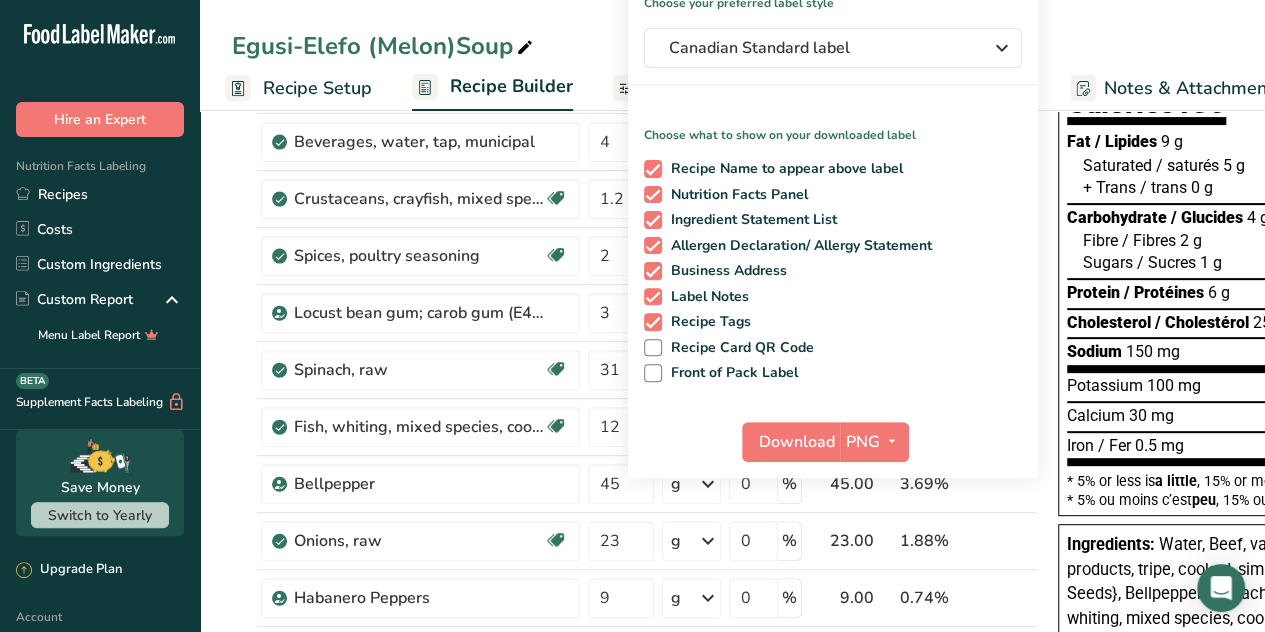 scroll, scrollTop: 214, scrollLeft: 0, axis: vertical 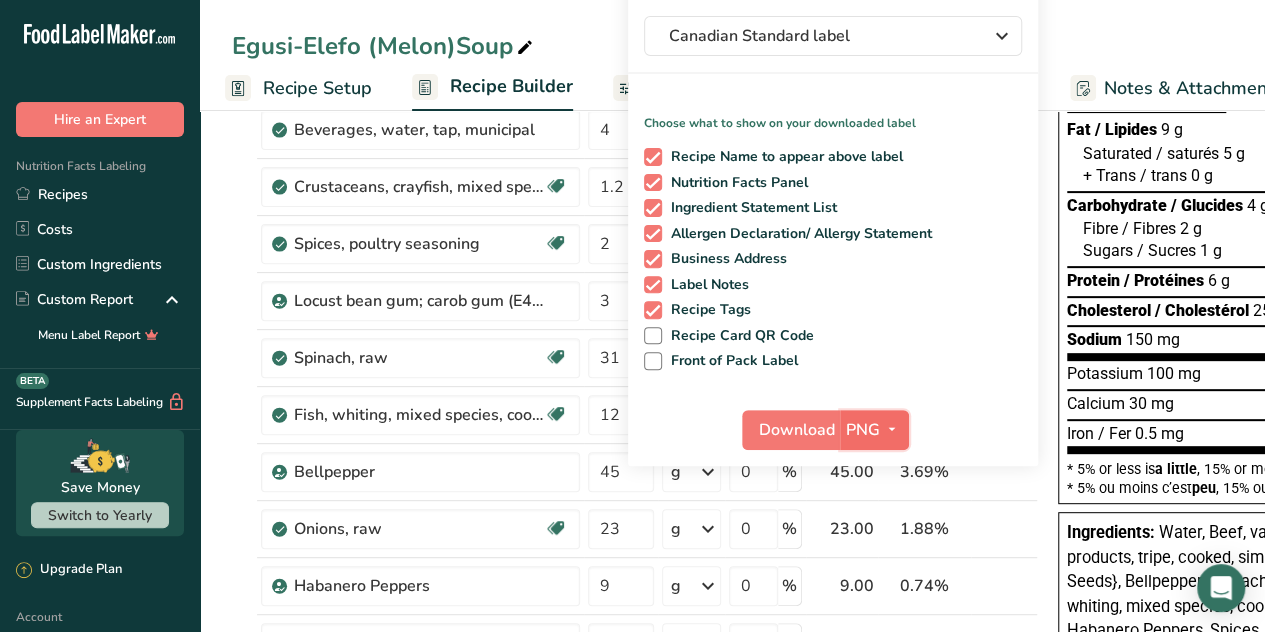 click at bounding box center [892, 429] 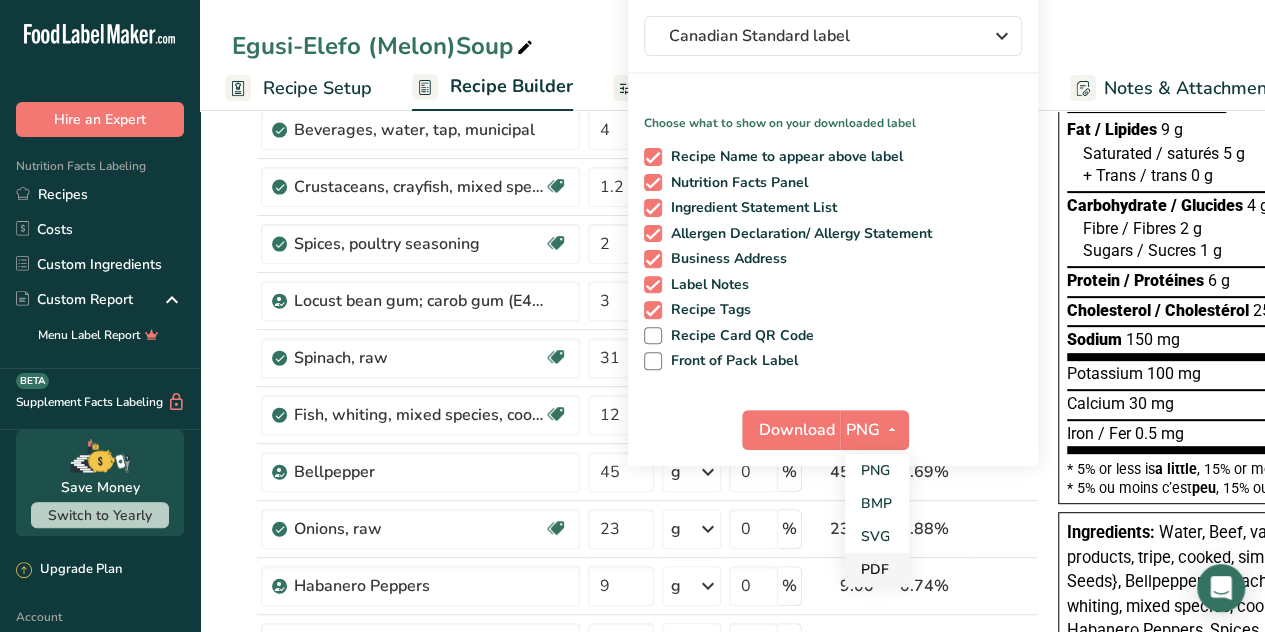 click on "PDF" at bounding box center [877, 569] 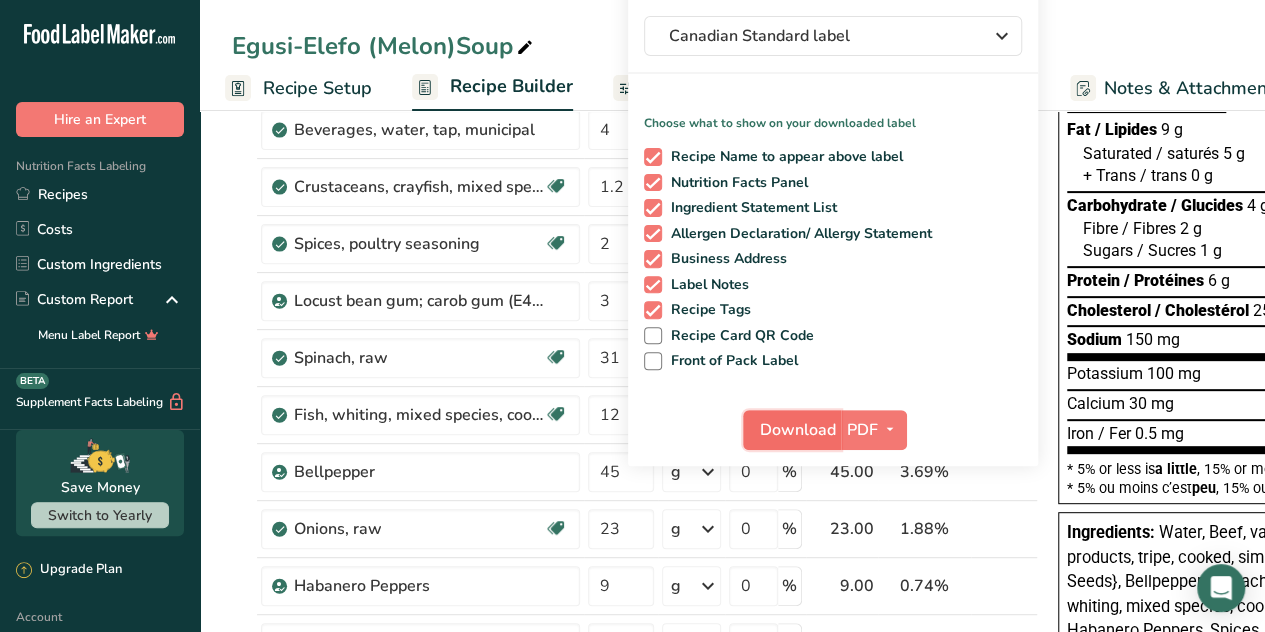 click on "Download" at bounding box center (798, 430) 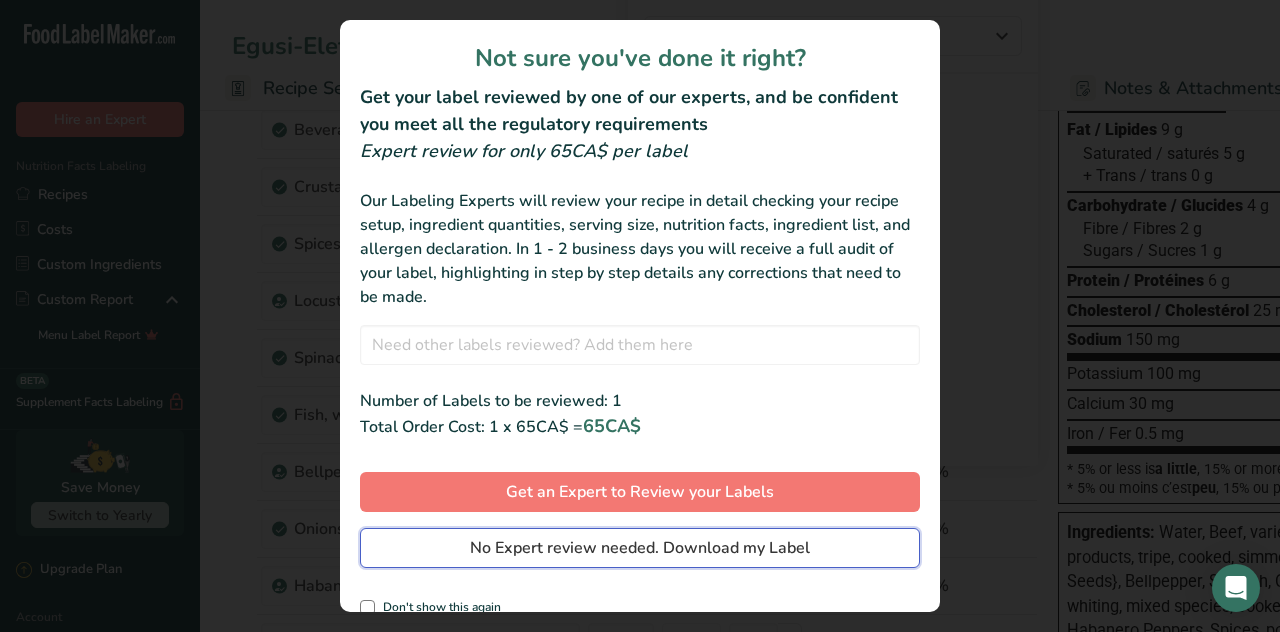 click on "No Expert review needed. Download my Label" at bounding box center (640, 548) 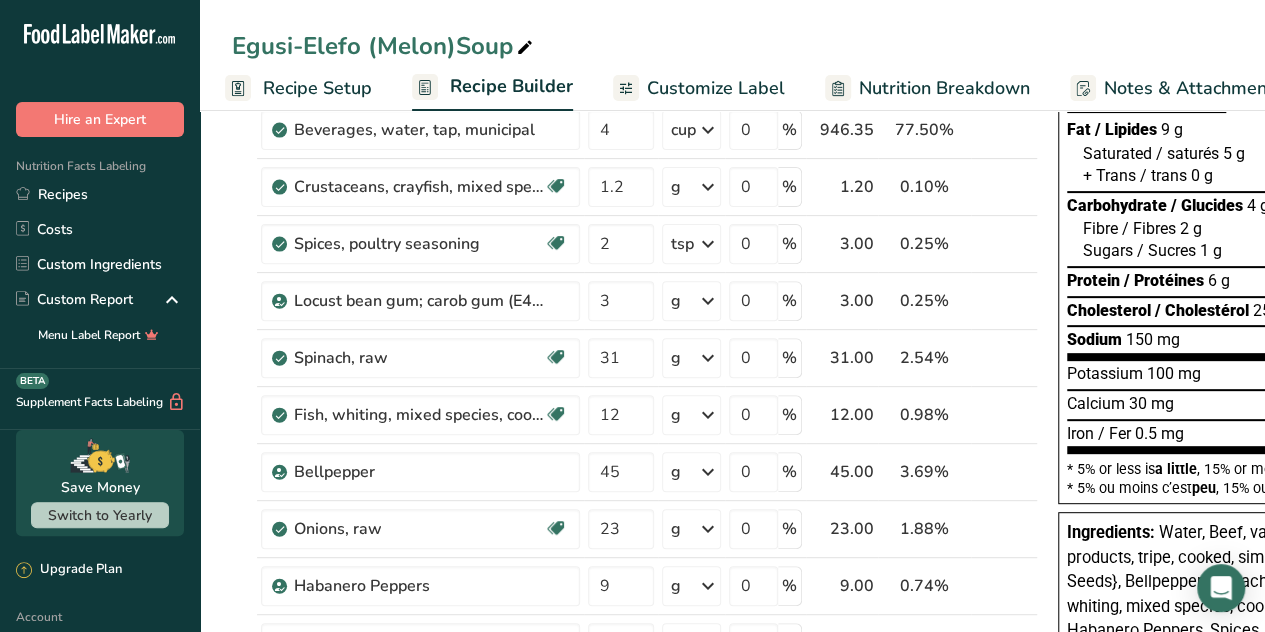 click on "Customize Label" at bounding box center (716, 88) 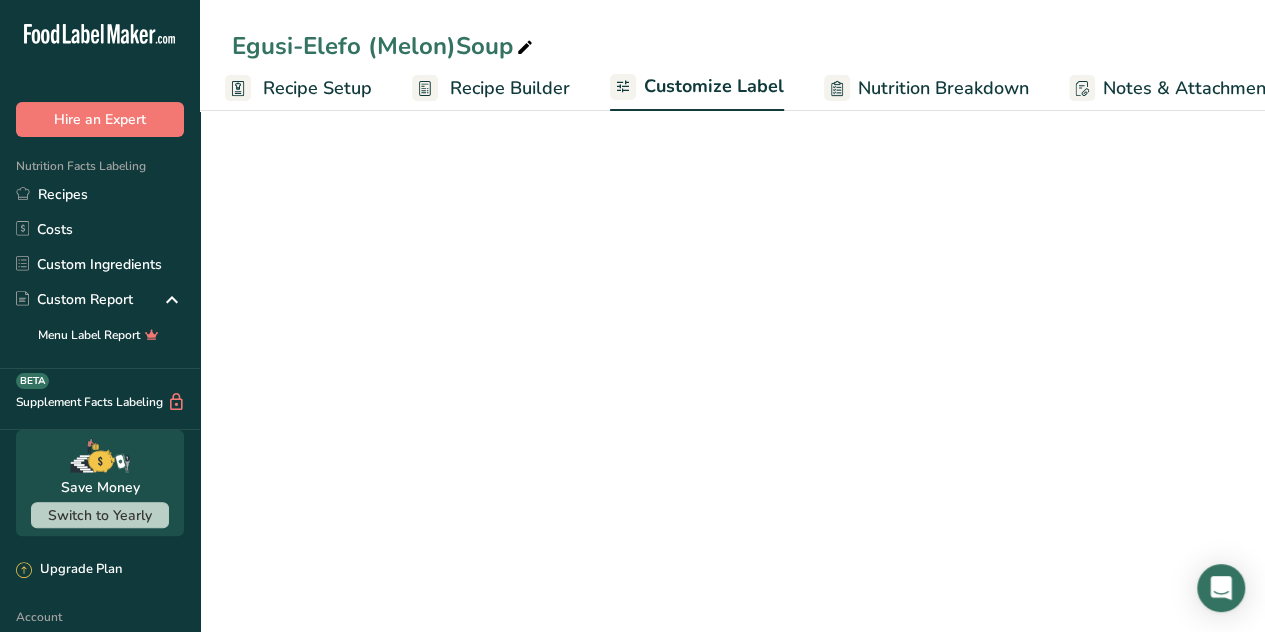 scroll, scrollTop: 0, scrollLeft: 200, axis: horizontal 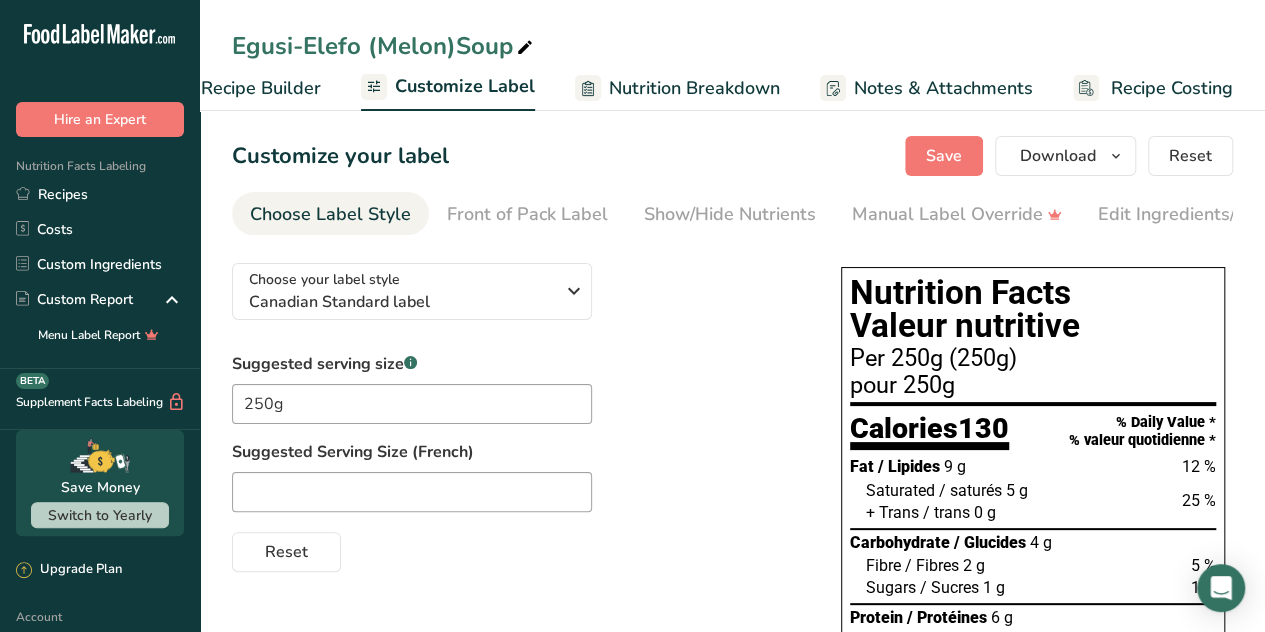 click on "Notes & Attachments" at bounding box center (926, 88) 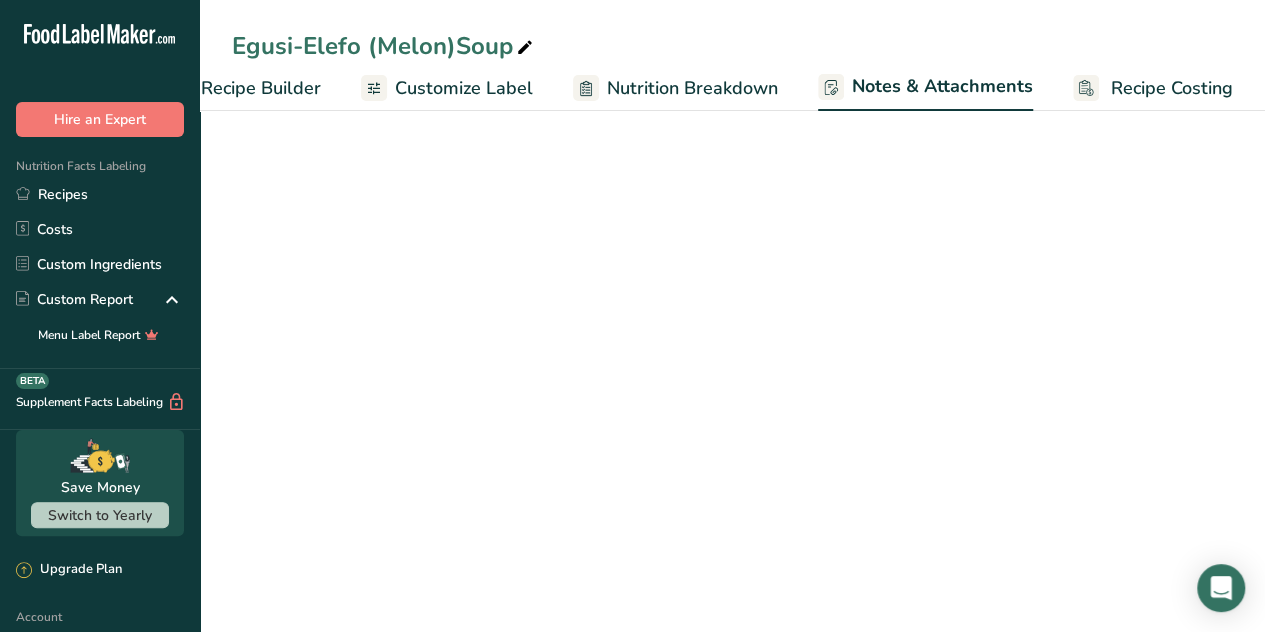 scroll, scrollTop: 0, scrollLeft: 257, axis: horizontal 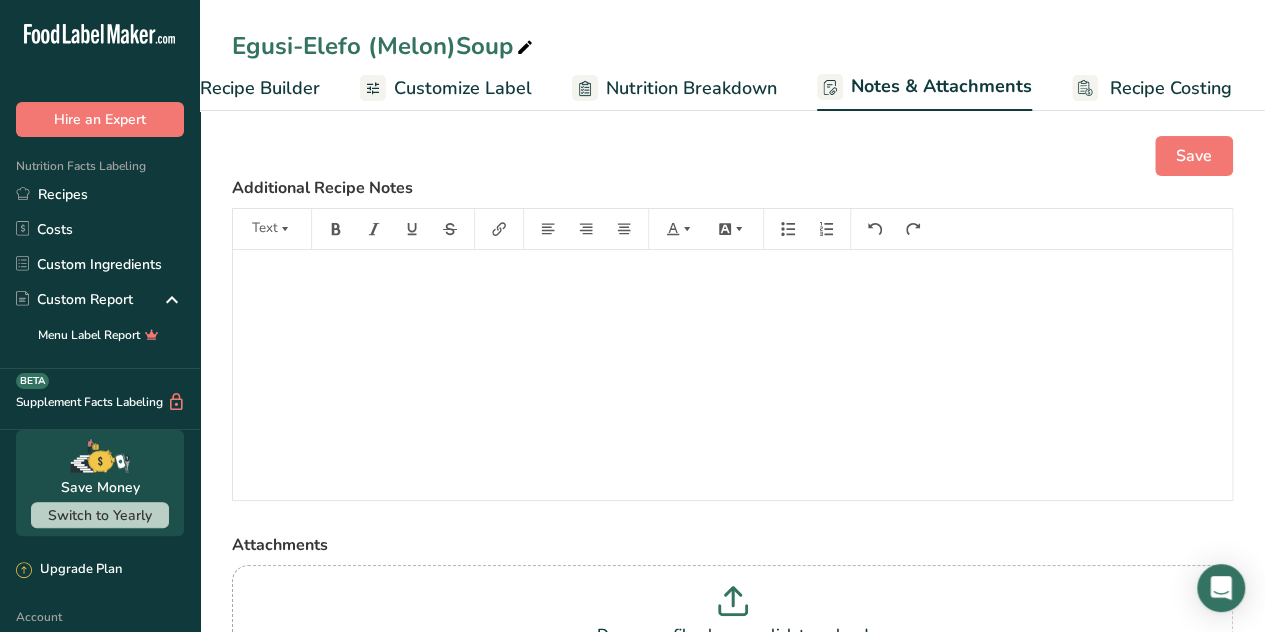 click on "Nutrition Breakdown" at bounding box center [691, 88] 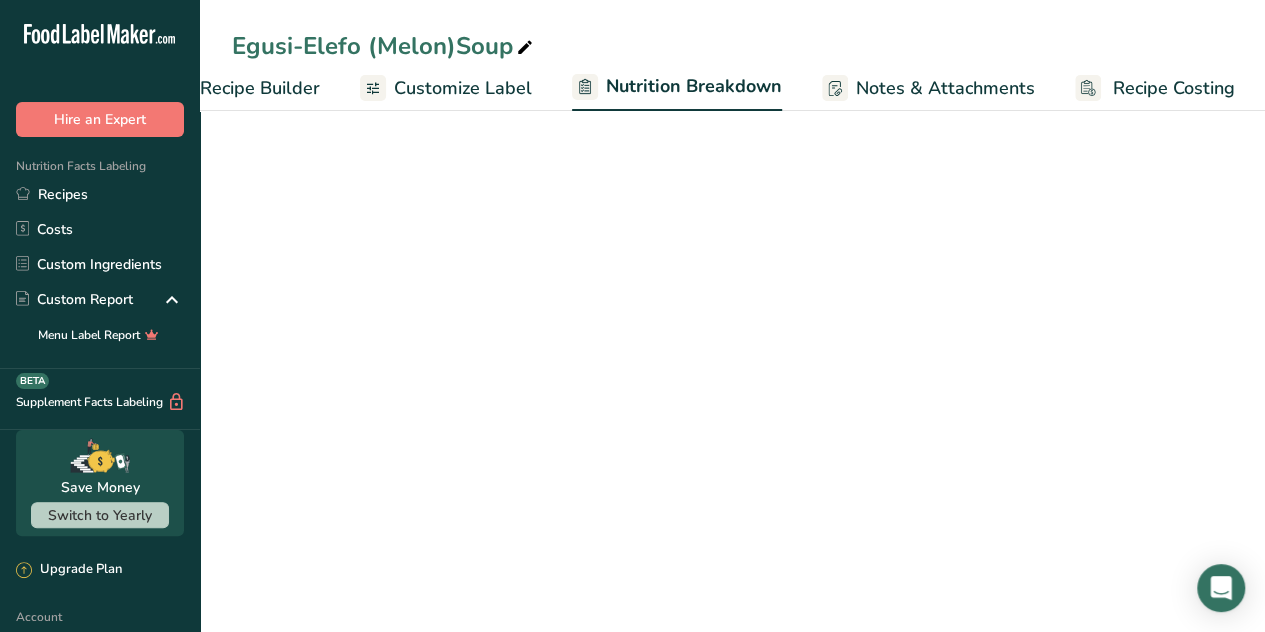 scroll, scrollTop: 0, scrollLeft: 258, axis: horizontal 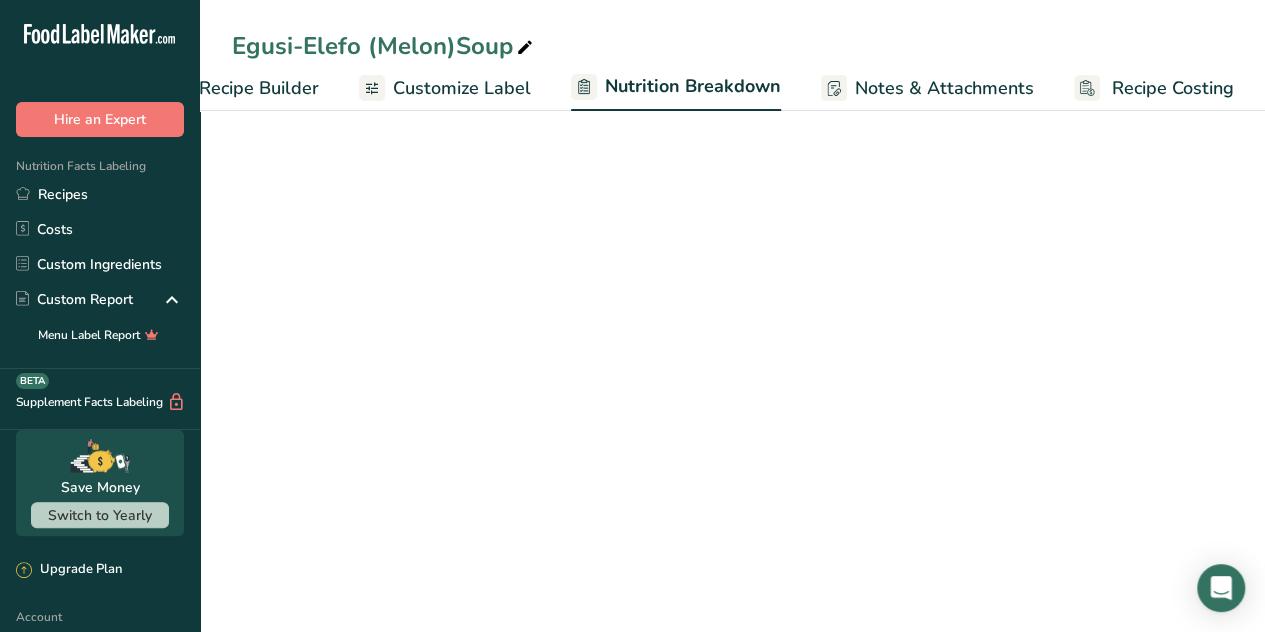 select on "Calories" 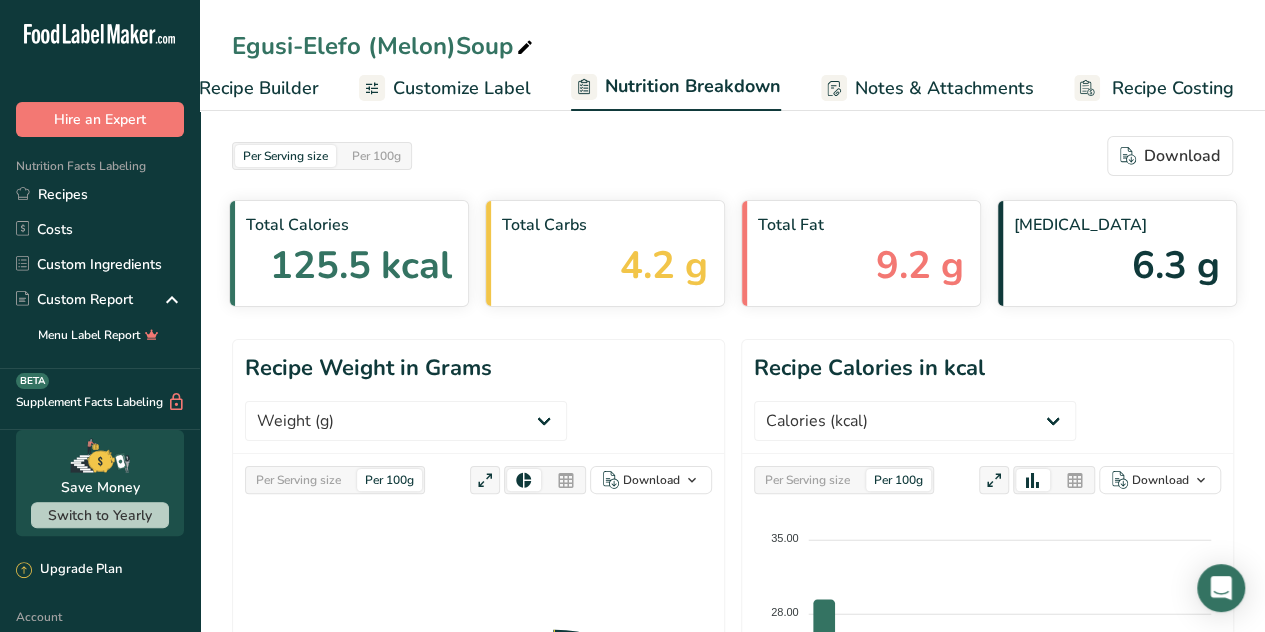 click on "Customize Label" at bounding box center [462, 88] 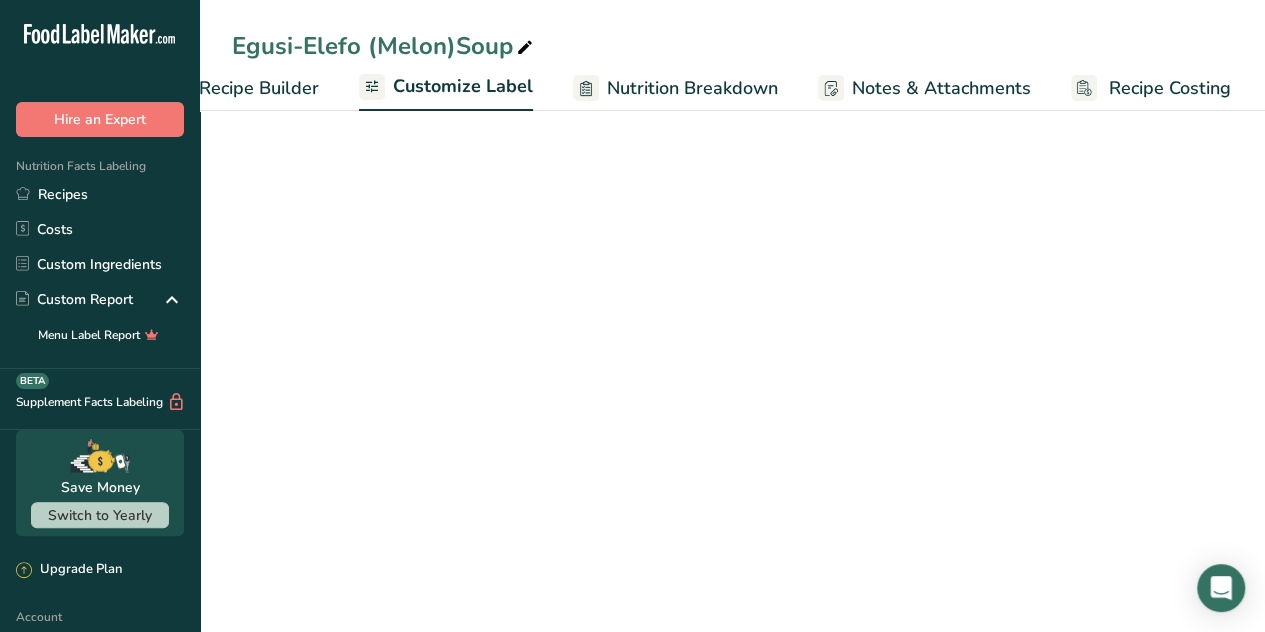 scroll, scrollTop: 0, scrollLeft: 256, axis: horizontal 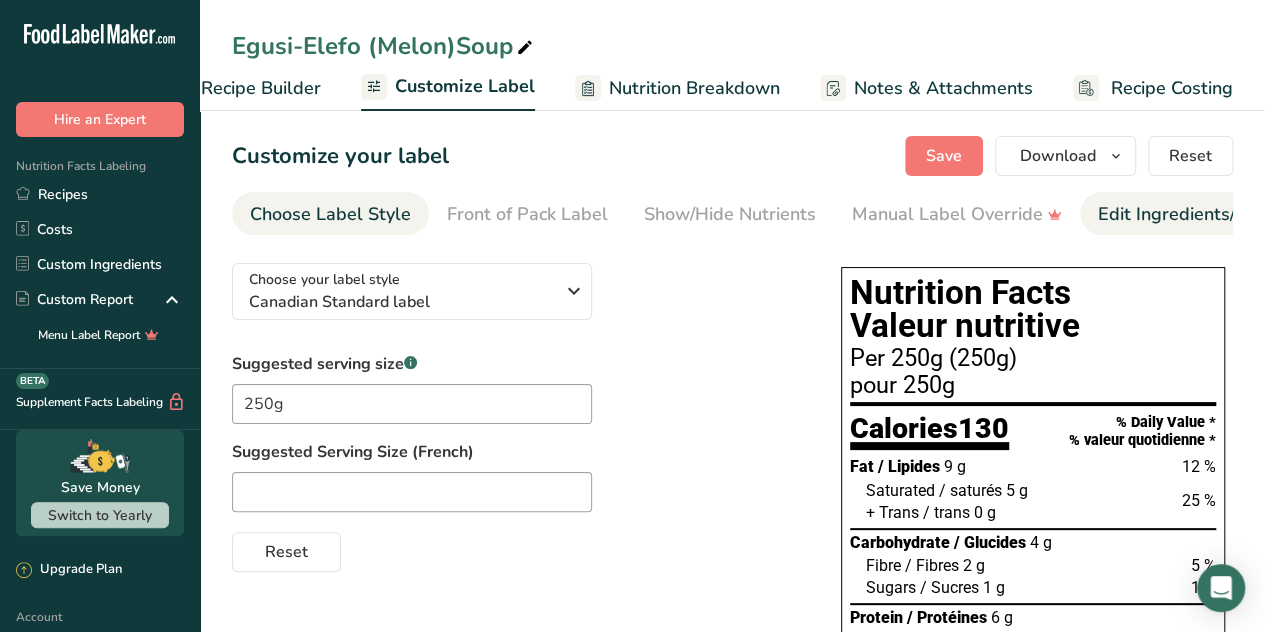 click on "Edit Ingredients/Allergens List" at bounding box center (1225, 214) 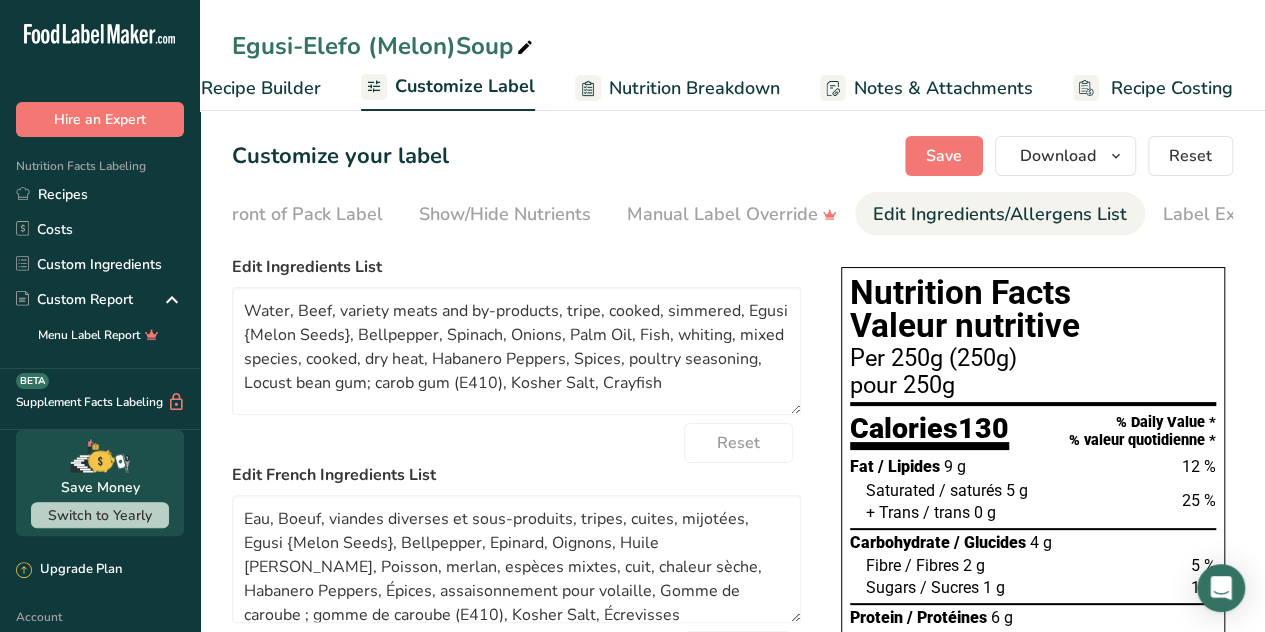 scroll, scrollTop: 0, scrollLeft: 291, axis: horizontal 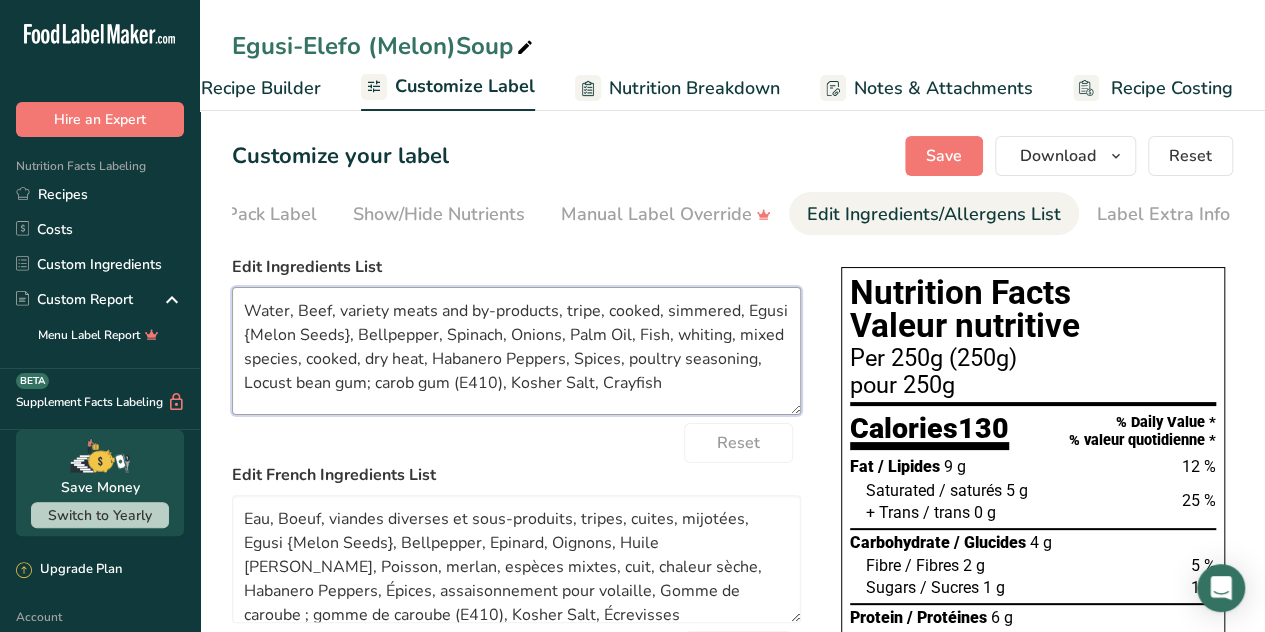 drag, startPoint x: 733, startPoint y: 315, endPoint x: 603, endPoint y: 316, distance: 130.00385 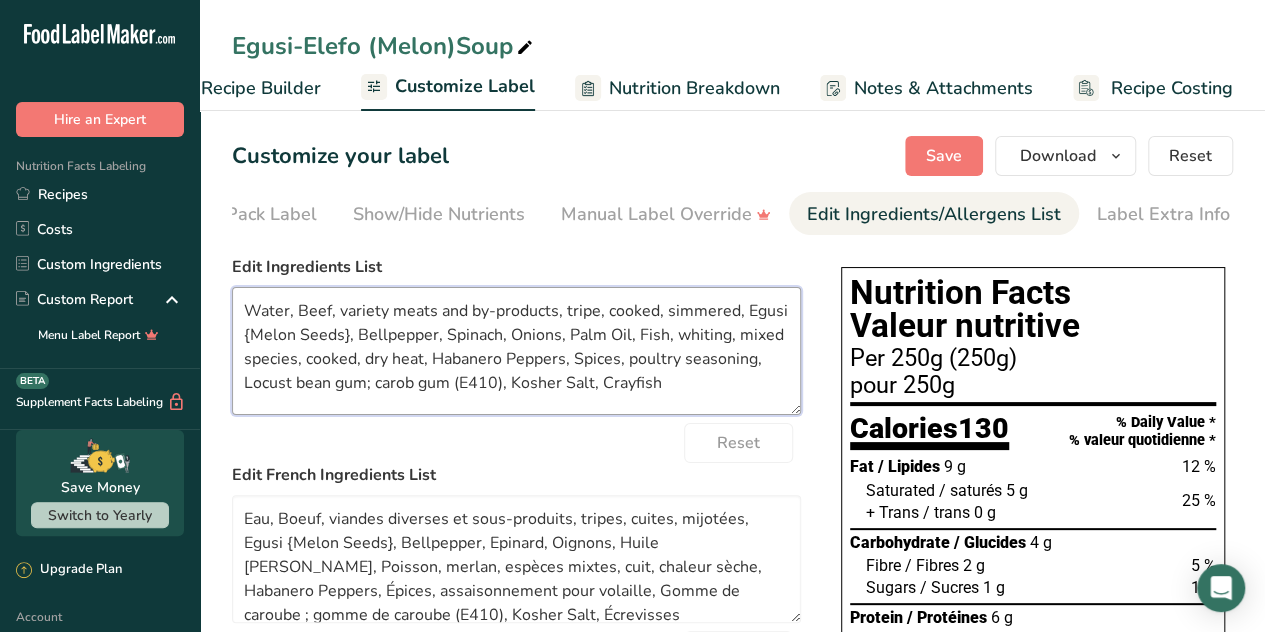 click on "Water, Beef, variety meats and by-products, tripe, cooked, simmered, Egusi {Melon Seeds}, Bellpepper, Spinach, Onions, Palm Oil, Fish, whiting, mixed species, cooked, dry heat, Habanero Peppers, Spices, poultry seasoning, Locust bean gum; carob gum (E410), Kosher Salt, Crayfish" at bounding box center [516, 351] 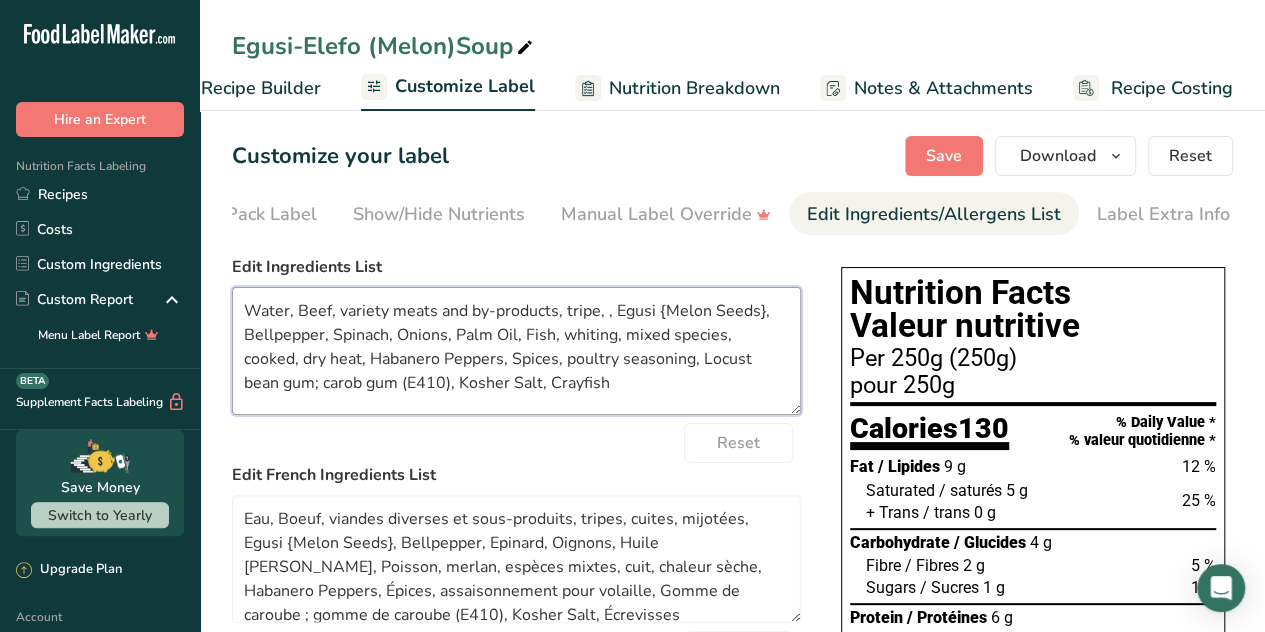 drag, startPoint x: 614, startPoint y: 341, endPoint x: 562, endPoint y: 348, distance: 52.46904 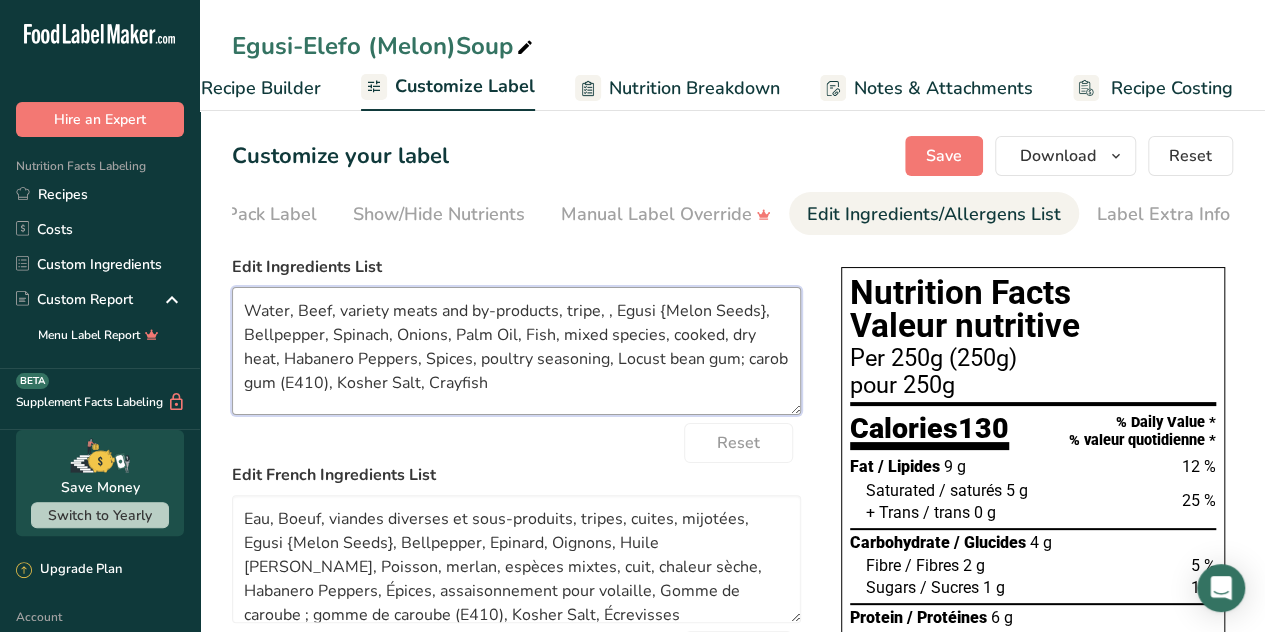 drag, startPoint x: 672, startPoint y: 340, endPoint x: 271, endPoint y: 361, distance: 401.5495 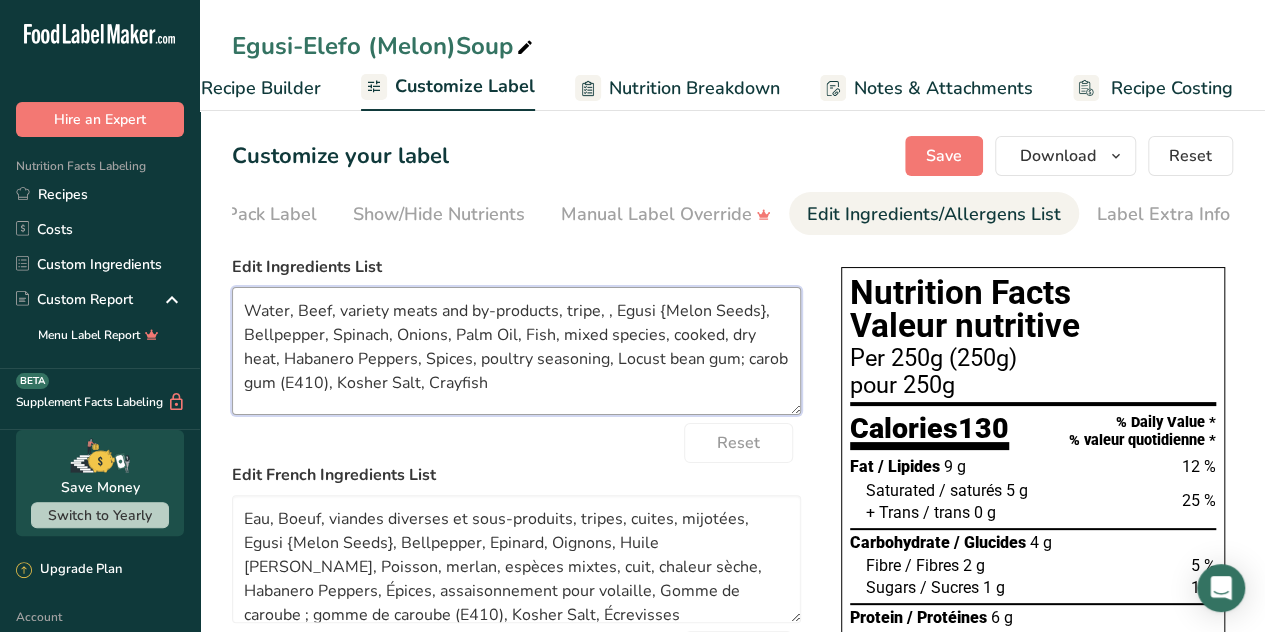 click on "Water, Beef, variety meats and by-products, tripe, , Egusi {Melon Seeds}, Bellpepper, Spinach, Onions, Palm Oil, Fish, mixed species, cooked, dry heat, Habanero Peppers, Spices, poultry seasoning, Locust bean gum; carob gum (E410), Kosher Salt, Crayfish" at bounding box center [516, 351] 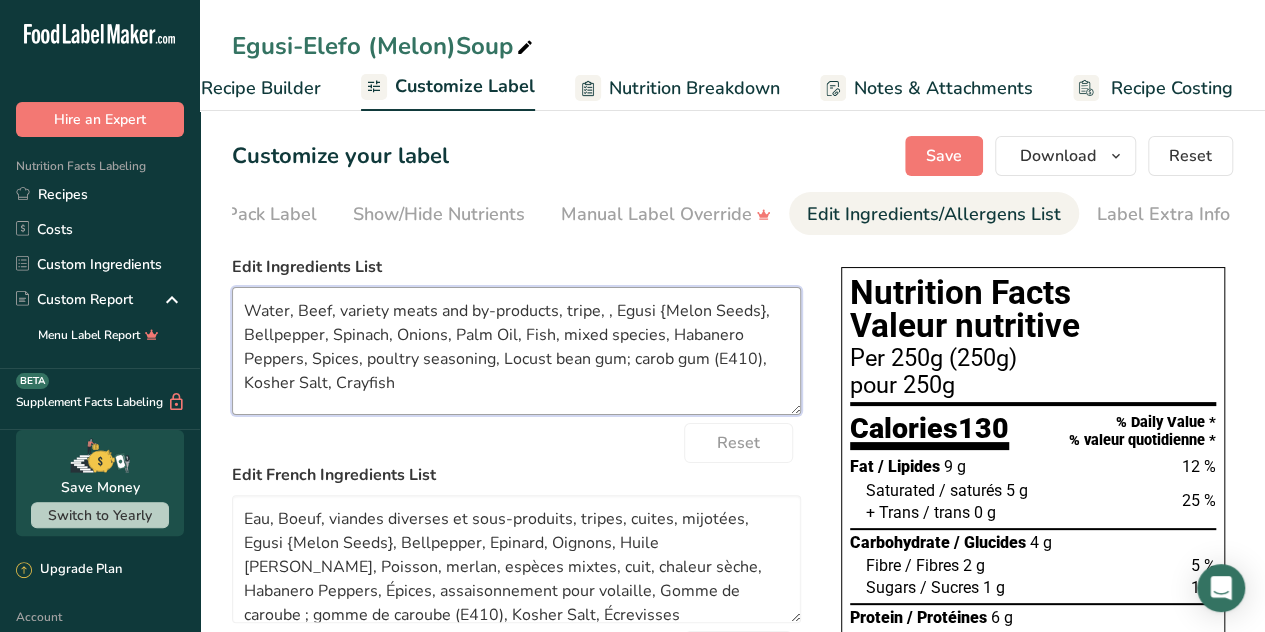 drag, startPoint x: 356, startPoint y: 361, endPoint x: 309, endPoint y: 370, distance: 47.853943 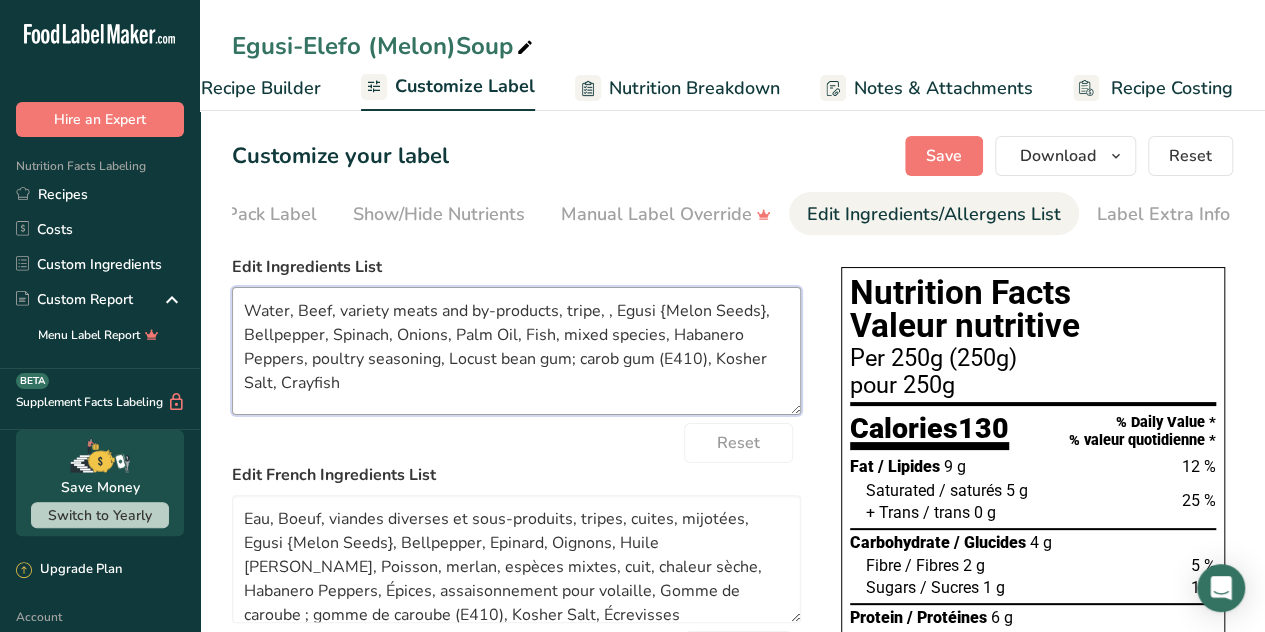drag, startPoint x: 364, startPoint y: 365, endPoint x: 305, endPoint y: 365, distance: 59 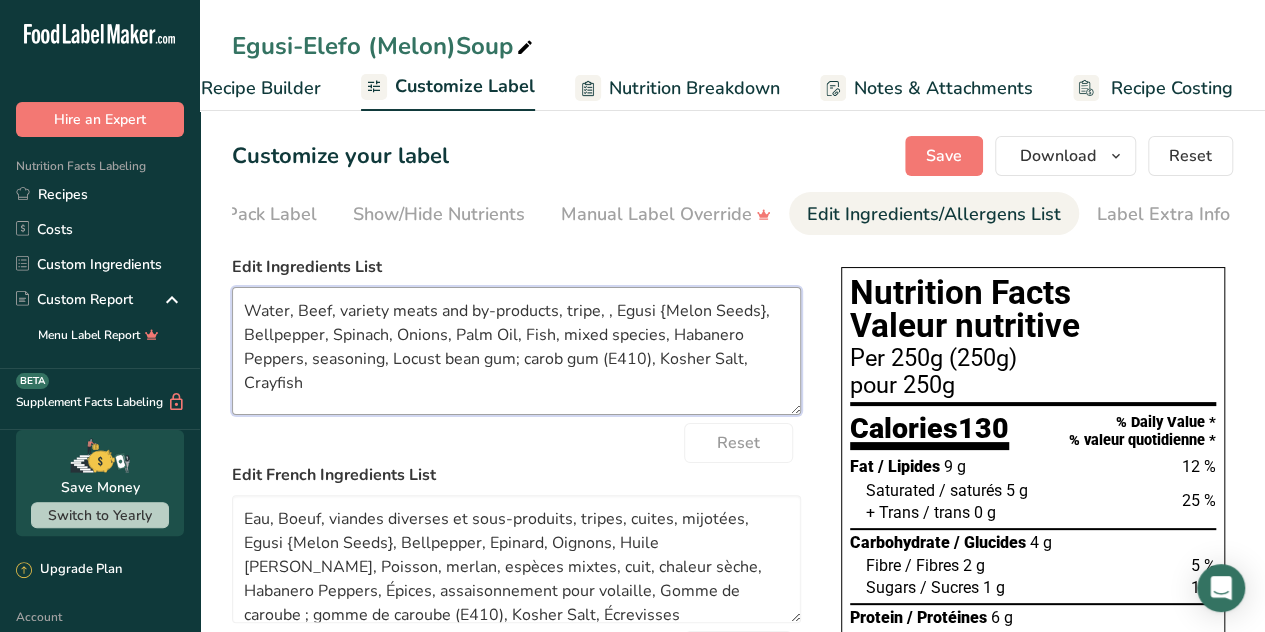 drag, startPoint x: 648, startPoint y: 366, endPoint x: 482, endPoint y: 373, distance: 166.14752 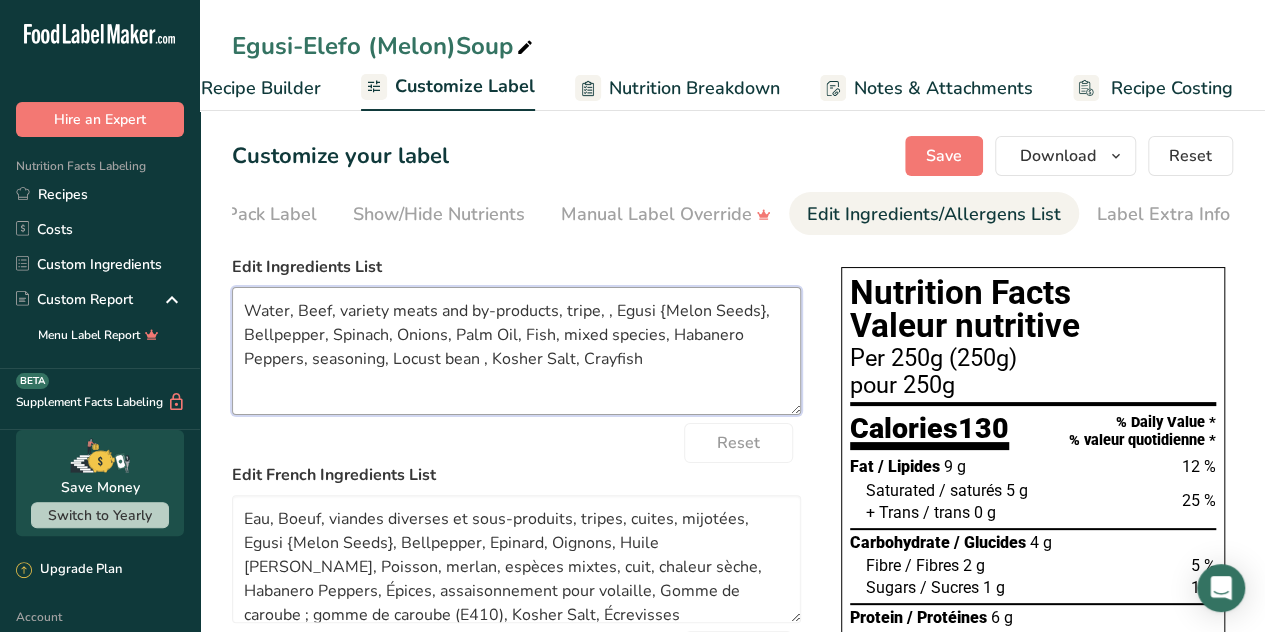 click on "Water, Beef, variety meats and by-products, tripe, , Egusi {Melon Seeds}, Bellpepper, Spinach, Onions, Palm Oil, Fish, mixed species, Habanero Peppers, seasoning, Locust bean , Kosher Salt, Crayfish" at bounding box center (516, 351) 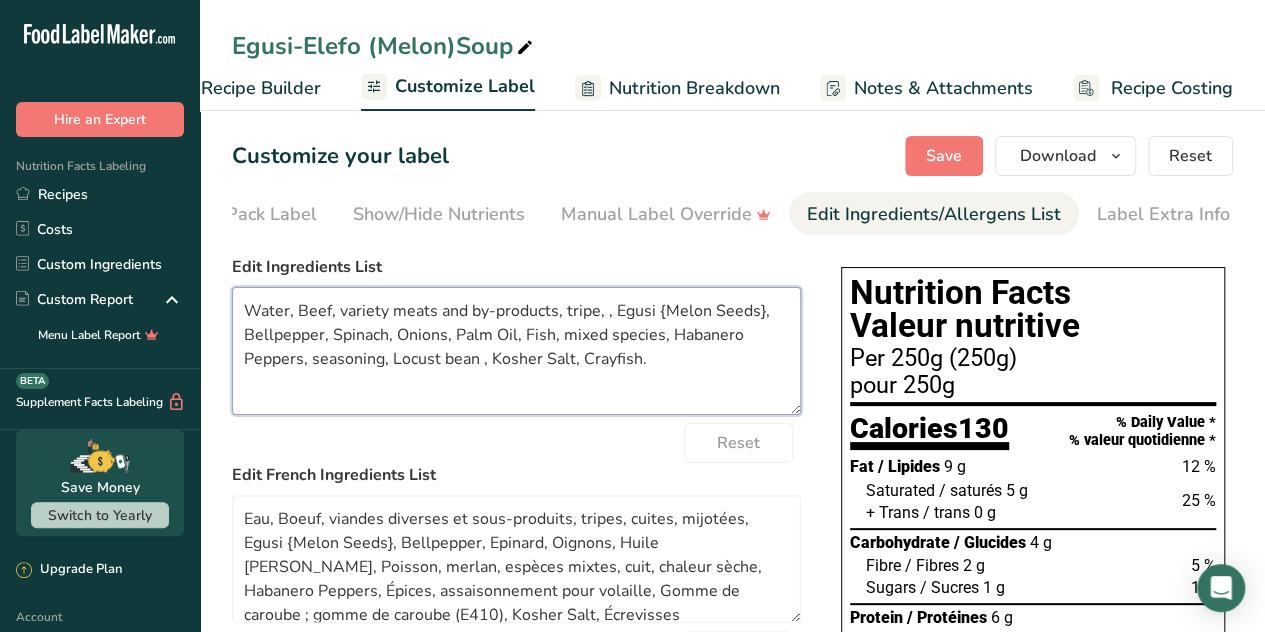drag, startPoint x: 660, startPoint y: 341, endPoint x: 566, endPoint y: 344, distance: 94.04786 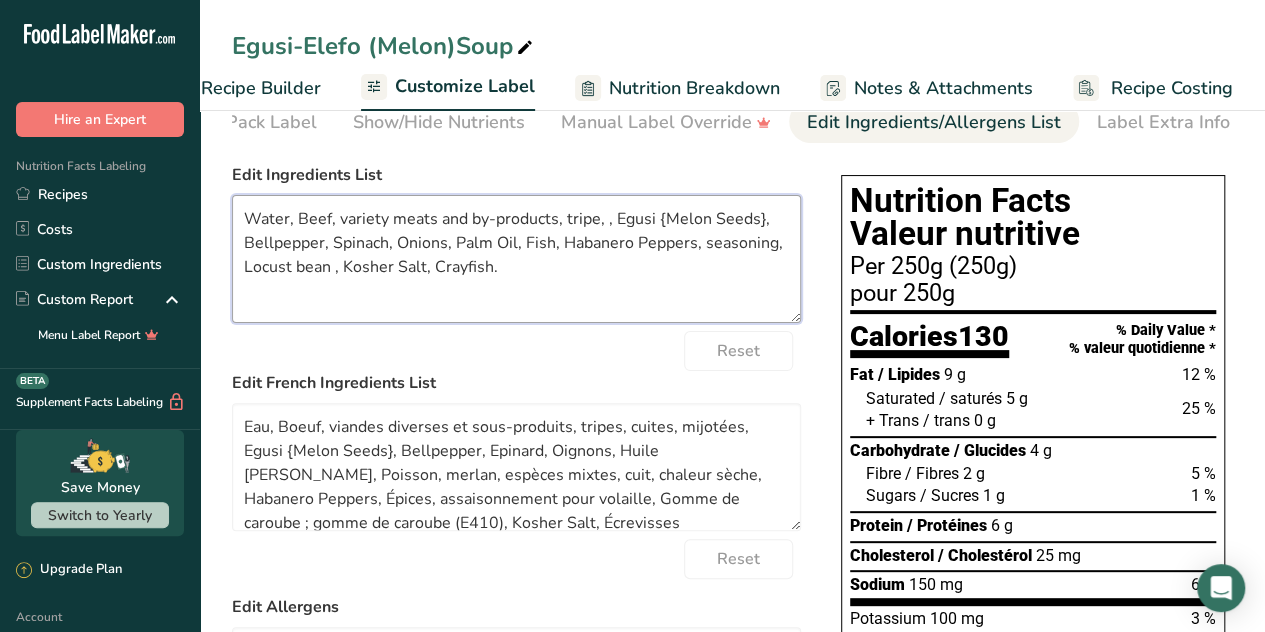 scroll, scrollTop: 113, scrollLeft: 0, axis: vertical 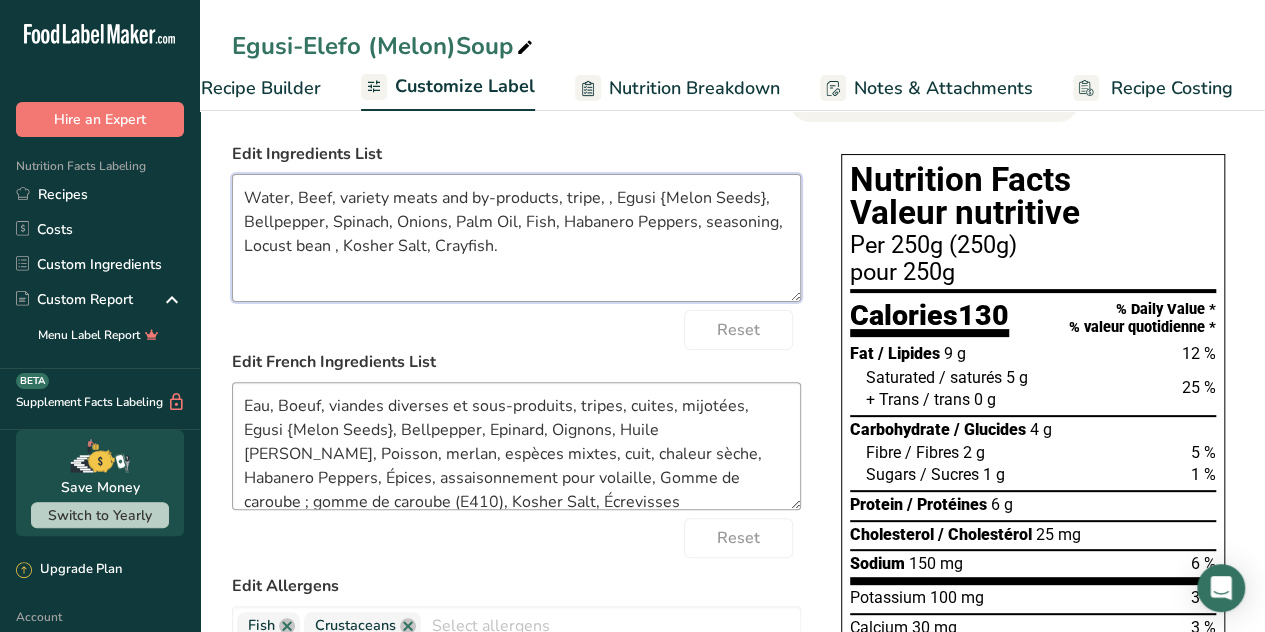 type on "Water, Beef, variety meats and by-products, tripe, , Egusi {Melon Seeds}, Bellpepper, Spinach, Onions, Palm Oil, Fish, Habanero Peppers, seasoning, Locust bean , Kosher Salt, Crayfish." 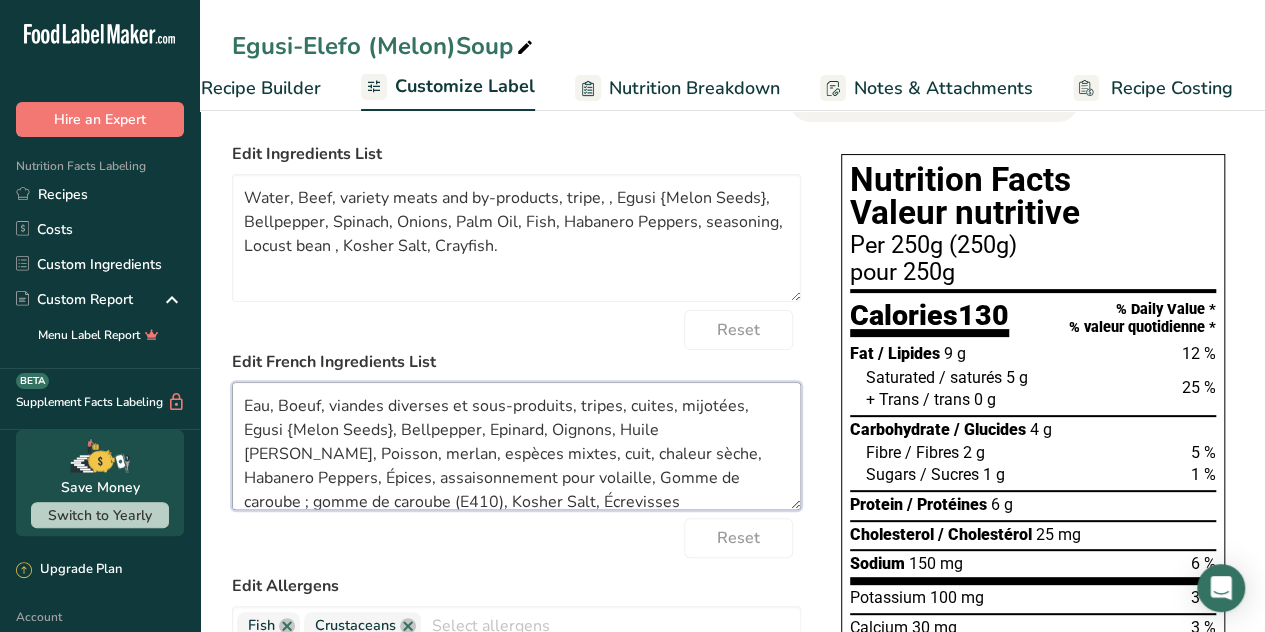 drag, startPoint x: 732, startPoint y: 410, endPoint x: 626, endPoint y: 408, distance: 106.01887 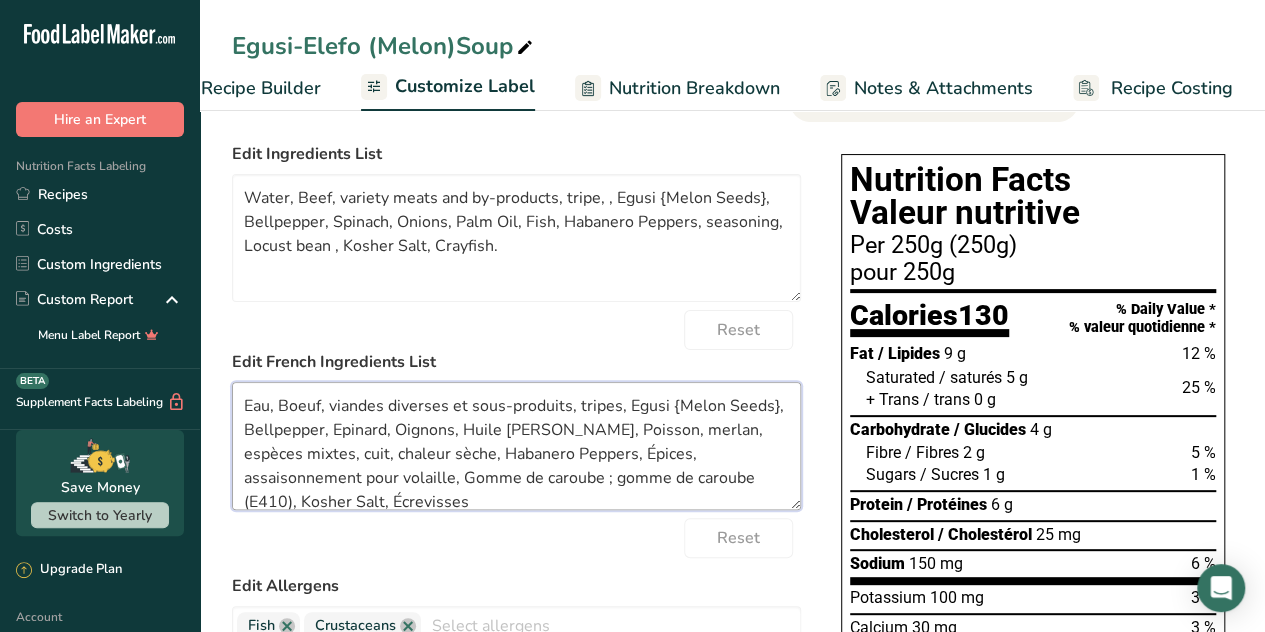 drag, startPoint x: 378, startPoint y: 442, endPoint x: 355, endPoint y: 425, distance: 28.600698 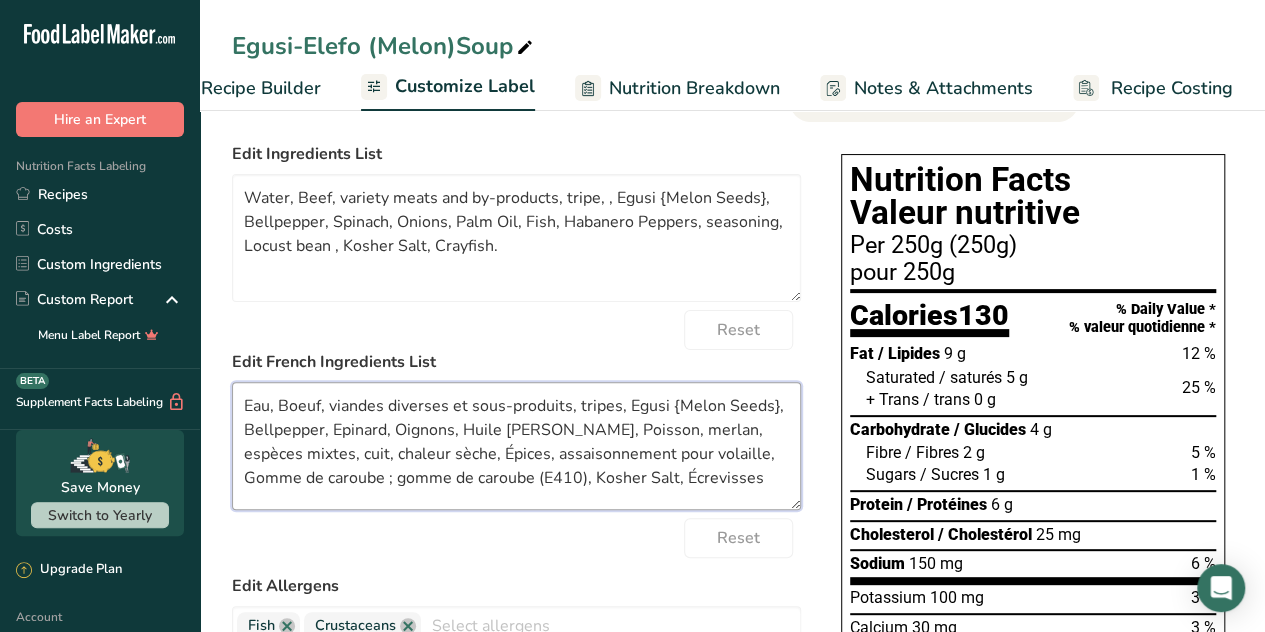 drag, startPoint x: 499, startPoint y: 483, endPoint x: 310, endPoint y: 501, distance: 189.85521 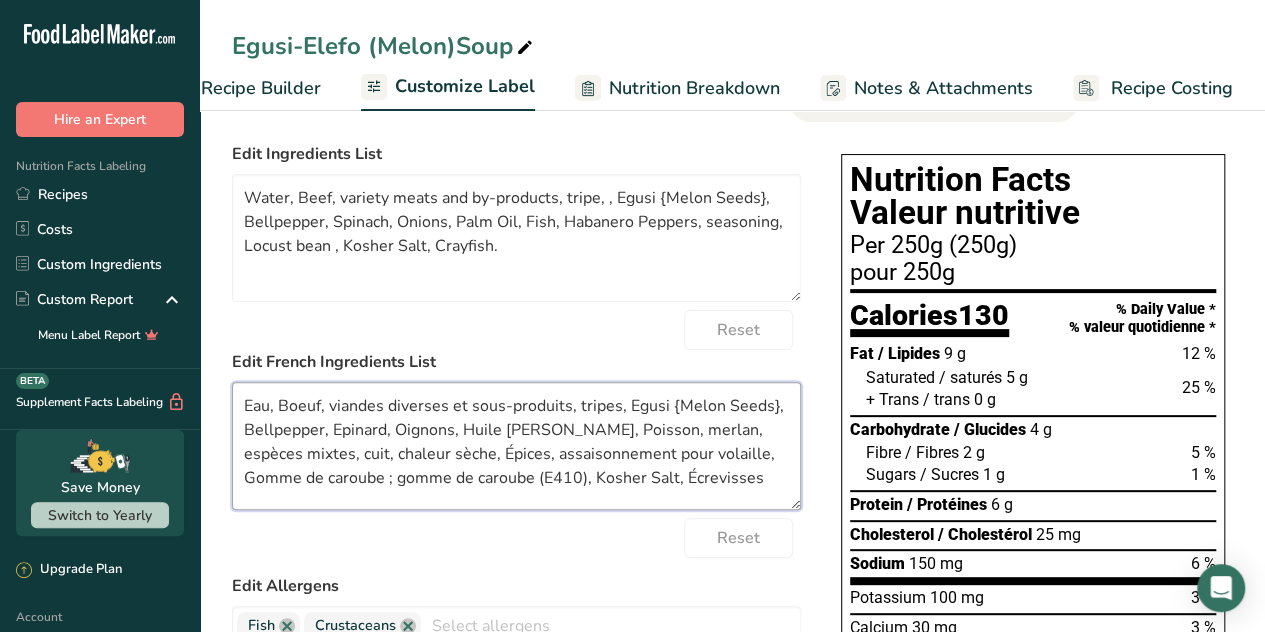 click on "Eau, Boeuf, viandes diverses et sous-produits, tripes, Egusi {Melon Seeds}, Bellpepper, Epinard, Oignons, Huile de palme, Poisson, merlan, espèces mixtes, cuit, chaleur sèche, Épices, assaisonnement pour volaille, Gomme de caroube ; gomme de caroube (E410), Kosher Salt, Écrevisses" at bounding box center (516, 446) 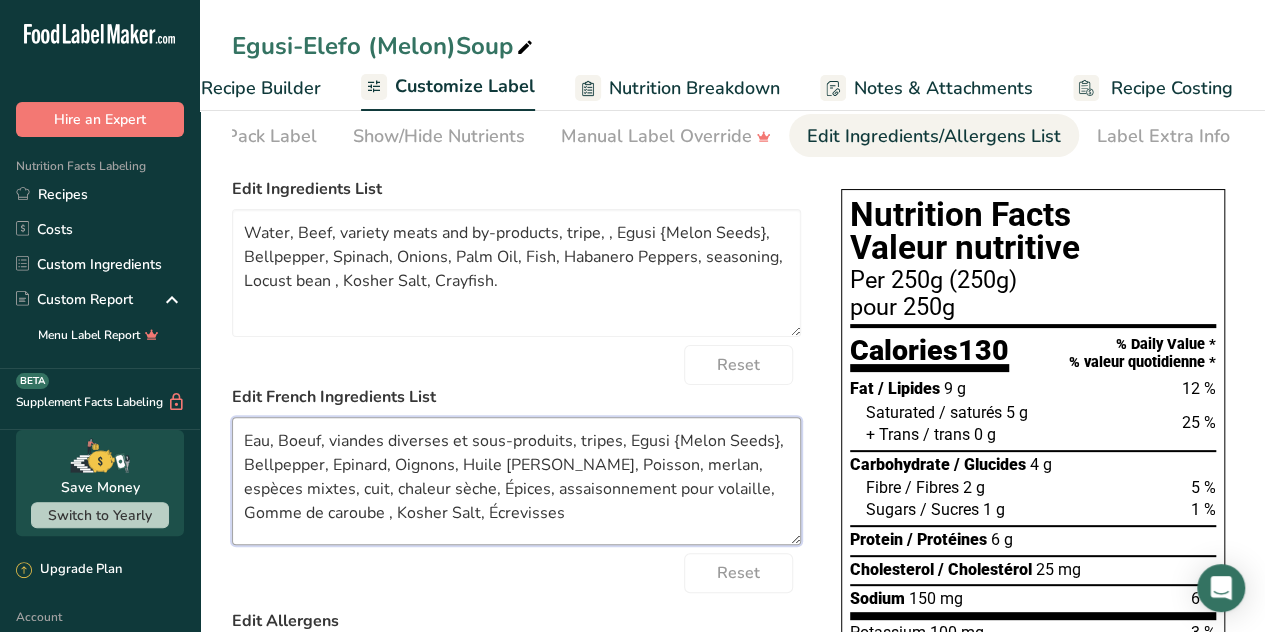 scroll, scrollTop: 0, scrollLeft: 0, axis: both 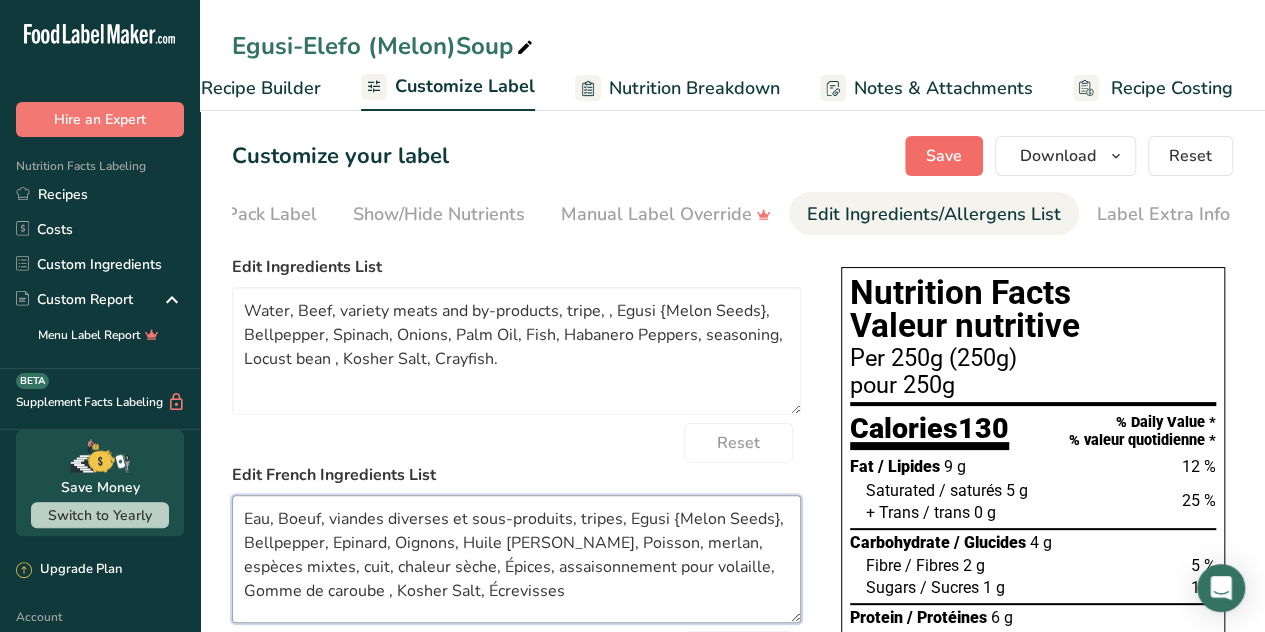 type on "Eau, Boeuf, viandes diverses et sous-produits, tripes, Egusi {Melon Seeds}, Bellpepper, Epinard, Oignons, Huile de palme, Poisson, merlan, espèces mixtes, cuit, chaleur sèche, Épices, assaisonnement pour volaille, Gomme de caroube , Kosher Salt, Écrevisses" 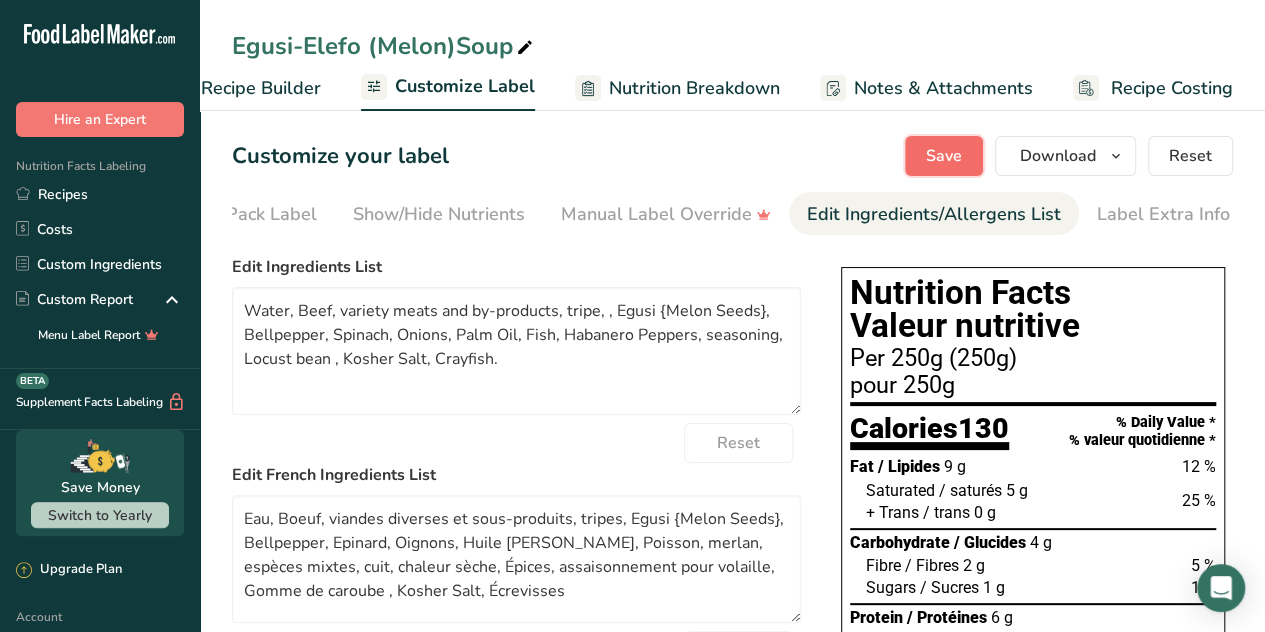 click on "Save" at bounding box center (944, 156) 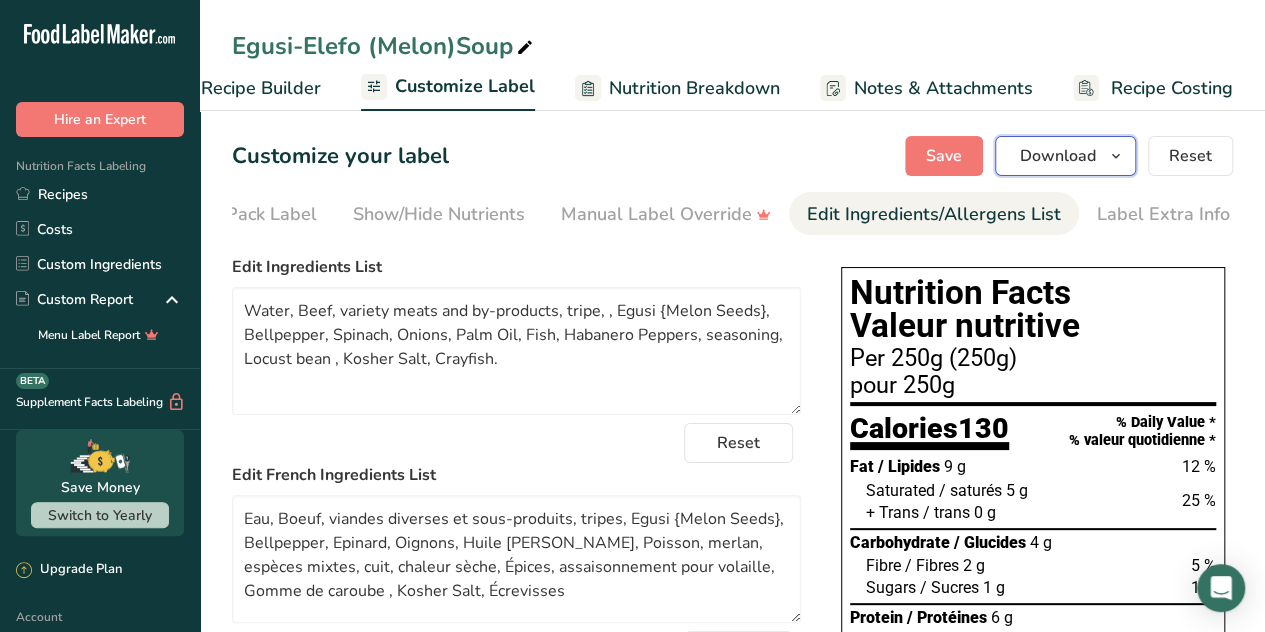 click on "Download" at bounding box center [1058, 156] 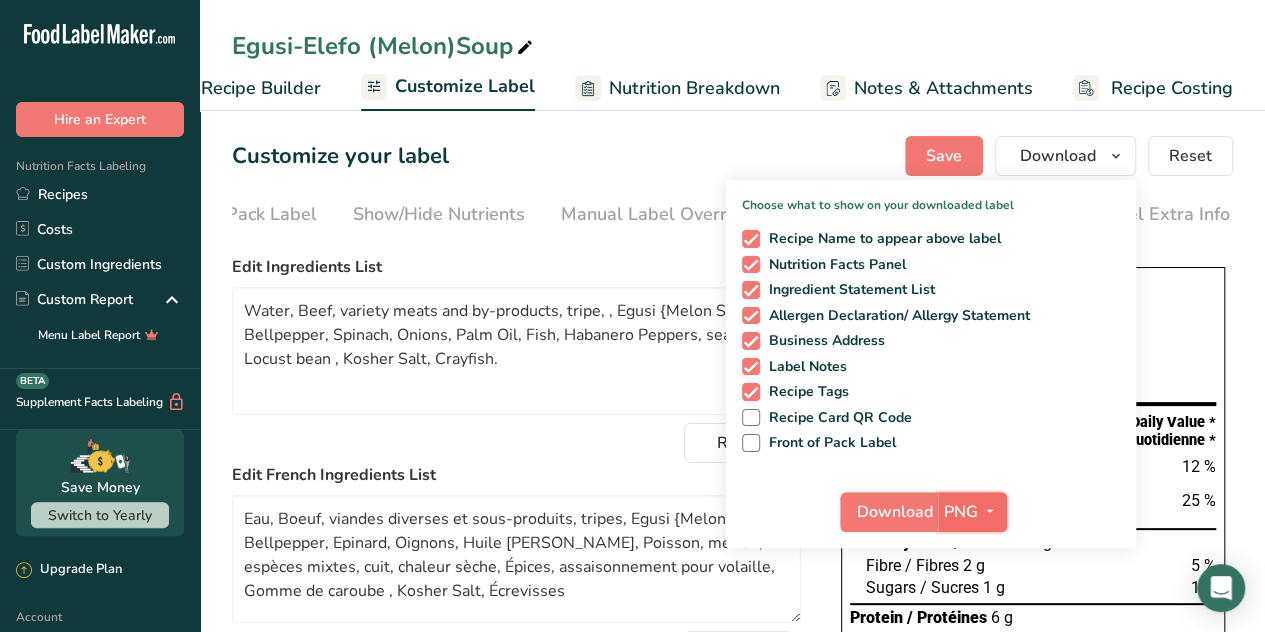 click at bounding box center (990, 511) 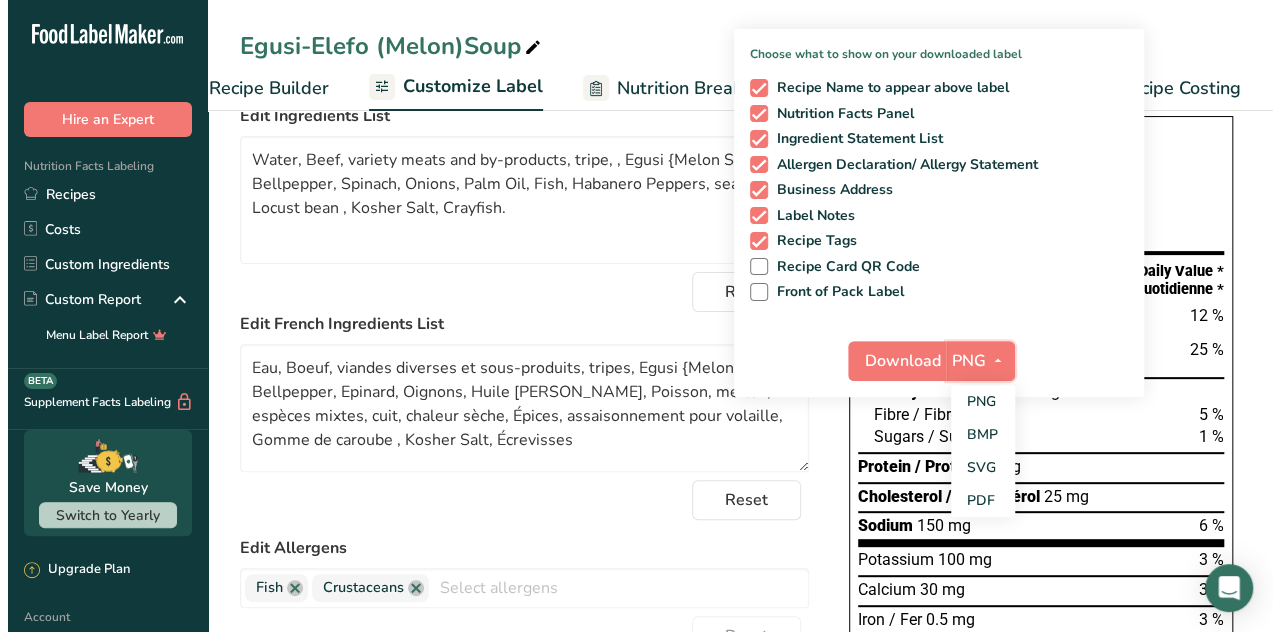 scroll, scrollTop: 156, scrollLeft: 0, axis: vertical 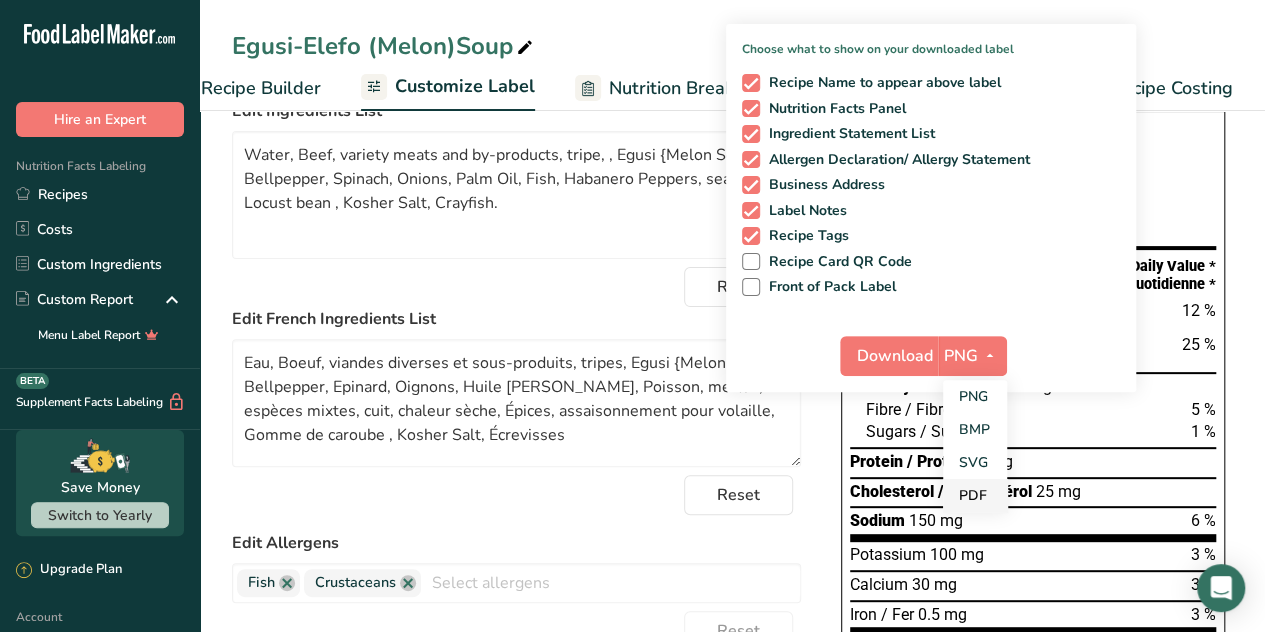 click on "PDF" at bounding box center (975, 495) 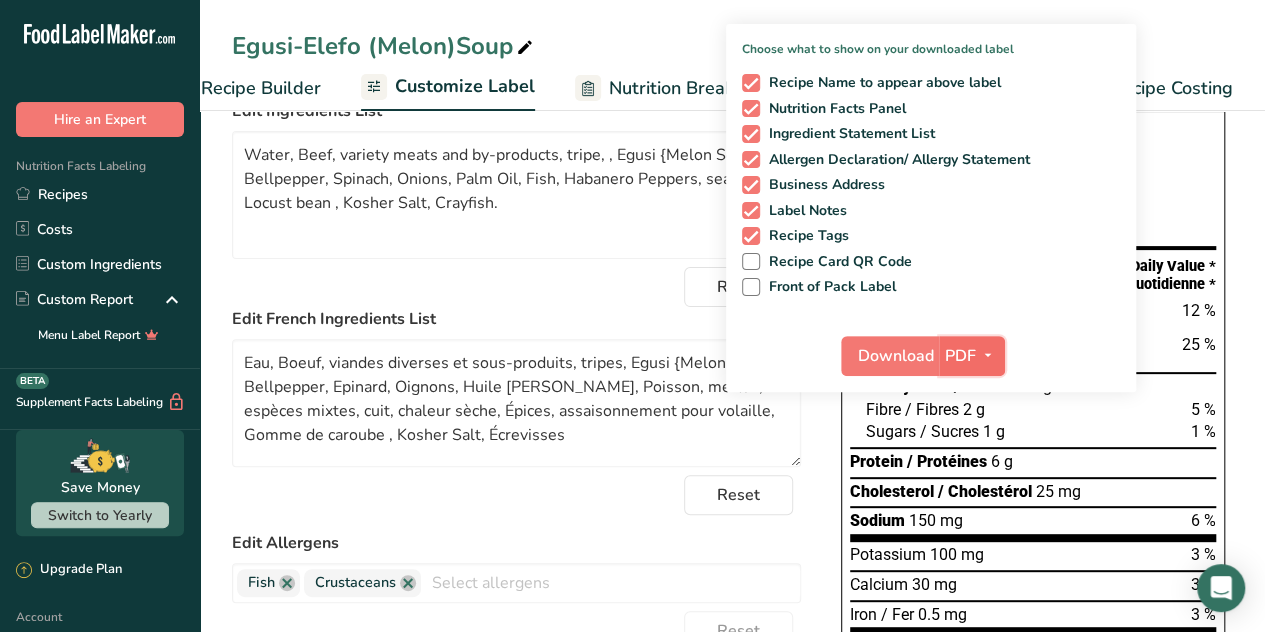 click on "PDF" at bounding box center (972, 356) 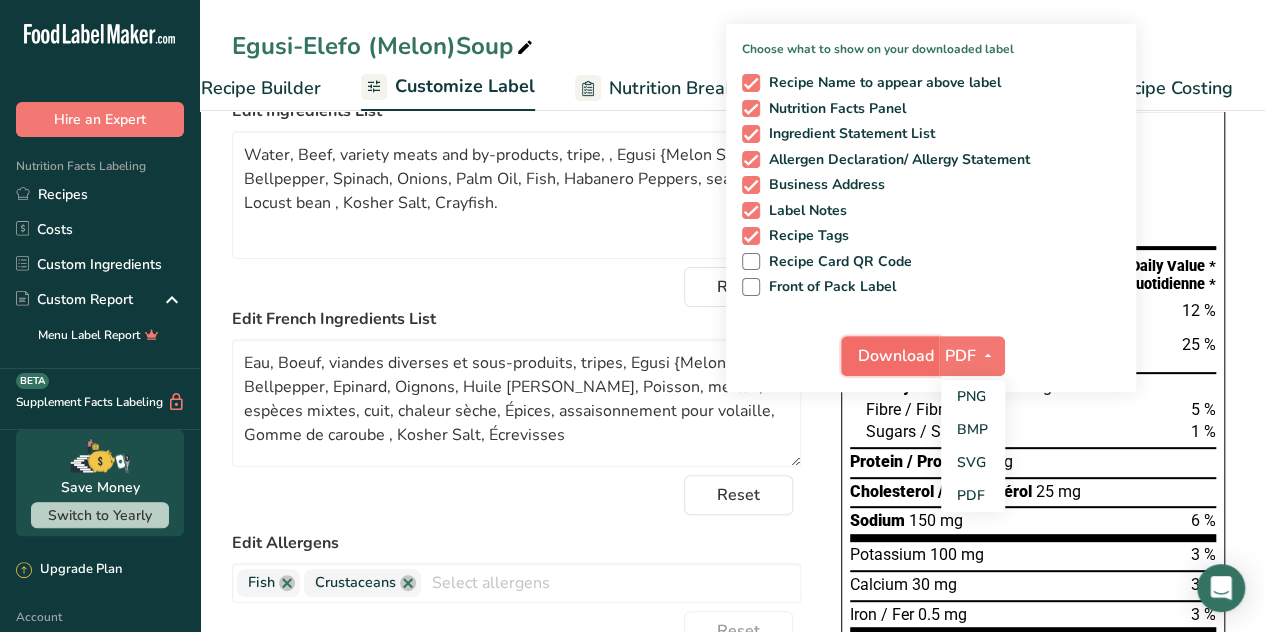 click on "Download" at bounding box center [896, 356] 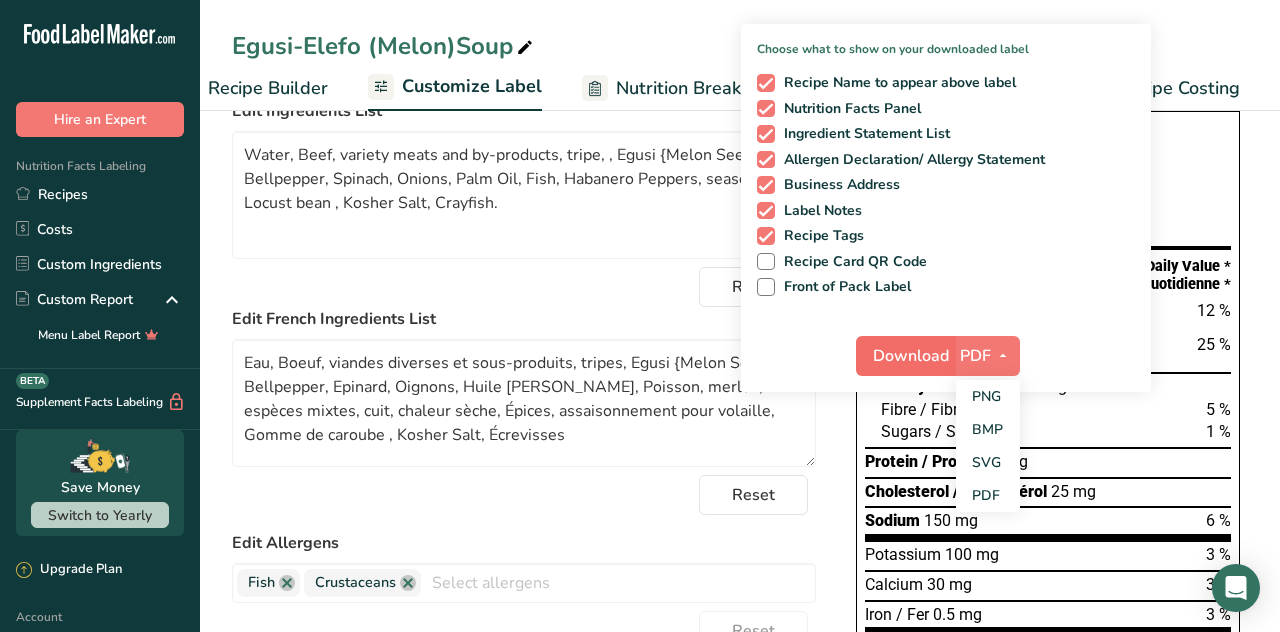 scroll, scrollTop: 0, scrollLeft: 276, axis: horizontal 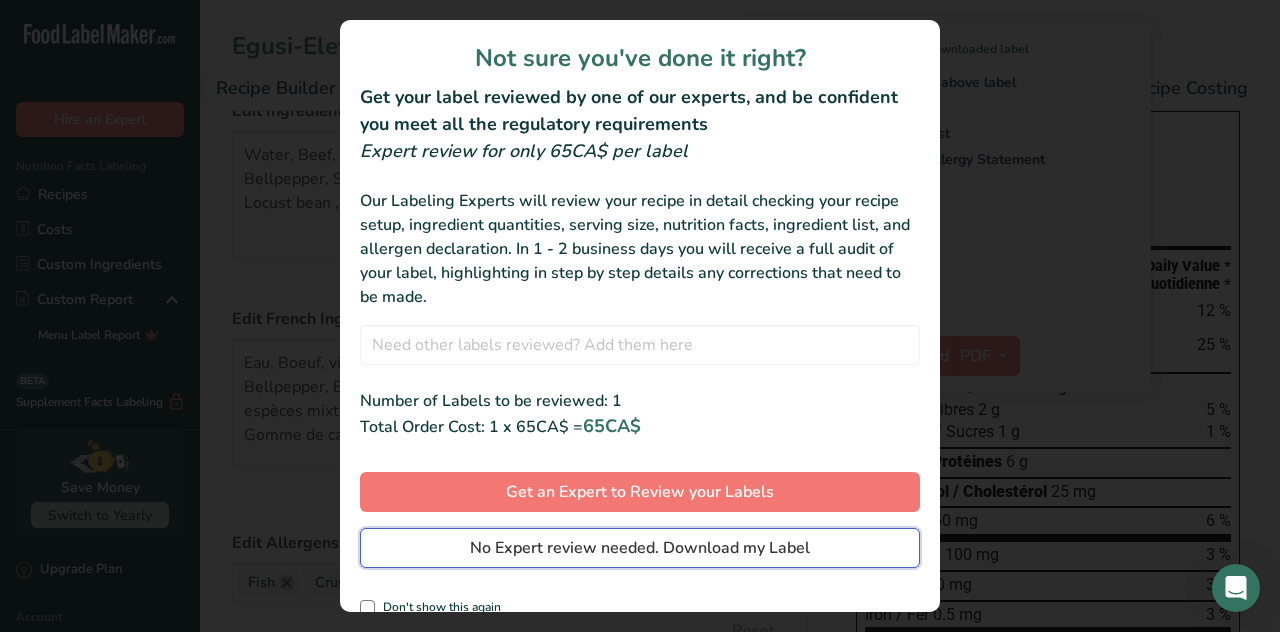 click on "No Expert review needed. Download my Label" at bounding box center (640, 548) 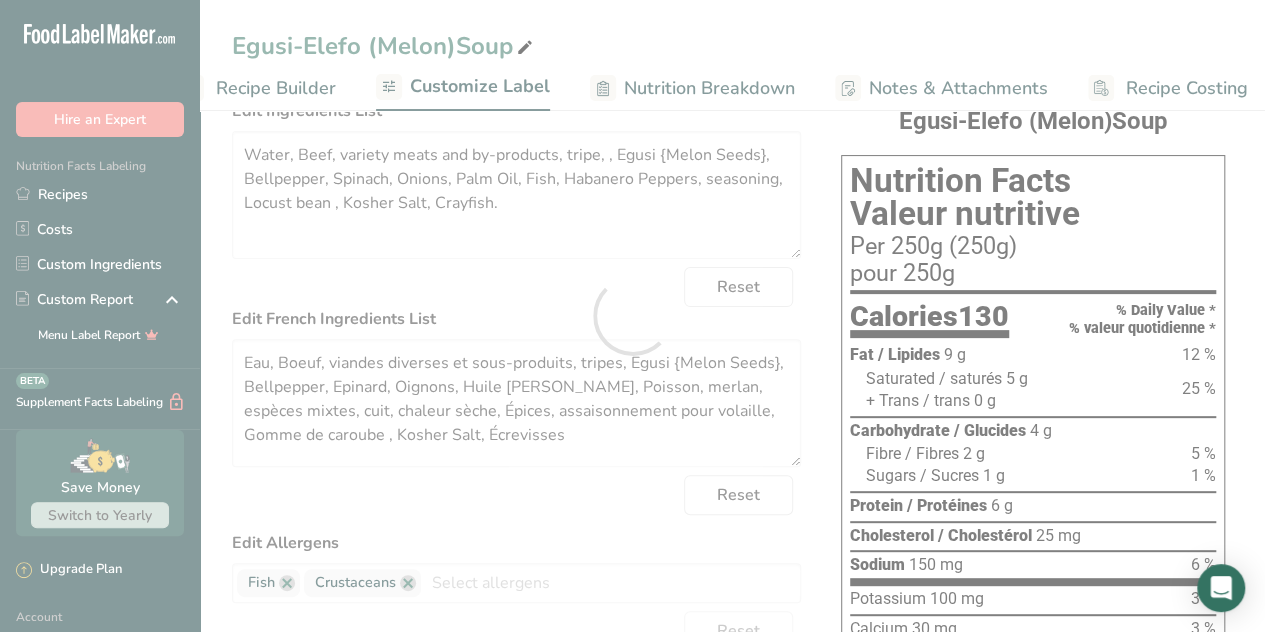 scroll, scrollTop: 0, scrollLeft: 0, axis: both 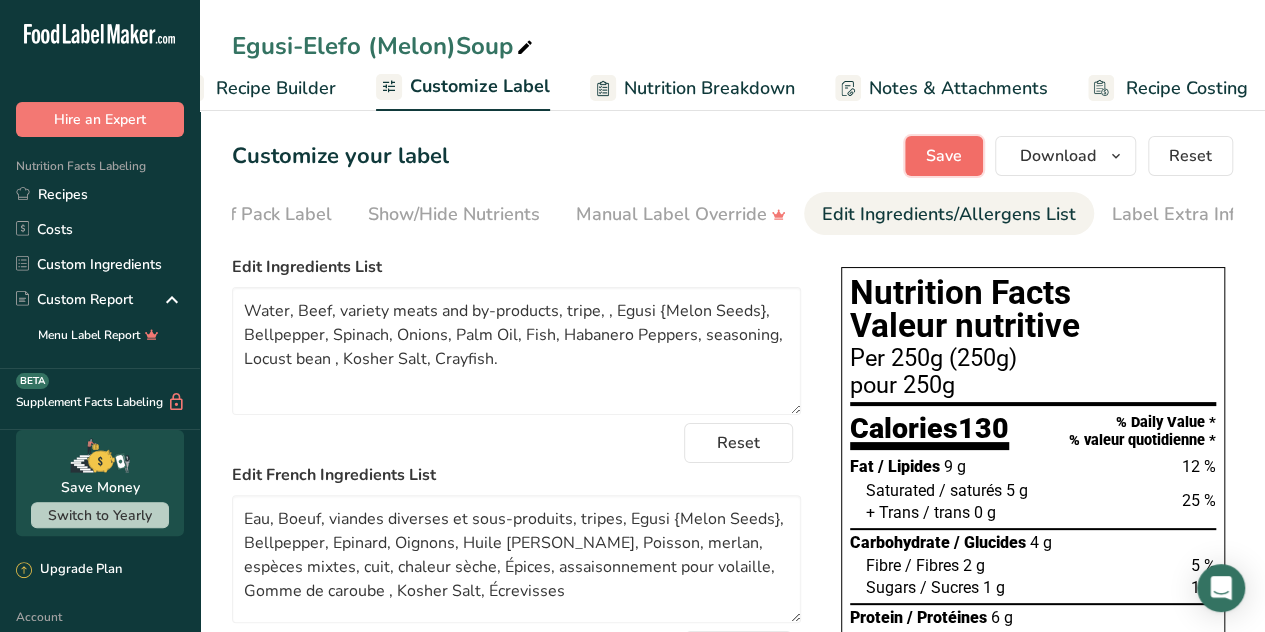 click on "Save" at bounding box center (944, 156) 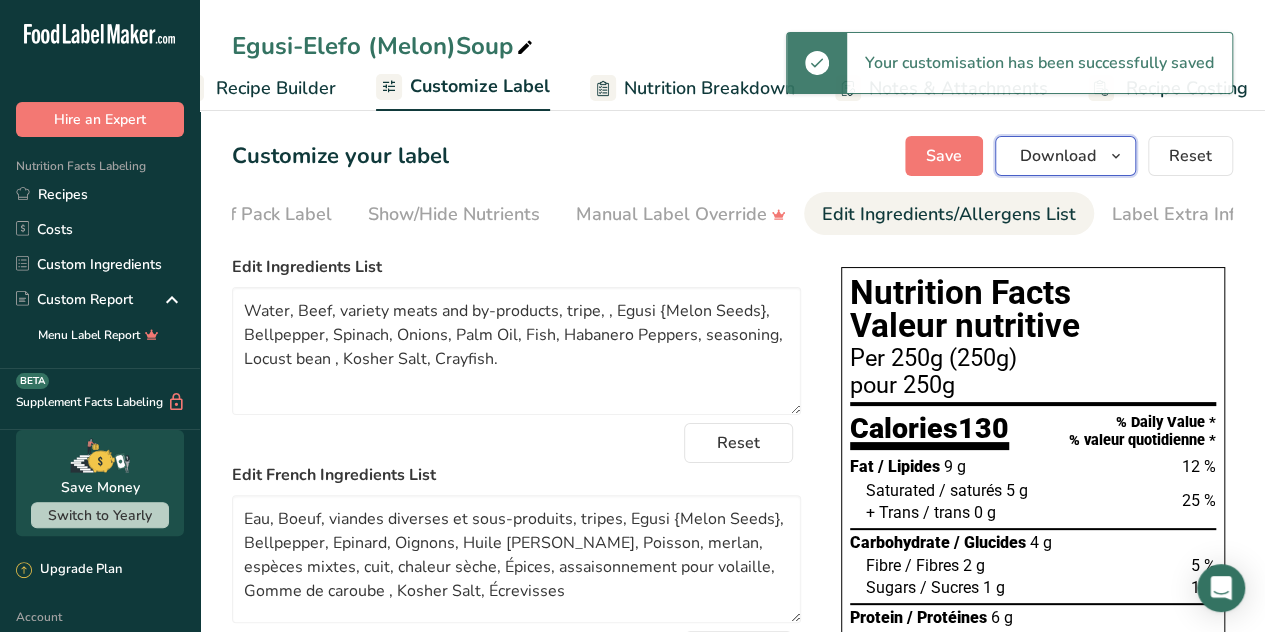 click at bounding box center (1116, 156) 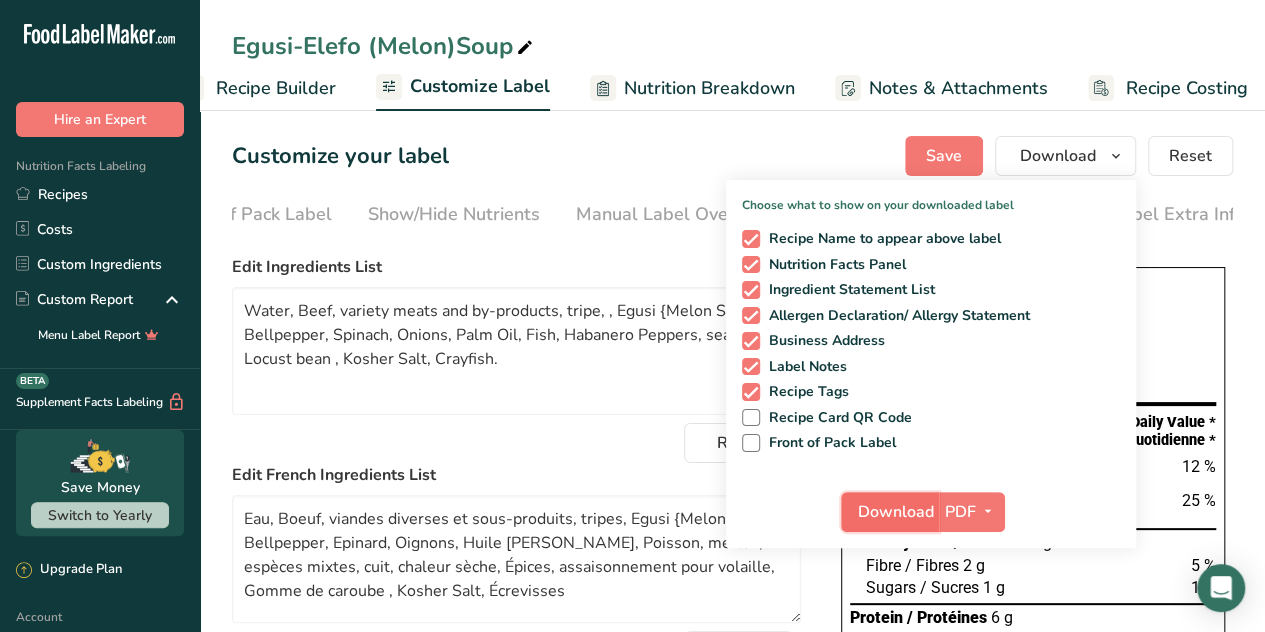click on "Download" at bounding box center (896, 512) 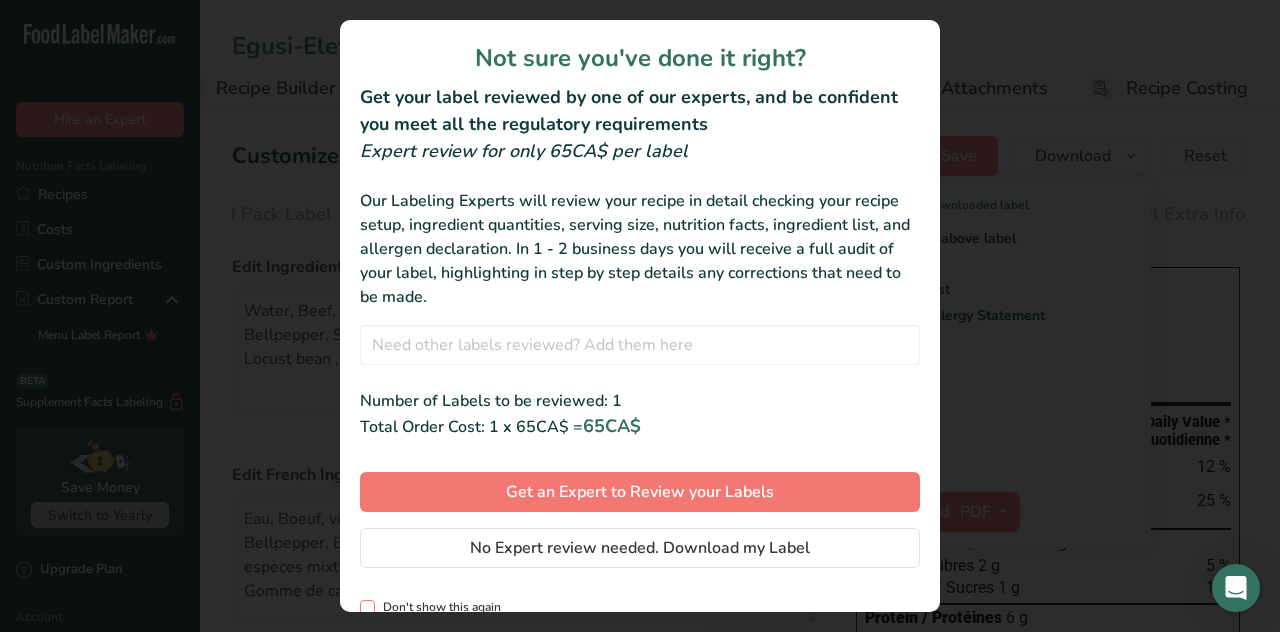 click at bounding box center [367, 607] 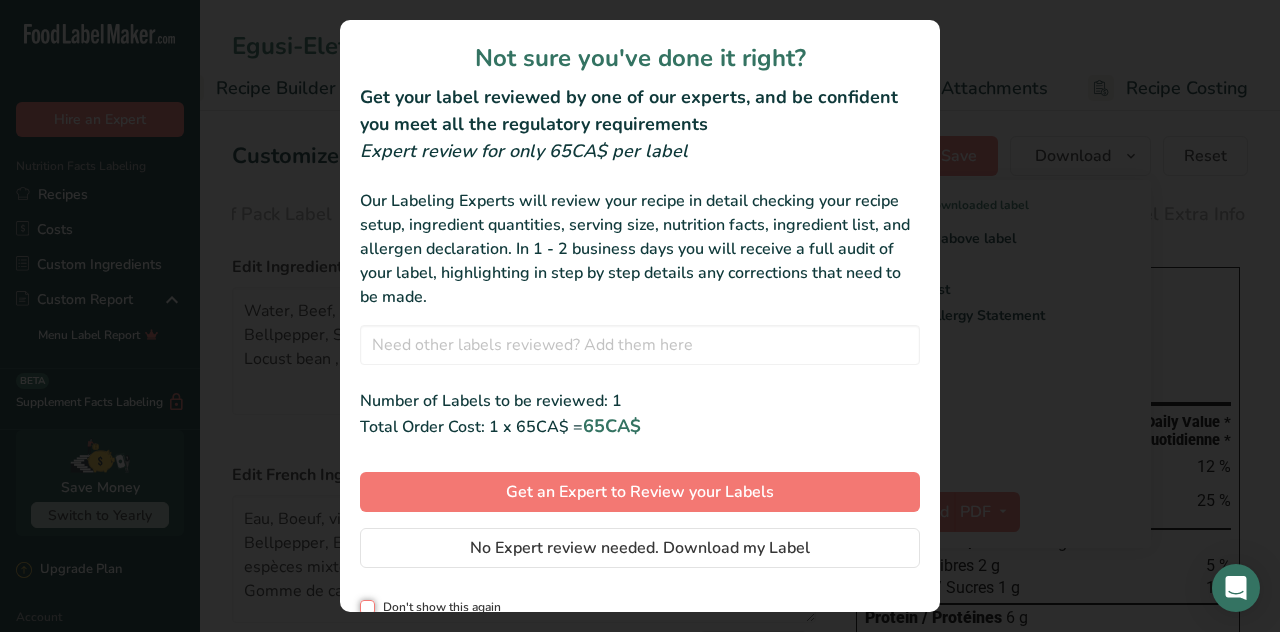 click on "Don't show this again" at bounding box center [366, 607] 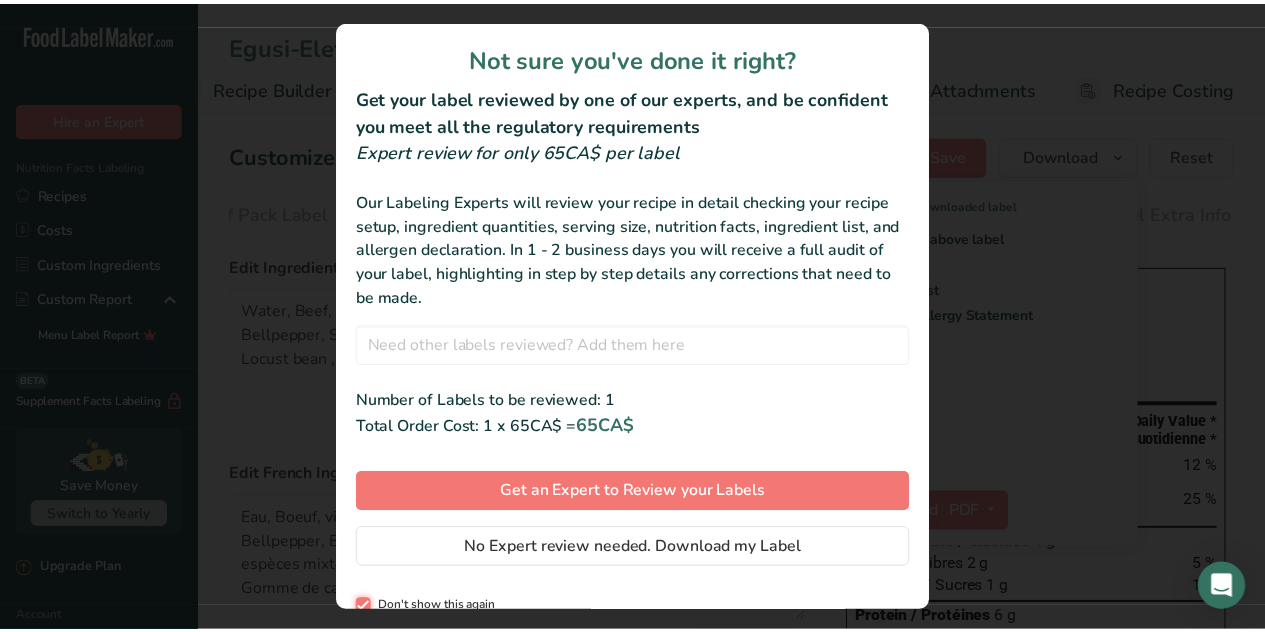 scroll, scrollTop: 0, scrollLeft: 0, axis: both 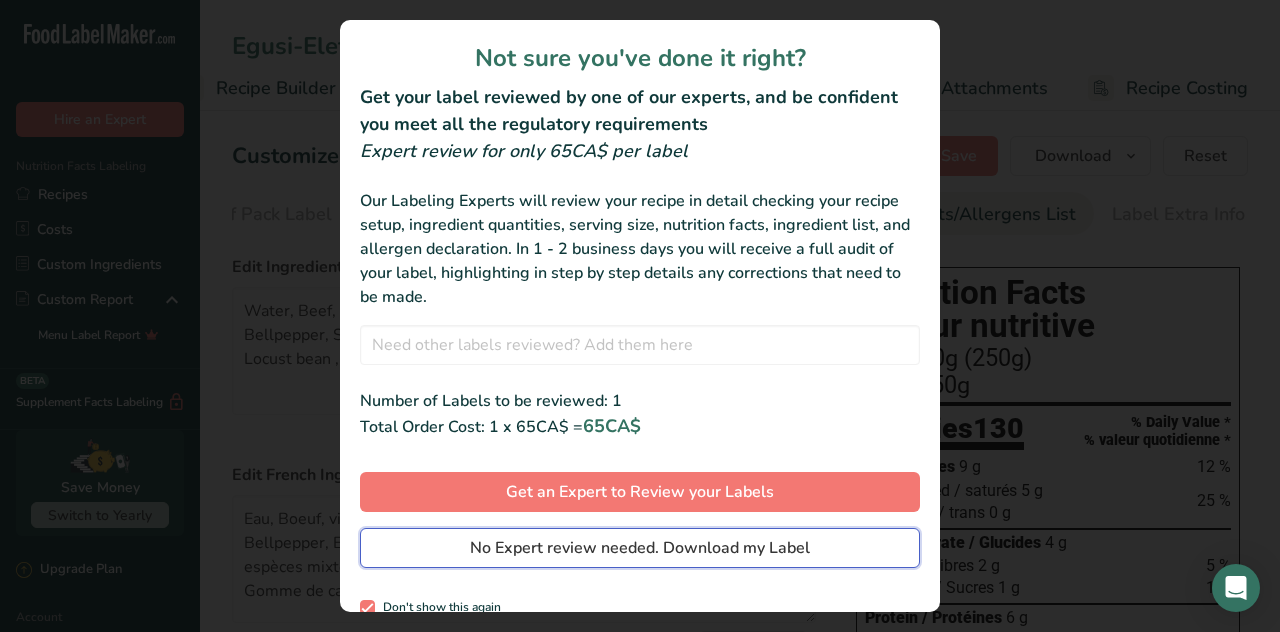 click on "No Expert review needed. Download my Label" at bounding box center [640, 548] 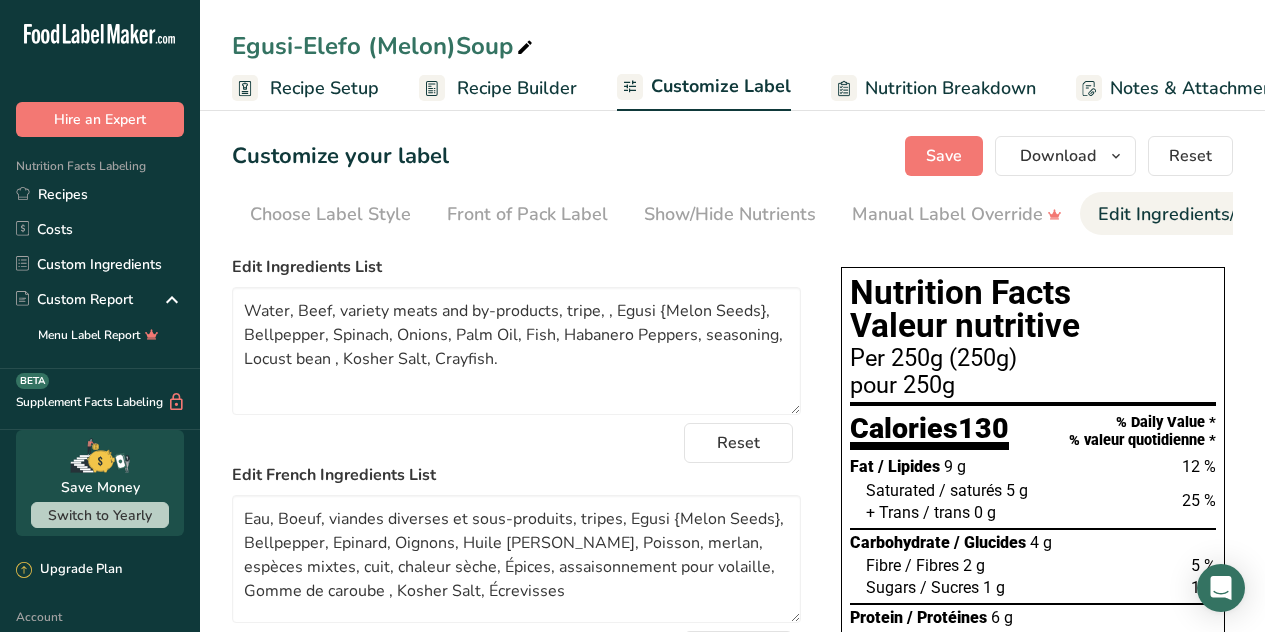 scroll, scrollTop: 0, scrollLeft: 0, axis: both 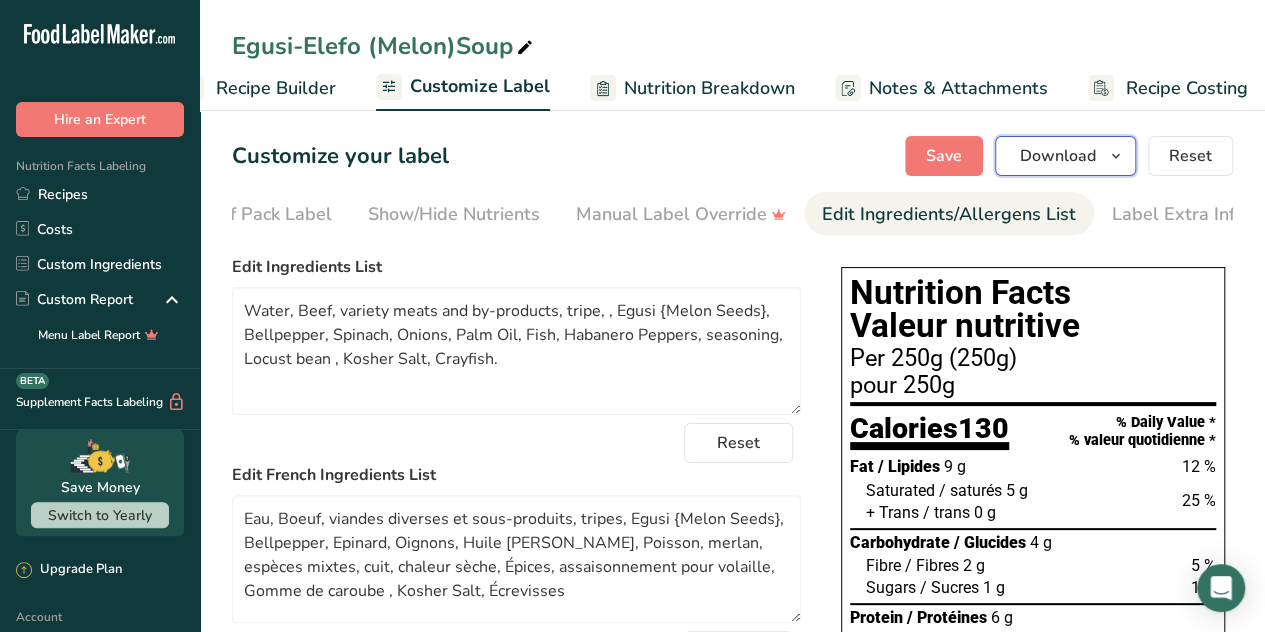 click on "Download" at bounding box center (1058, 156) 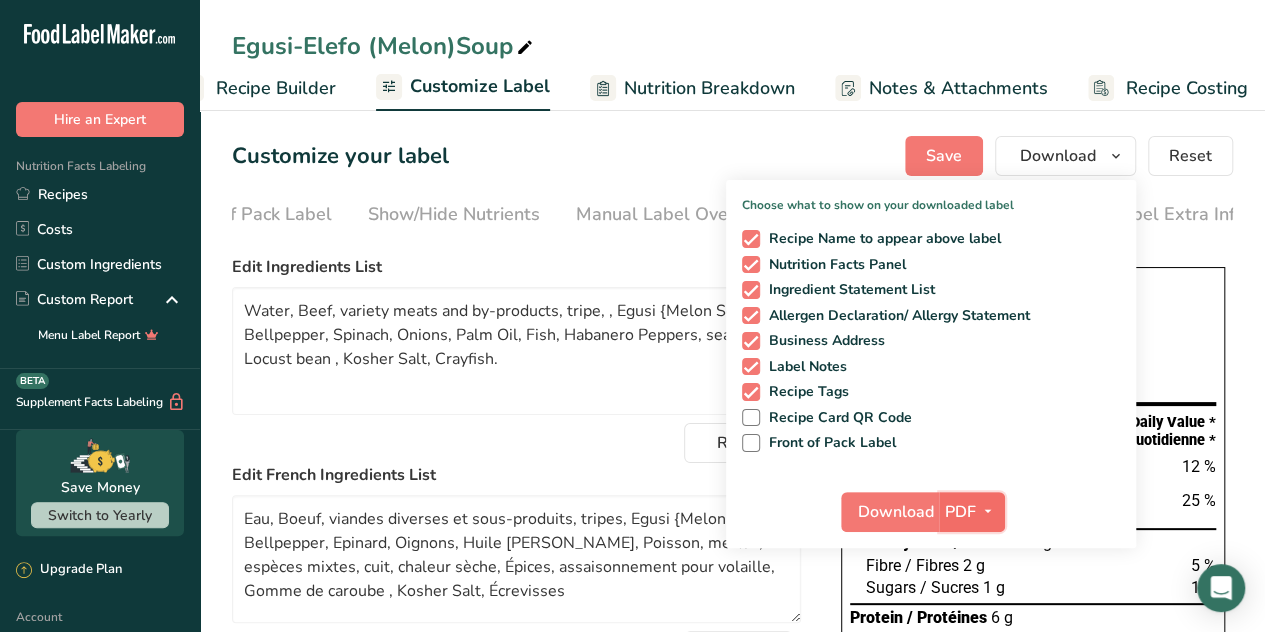 click on "PDF" at bounding box center (960, 512) 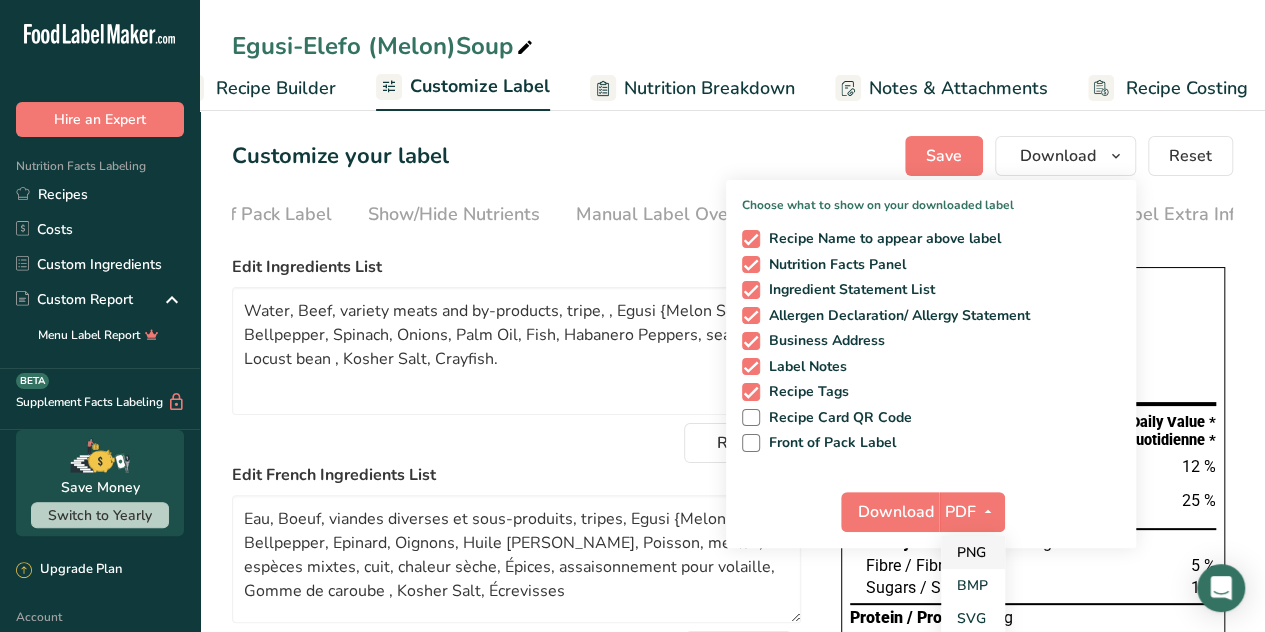 click on "PNG" at bounding box center (973, 552) 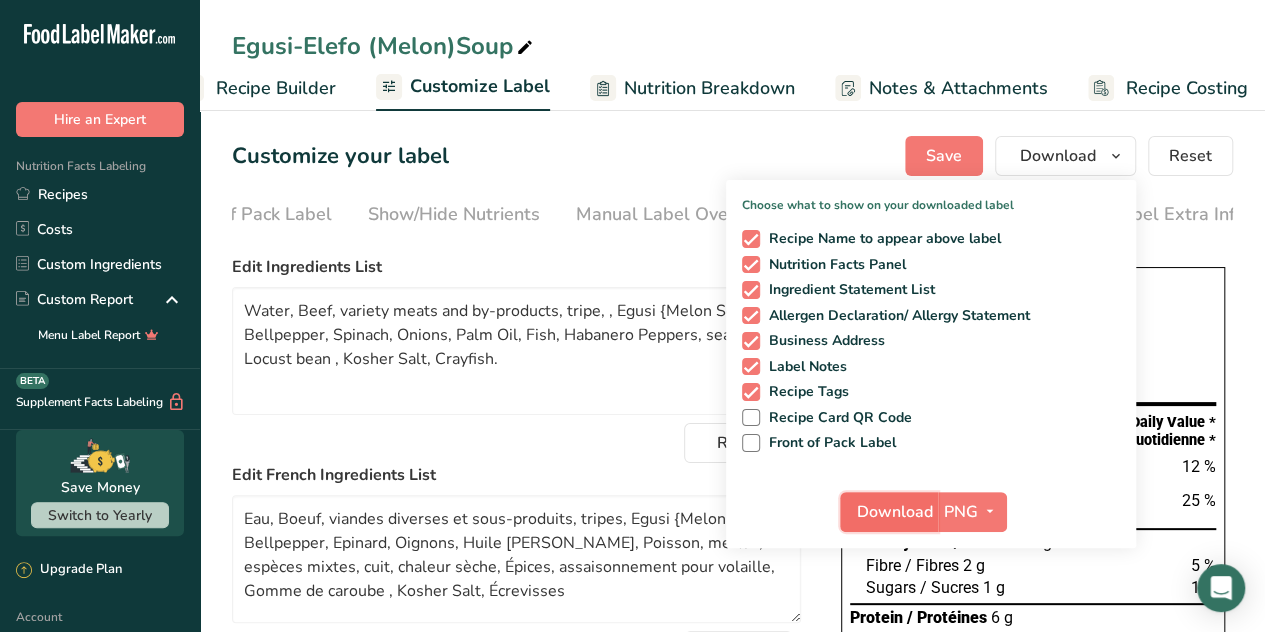 click on "Download" at bounding box center (895, 512) 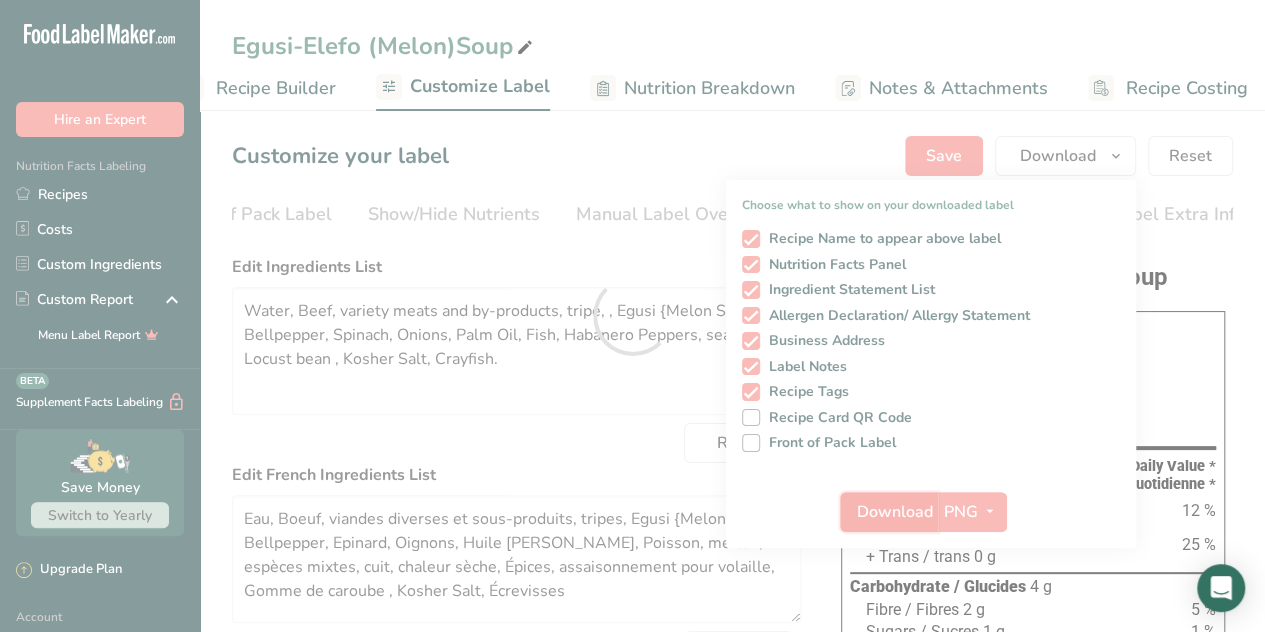 scroll, scrollTop: 0, scrollLeft: 0, axis: both 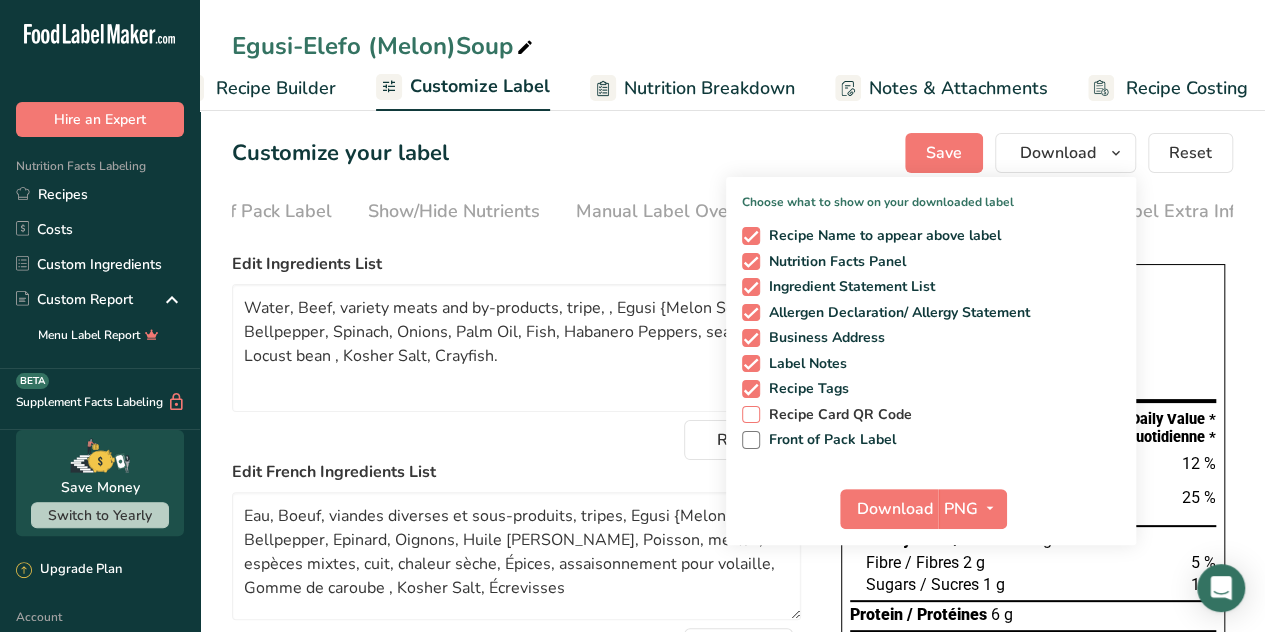 click on "Recipe Card QR Code" at bounding box center (927, 415) 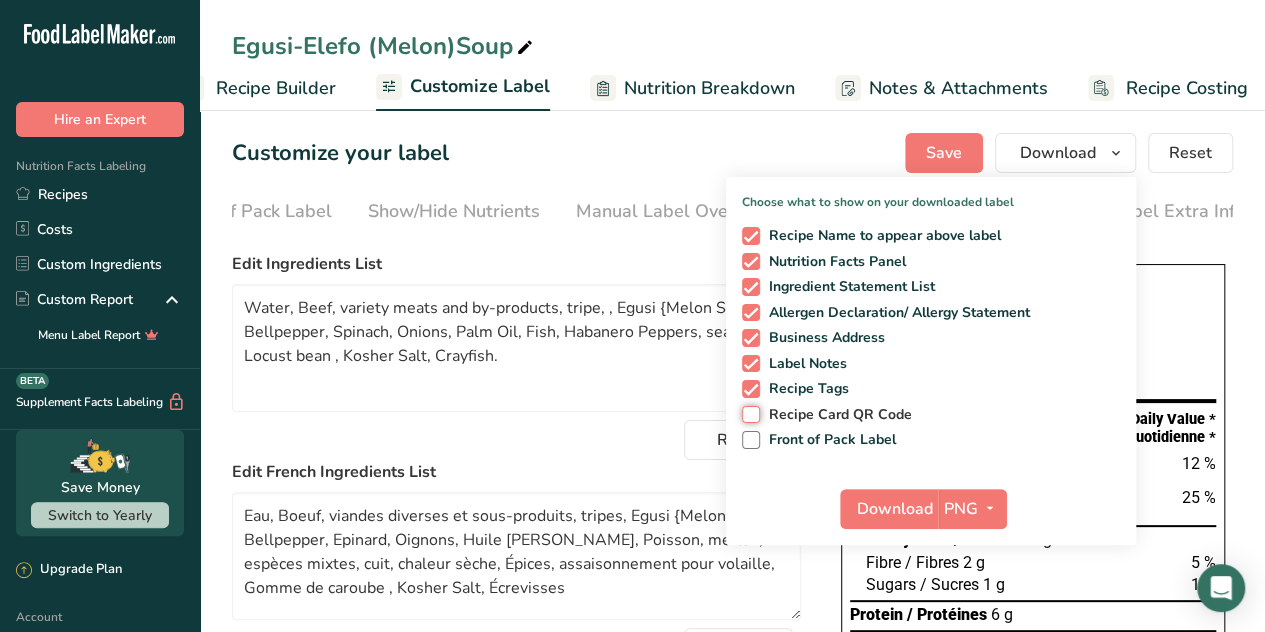 click on "Recipe Card QR Code" at bounding box center [748, 414] 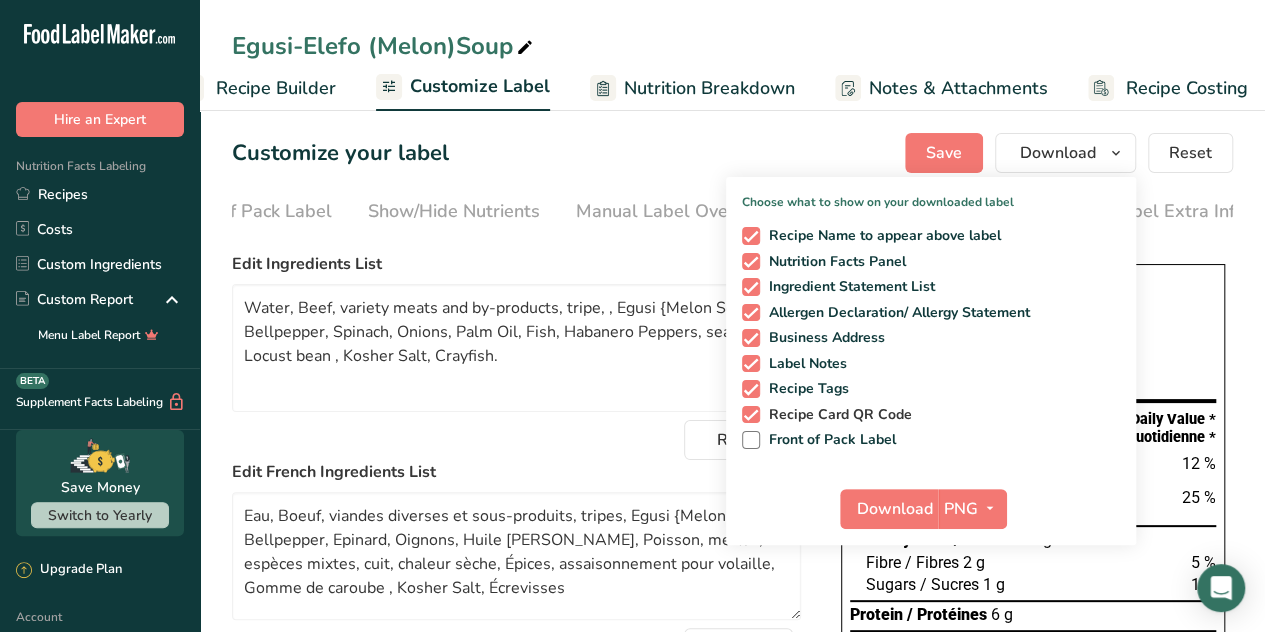 click at bounding box center [751, 415] 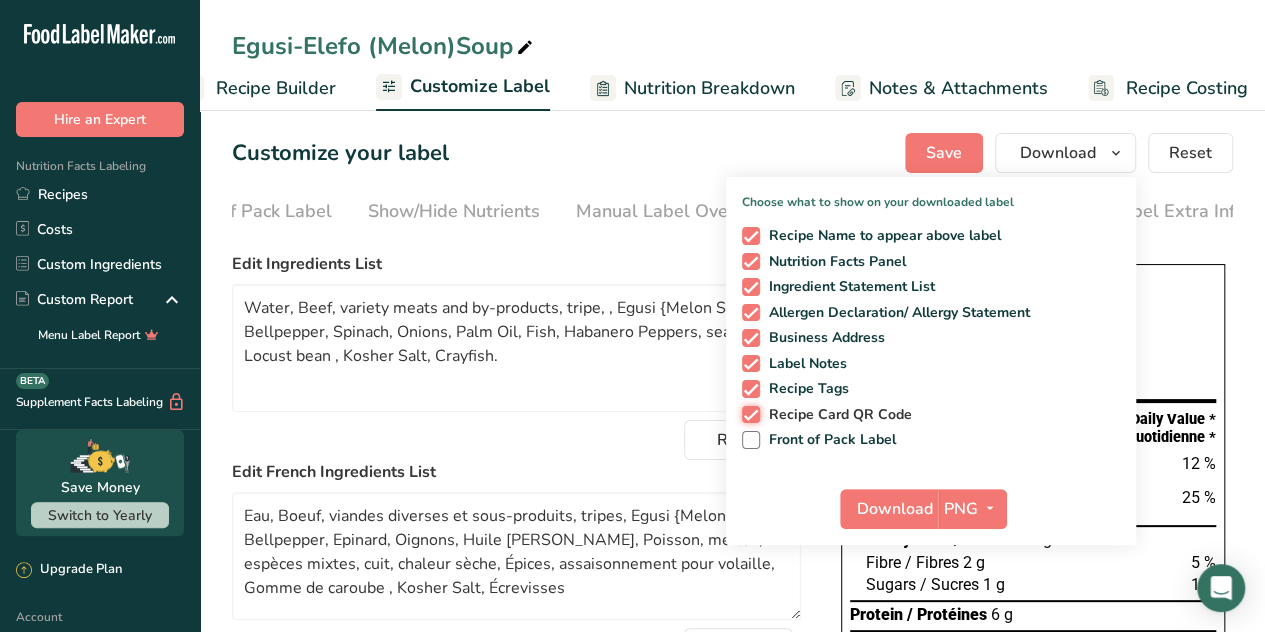 click on "Recipe Card QR Code" at bounding box center (748, 414) 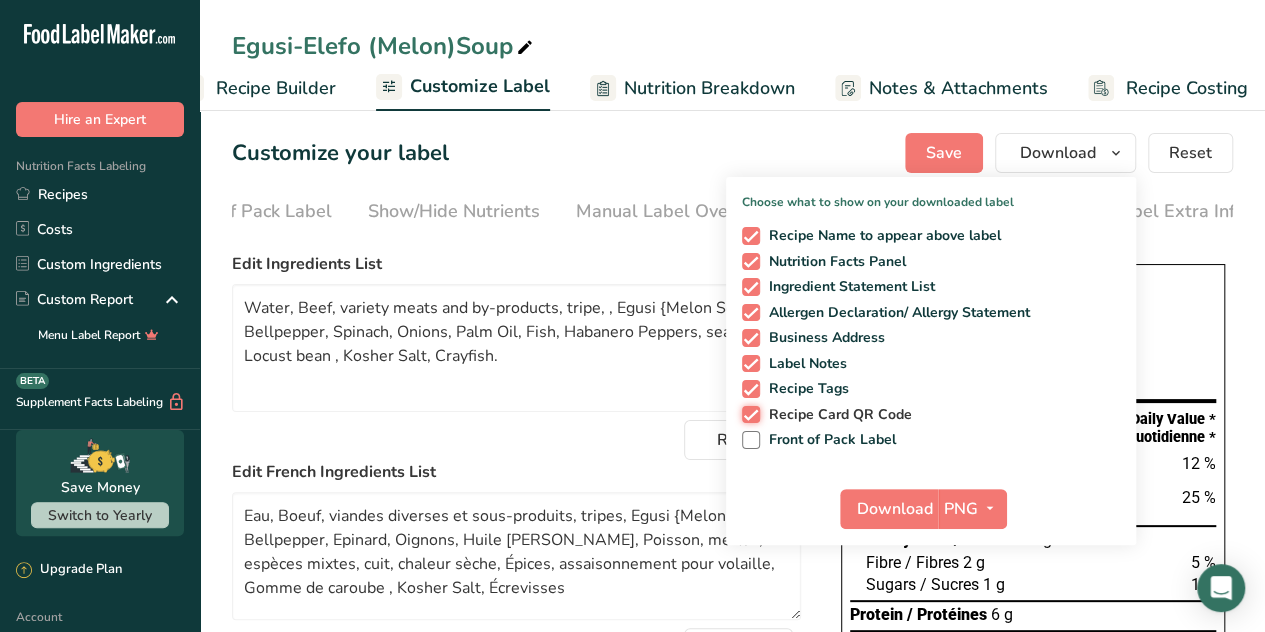 checkbox on "false" 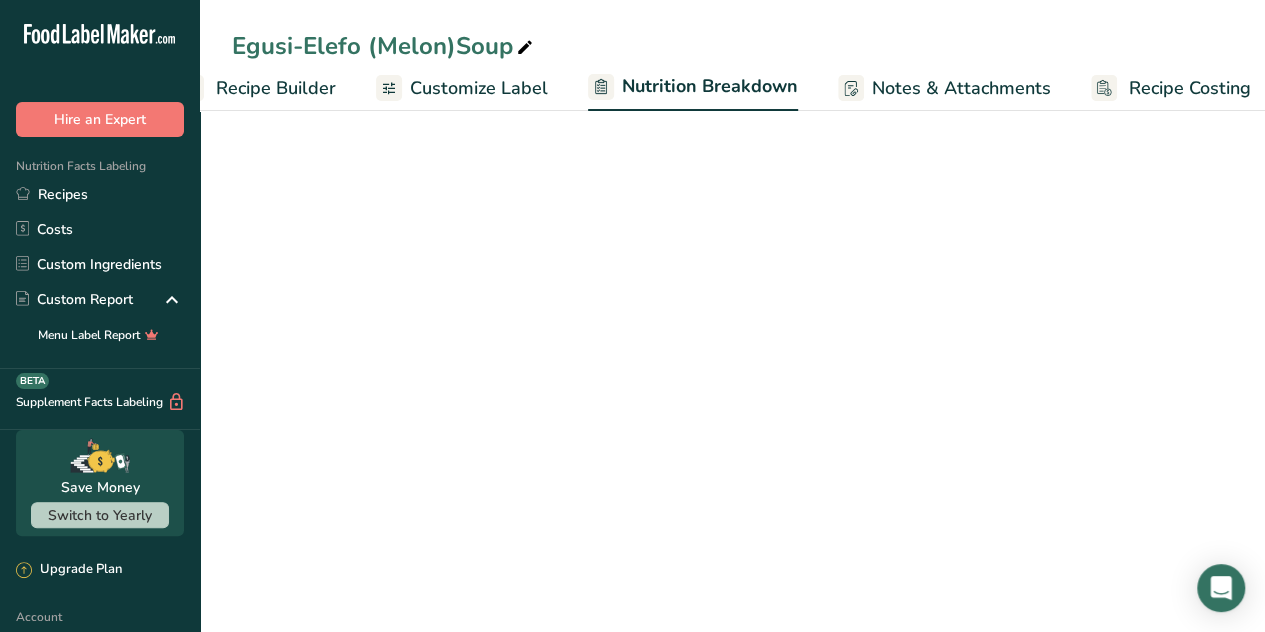select on "Calories" 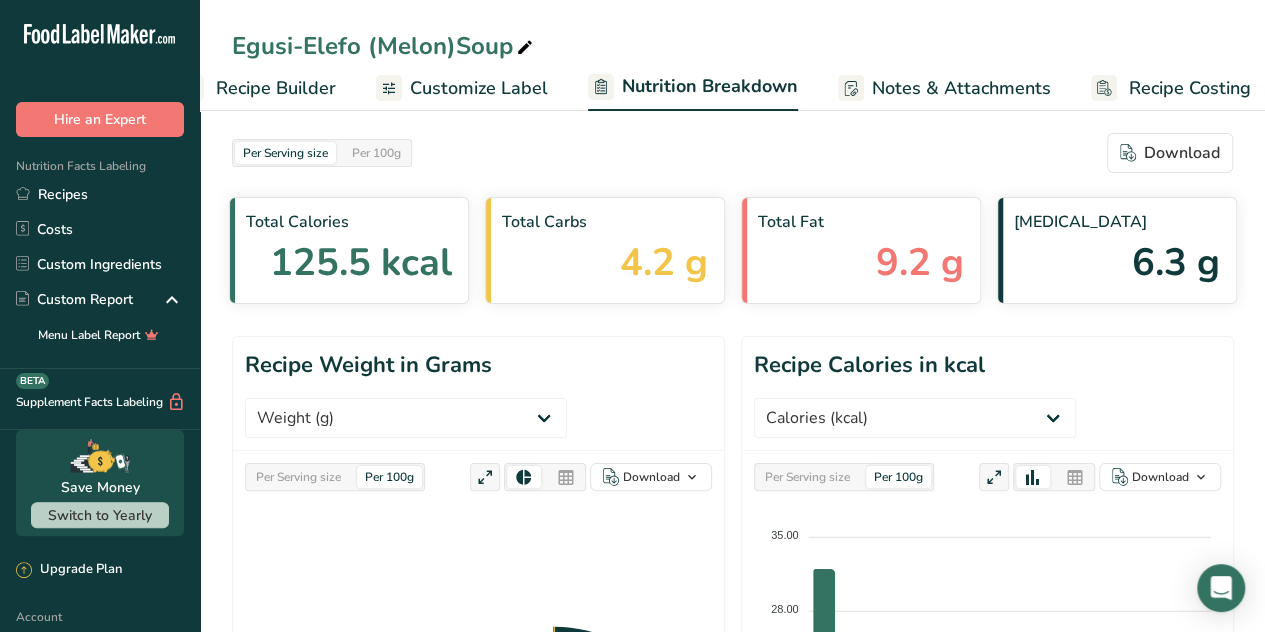 scroll, scrollTop: 0, scrollLeft: 0, axis: both 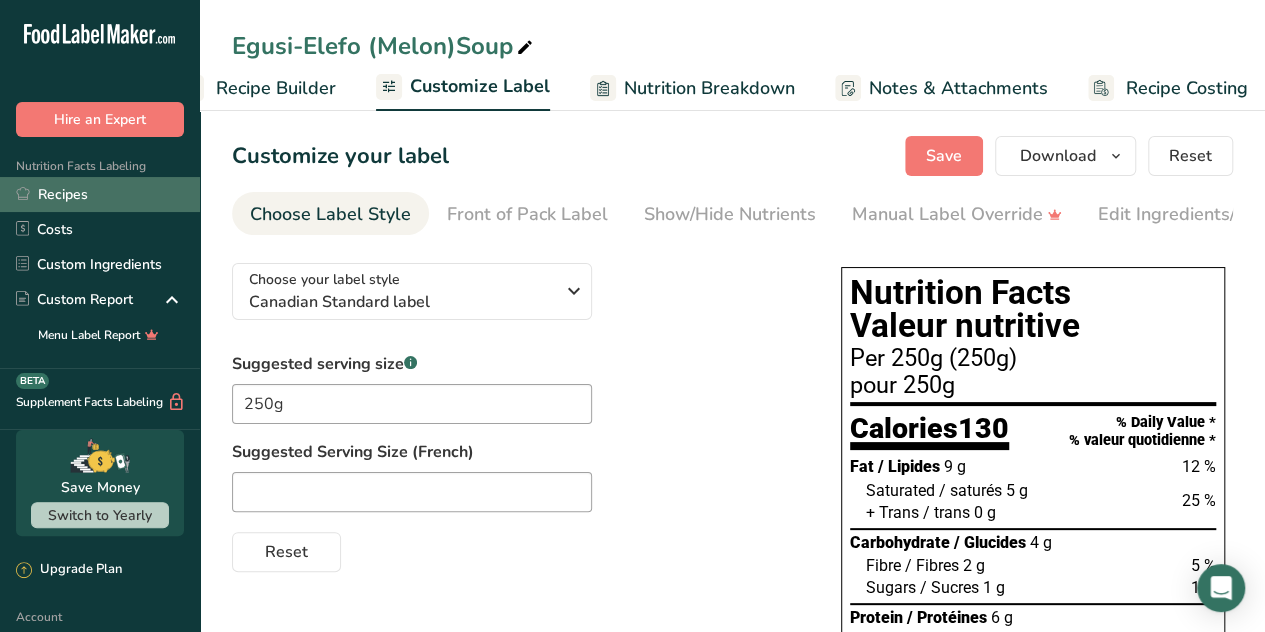 click on "Recipes" at bounding box center (100, 194) 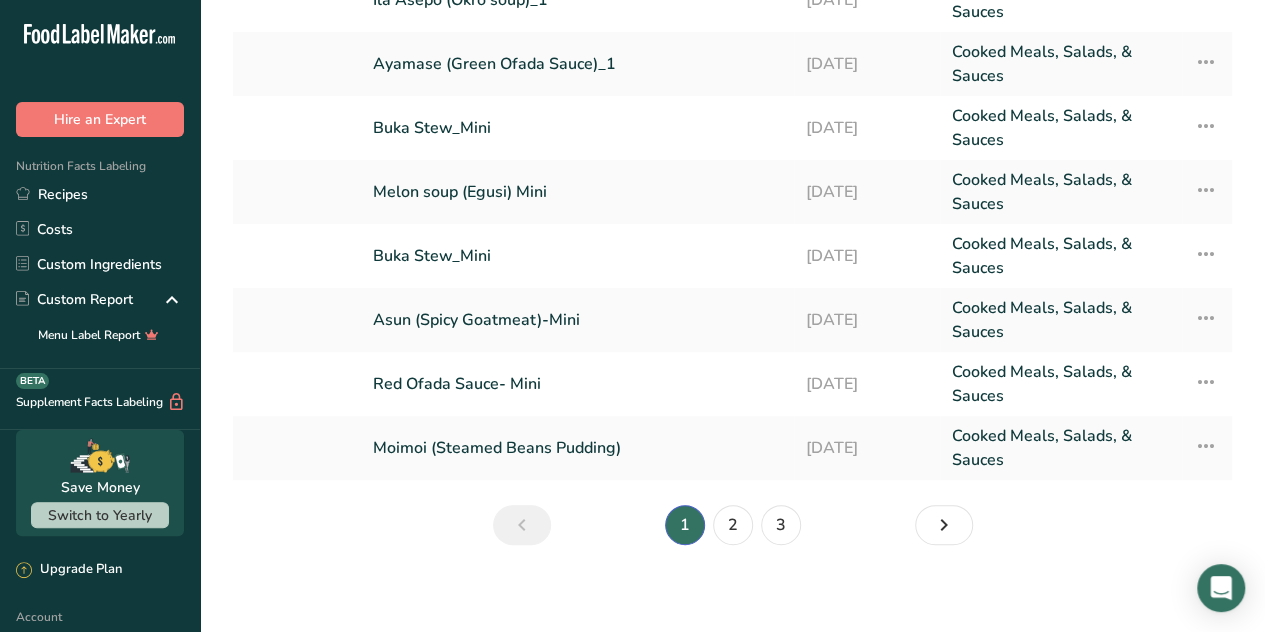 scroll, scrollTop: 304, scrollLeft: 0, axis: vertical 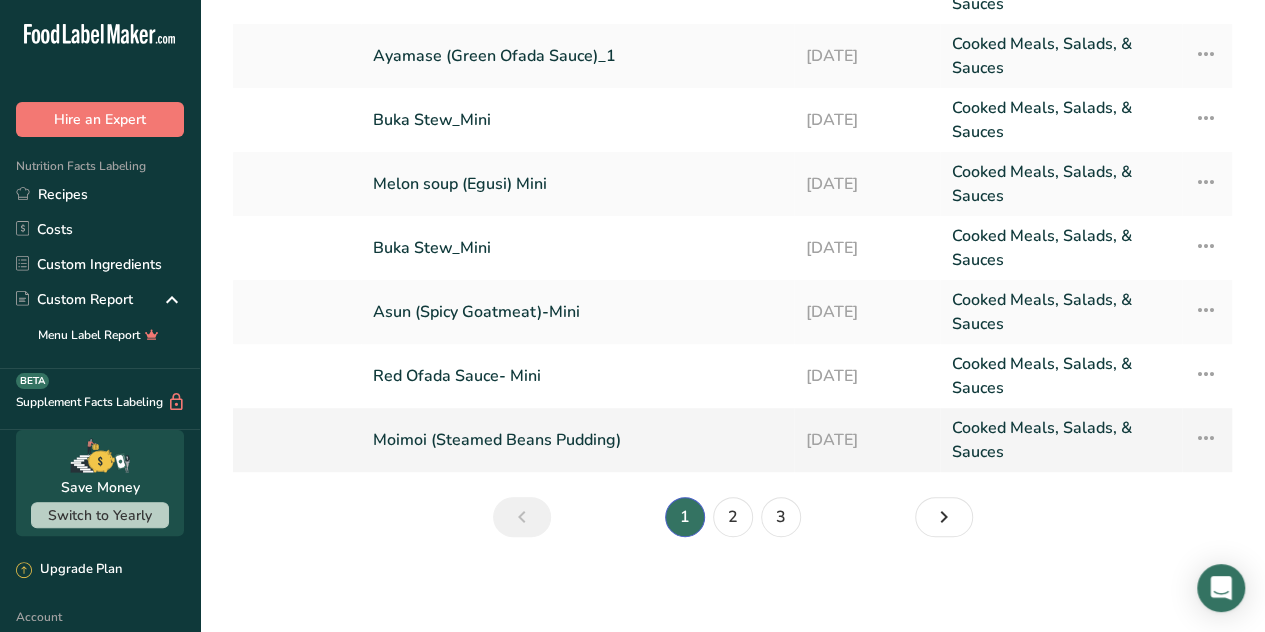 click on "Moimoi (Steamed Beans Pudding)" at bounding box center [577, 440] 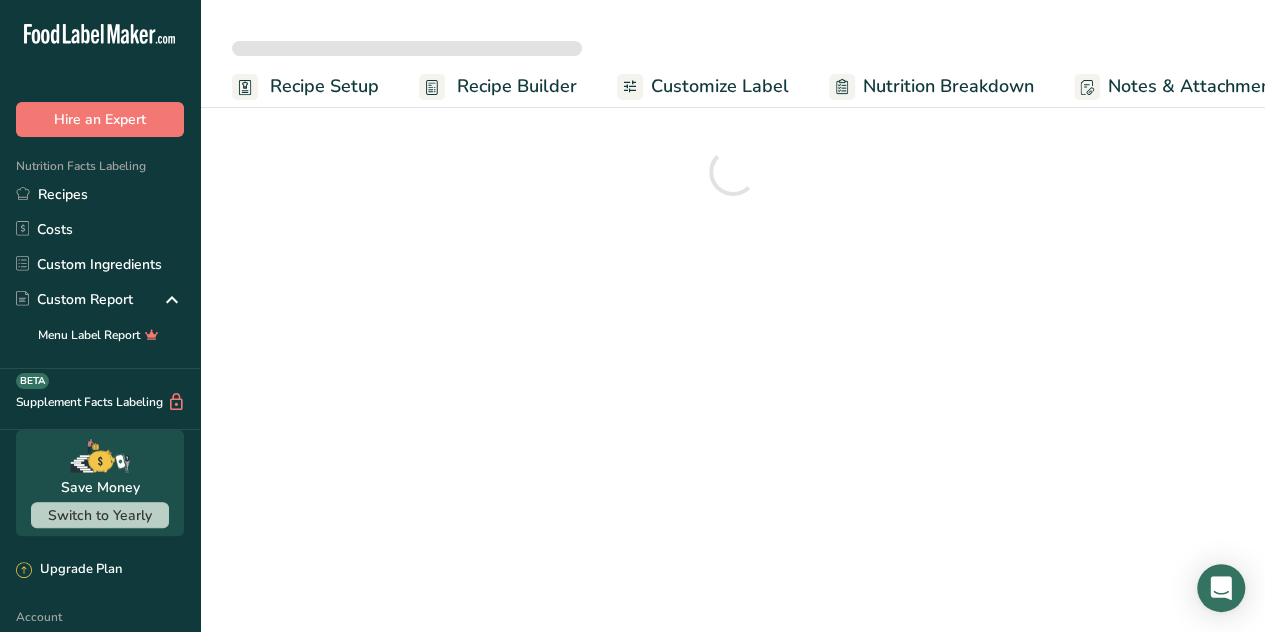 scroll, scrollTop: 0, scrollLeft: 0, axis: both 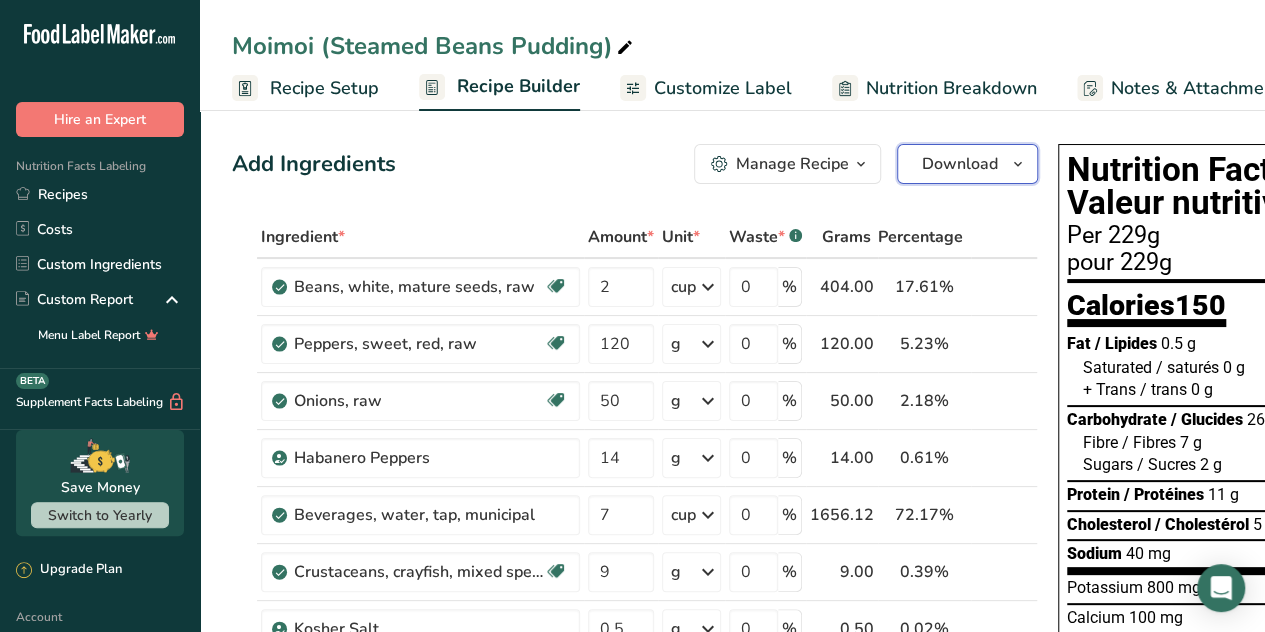 click on "Download" at bounding box center [960, 164] 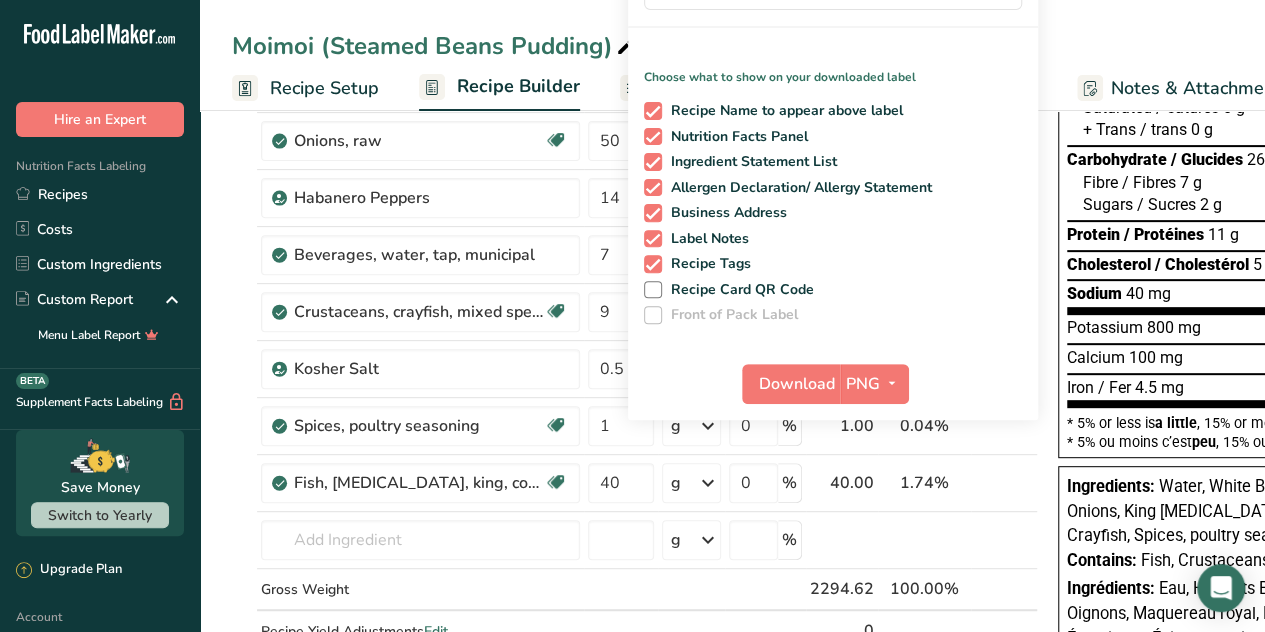 scroll, scrollTop: 261, scrollLeft: 0, axis: vertical 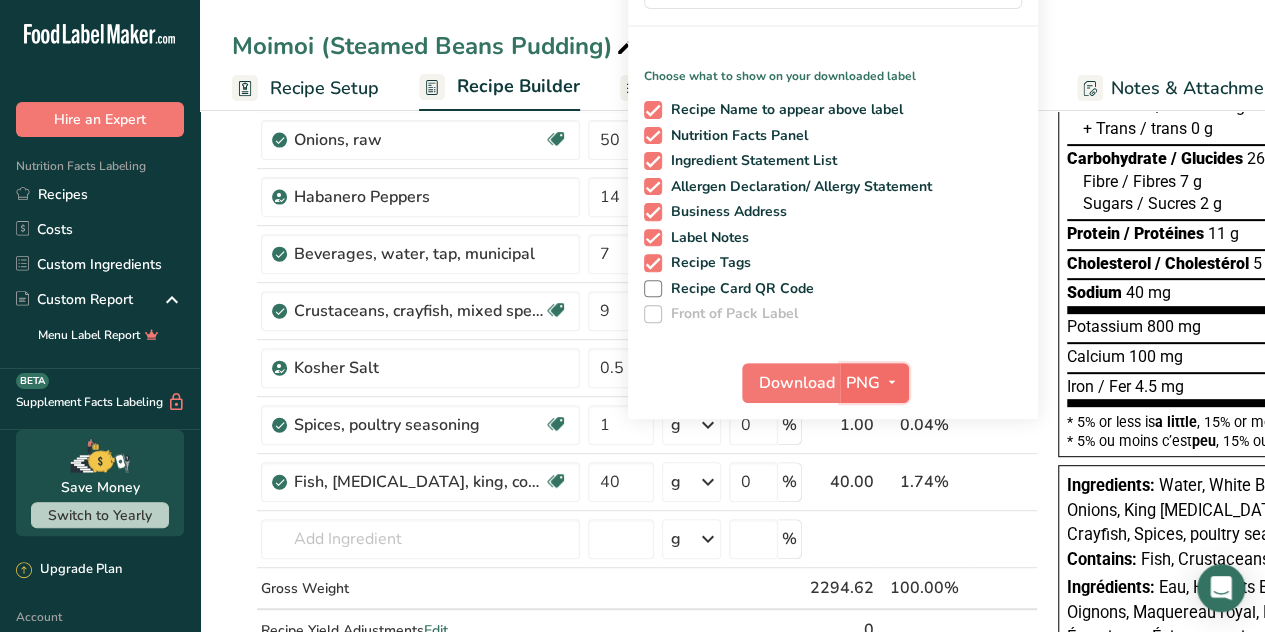 click at bounding box center (892, 382) 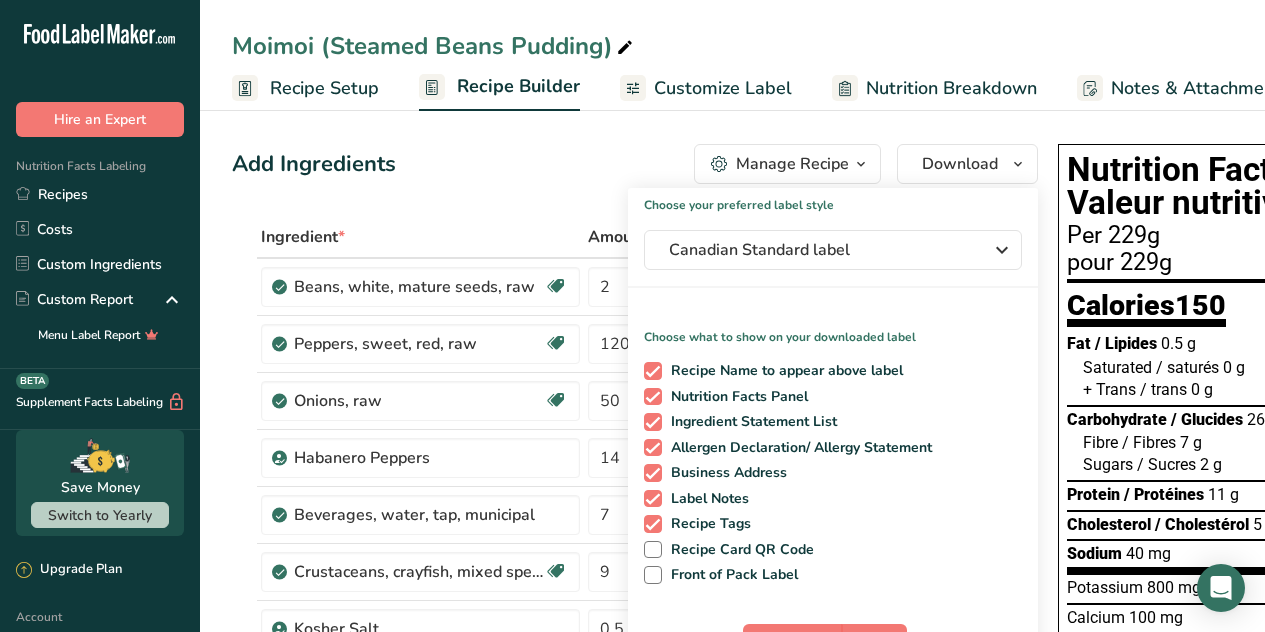 scroll, scrollTop: 235, scrollLeft: 0, axis: vertical 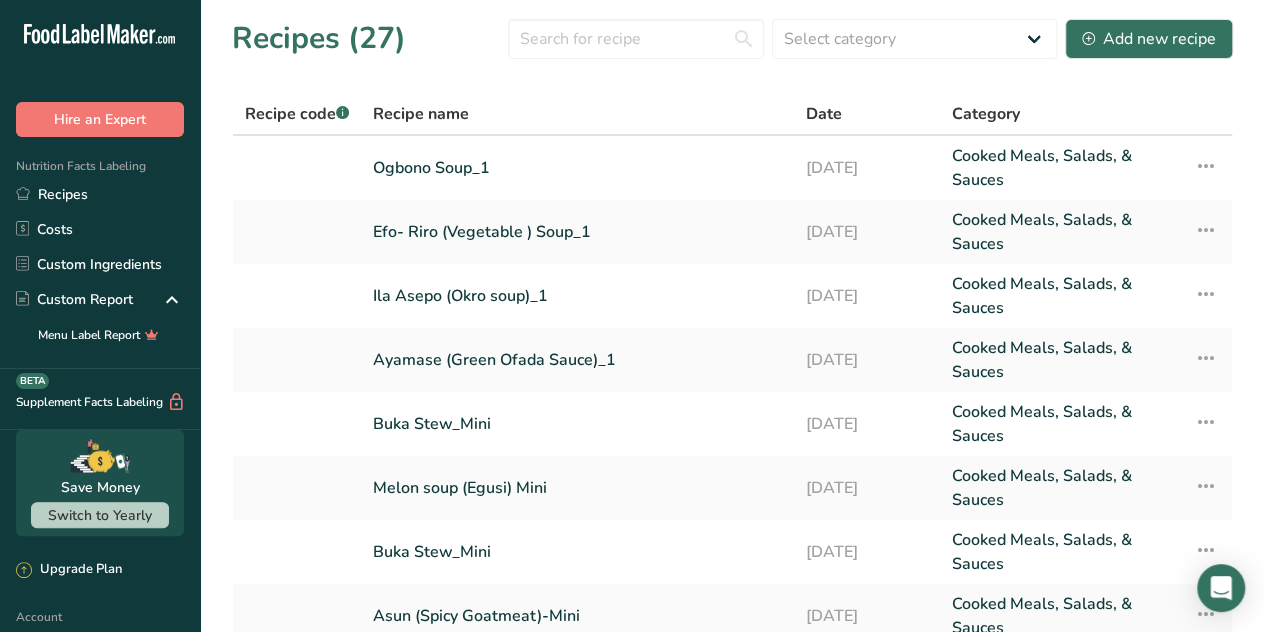 drag, startPoint x: 1264, startPoint y: 209, endPoint x: 1273, endPoint y: 248, distance: 40.024994 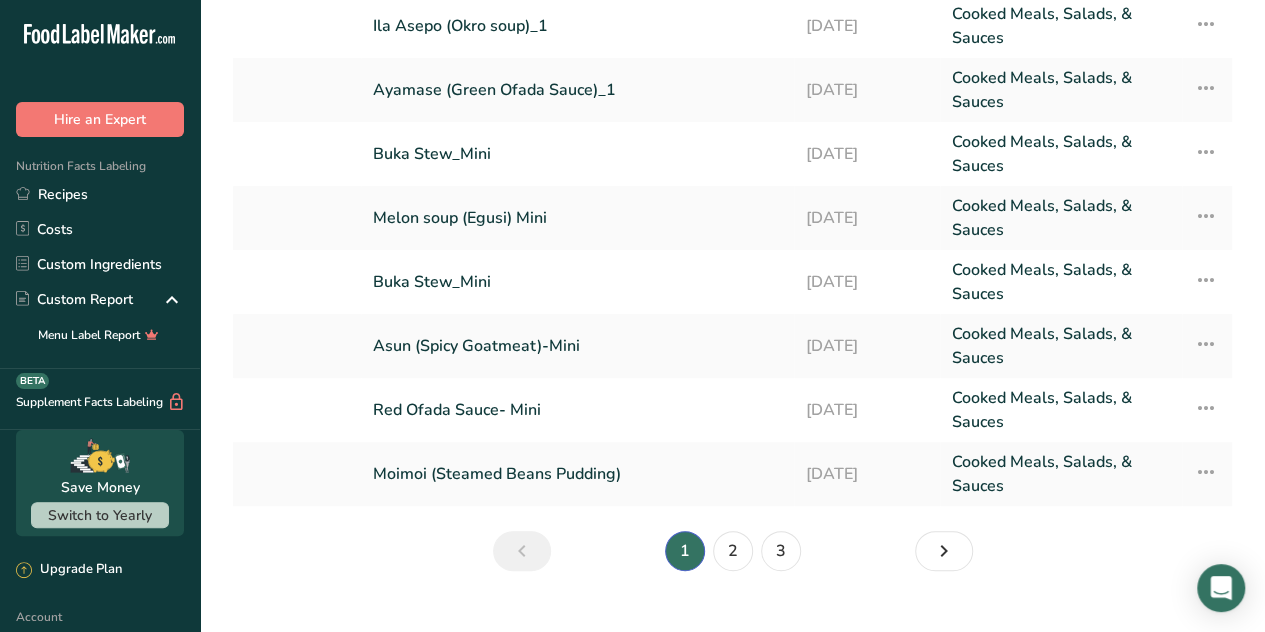 scroll, scrollTop: 304, scrollLeft: 0, axis: vertical 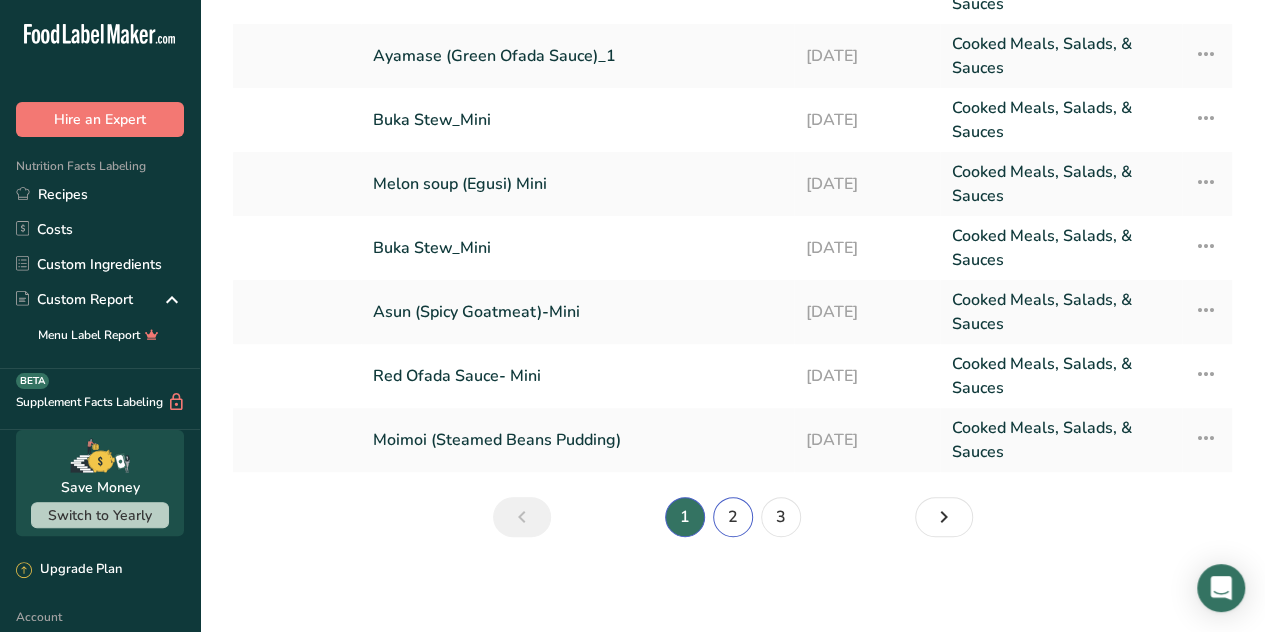 click on "2" at bounding box center [733, 517] 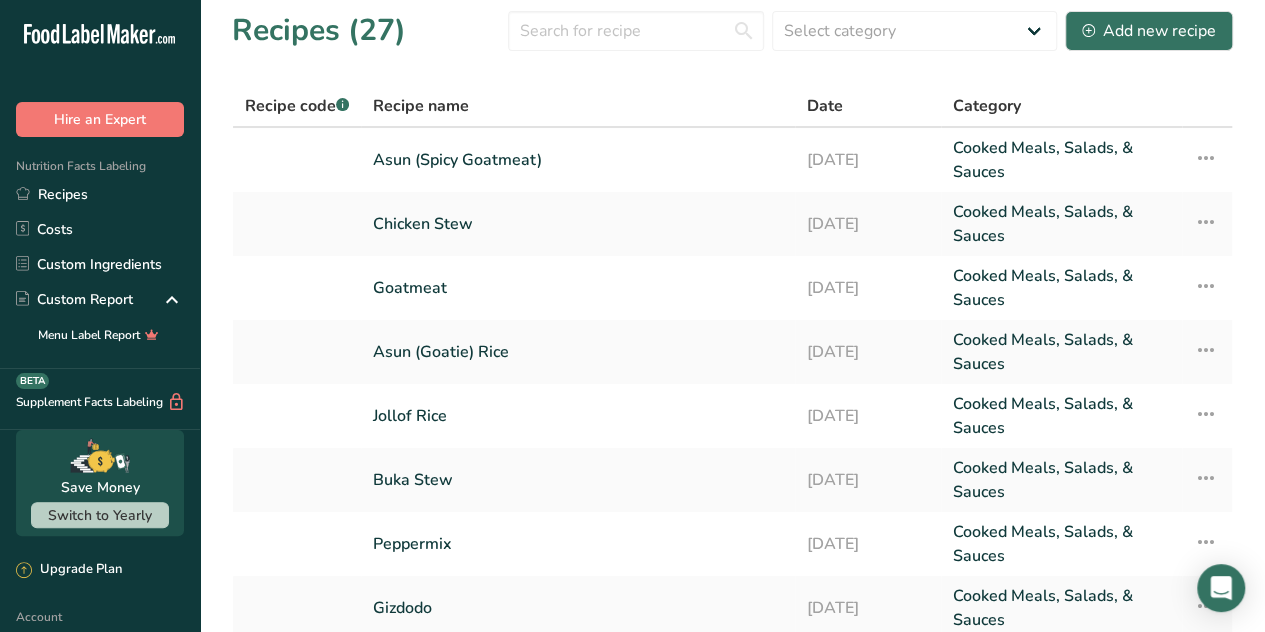 scroll, scrollTop: 0, scrollLeft: 0, axis: both 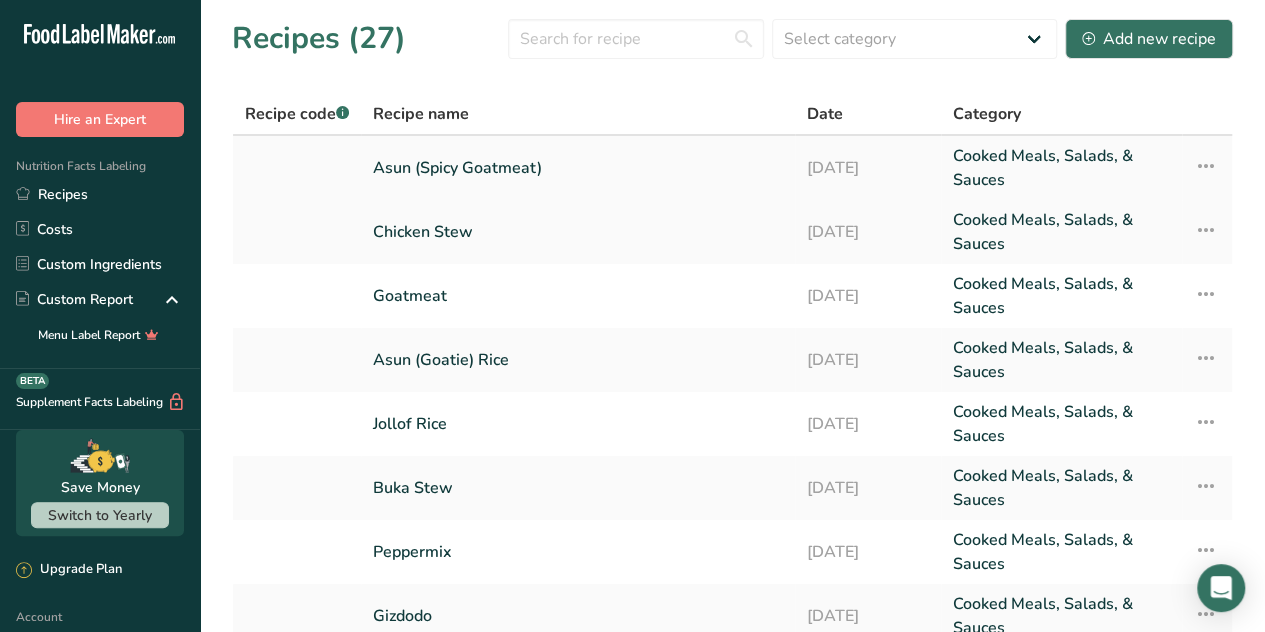 click on "Asun (Spicy Goatmeat)" at bounding box center (578, 168) 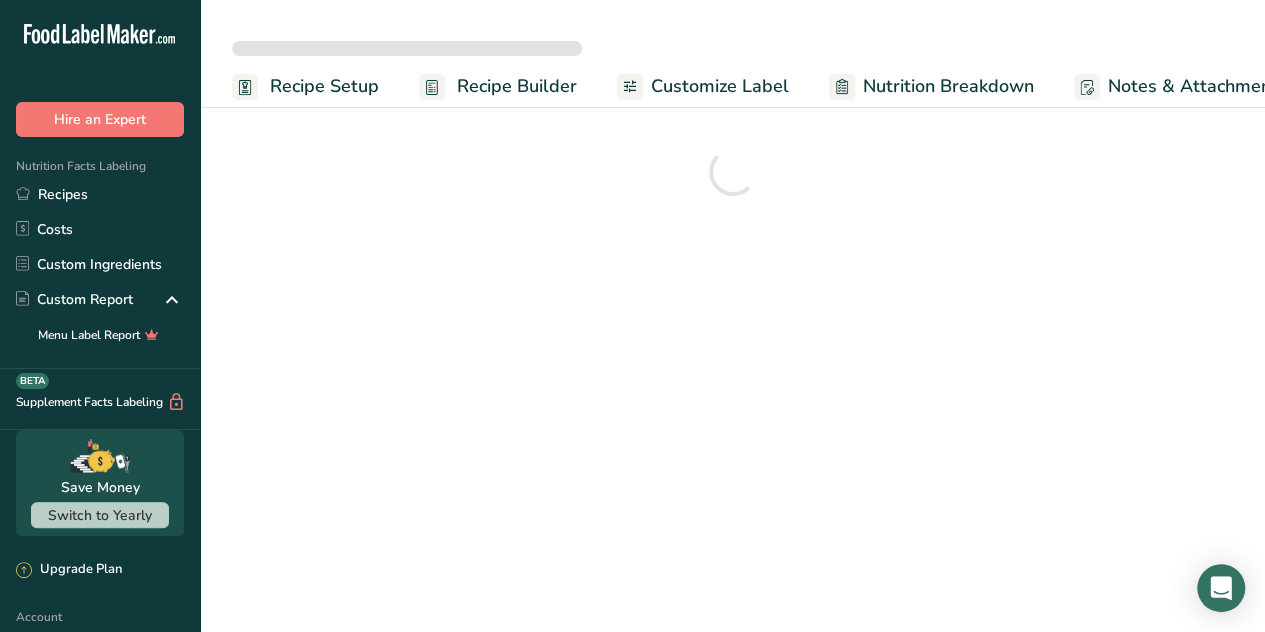 scroll, scrollTop: 0, scrollLeft: 0, axis: both 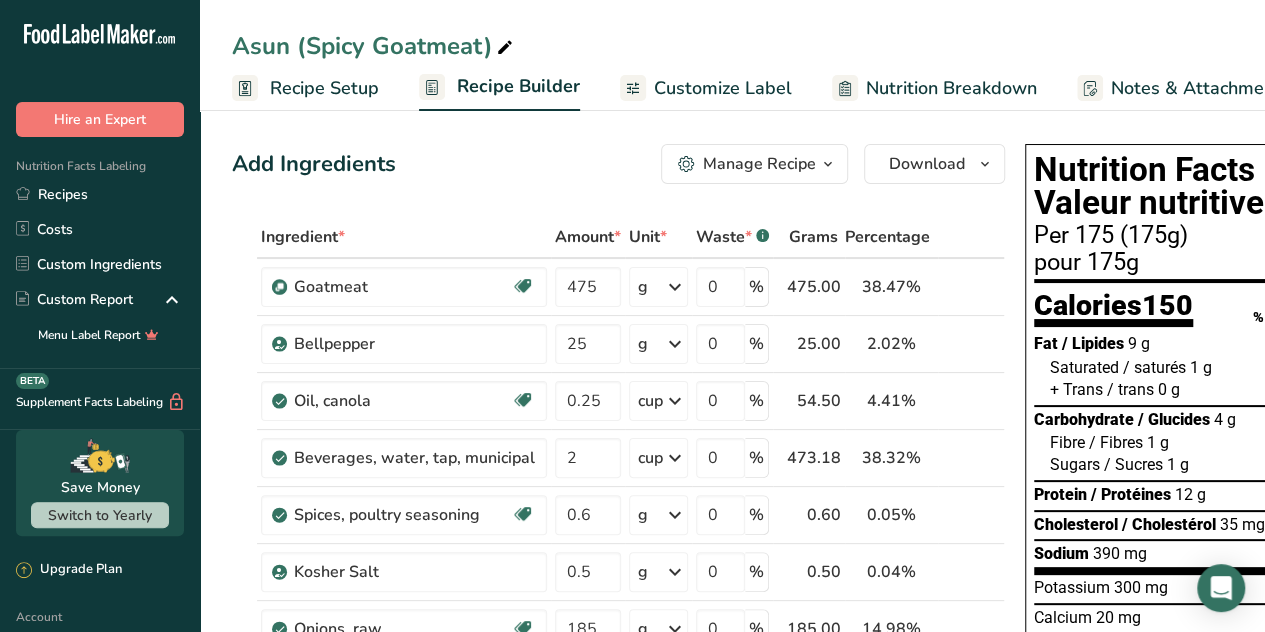 click on "Recipe Setup" at bounding box center [324, 88] 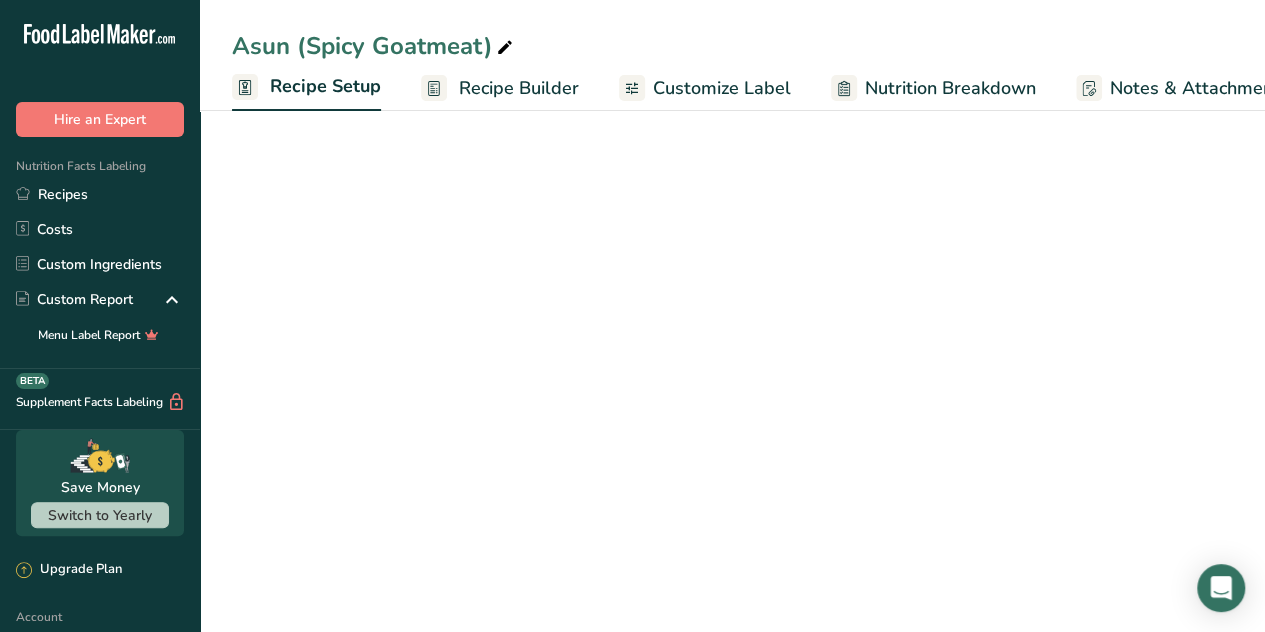 scroll, scrollTop: 0, scrollLeft: 7, axis: horizontal 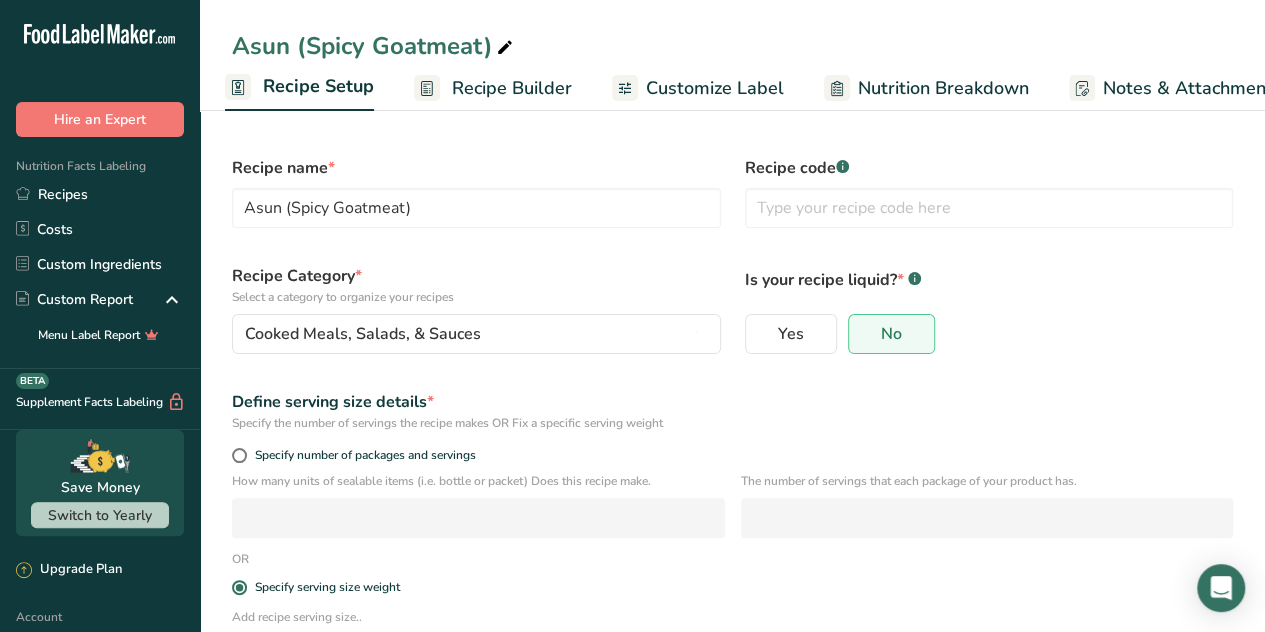 click on "Recipe Builder" at bounding box center (512, 88) 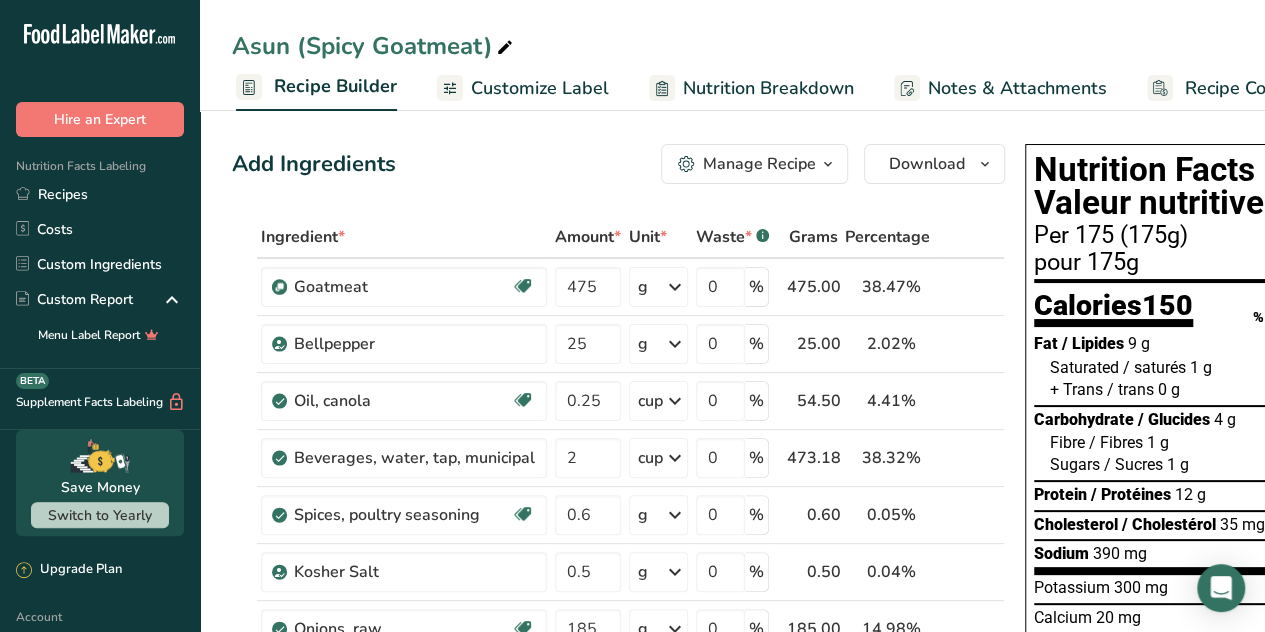 scroll, scrollTop: 0, scrollLeft: 193, axis: horizontal 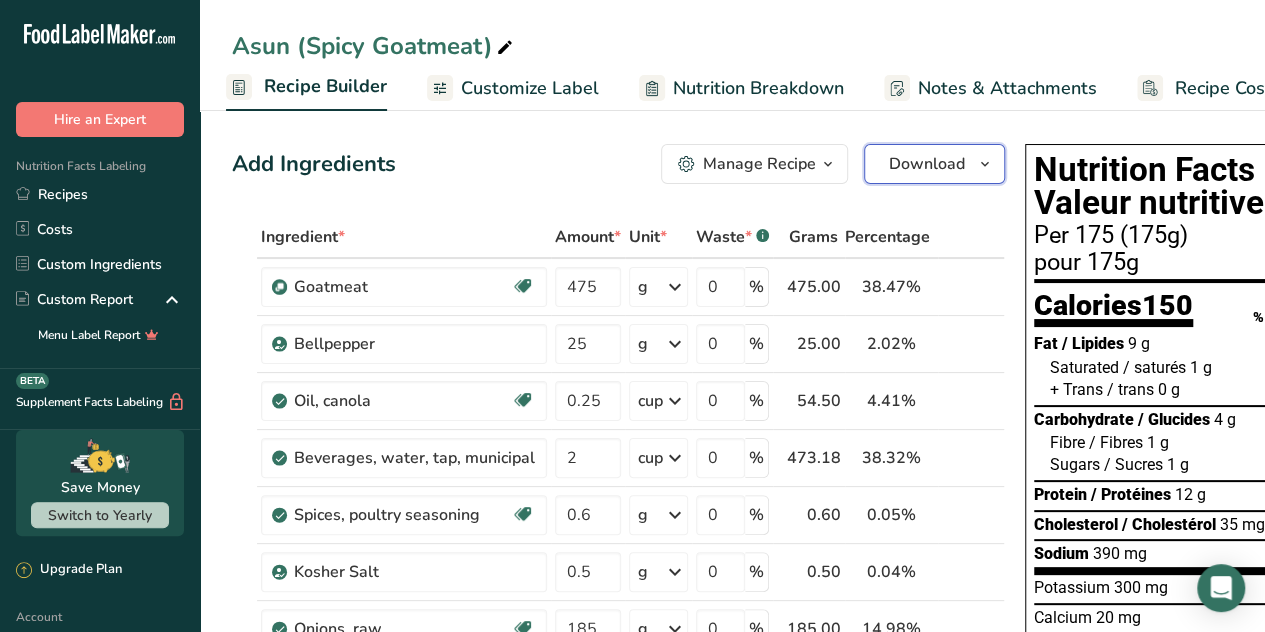 click at bounding box center (985, 164) 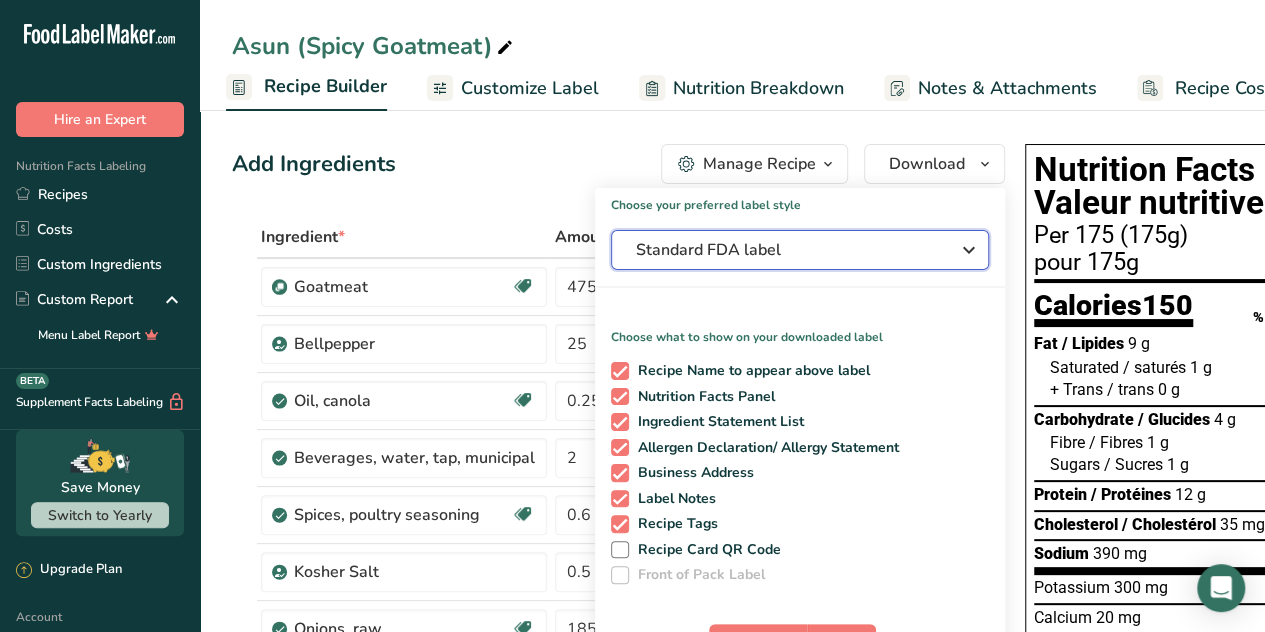 click on "Standard FDA label" at bounding box center (786, 250) 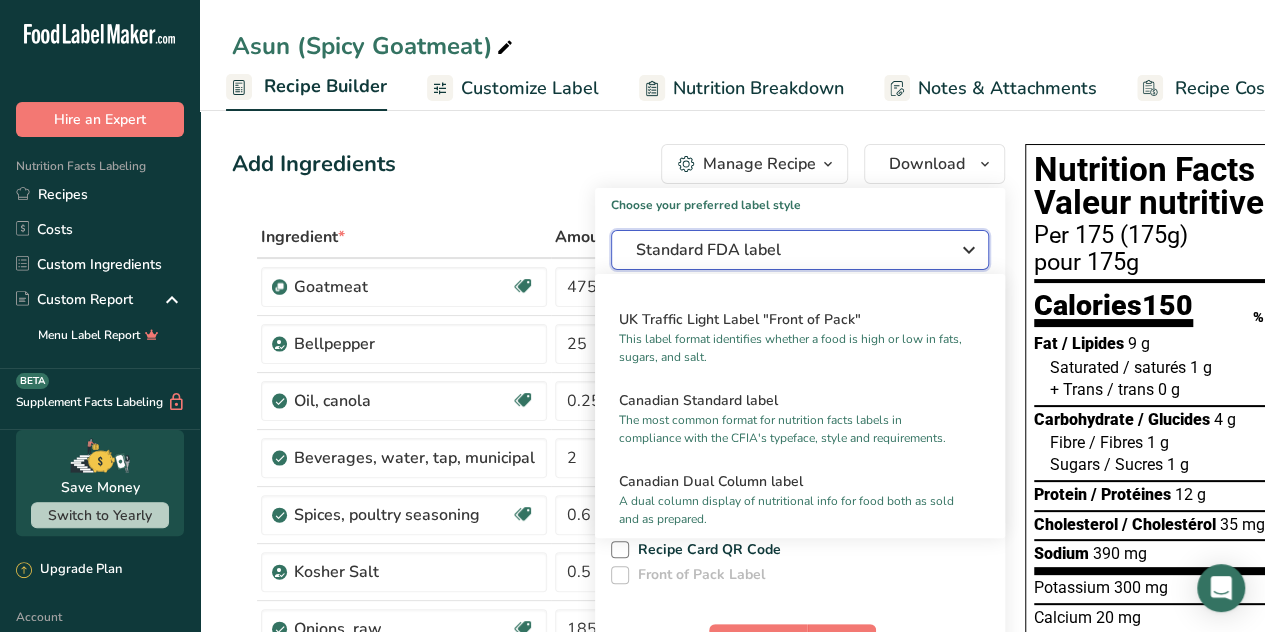 scroll, scrollTop: 732, scrollLeft: 0, axis: vertical 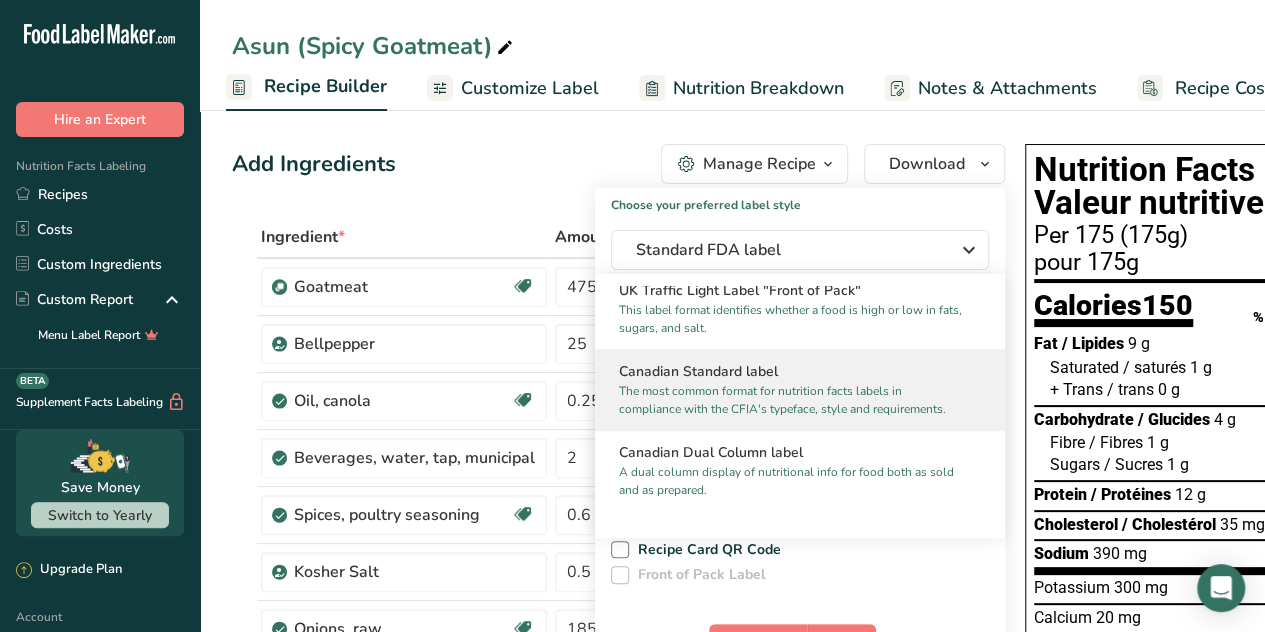 click on "The most common format for nutrition facts labels in compliance with the CFIA's typeface, style and requirements." at bounding box center [791, 400] 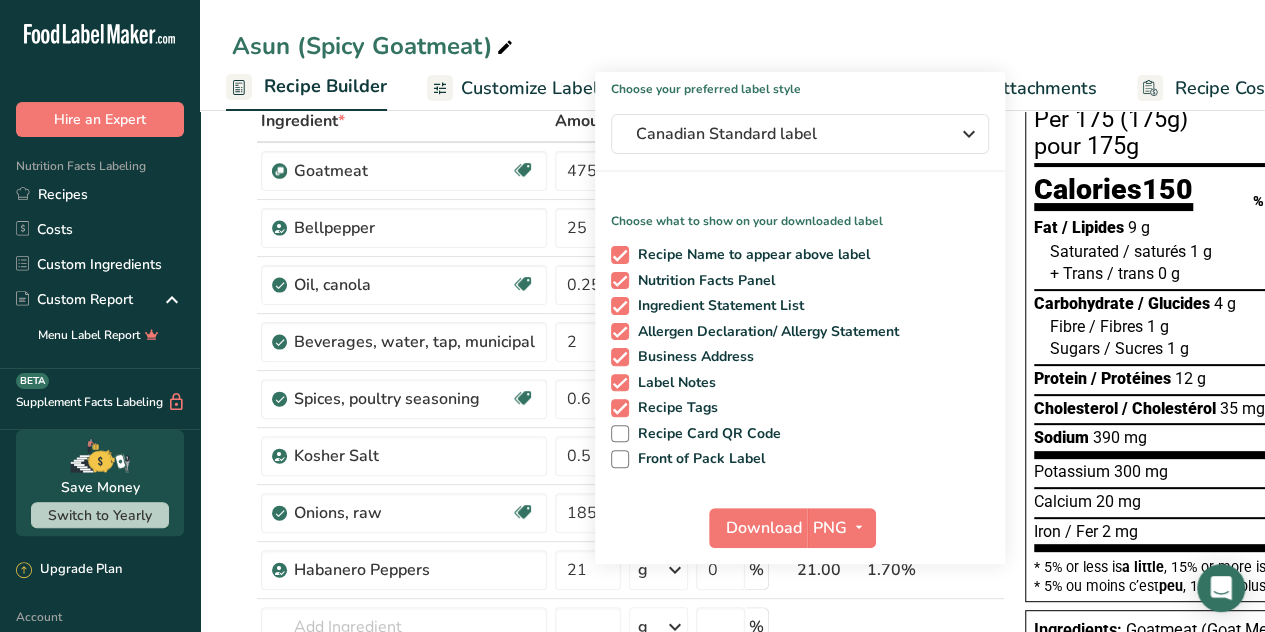 scroll, scrollTop: 160, scrollLeft: 0, axis: vertical 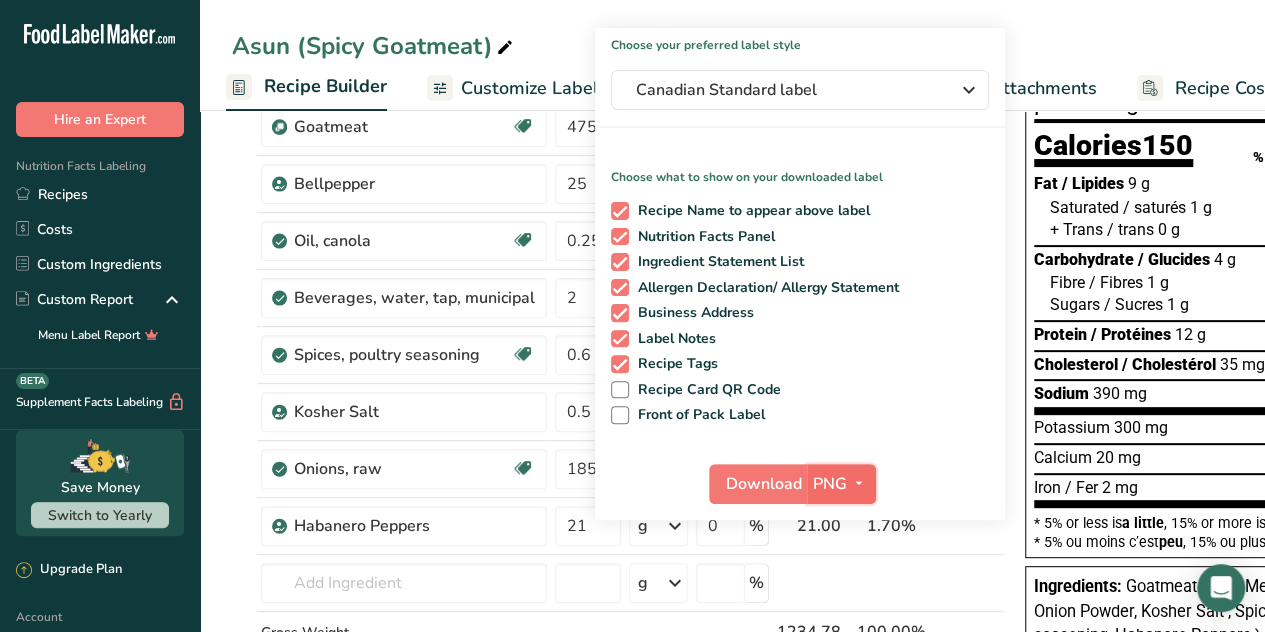 click at bounding box center (859, 484) 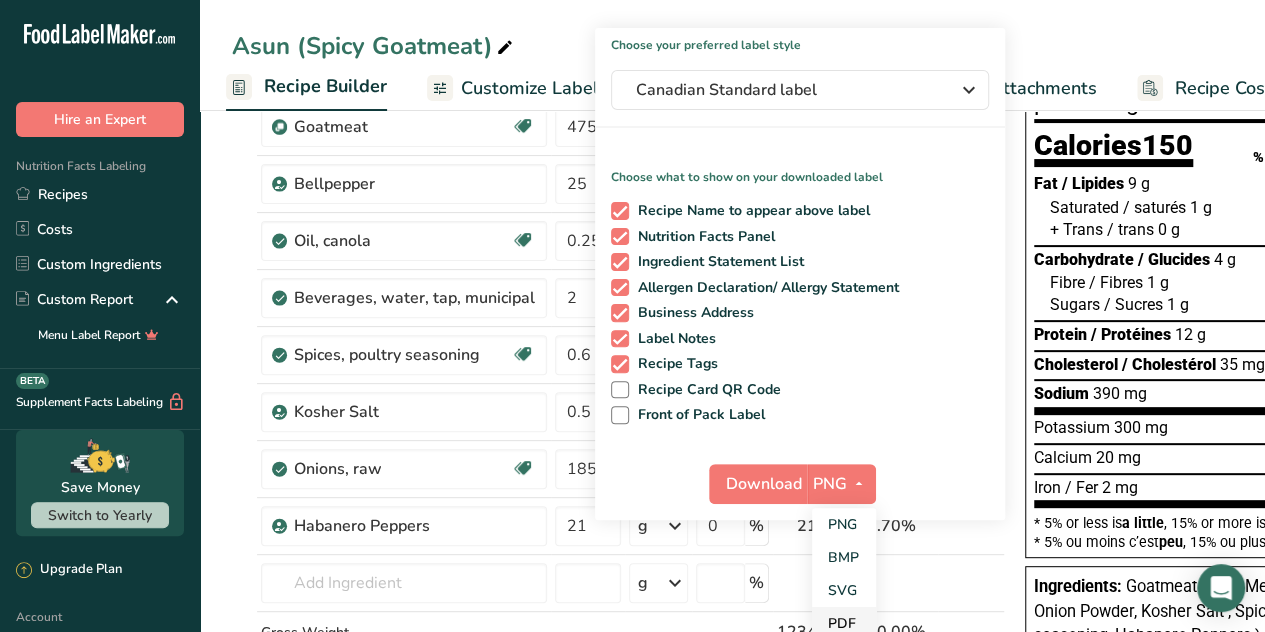 click on "PDF" at bounding box center [844, 623] 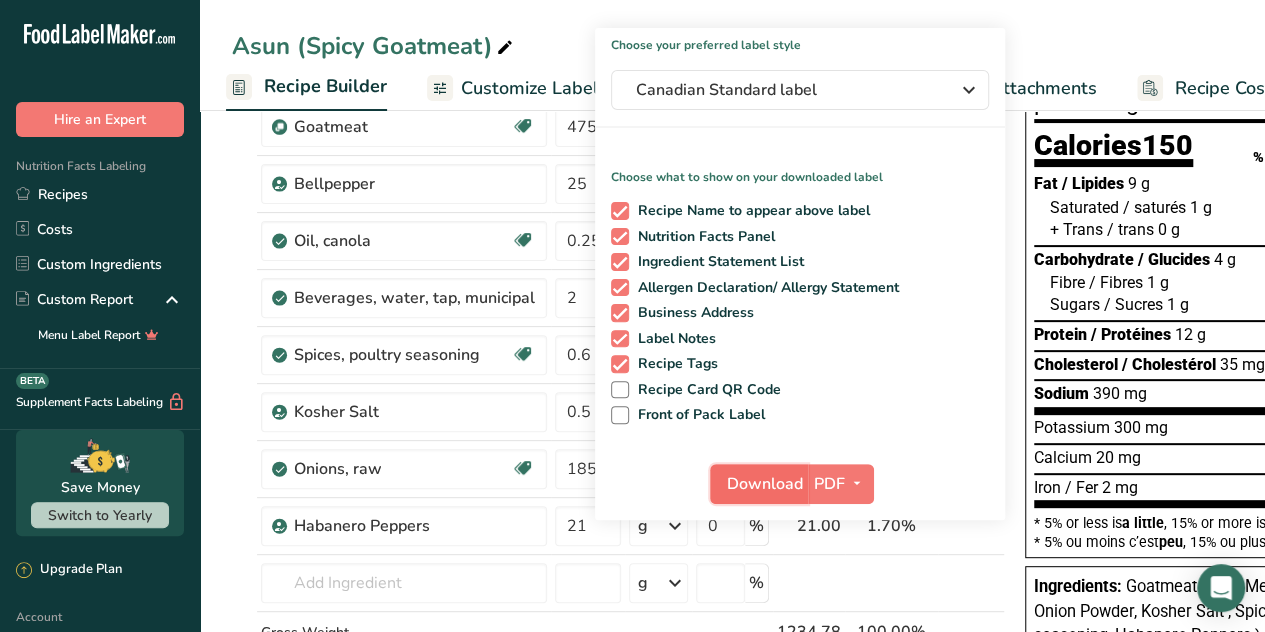 click on "Download" at bounding box center [765, 484] 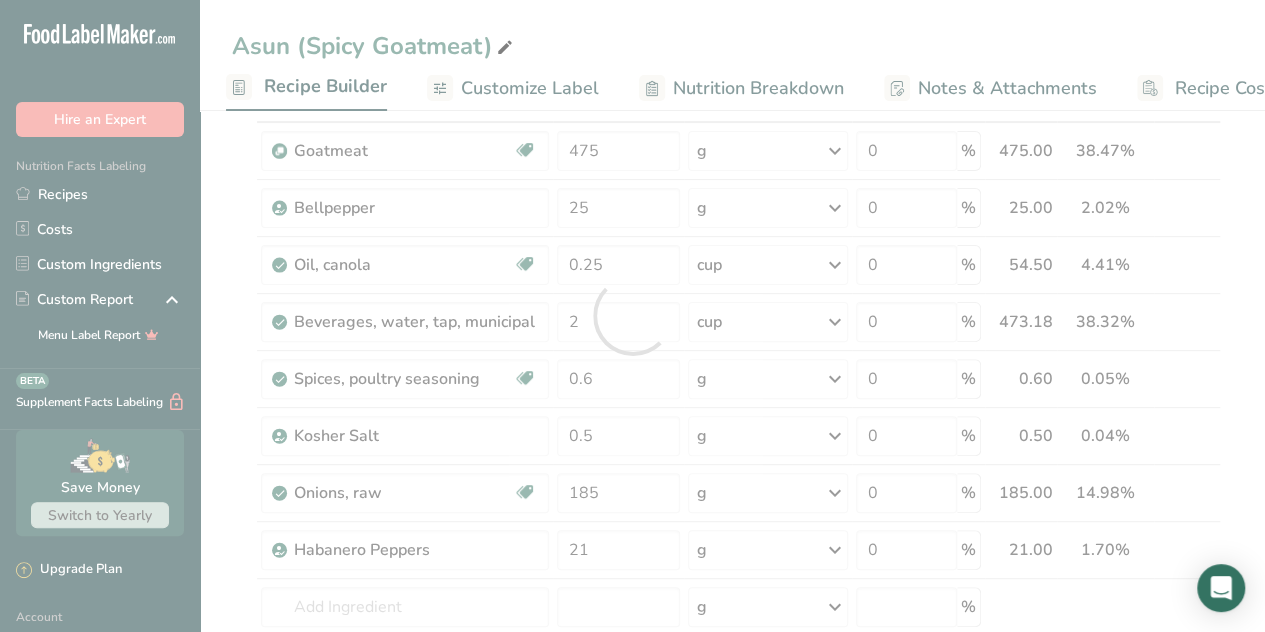 scroll, scrollTop: 0, scrollLeft: 0, axis: both 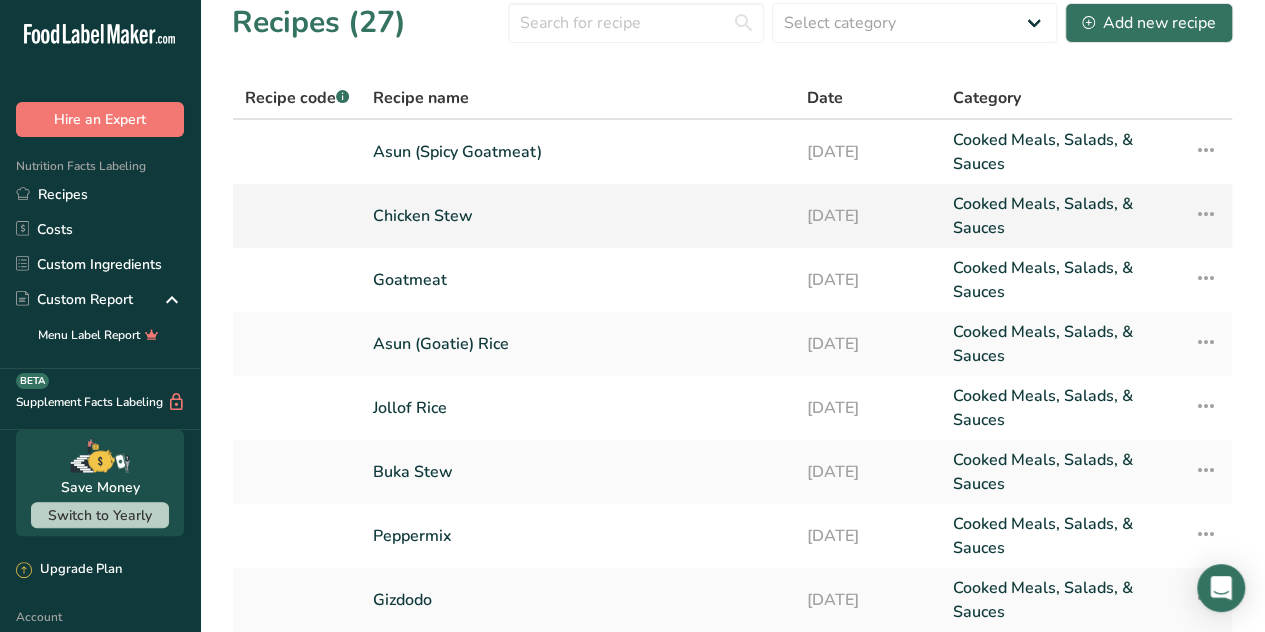 click on "Chicken Stew" at bounding box center (578, 216) 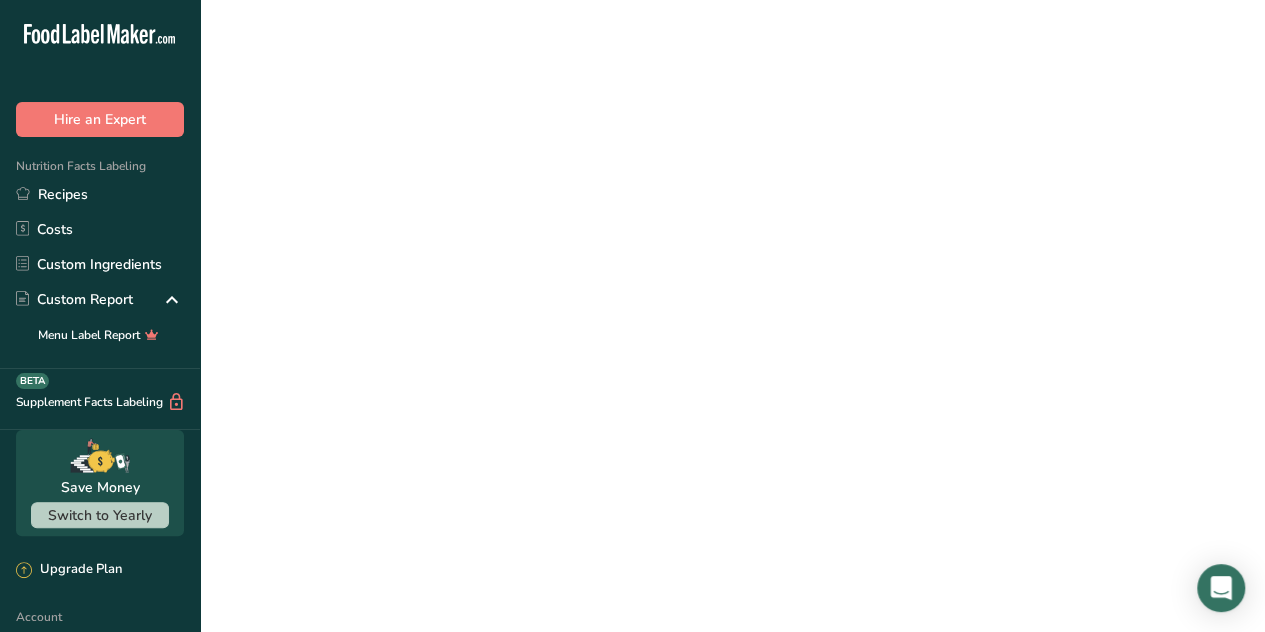 scroll, scrollTop: 0, scrollLeft: 0, axis: both 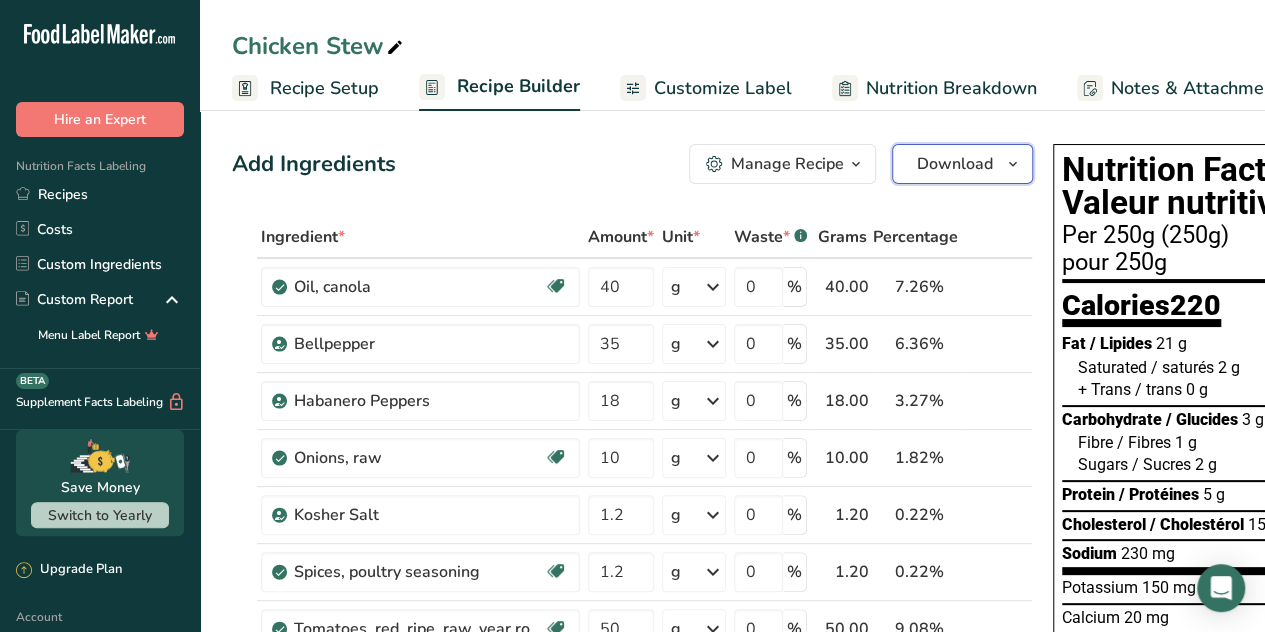 click on "Download" at bounding box center [962, 164] 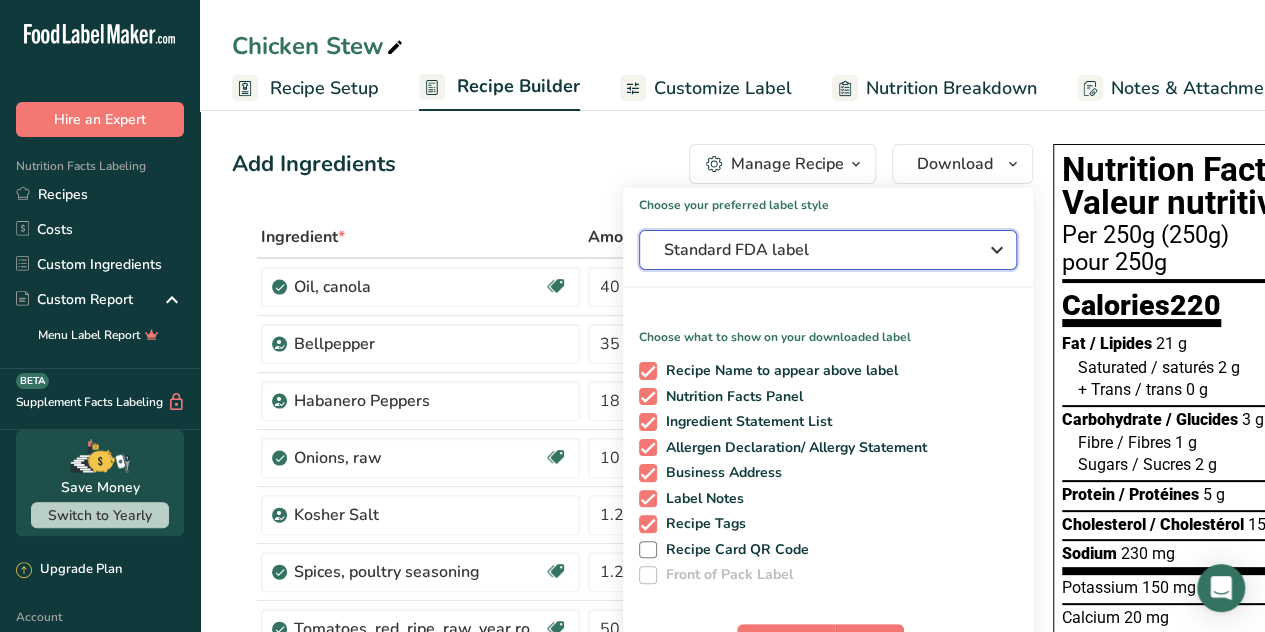 click on "Standard FDA label" at bounding box center (814, 250) 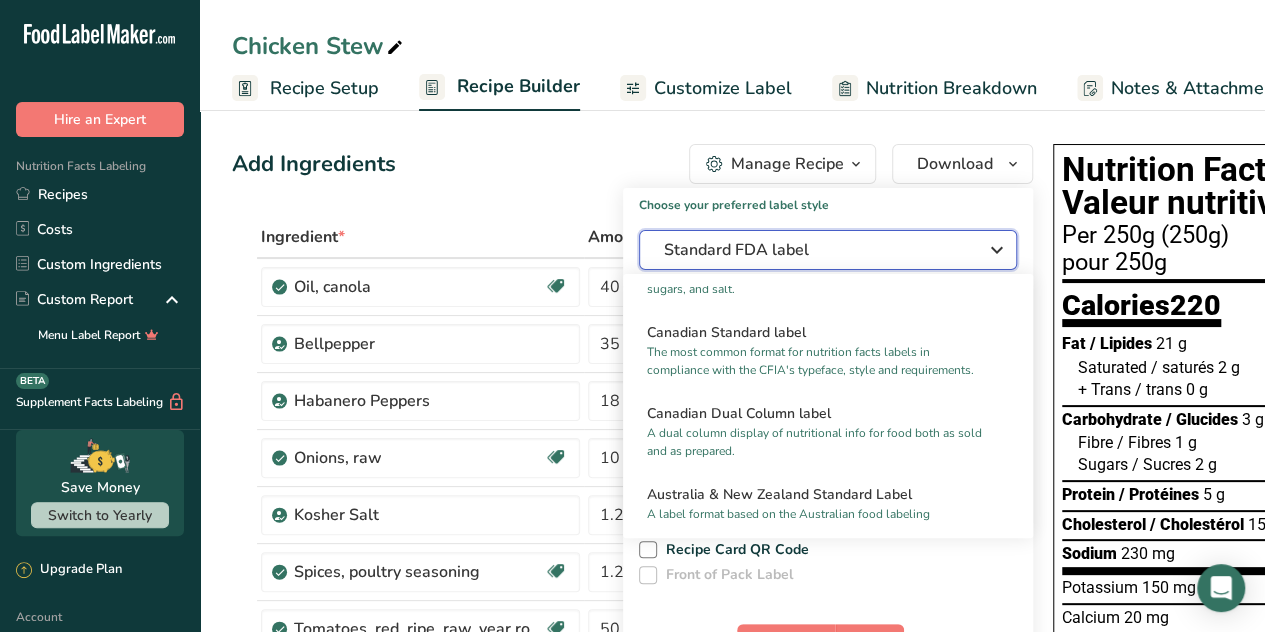 scroll, scrollTop: 800, scrollLeft: 0, axis: vertical 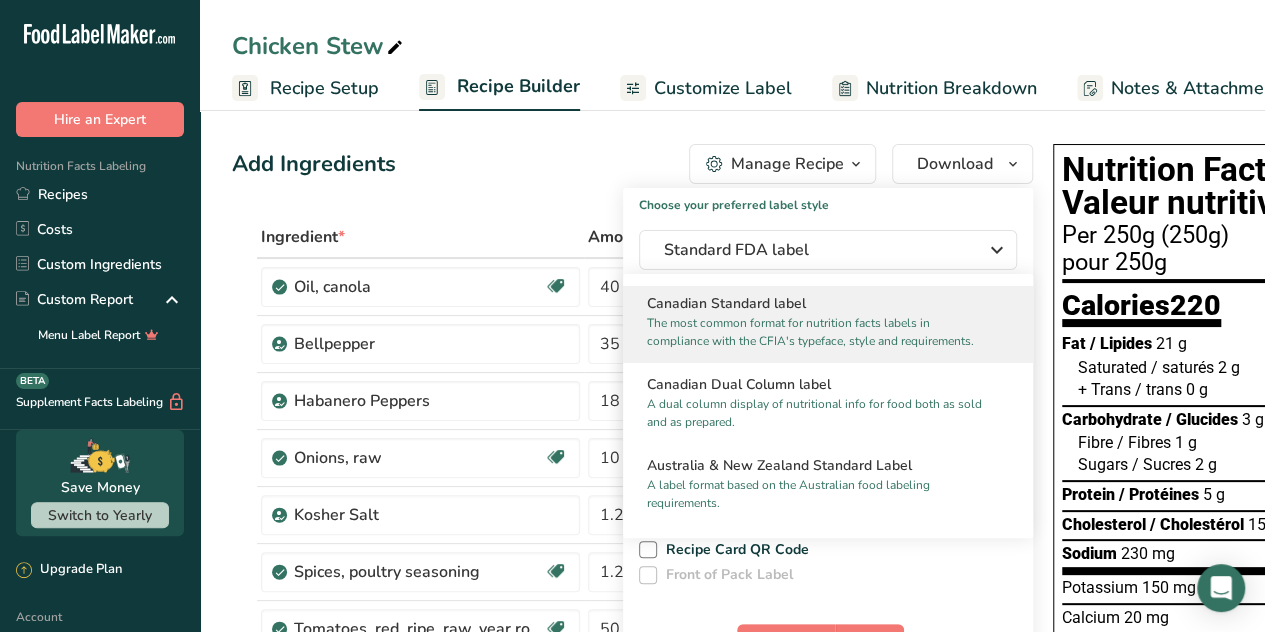 click on "The most common format for nutrition facts labels in compliance with the CFIA's typeface, style and requirements." at bounding box center (819, 332) 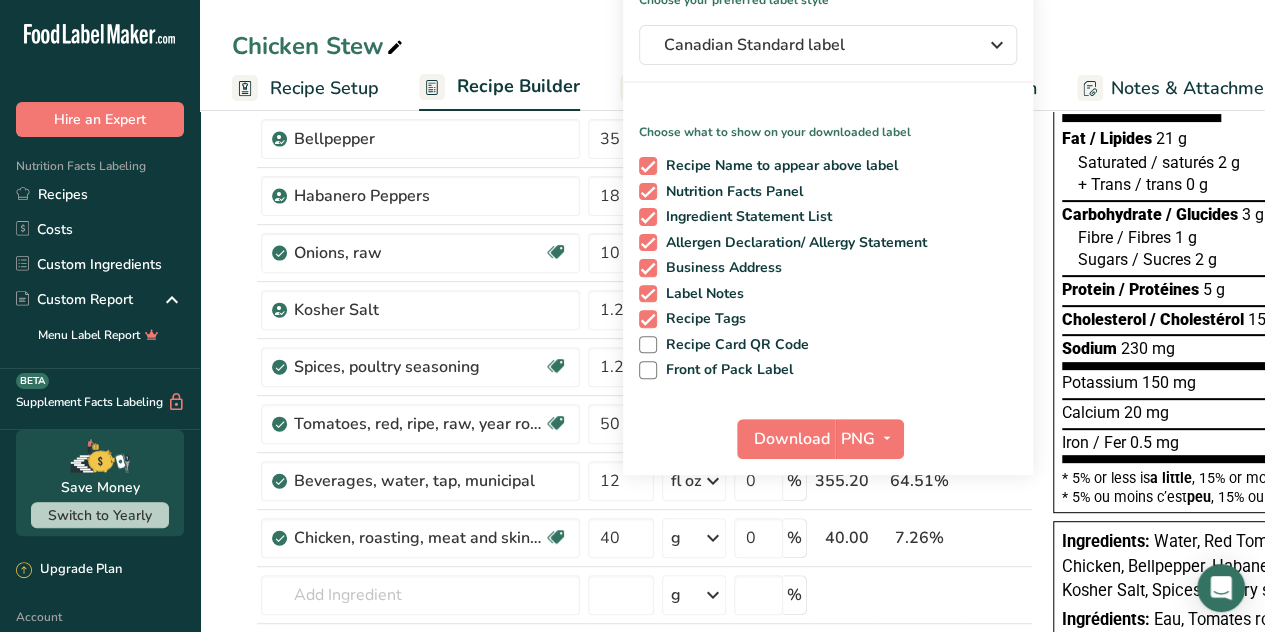 scroll, scrollTop: 208, scrollLeft: 0, axis: vertical 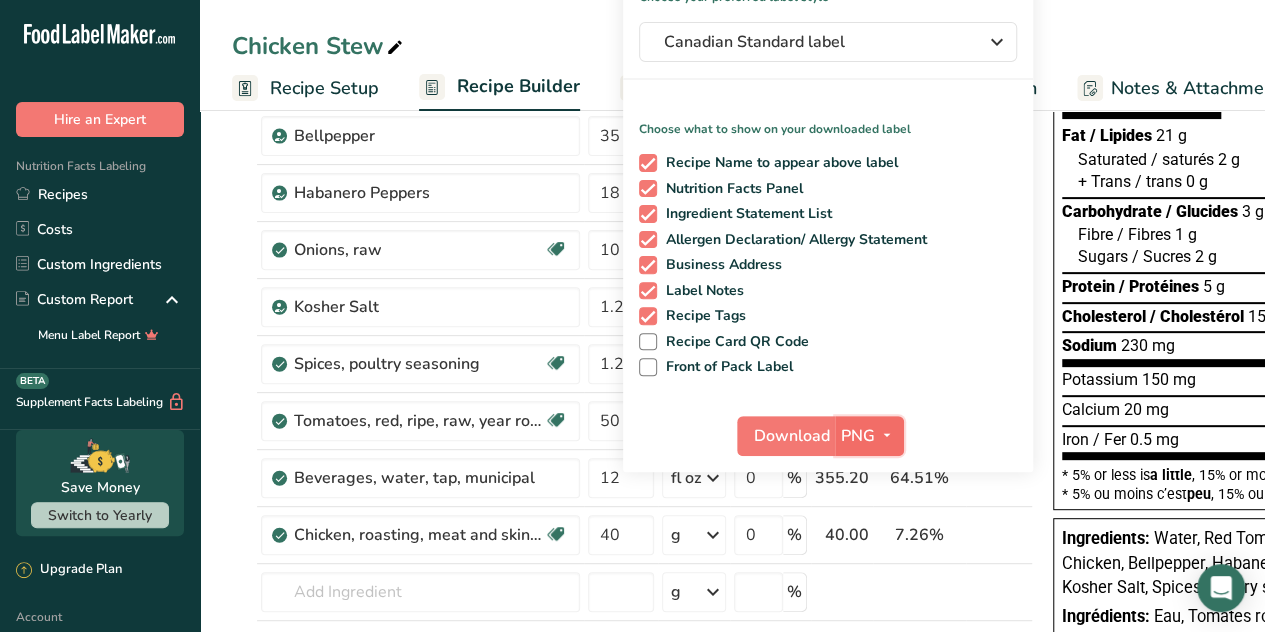 click on "PNG" at bounding box center [858, 436] 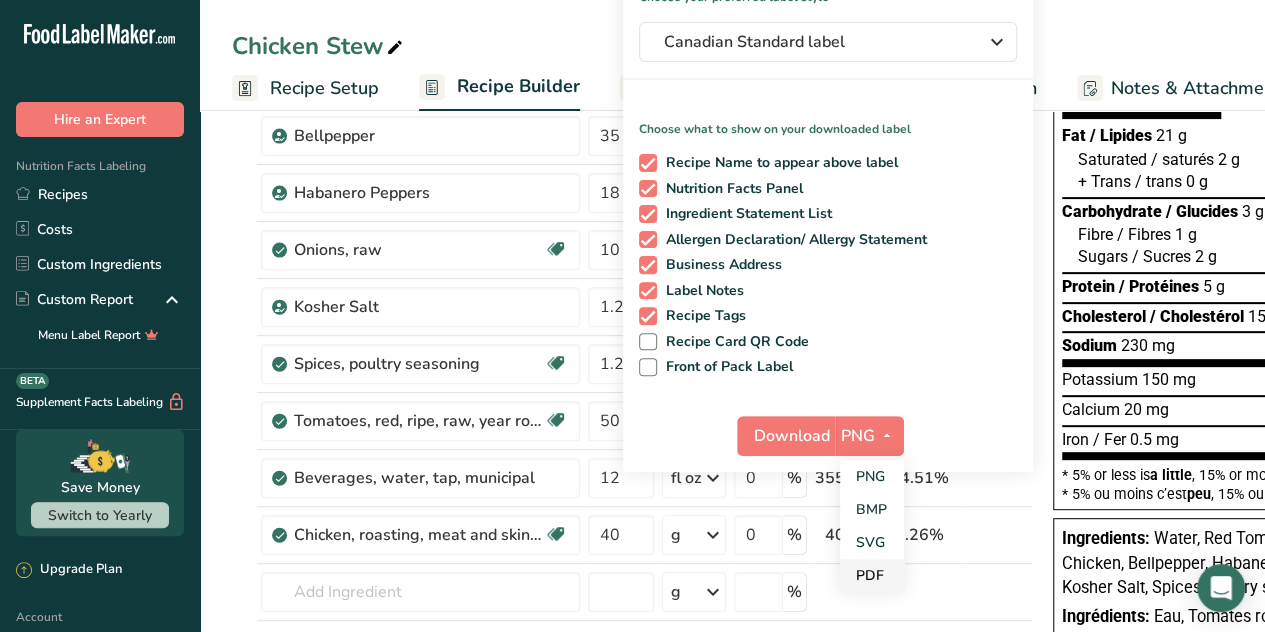 click on "PDF" at bounding box center [872, 575] 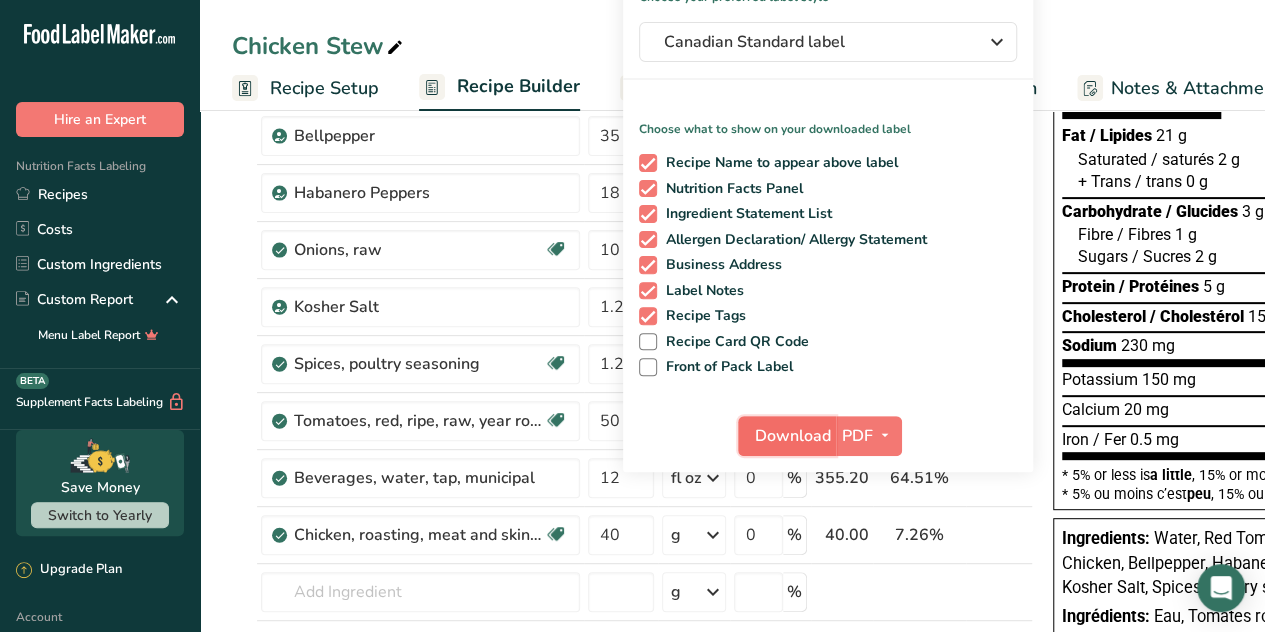 click on "Download" at bounding box center (793, 436) 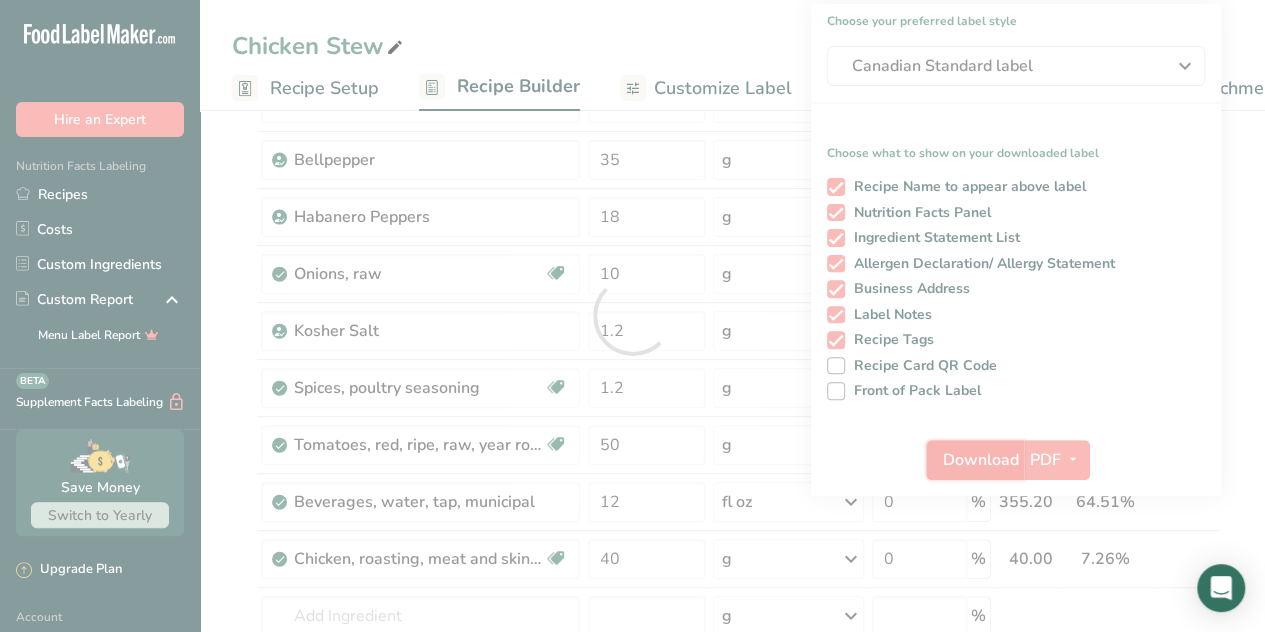 scroll, scrollTop: 0, scrollLeft: 0, axis: both 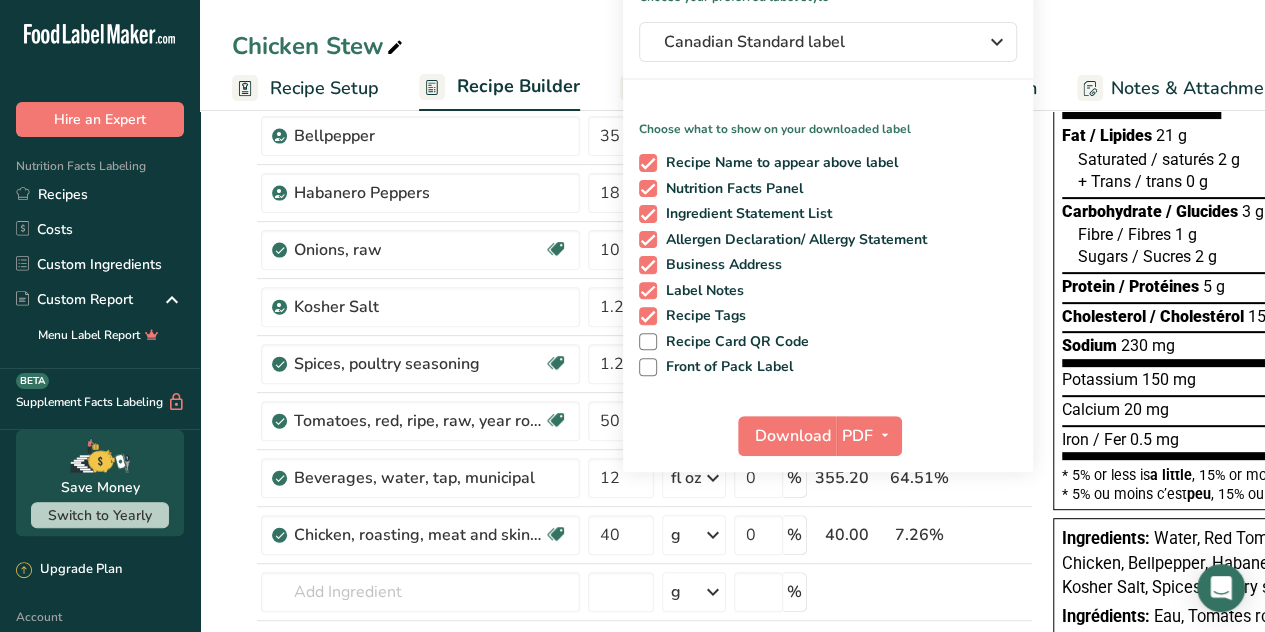 click on "Chicken Stew" at bounding box center [732, 46] 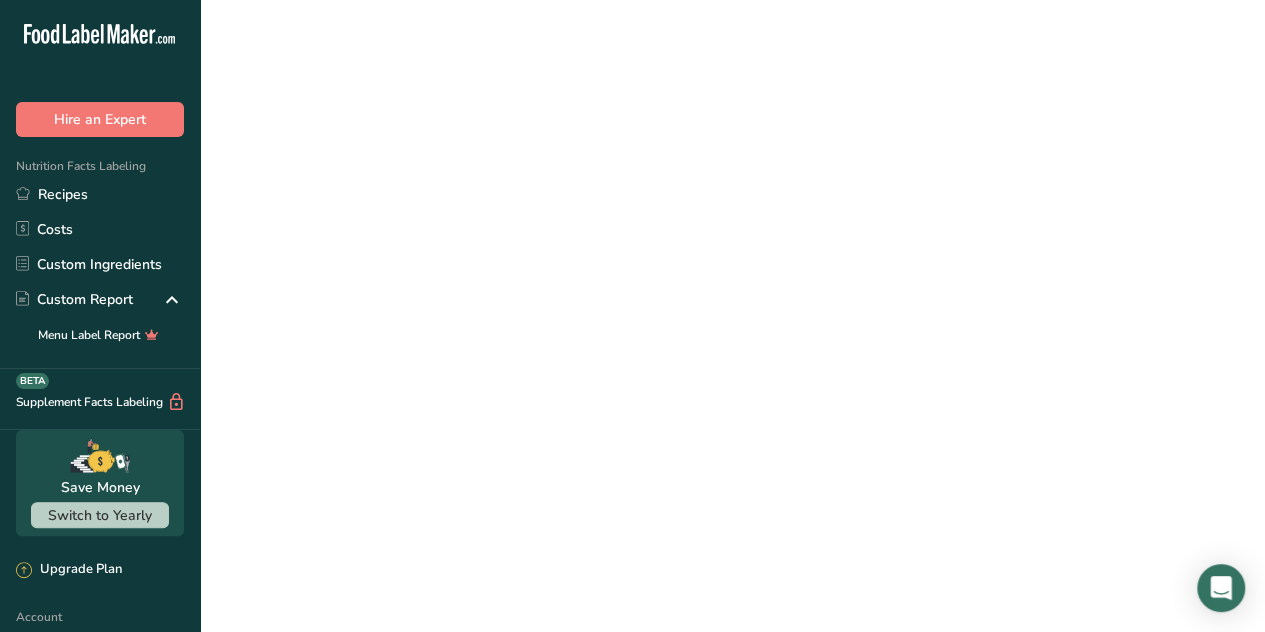 scroll, scrollTop: 0, scrollLeft: 0, axis: both 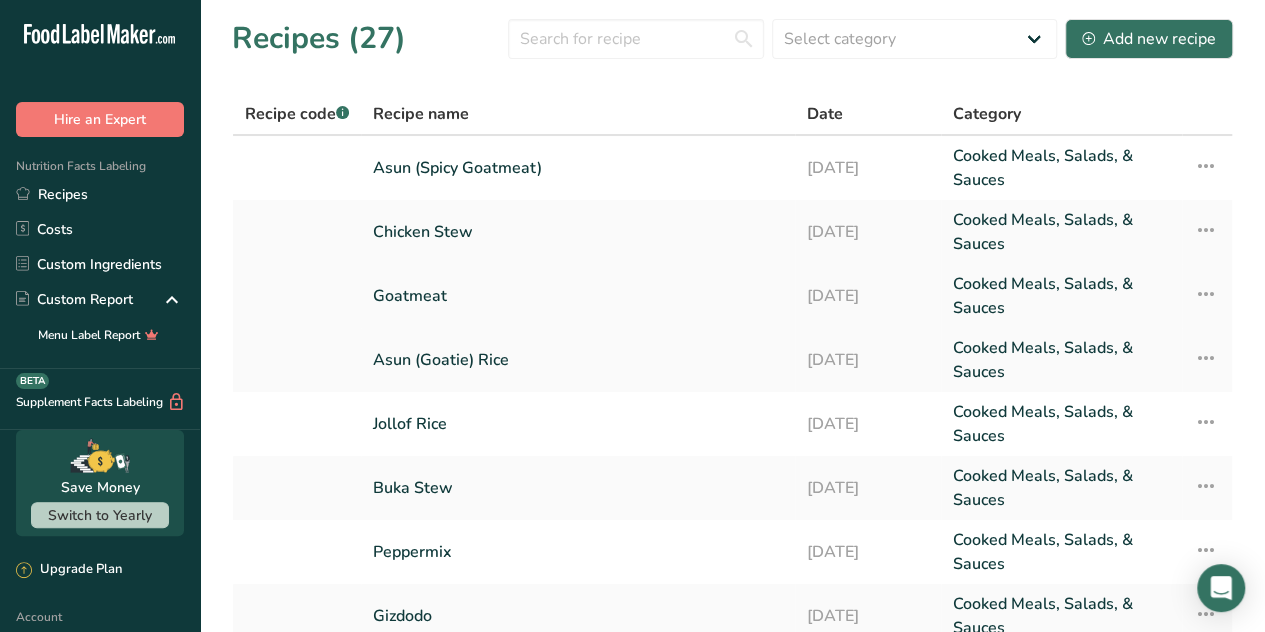 click on "Goatmeat" at bounding box center (578, 296) 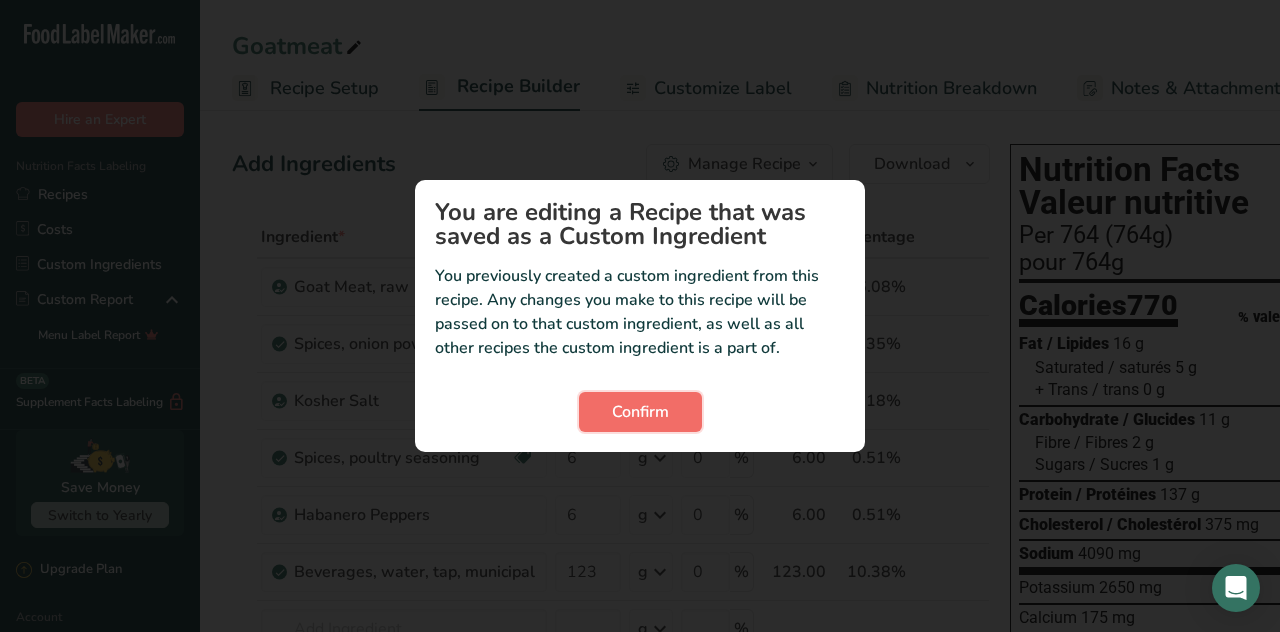 click on "Confirm" at bounding box center (640, 412) 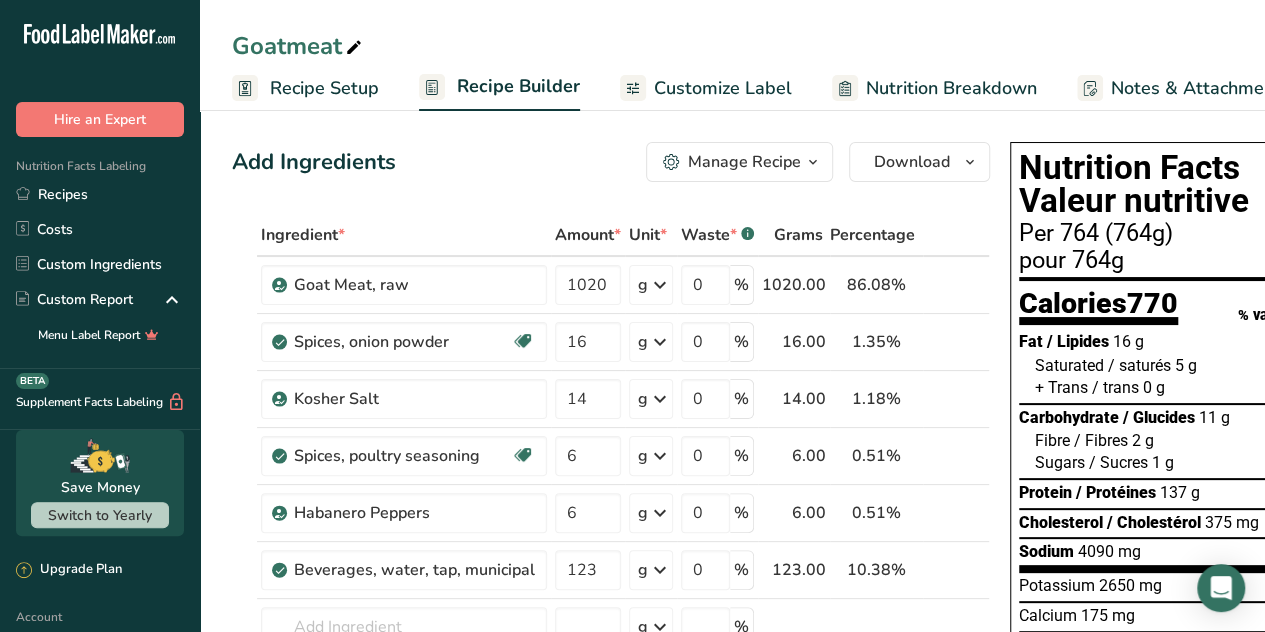 scroll, scrollTop: 0, scrollLeft: 0, axis: both 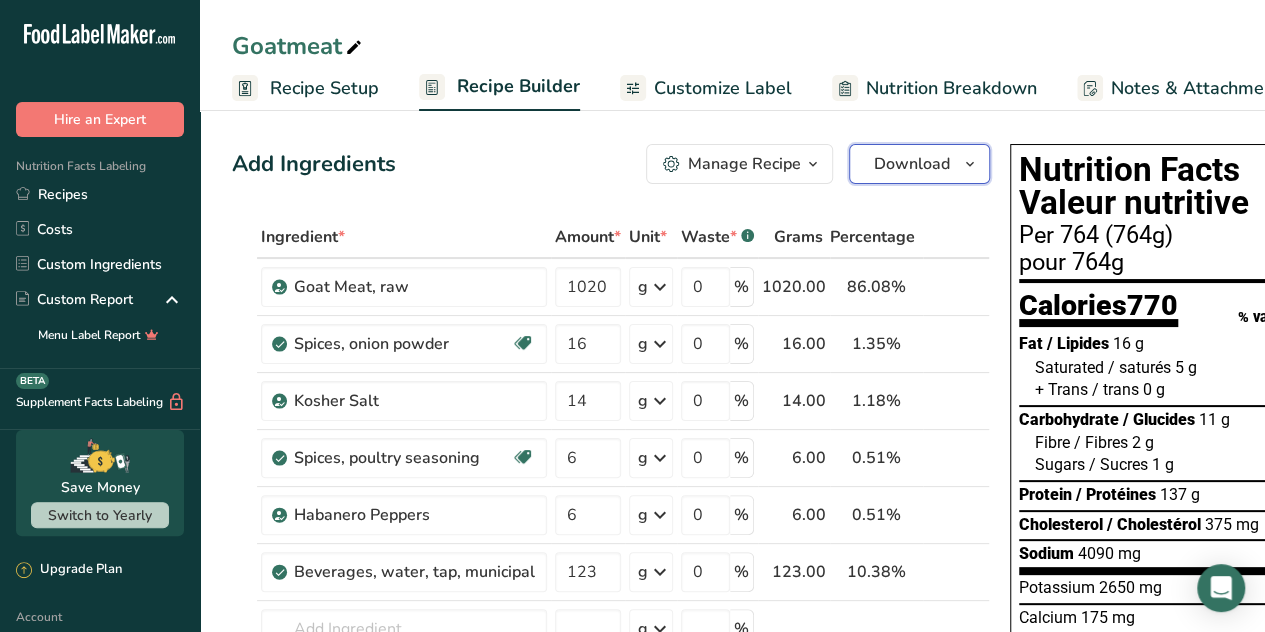 click on "Download" at bounding box center (919, 164) 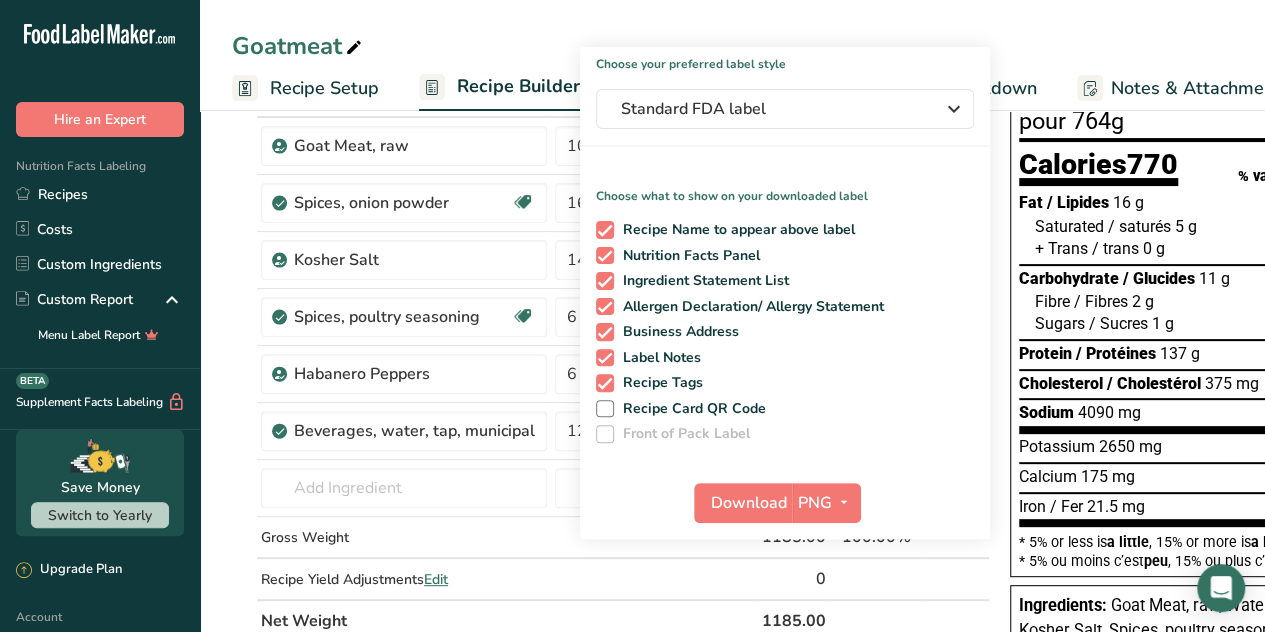 scroll, scrollTop: 166, scrollLeft: 0, axis: vertical 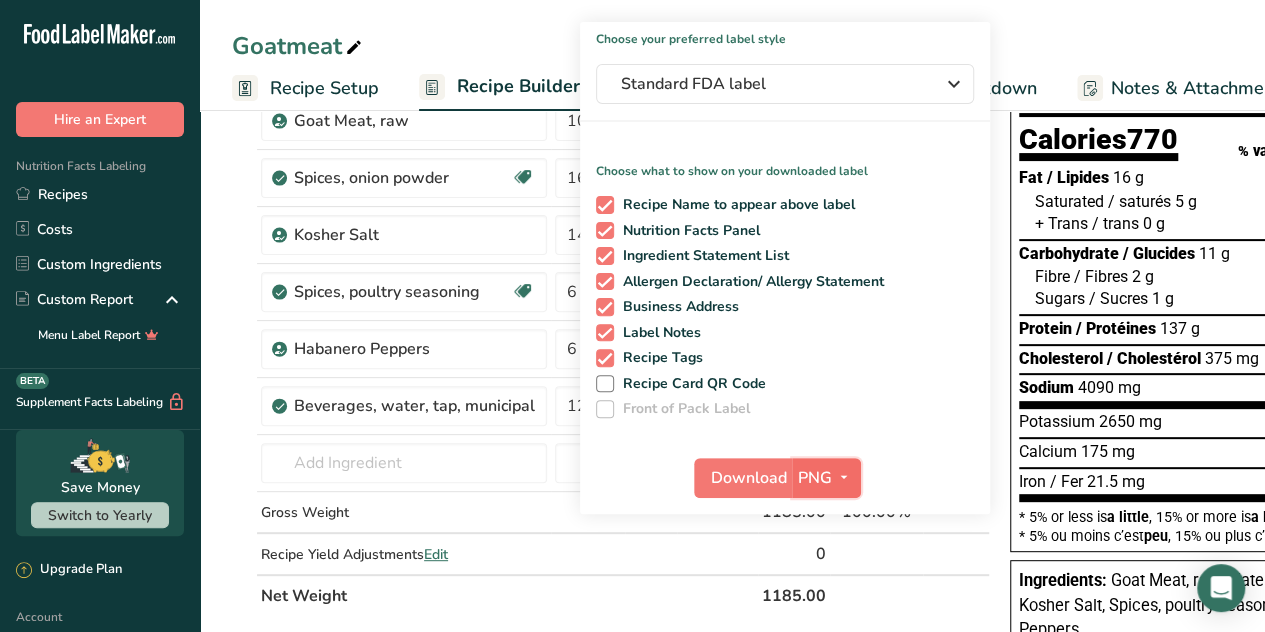 click at bounding box center (844, 477) 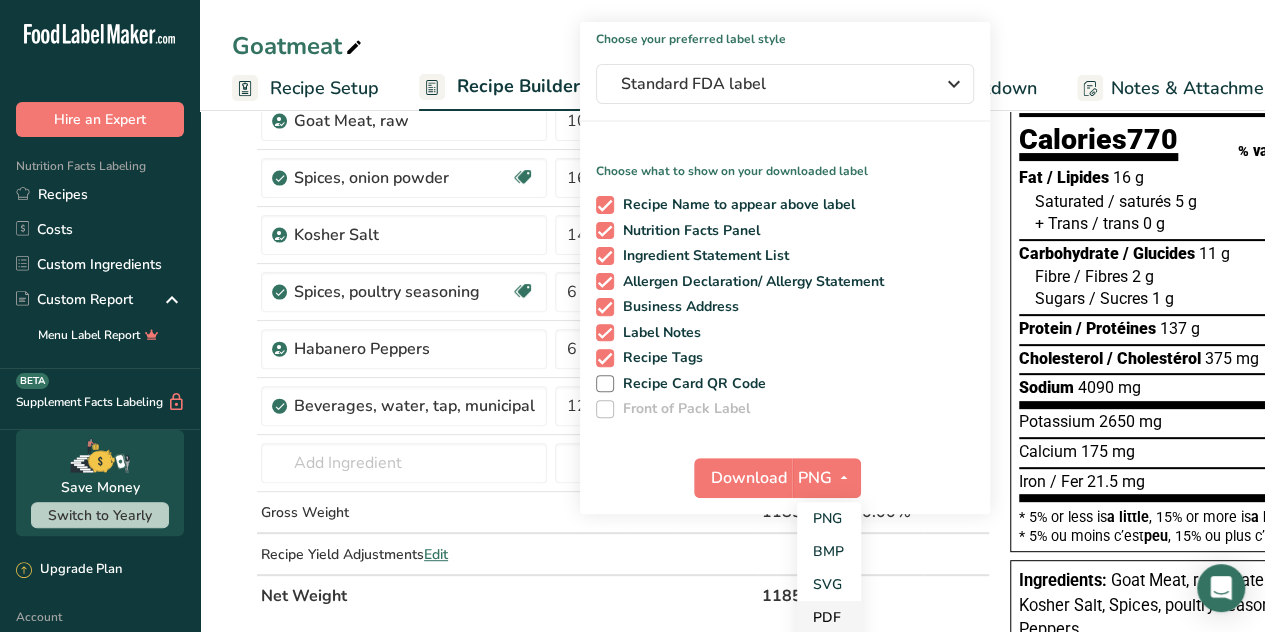 click on "PDF" at bounding box center [829, 617] 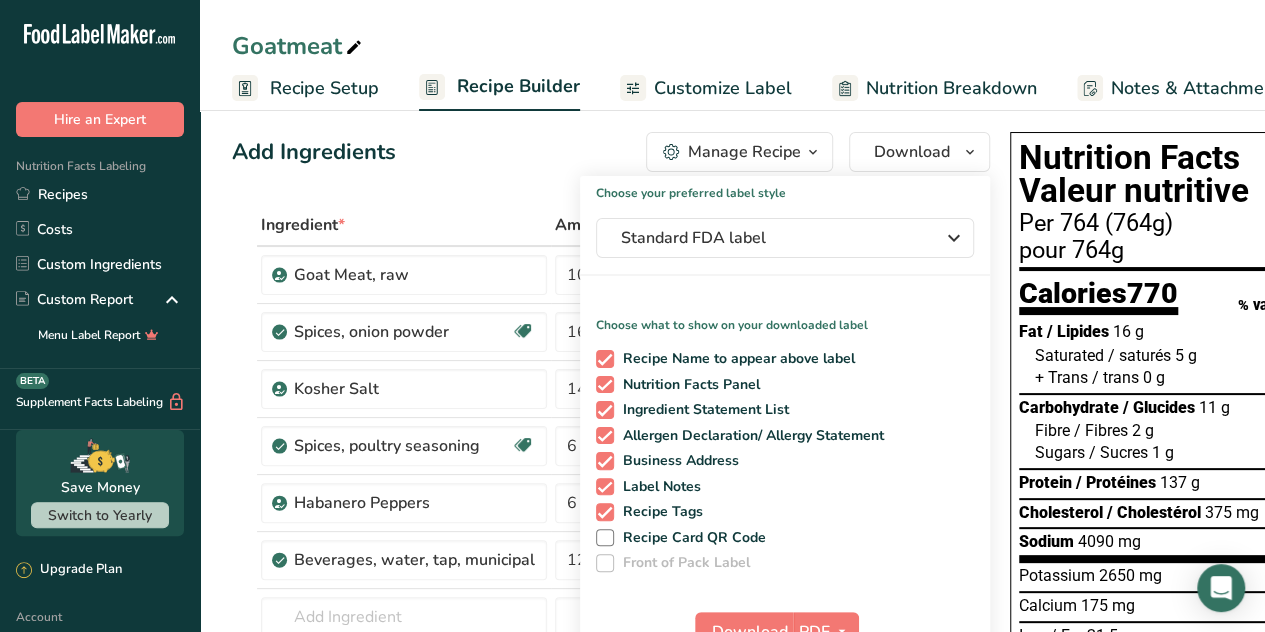 scroll, scrollTop: 0, scrollLeft: 0, axis: both 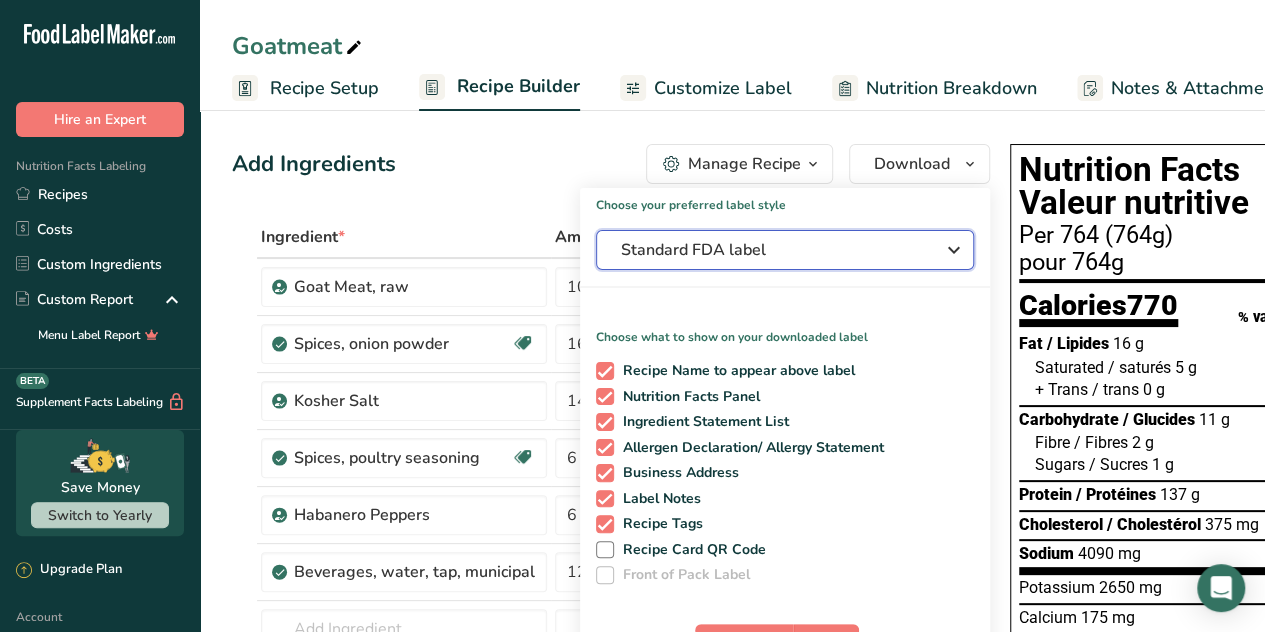 click at bounding box center [954, 250] 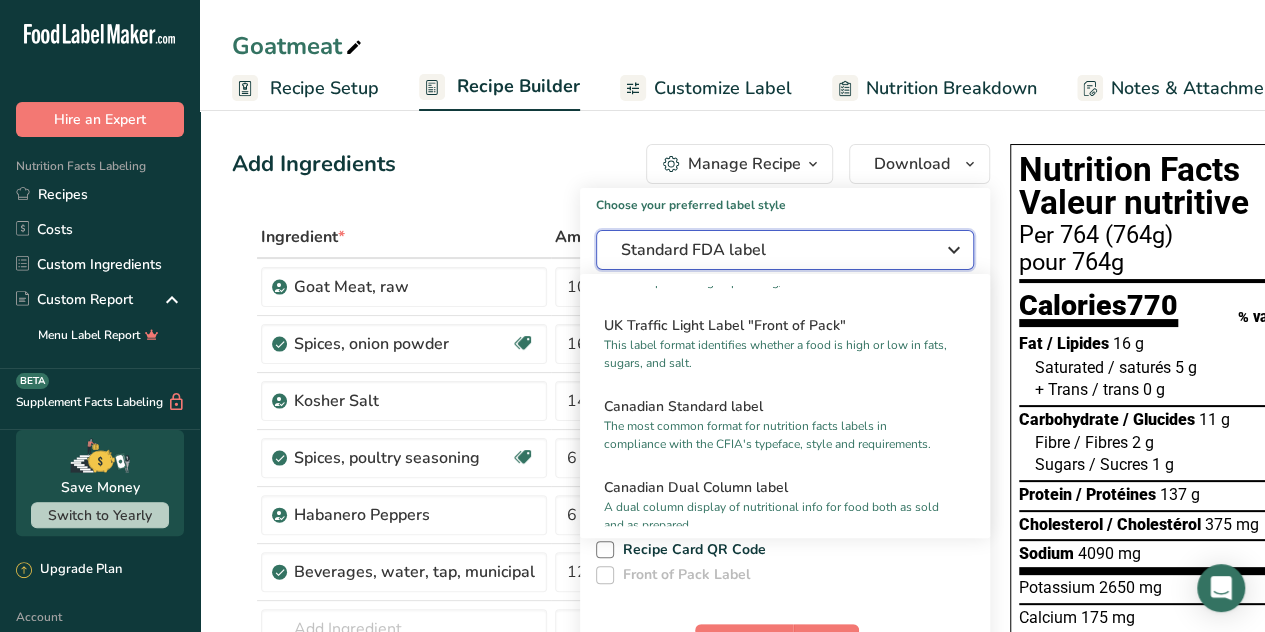 scroll, scrollTop: 754, scrollLeft: 0, axis: vertical 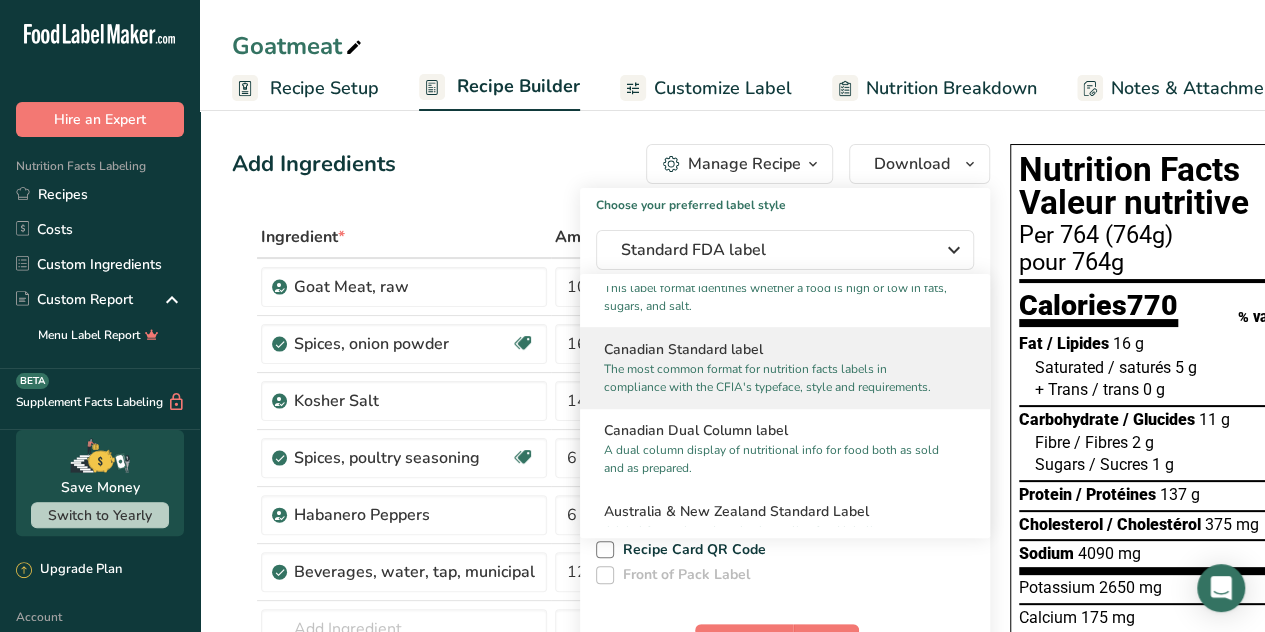 click on "The most common format for nutrition facts labels in compliance with the CFIA's typeface, style and requirements." at bounding box center [776, 378] 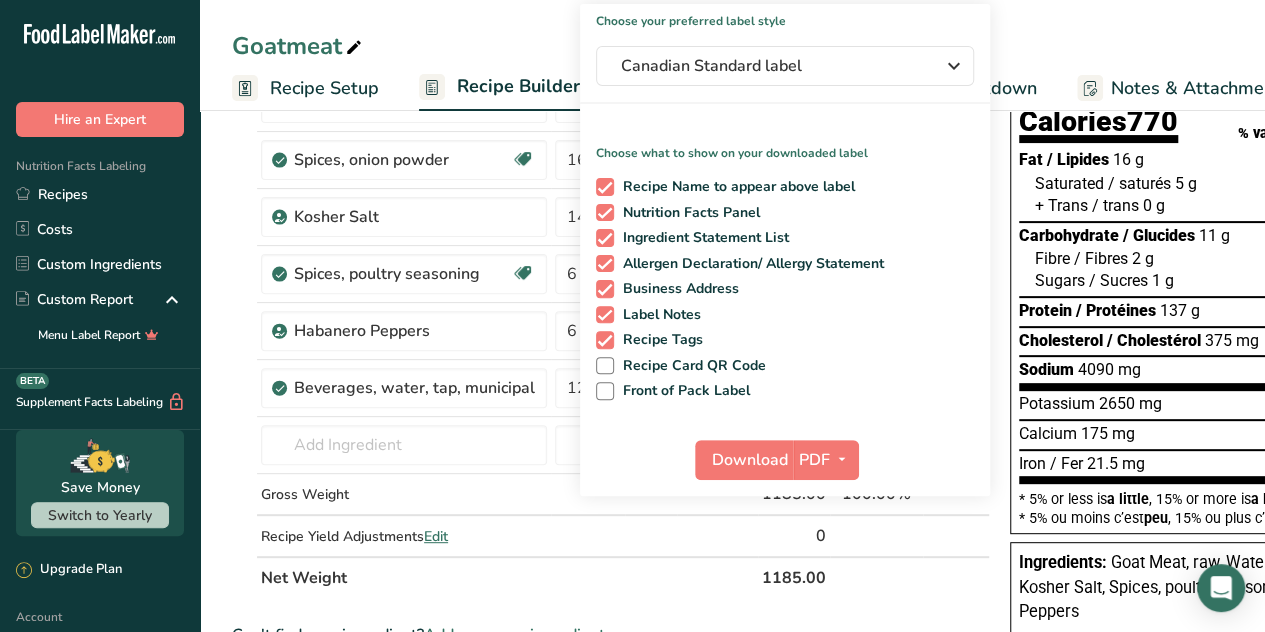 scroll, scrollTop: 192, scrollLeft: 0, axis: vertical 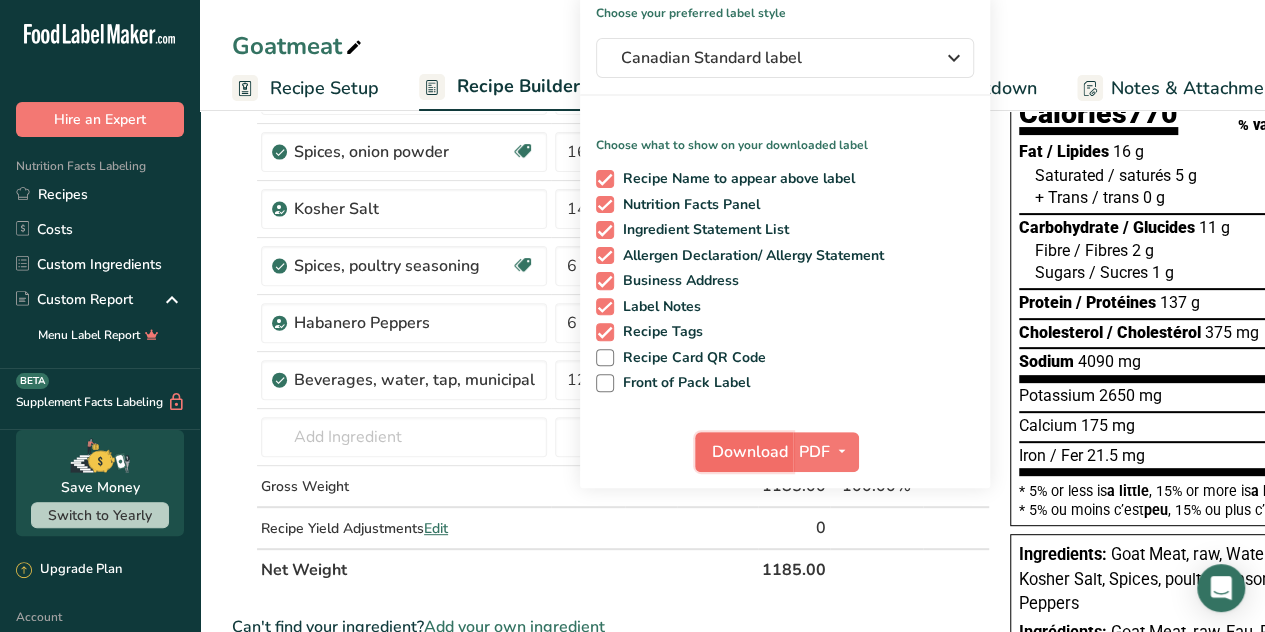 click on "Download" at bounding box center (750, 452) 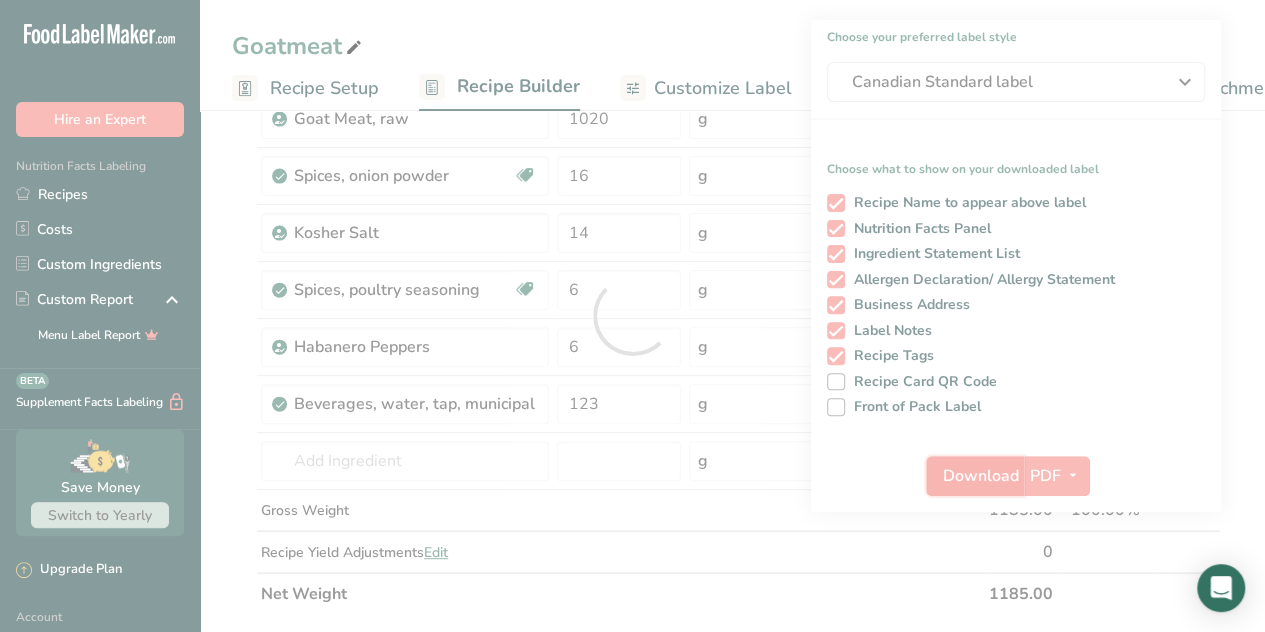 scroll, scrollTop: 0, scrollLeft: 0, axis: both 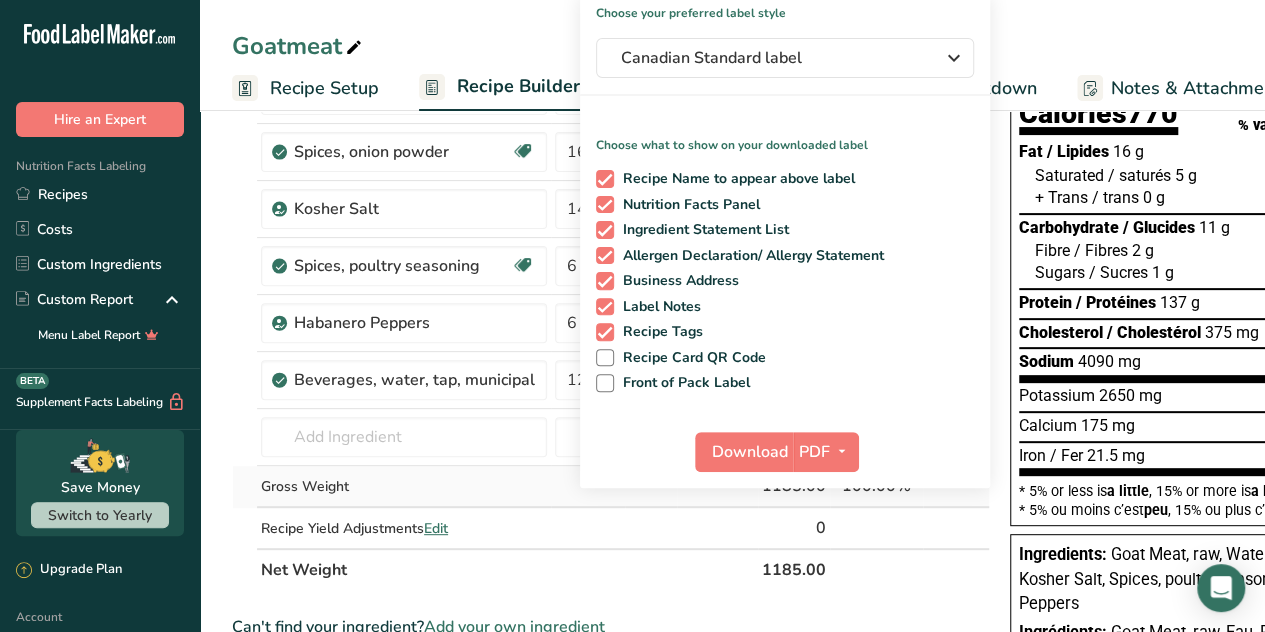 click on "Gross Weight" at bounding box center [404, 487] 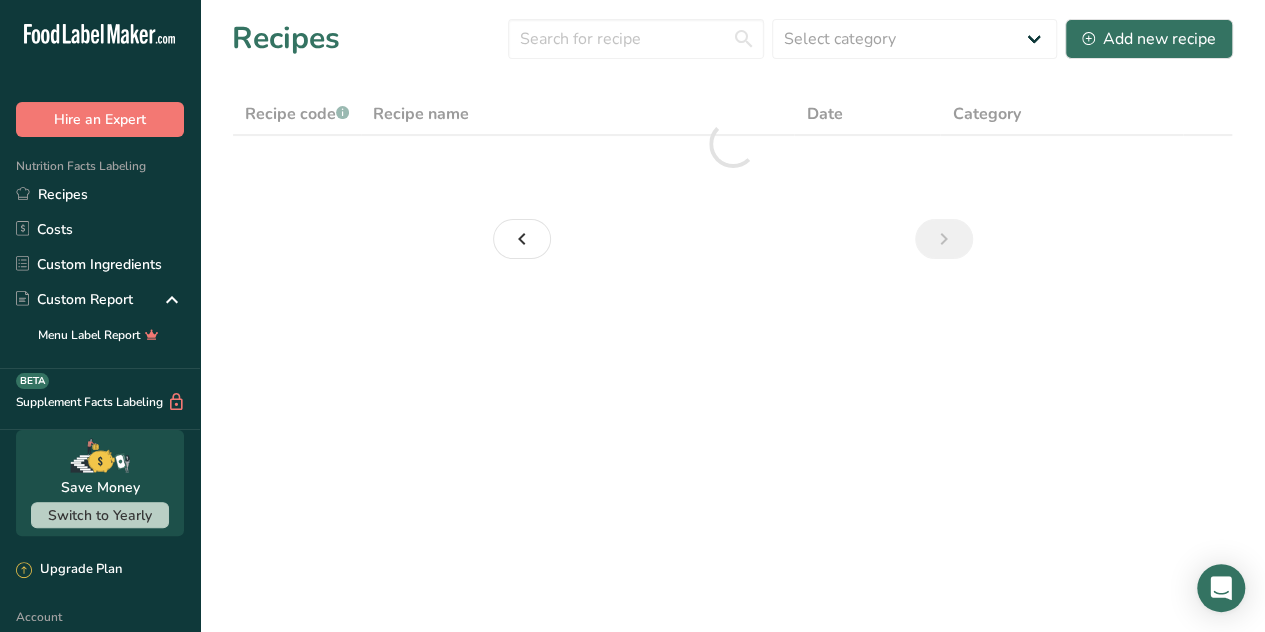 scroll, scrollTop: 0, scrollLeft: 0, axis: both 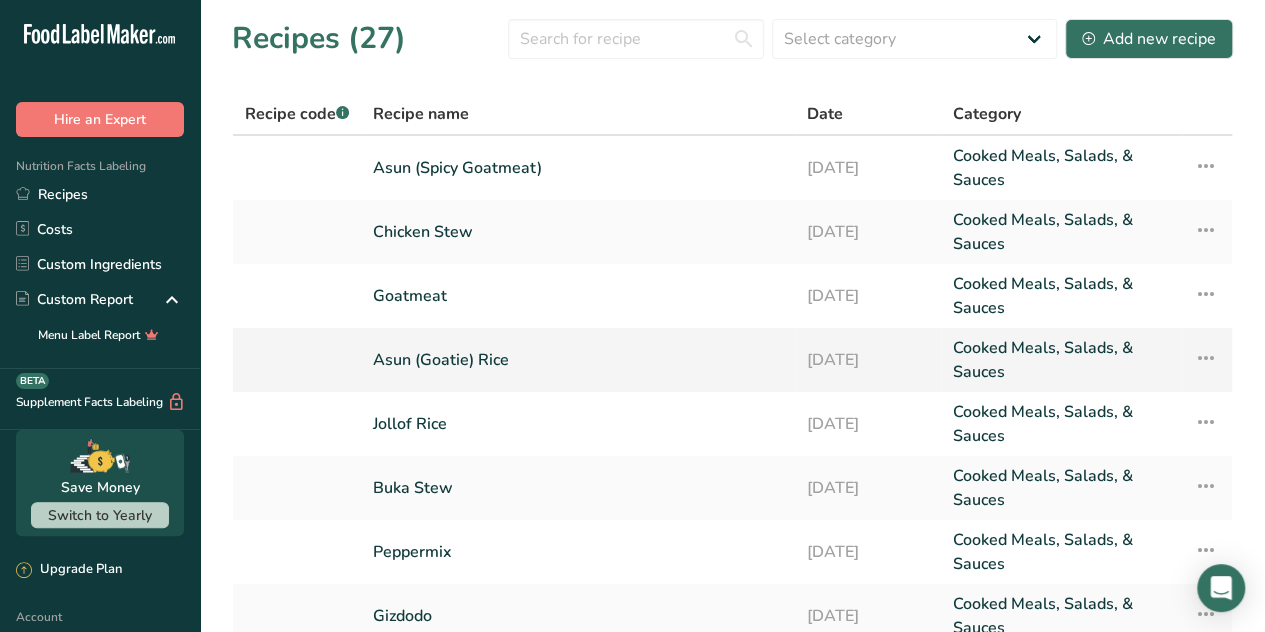 click on "Asun (Goatie) Rice" at bounding box center (578, 360) 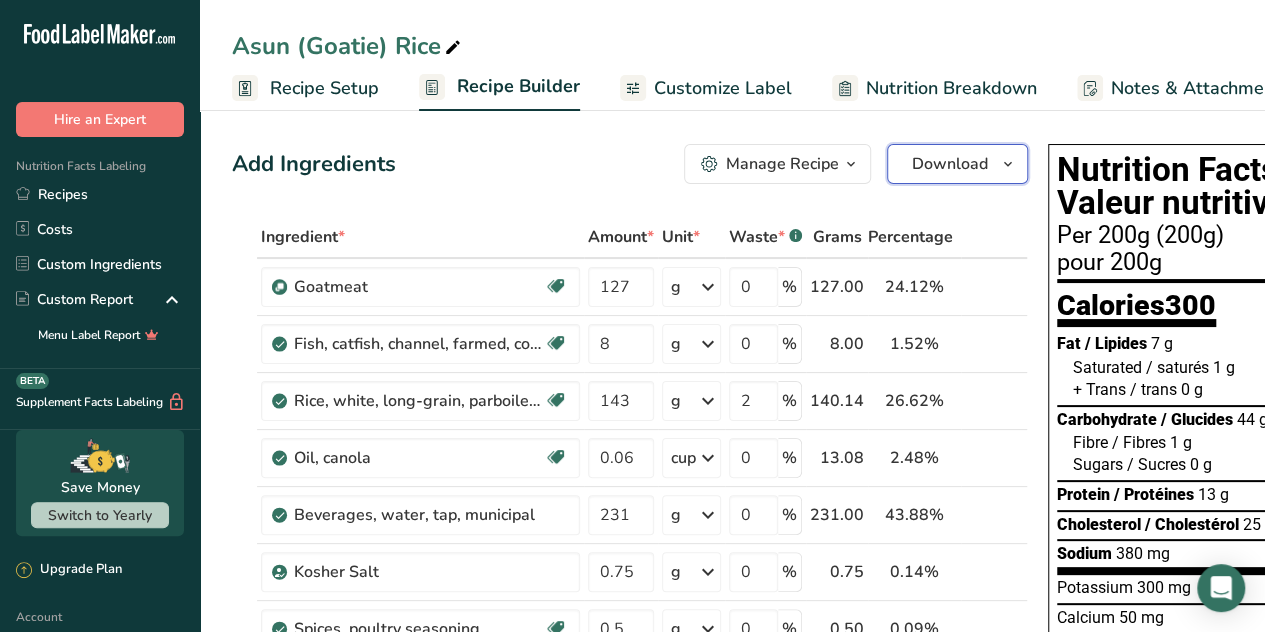 click at bounding box center [1008, 164] 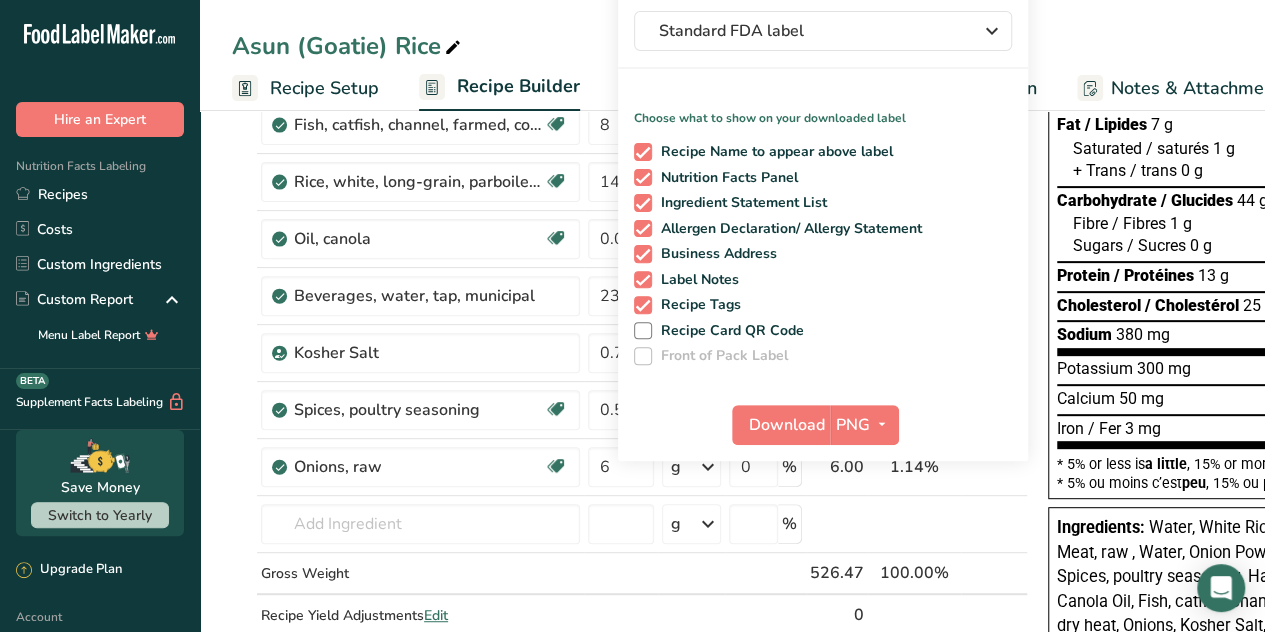 scroll, scrollTop: 230, scrollLeft: 0, axis: vertical 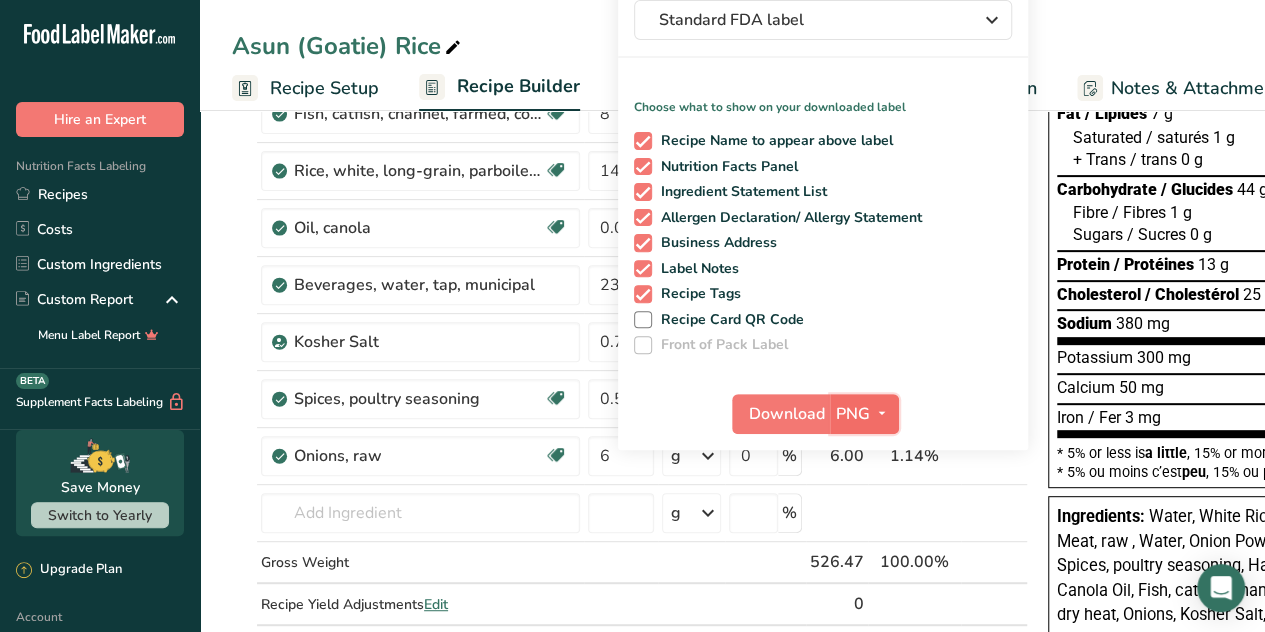 click at bounding box center (882, 413) 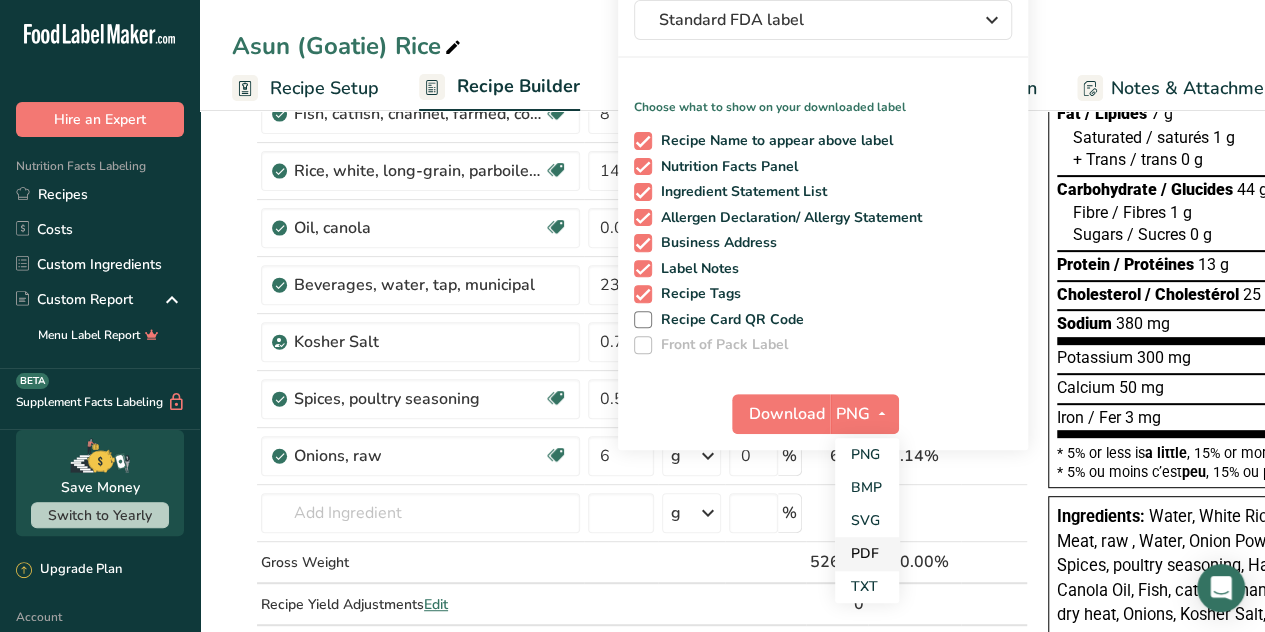 click on "PDF" at bounding box center (867, 553) 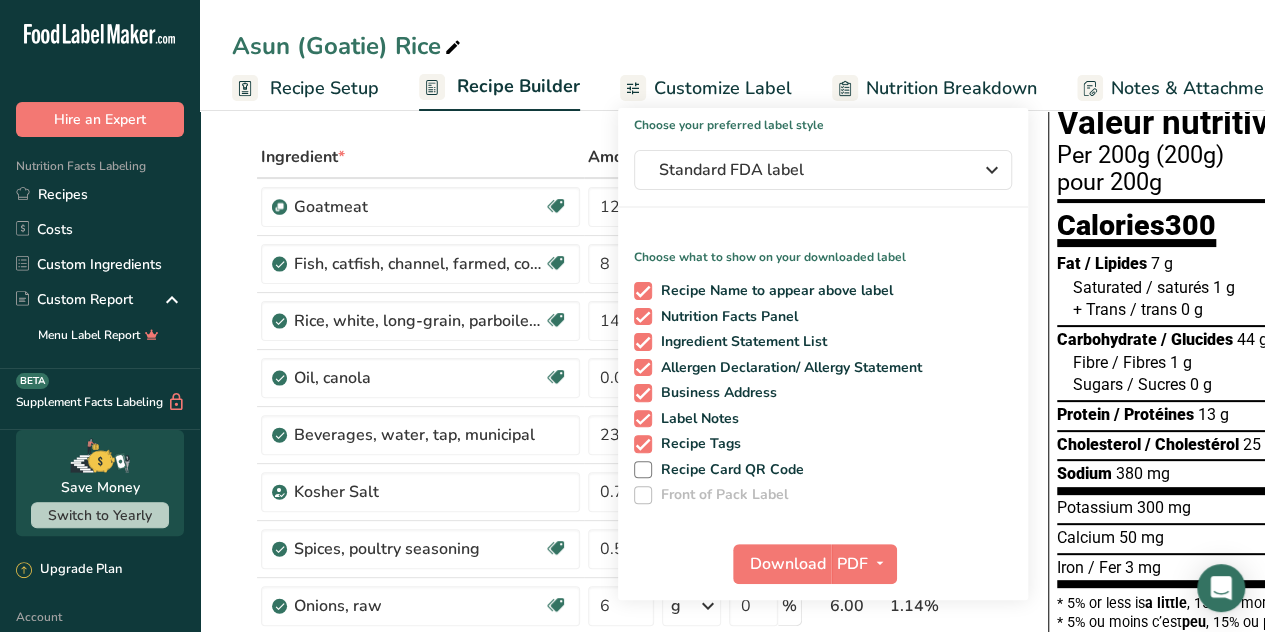 scroll, scrollTop: 64, scrollLeft: 0, axis: vertical 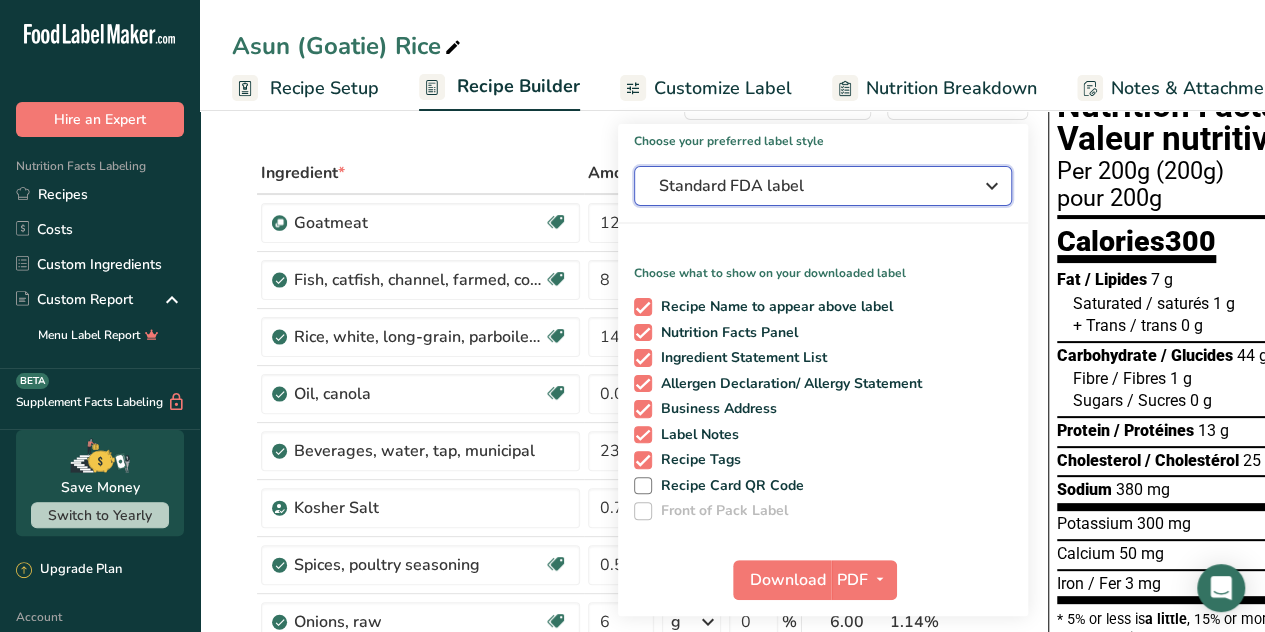 click at bounding box center [992, 186] 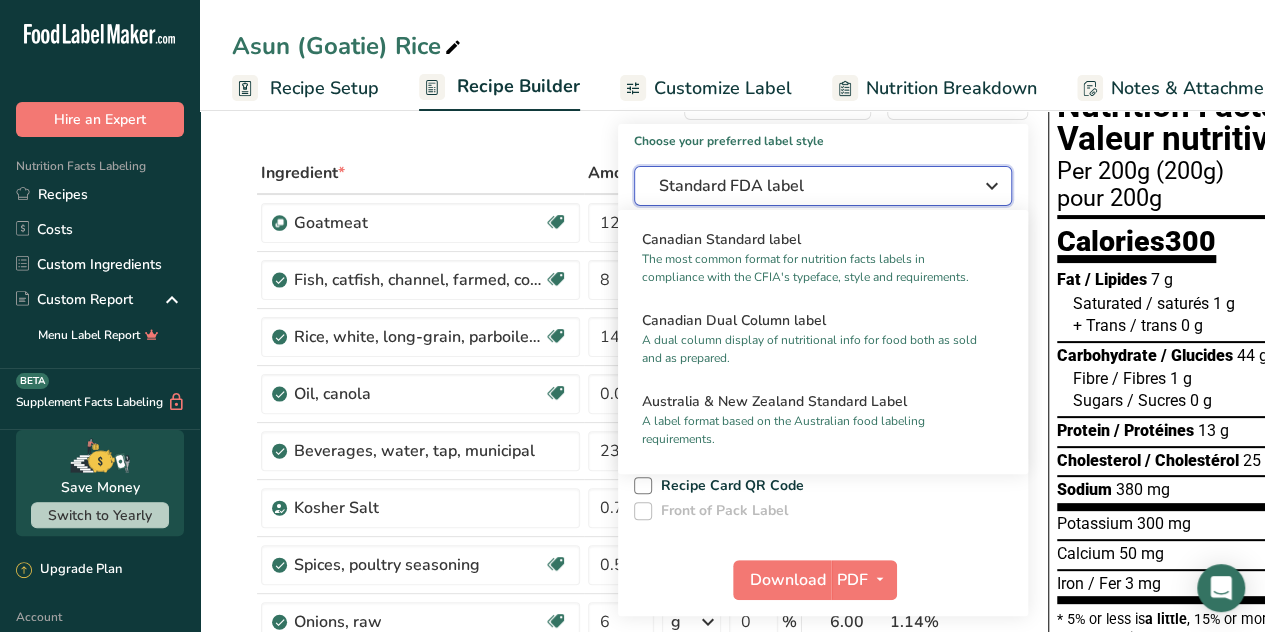 scroll, scrollTop: 806, scrollLeft: 0, axis: vertical 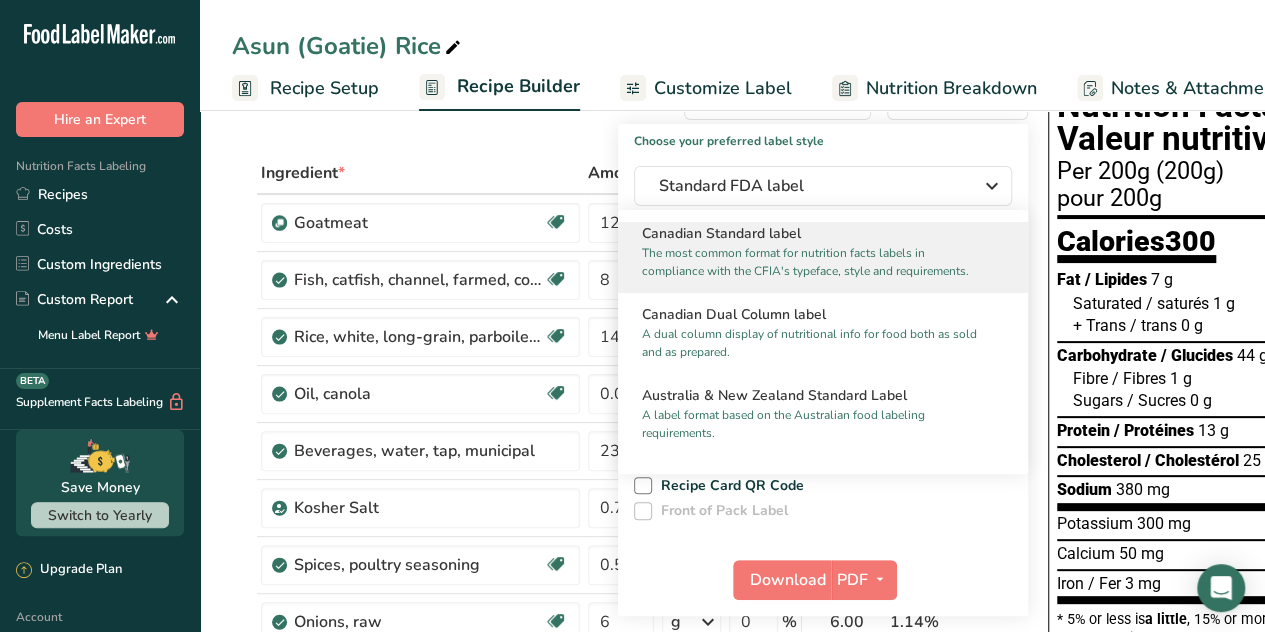 click on "The most common format for nutrition facts labels in compliance with the CFIA's typeface, style and requirements." at bounding box center [814, 262] 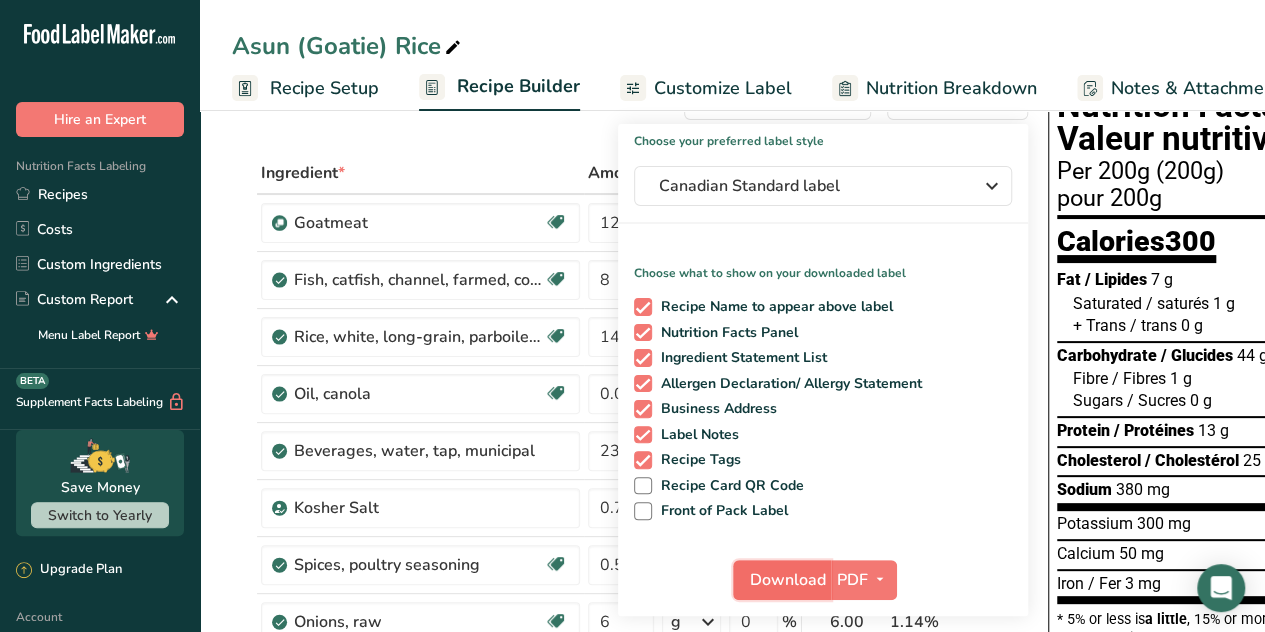 click on "Download" at bounding box center [788, 580] 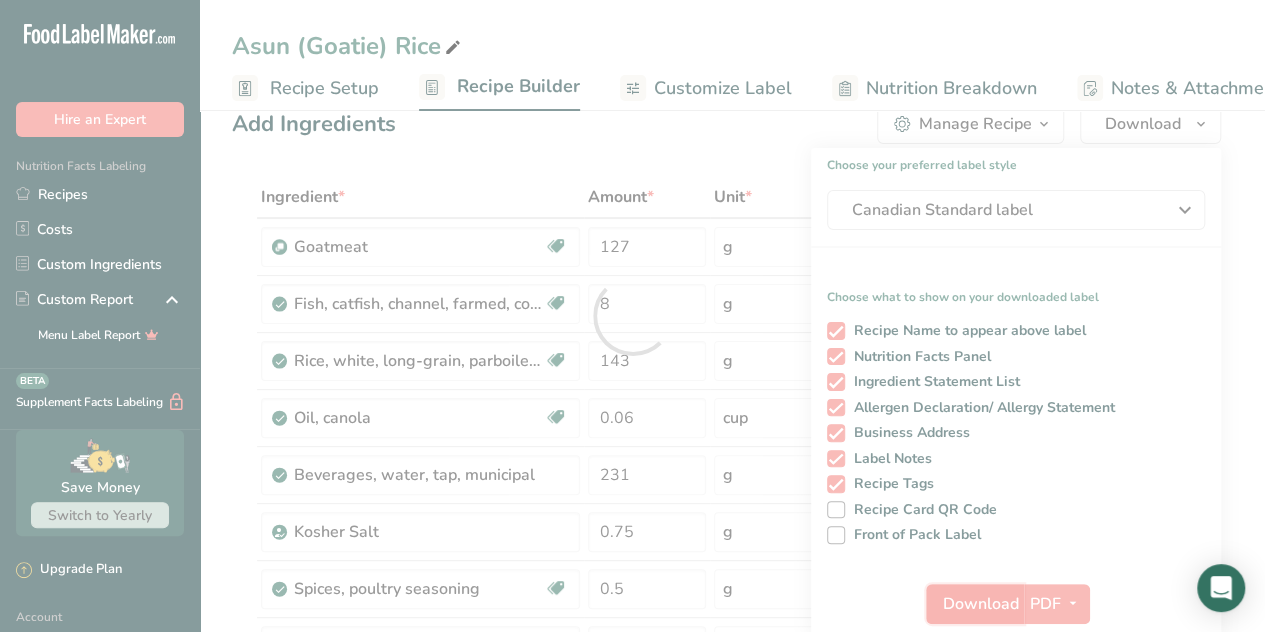 scroll, scrollTop: 0, scrollLeft: 0, axis: both 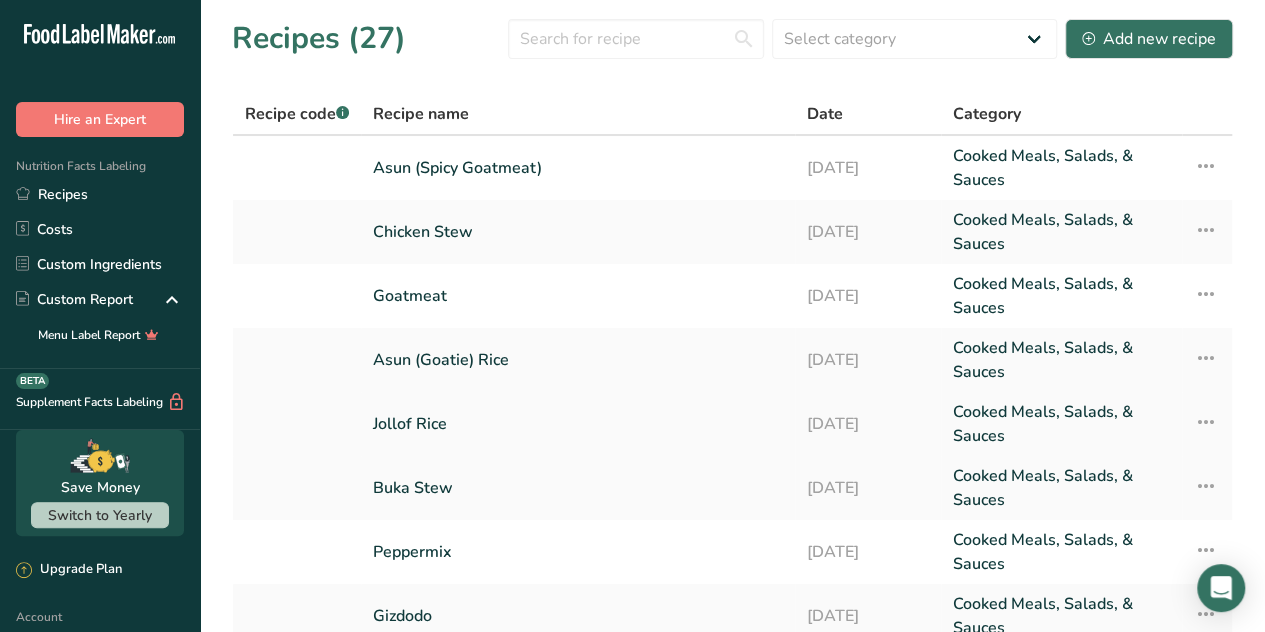 click on "Jollof Rice" at bounding box center [578, 424] 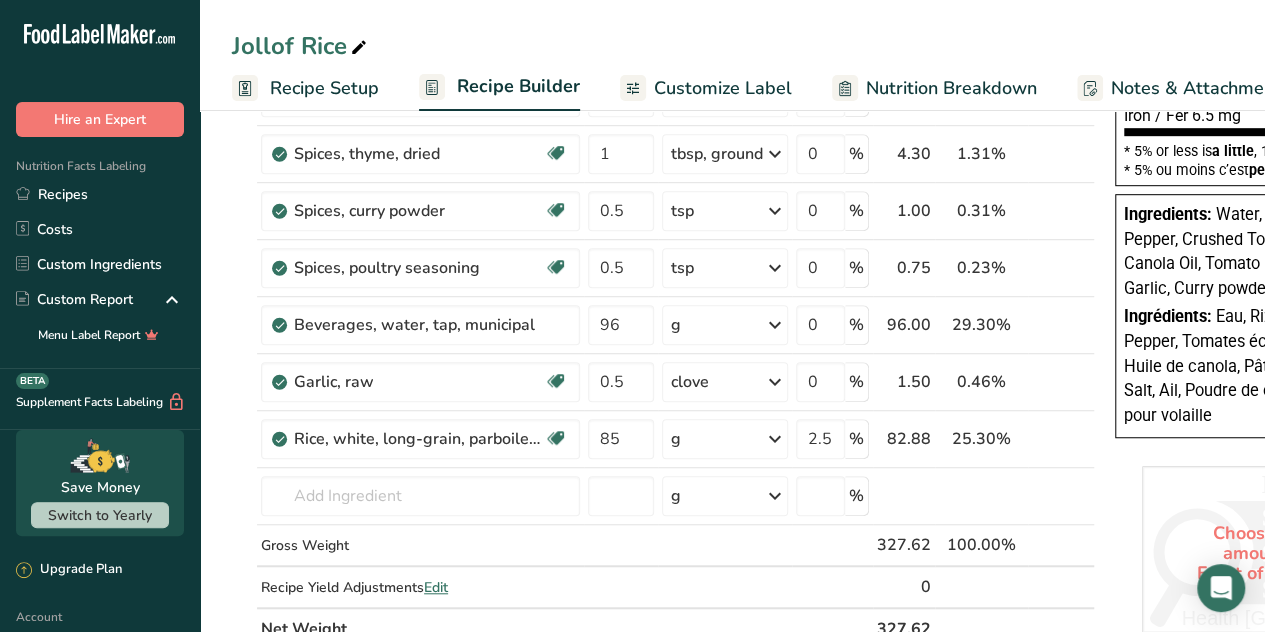 scroll, scrollTop: 534, scrollLeft: 0, axis: vertical 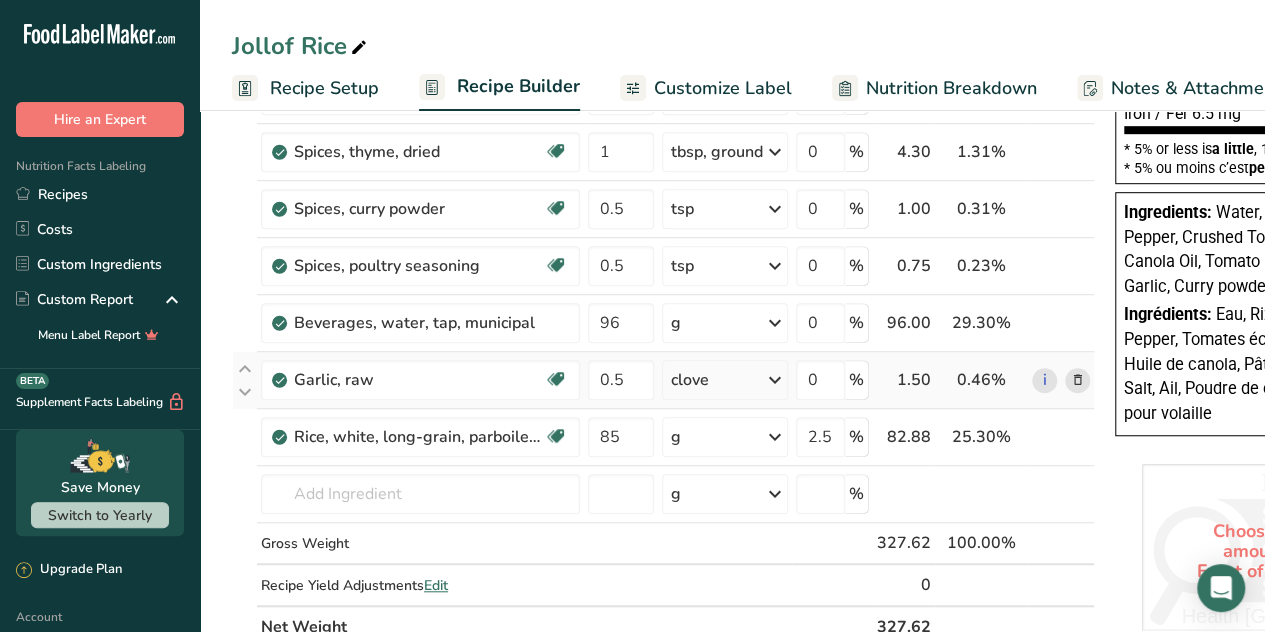 click at bounding box center [775, 380] 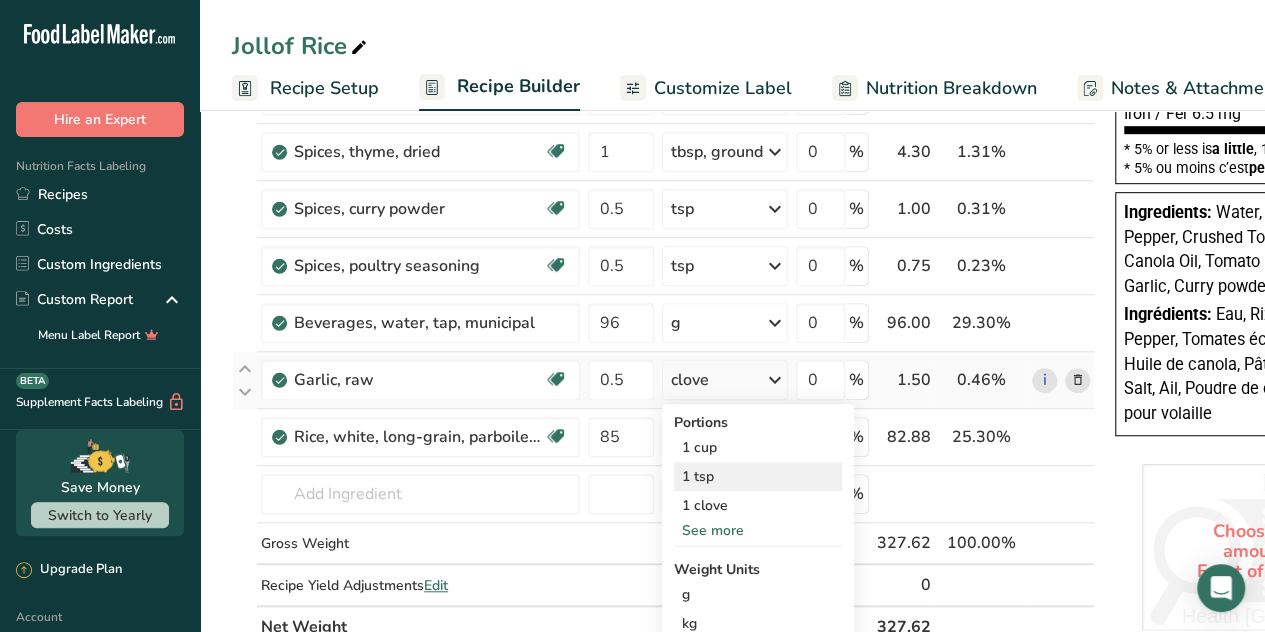 click on "1 tsp" at bounding box center (758, 476) 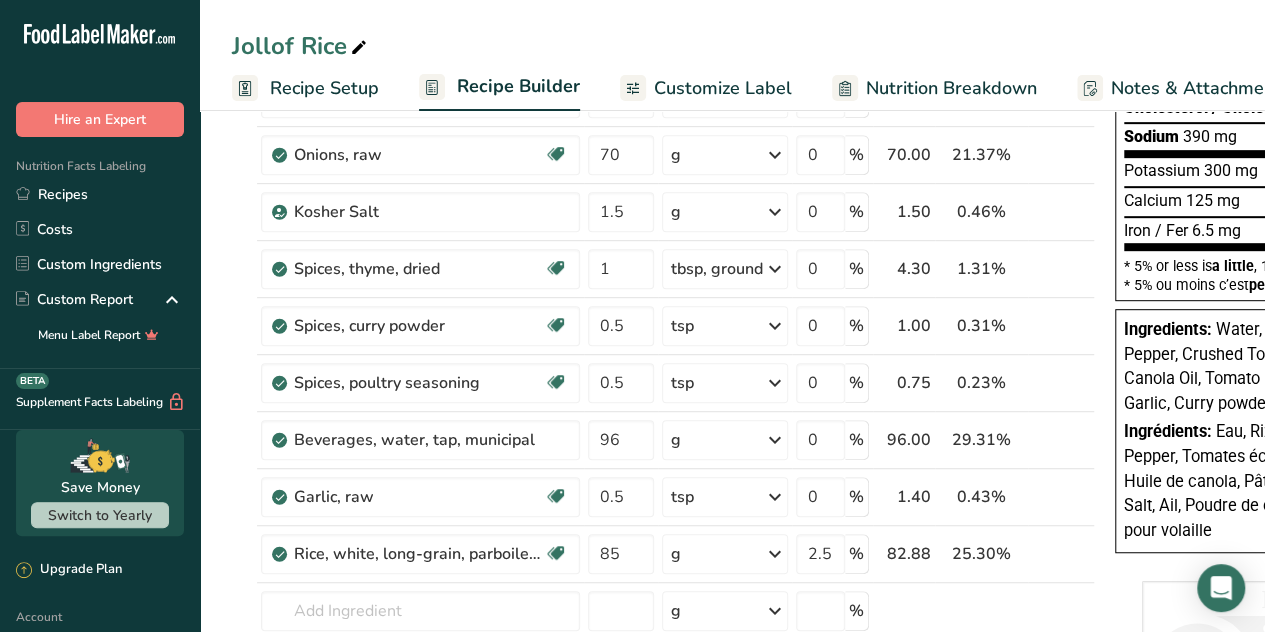 scroll, scrollTop: 370, scrollLeft: 0, axis: vertical 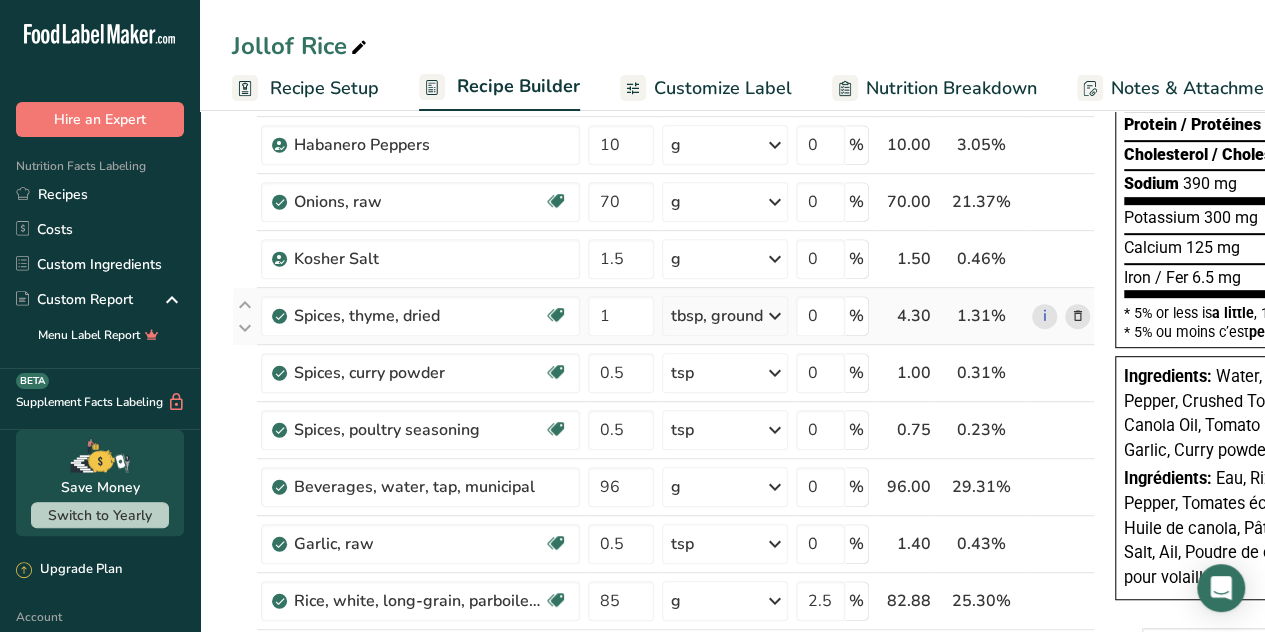 click at bounding box center (775, 316) 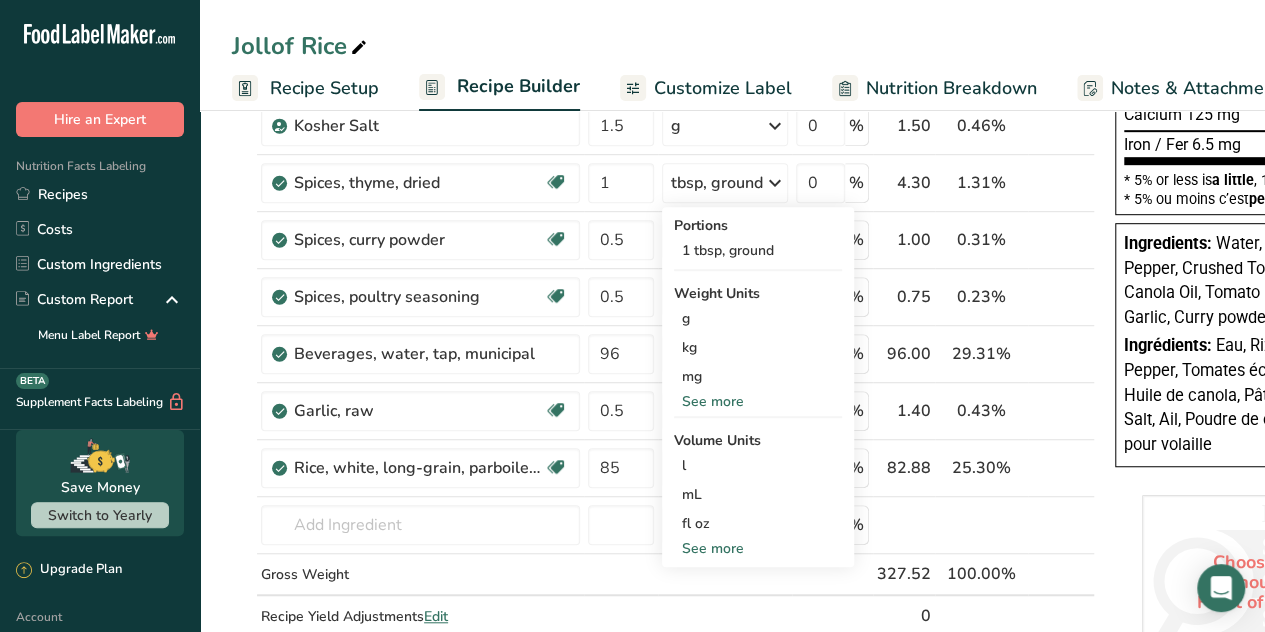 scroll, scrollTop: 543, scrollLeft: 0, axis: vertical 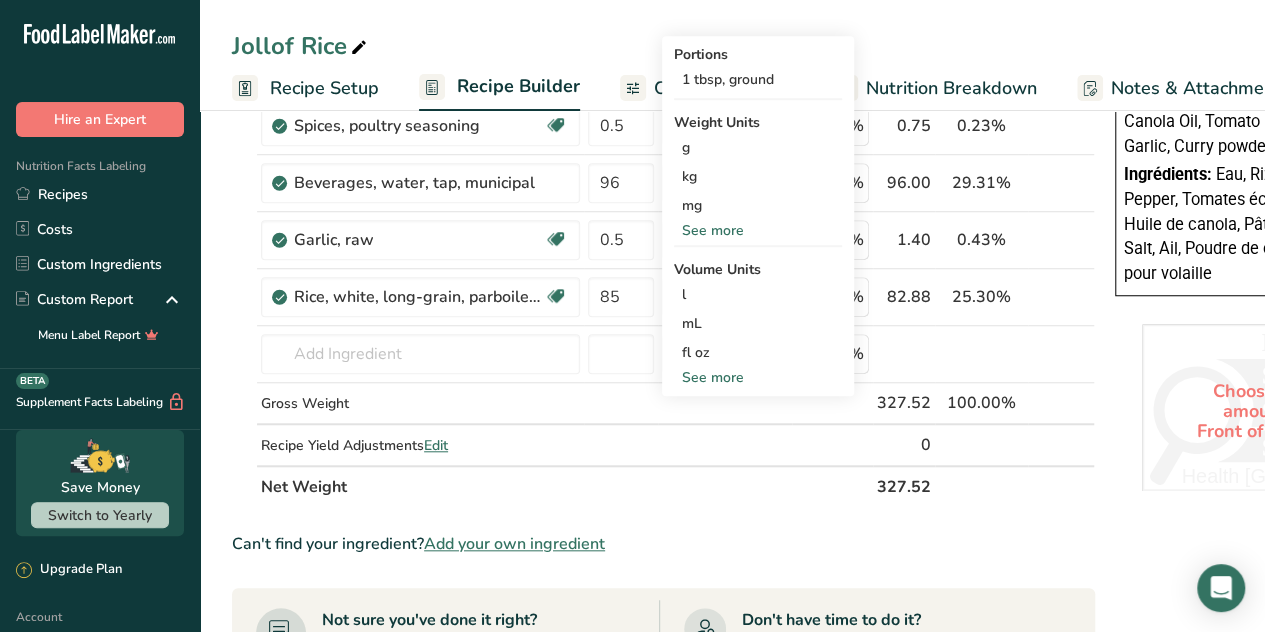 click on "See more" at bounding box center (758, 377) 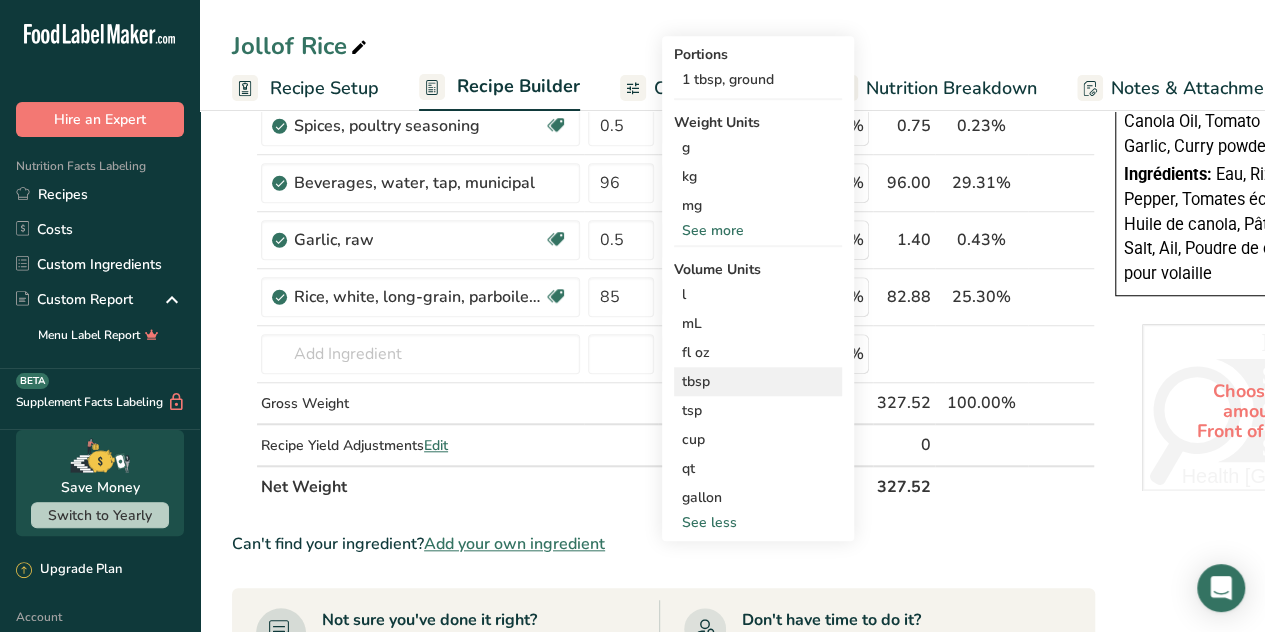 click on "tbsp" at bounding box center [758, 381] 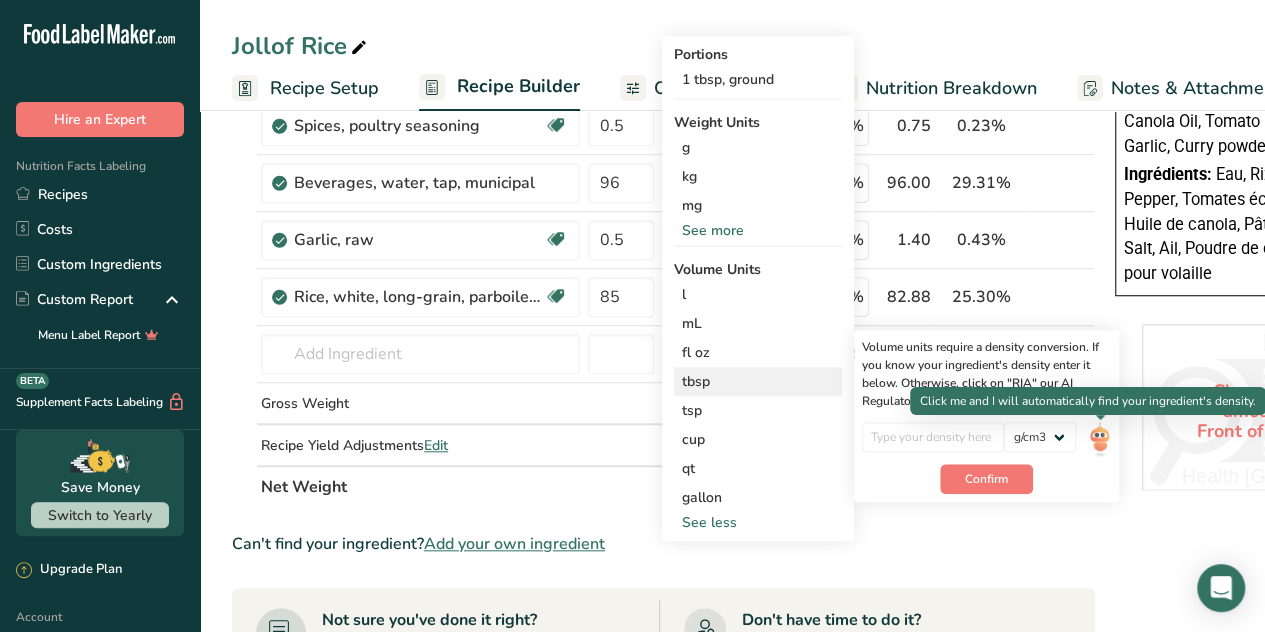 click at bounding box center [1099, 439] 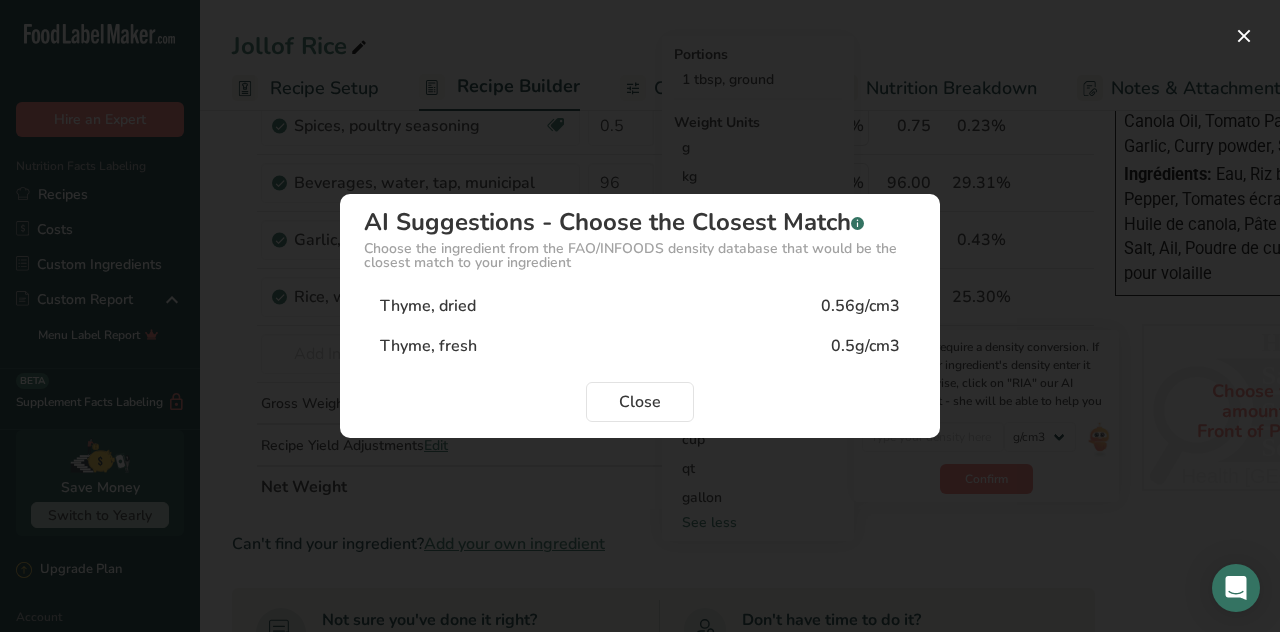 click on "Thyme, dried   0.56g/cm3" at bounding box center [640, 306] 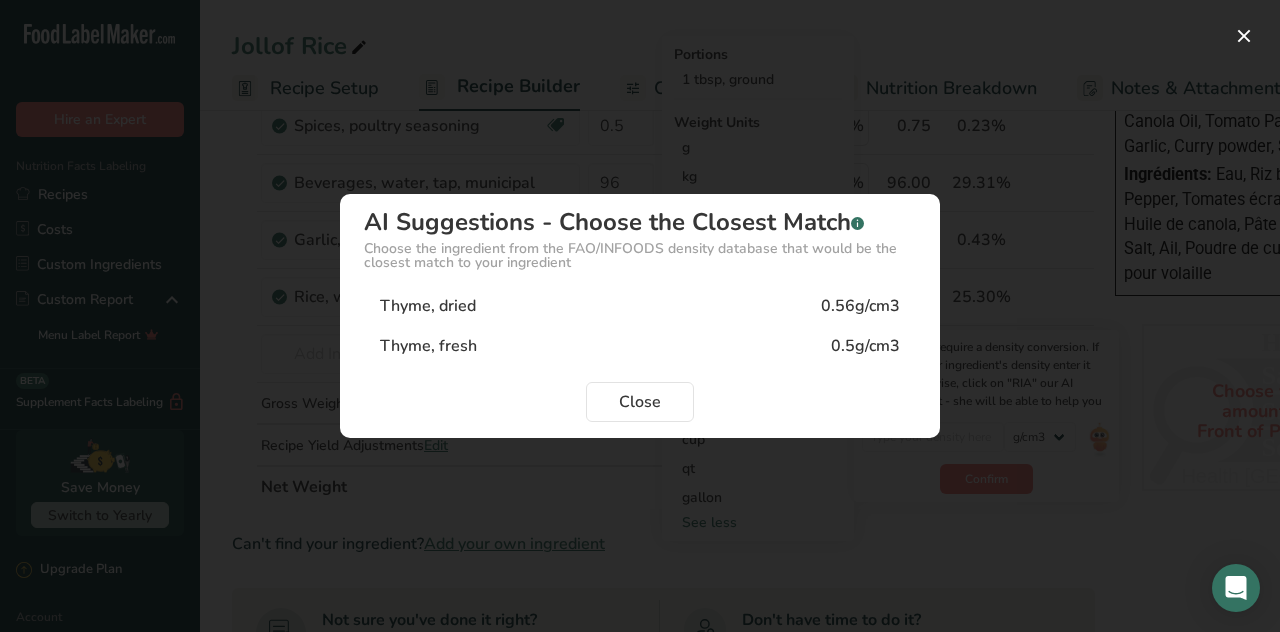 type on "0.56" 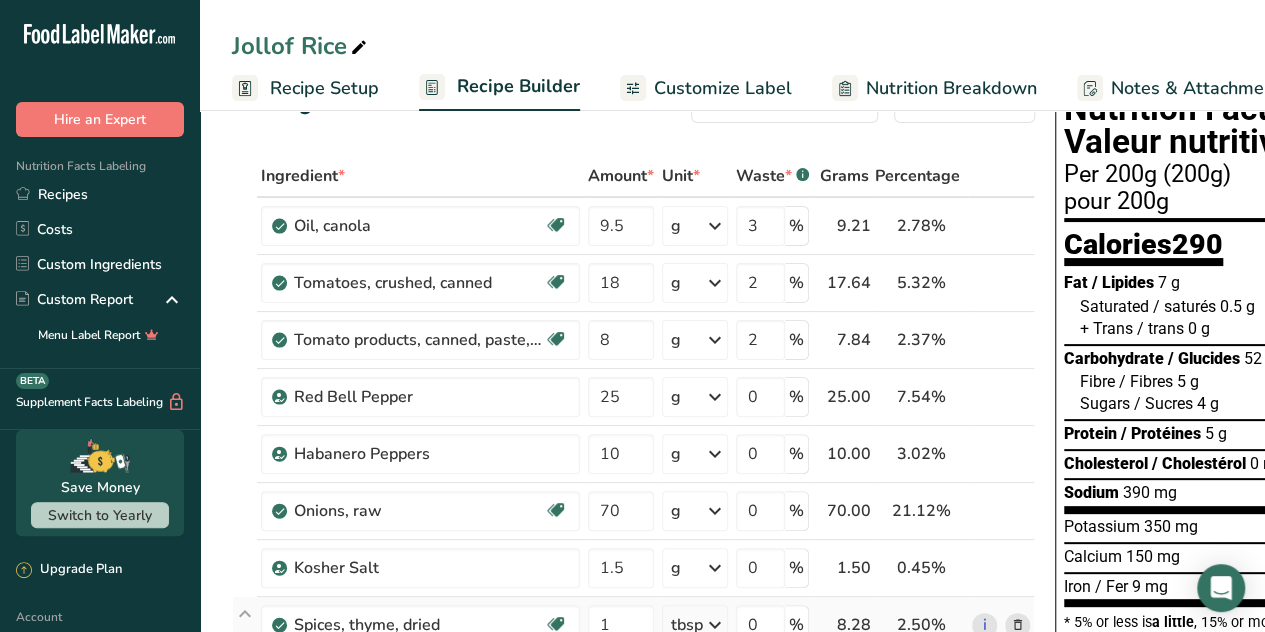 scroll, scrollTop: 0, scrollLeft: 0, axis: both 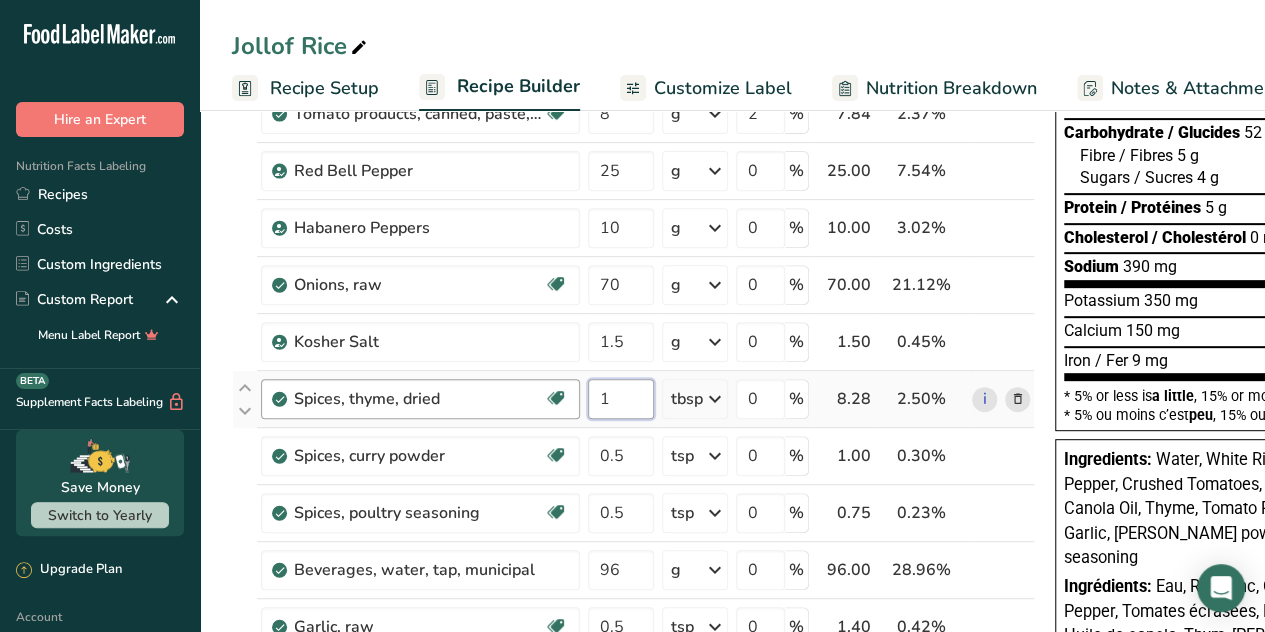 drag, startPoint x: 631, startPoint y: 396, endPoint x: 563, endPoint y: 399, distance: 68.06615 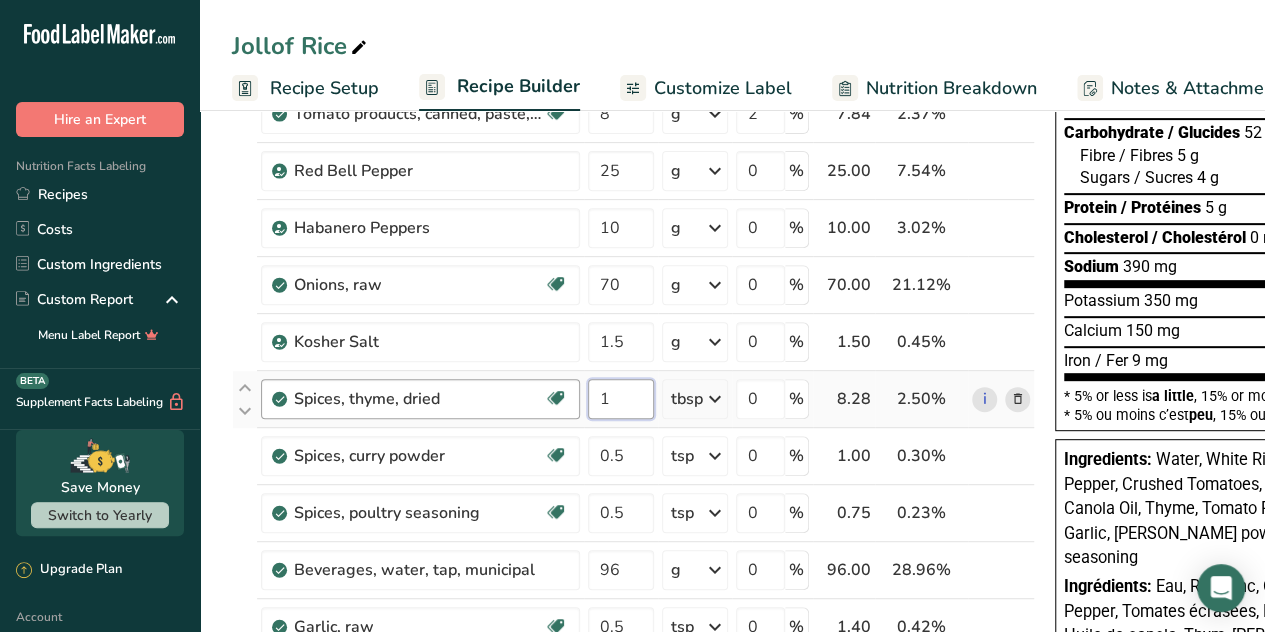 click on "Spices, thyme, dried
Dairy free
Gluten free
Vegan
Vegetarian
Soy free
1
tbsp
Portions
1 tbsp, ground
Weight Units
g
kg
mg
See more
Volume Units
l
Volume units require a density conversion. If you know your ingredient's density enter it below. Otherwise, click on "RIA" our AI Regulatory bot - she will be able to help you
0.56
lb/ft3
g/cm3
Confirm
mL
Volume units require a density conversion. If you know your ingredient's density enter it below. Otherwise, click on "RIA" our AI Regulatory bot - she will be able to help you
0.56               0.56" at bounding box center (633, 399) 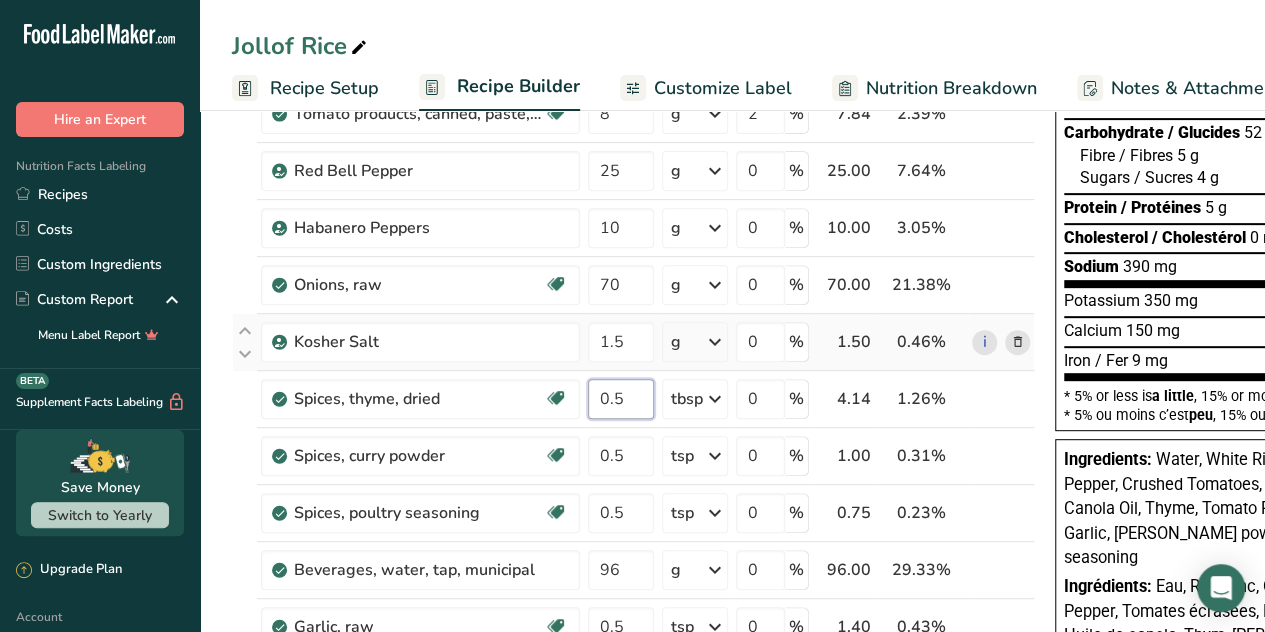 type on "0.5" 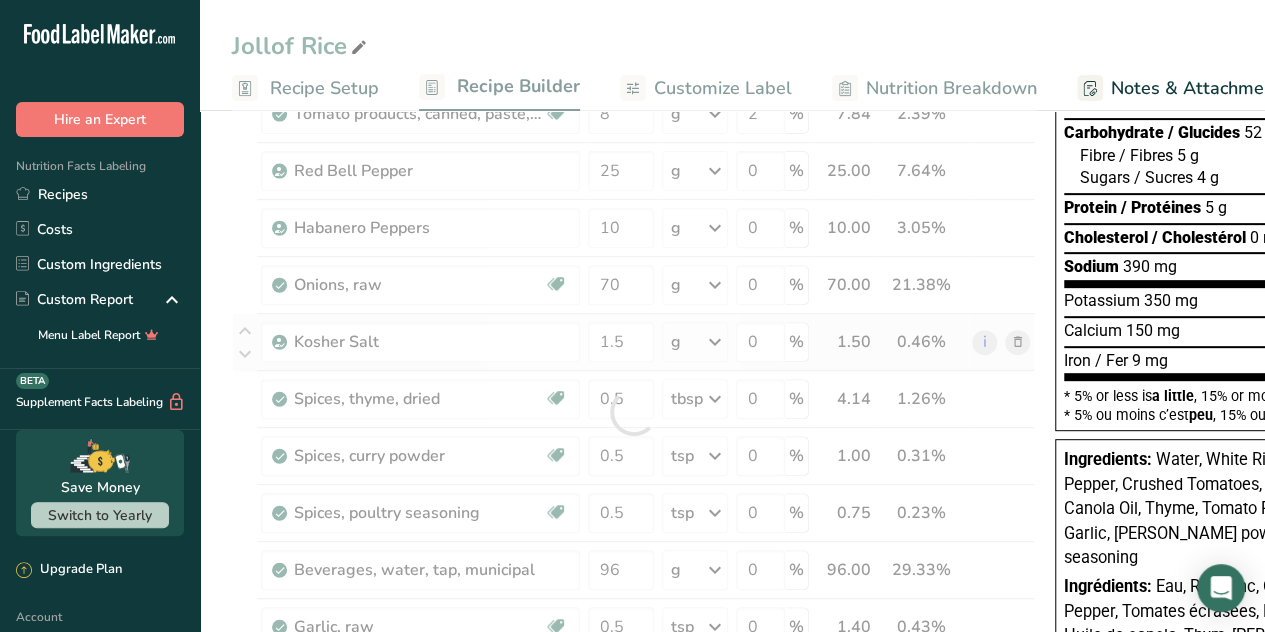 click on "Ingredient *
Amount *
Unit *
Waste *   .a-a{fill:#347362;}.b-a{fill:#fff;}          Grams
Percentage
Oil, canola
Source of Omega 3
Dairy free
Gluten free
Vegan
Vegetarian
Soy free
9.5
g
Portions
1 tbsp
1 cup
1 tsp
Weight Units
g
kg
mg
See more
Volume Units
l
Volume units require a density conversion. If you know your ingredient's density enter it below. Otherwise, click on "RIA" our AI Regulatory bot - she will be able to help you
lb/ft3
g/cm3
Confirm
mL" at bounding box center [633, 412] 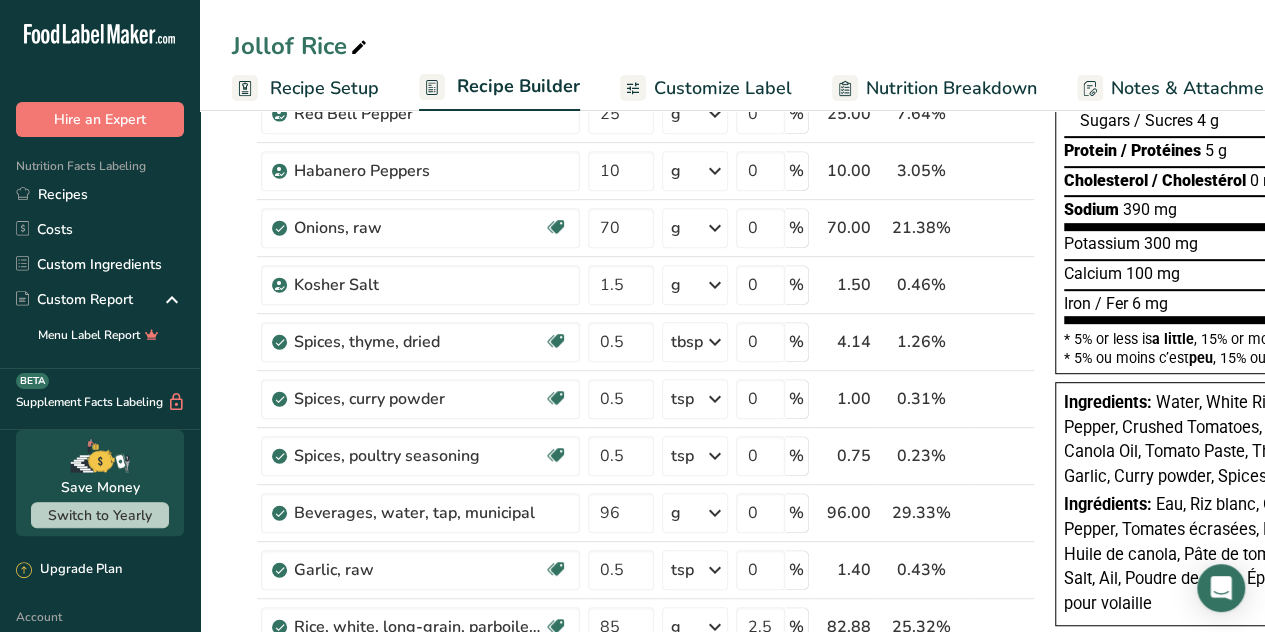 scroll, scrollTop: 348, scrollLeft: 0, axis: vertical 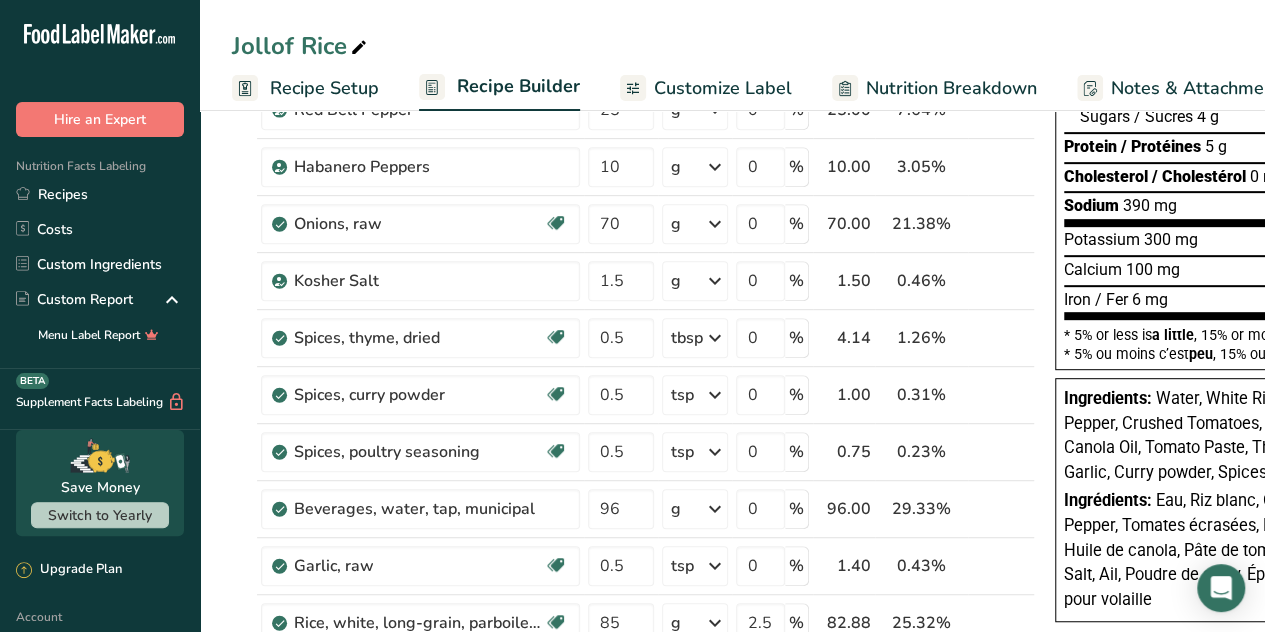 click at bounding box center (715, 338) 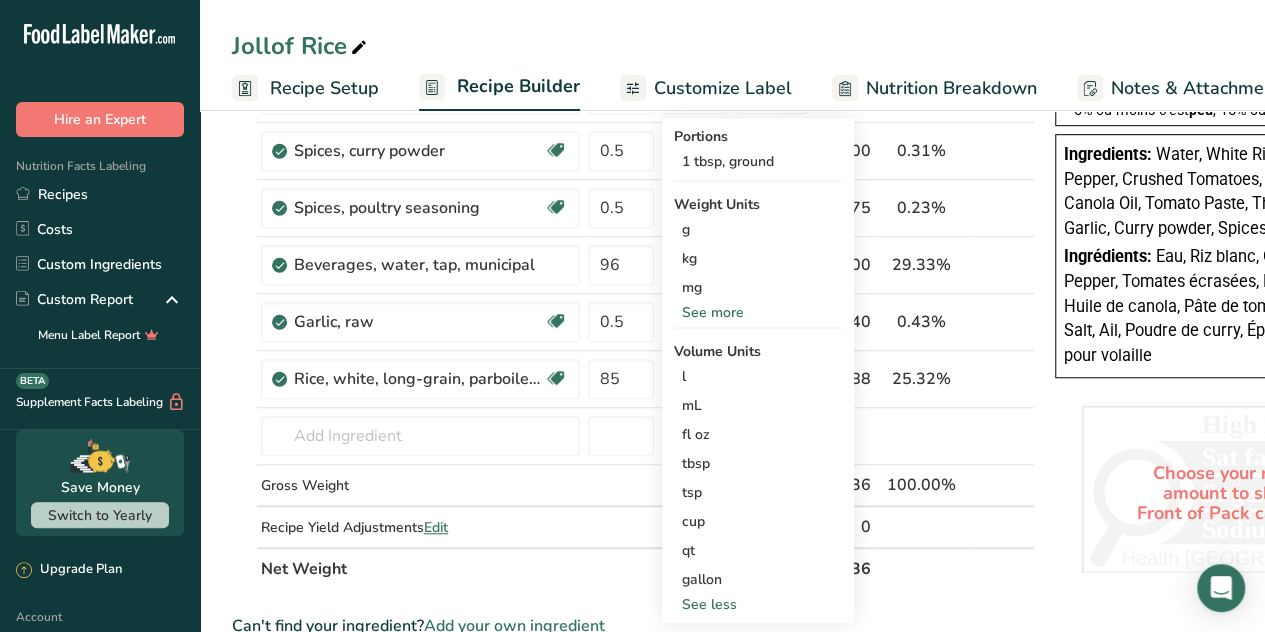 scroll, scrollTop: 607, scrollLeft: 0, axis: vertical 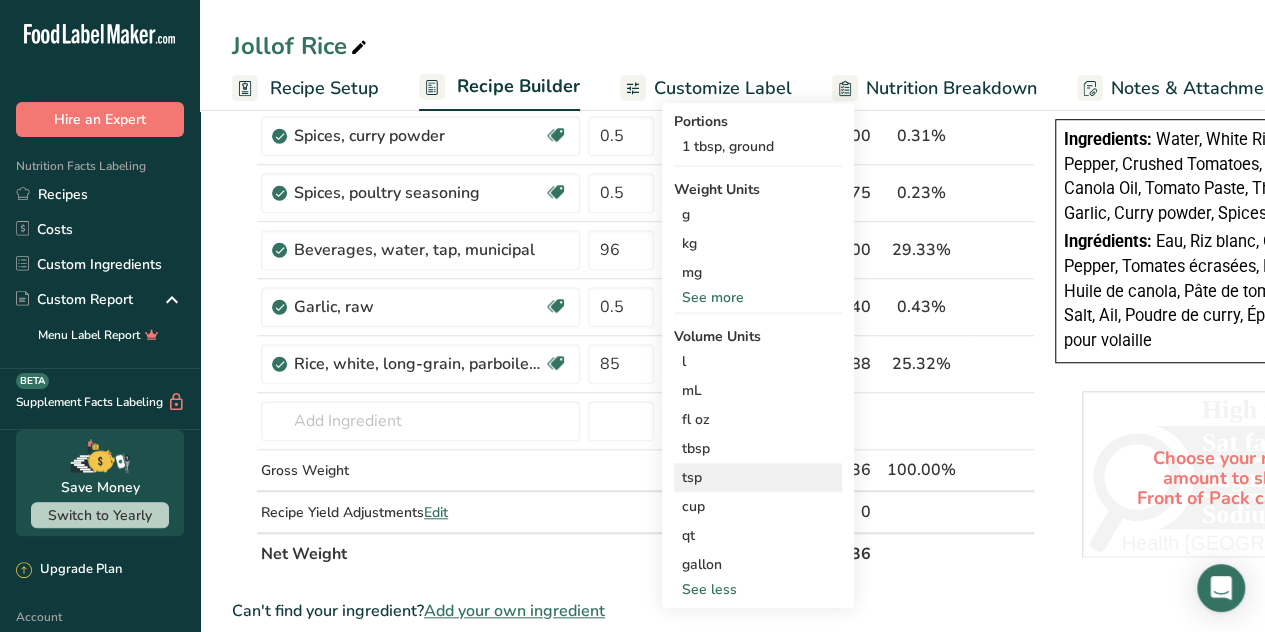 click on "tsp" at bounding box center (758, 477) 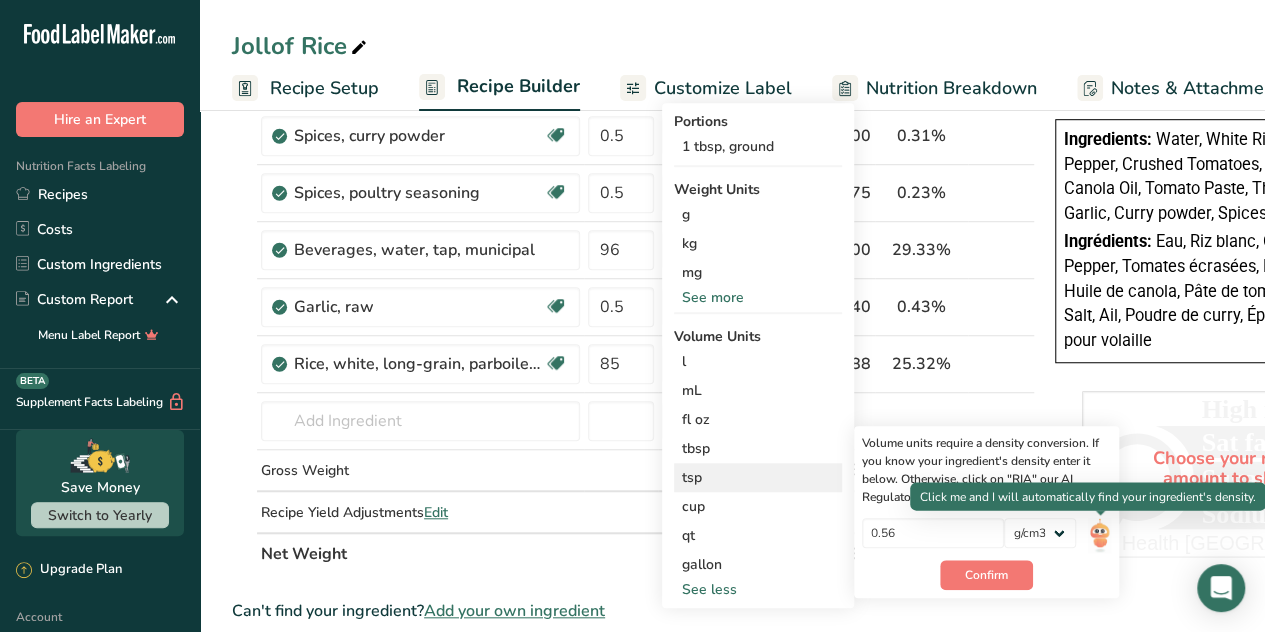 click at bounding box center [1099, 535] 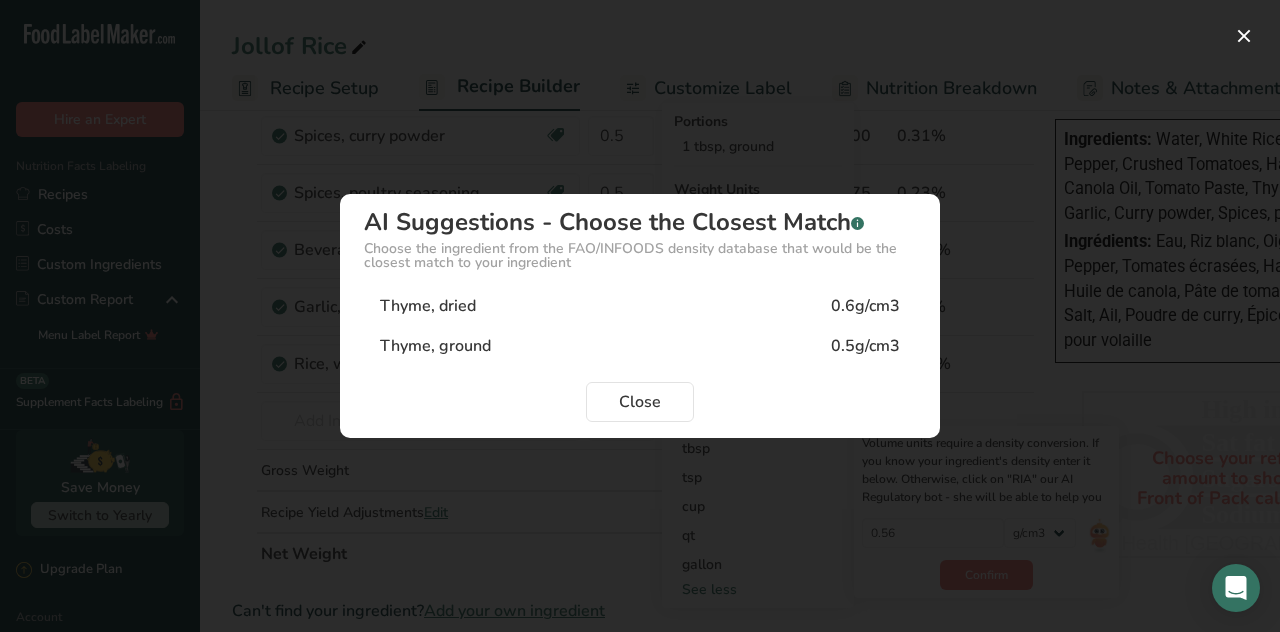 click on "Thyme, dried   0.6g/cm3" at bounding box center (640, 306) 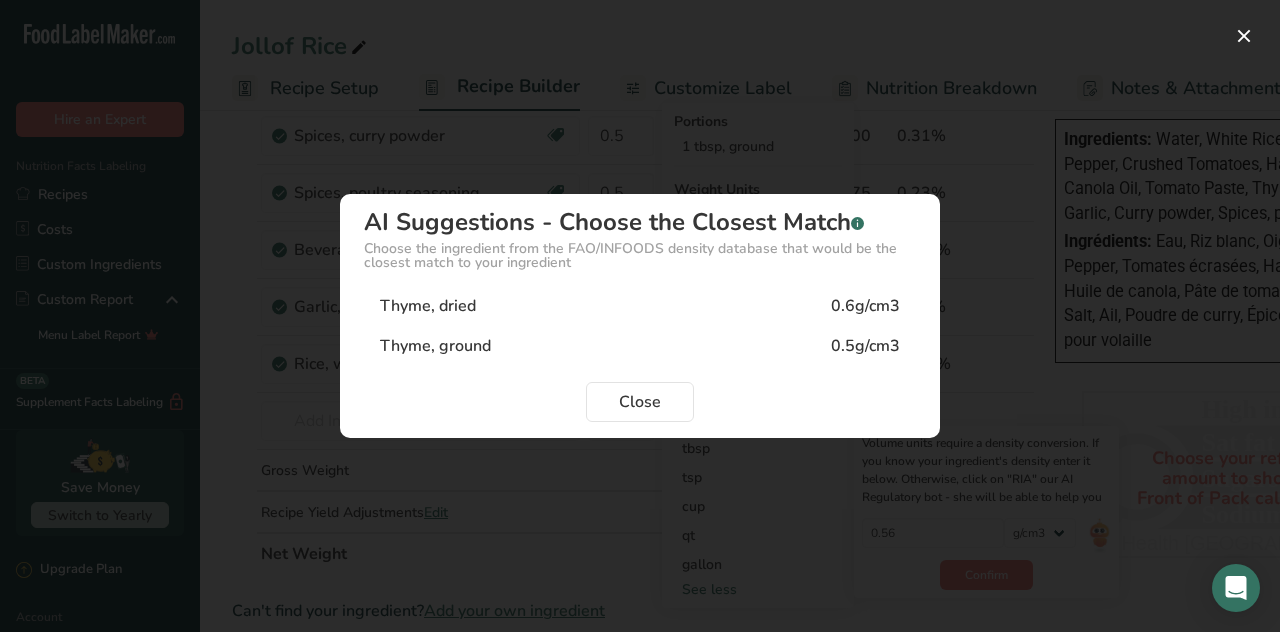 type on "0.6" 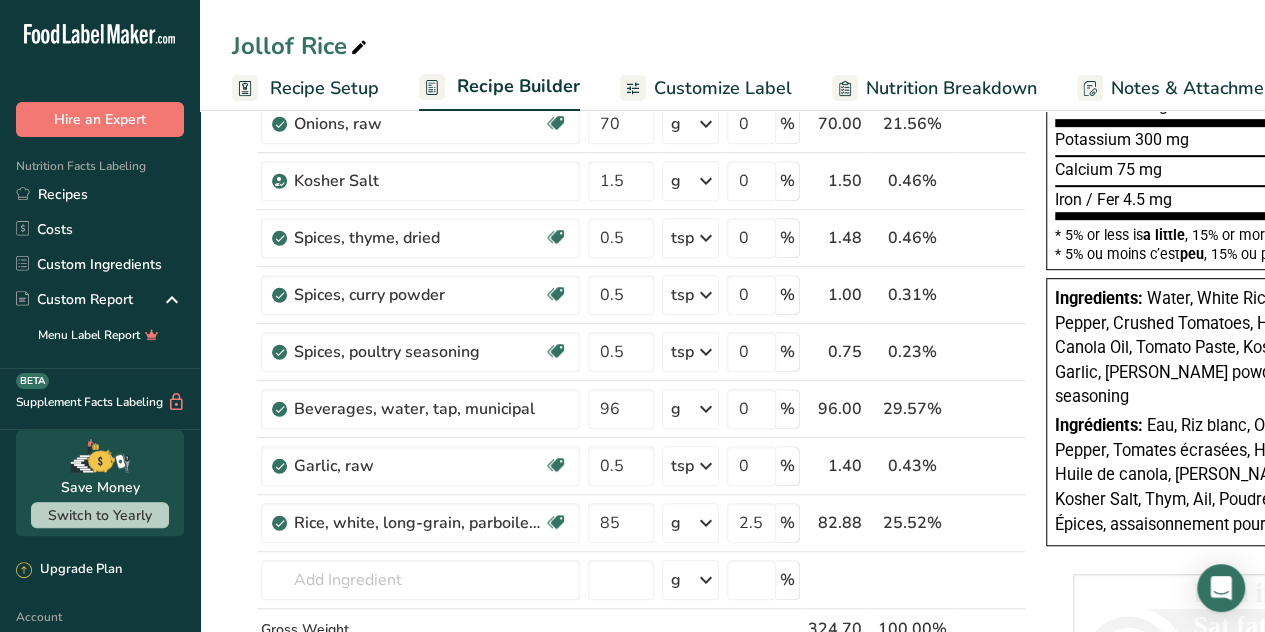 scroll, scrollTop: 442, scrollLeft: 0, axis: vertical 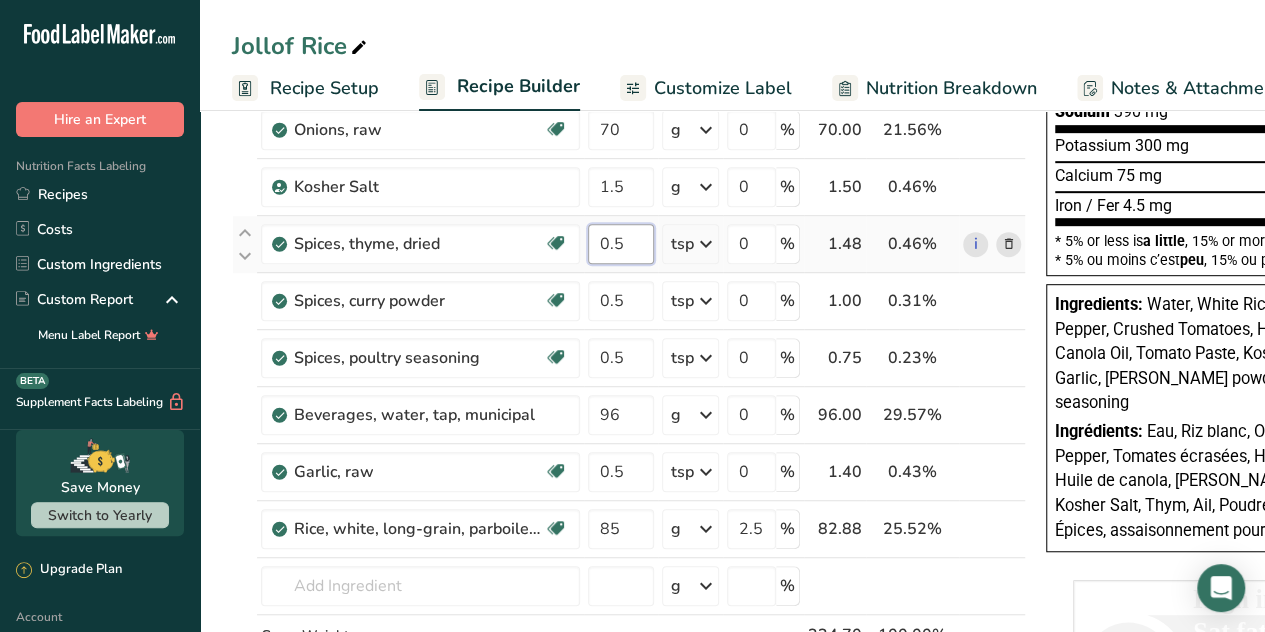 drag, startPoint x: 634, startPoint y: 239, endPoint x: 582, endPoint y: 247, distance: 52.611786 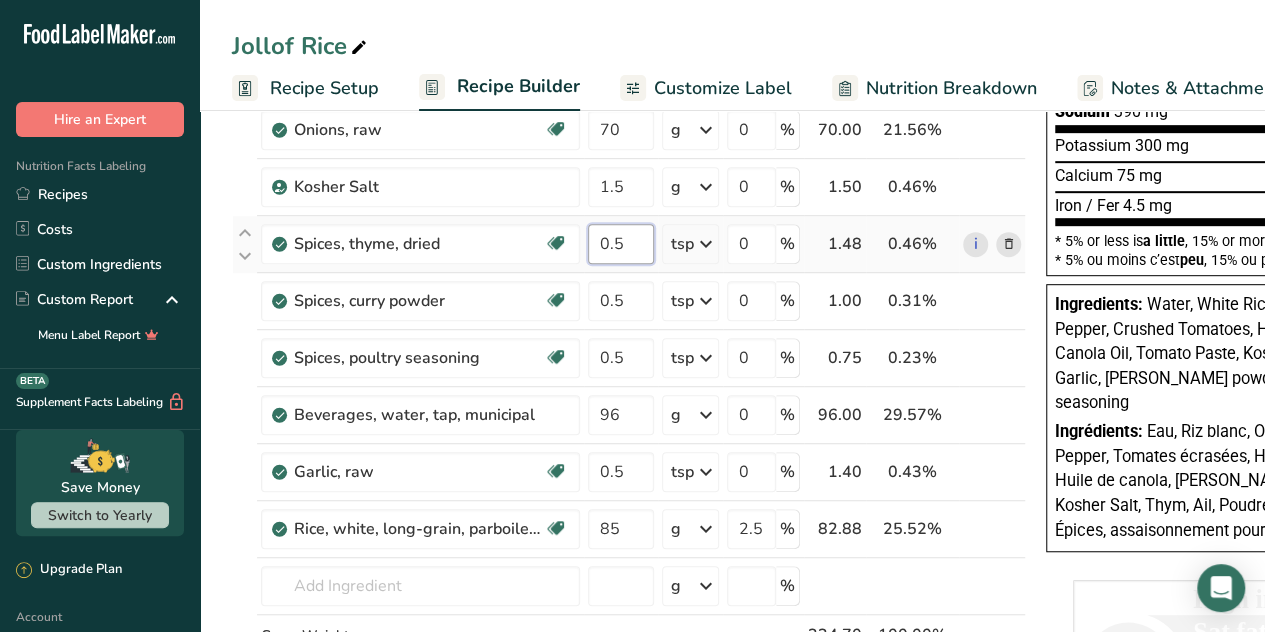click on "0.5" at bounding box center [621, 244] 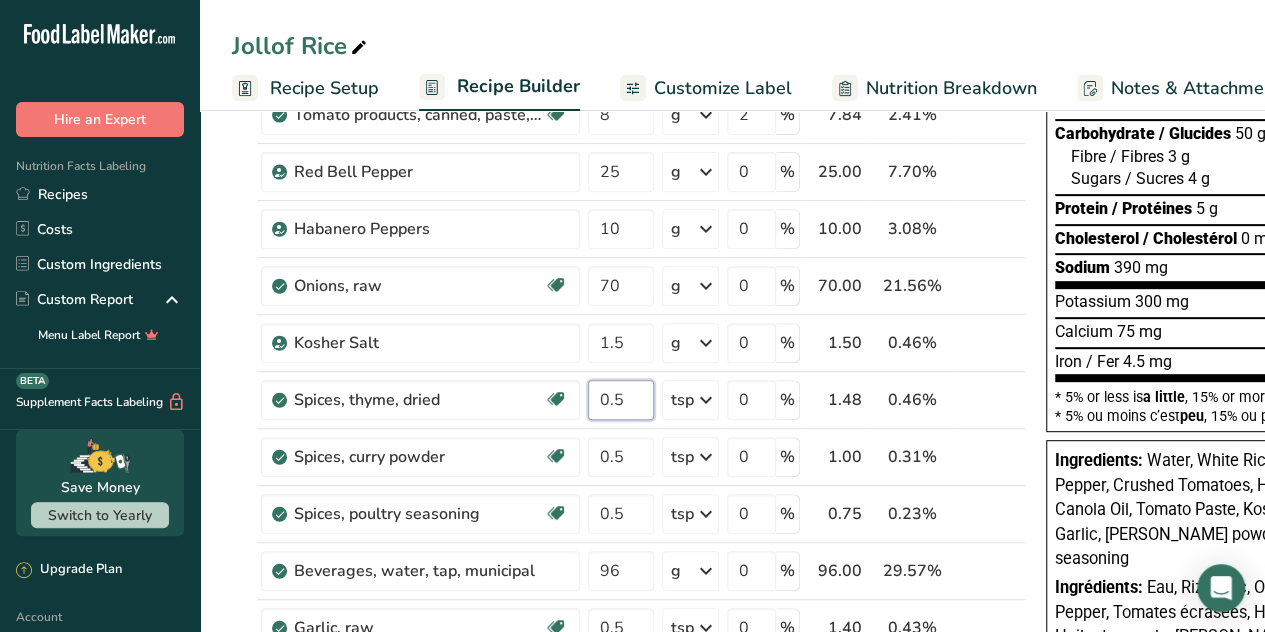 scroll, scrollTop: 258, scrollLeft: 0, axis: vertical 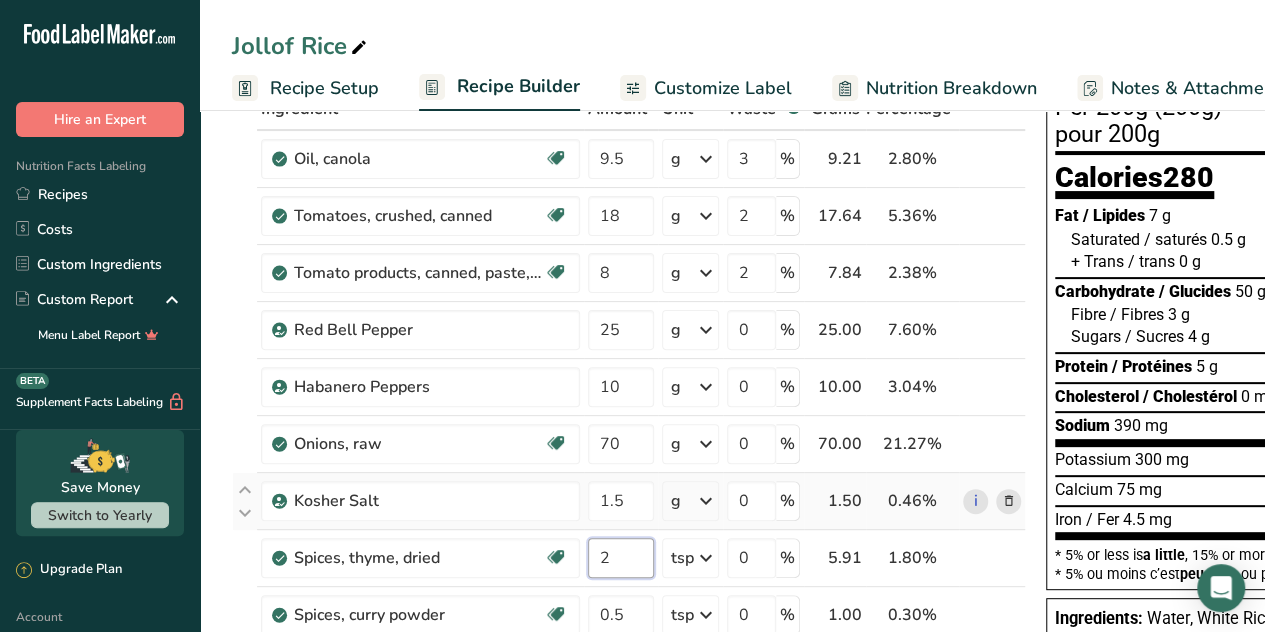 type on "2" 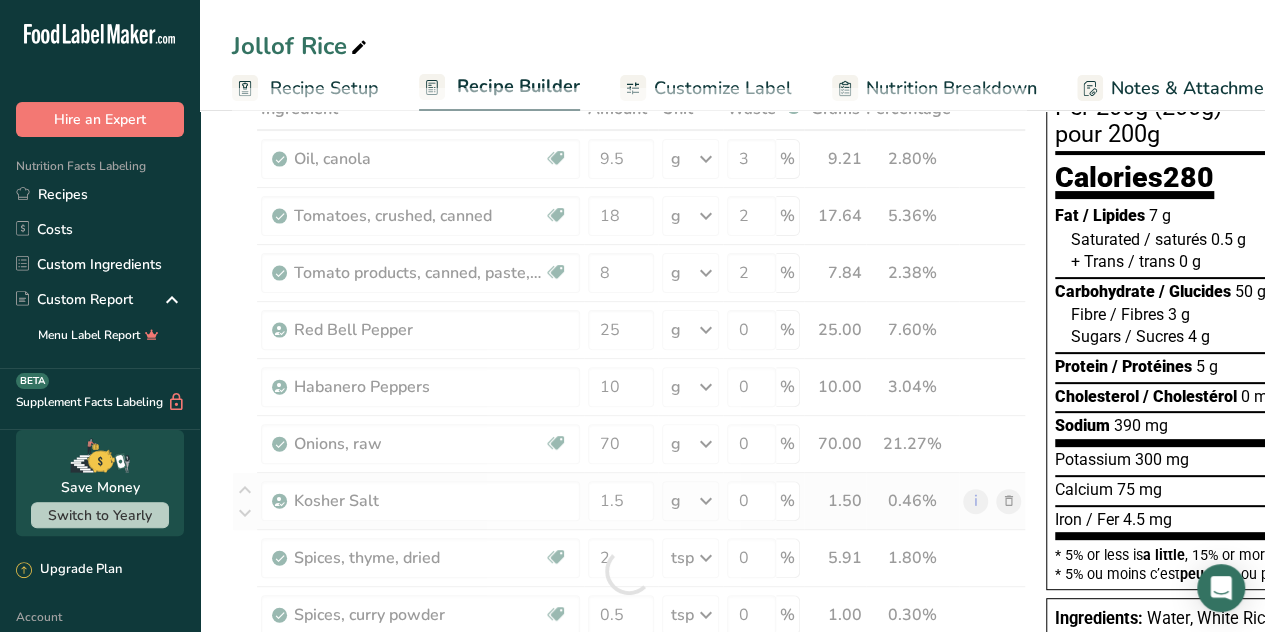 click on "Ingredient *
Amount *
Unit *
Waste *   .a-a{fill:#347362;}.b-a{fill:#fff;}          Grams
Percentage
Oil, canola
Source of Omega 3
Dairy free
Gluten free
Vegan
Vegetarian
Soy free
9.5
g
Portions
1 tbsp
1 cup
1 tsp
Weight Units
g
kg
mg
See more
Volume Units
l
Volume units require a density conversion. If you know your ingredient's density enter it below. Otherwise, click on "RIA" our AI Regulatory bot - she will be able to help you
lb/ft3
g/cm3
Confirm
mL" at bounding box center (629, 571) 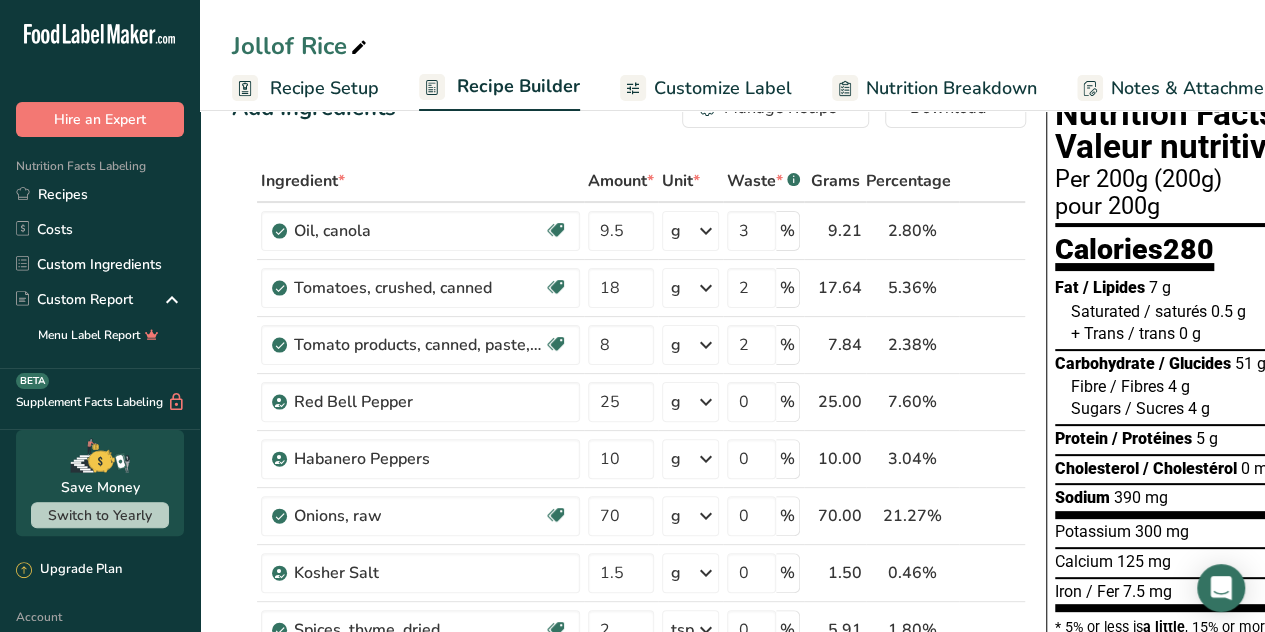 scroll, scrollTop: 0, scrollLeft: 0, axis: both 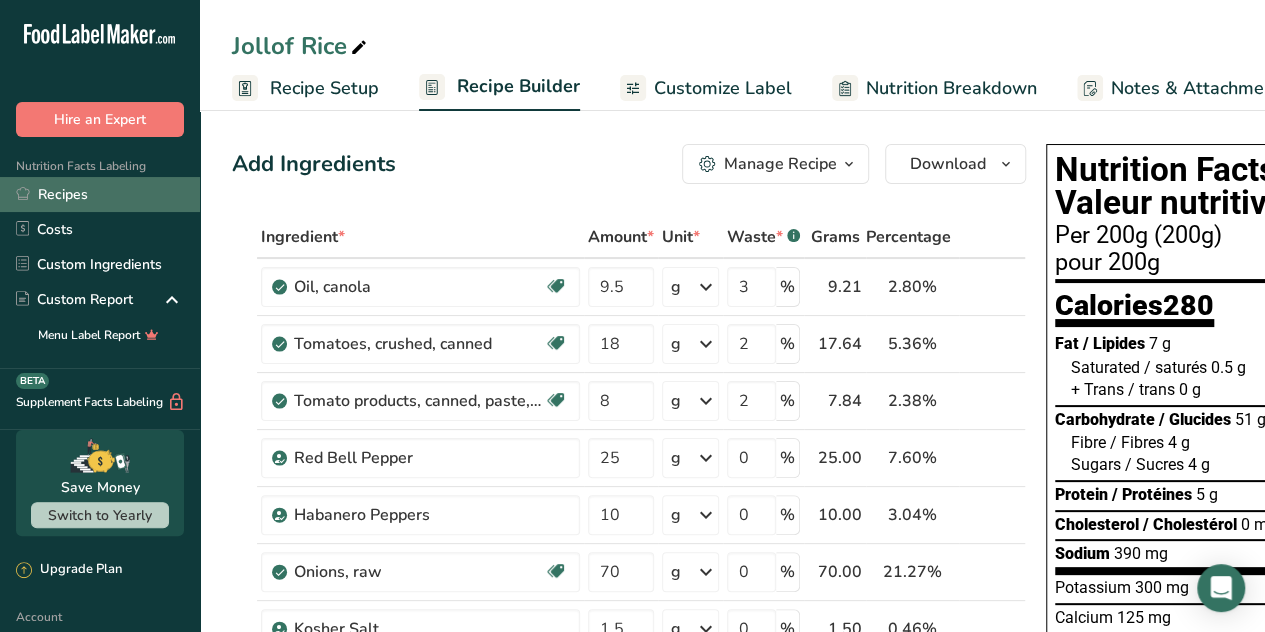 click on "Recipes" at bounding box center [100, 194] 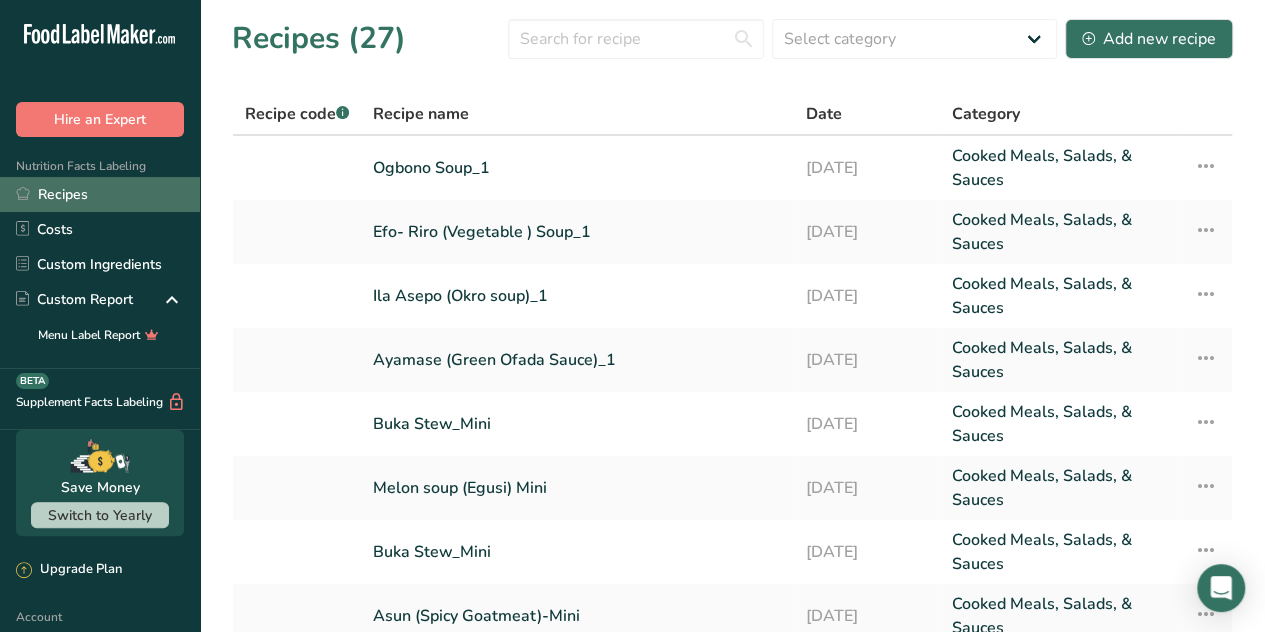 click on "Recipes" at bounding box center [100, 194] 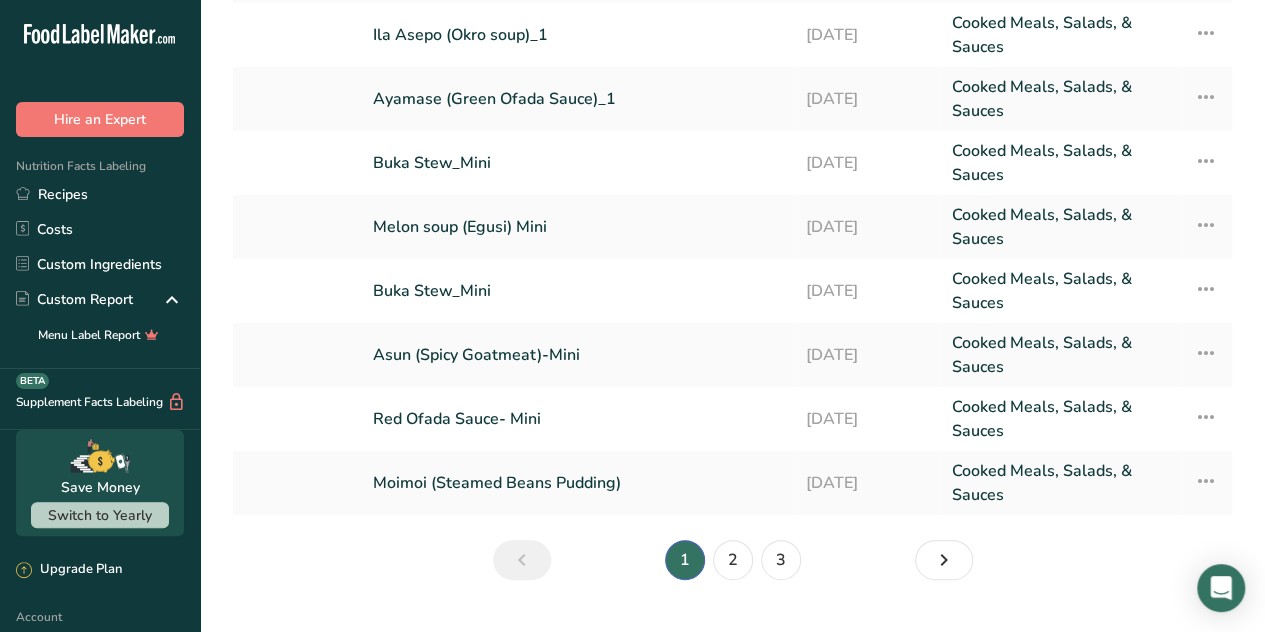scroll, scrollTop: 264, scrollLeft: 0, axis: vertical 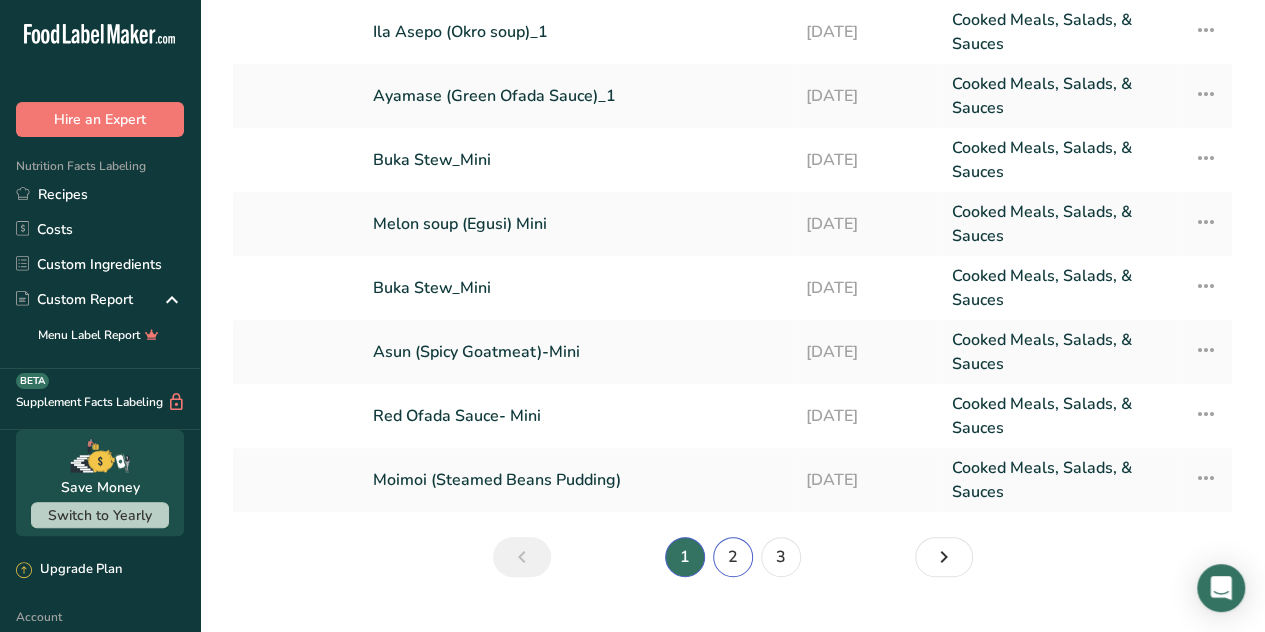 click on "2" at bounding box center [733, 557] 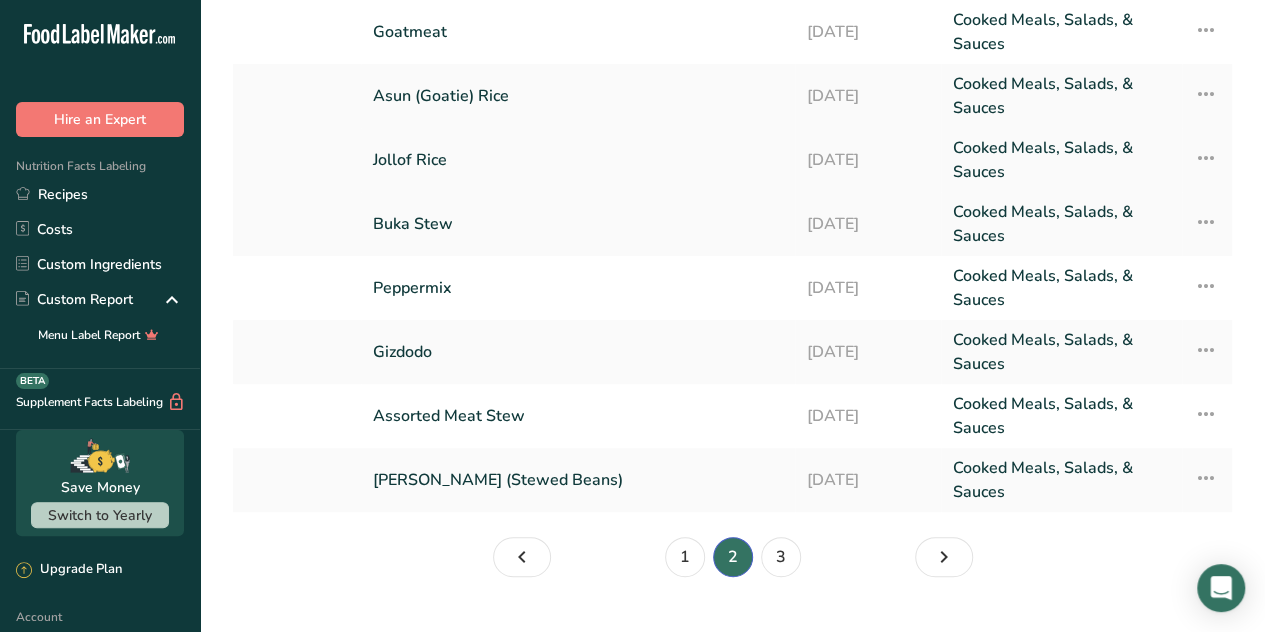 click on "Jollof Rice" at bounding box center (578, 160) 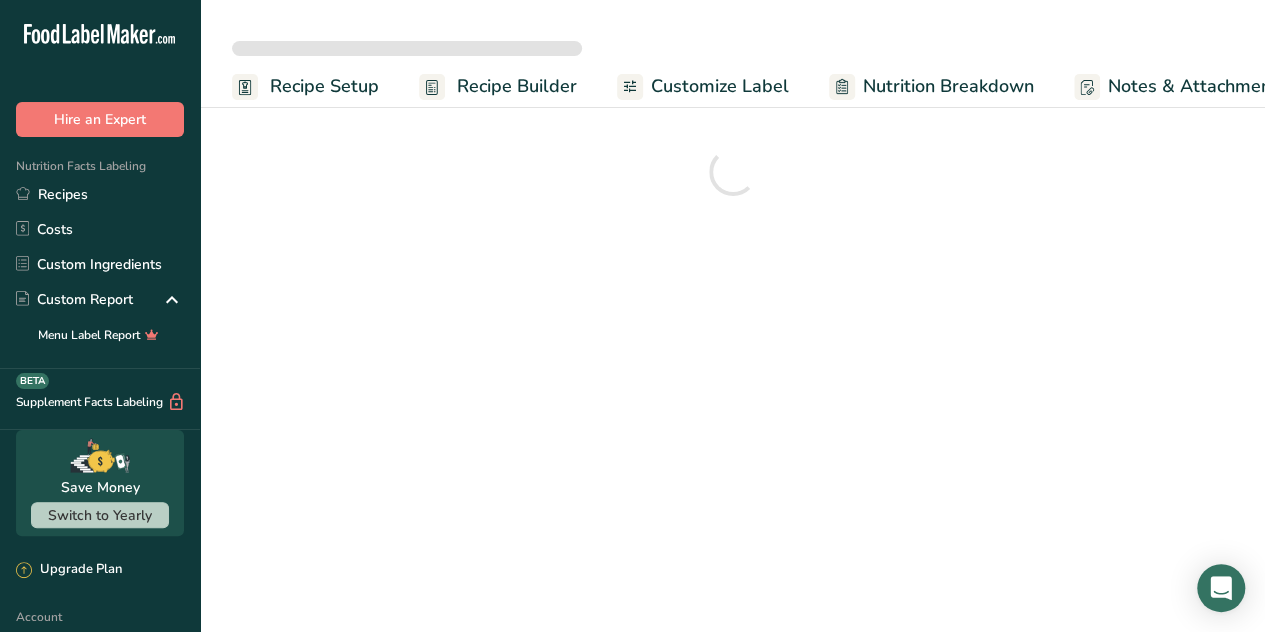scroll, scrollTop: 0, scrollLeft: 0, axis: both 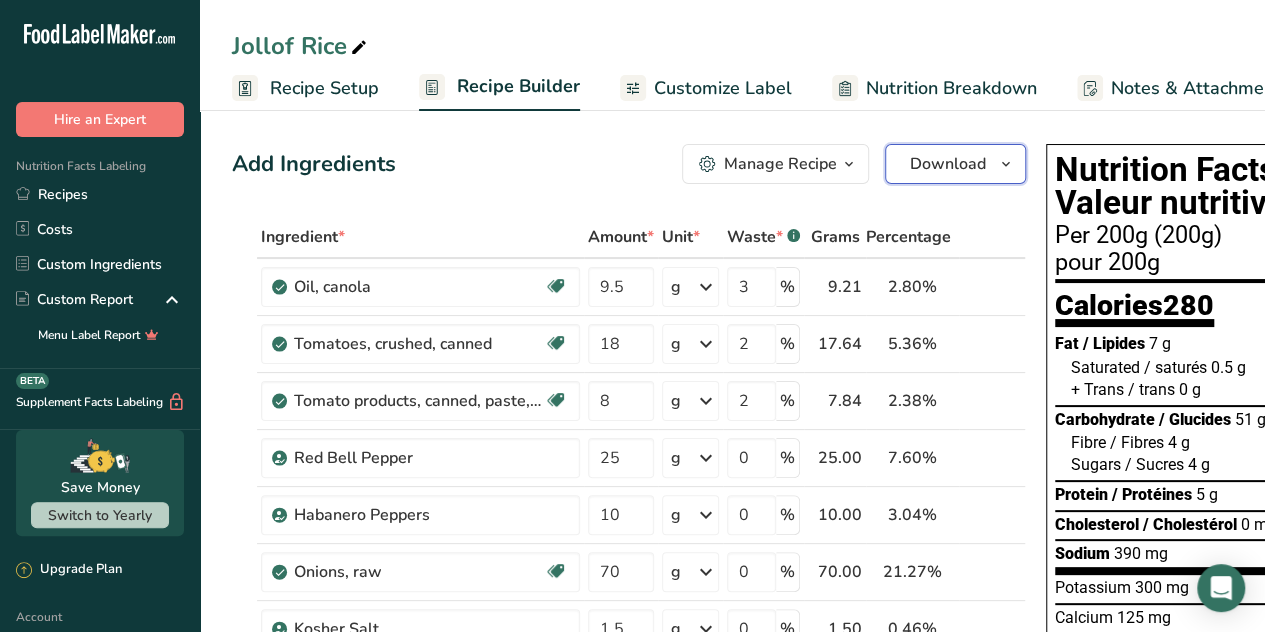 click on "Download" at bounding box center [955, 164] 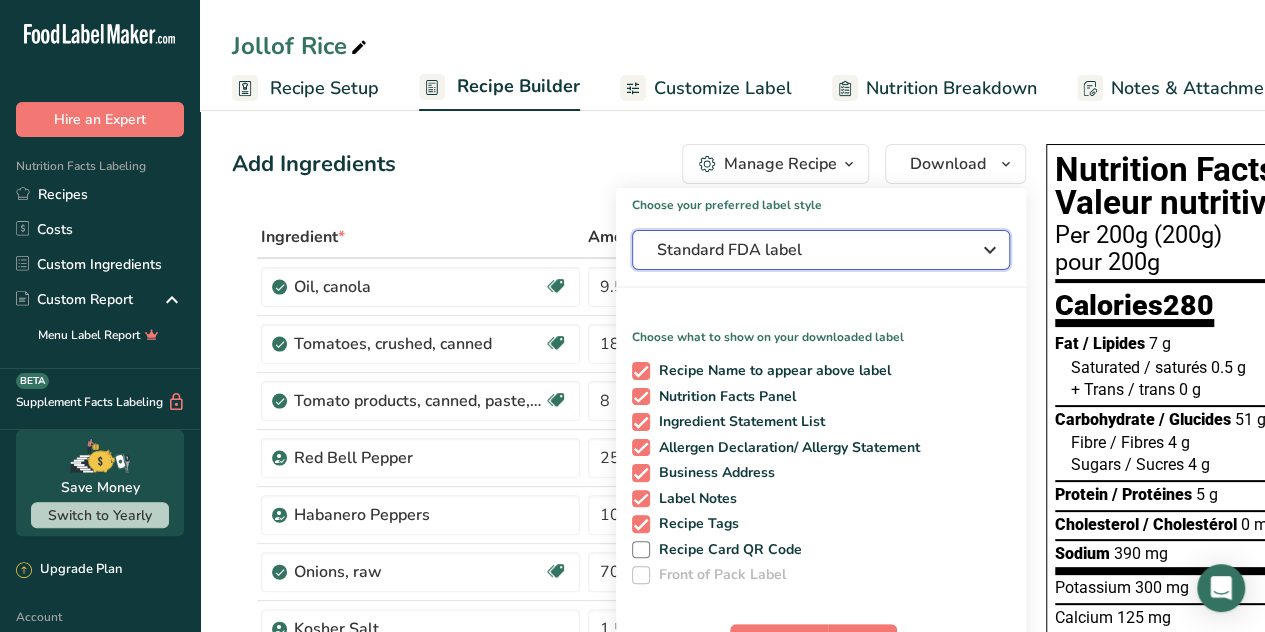 click on "Standard FDA label" at bounding box center [821, 250] 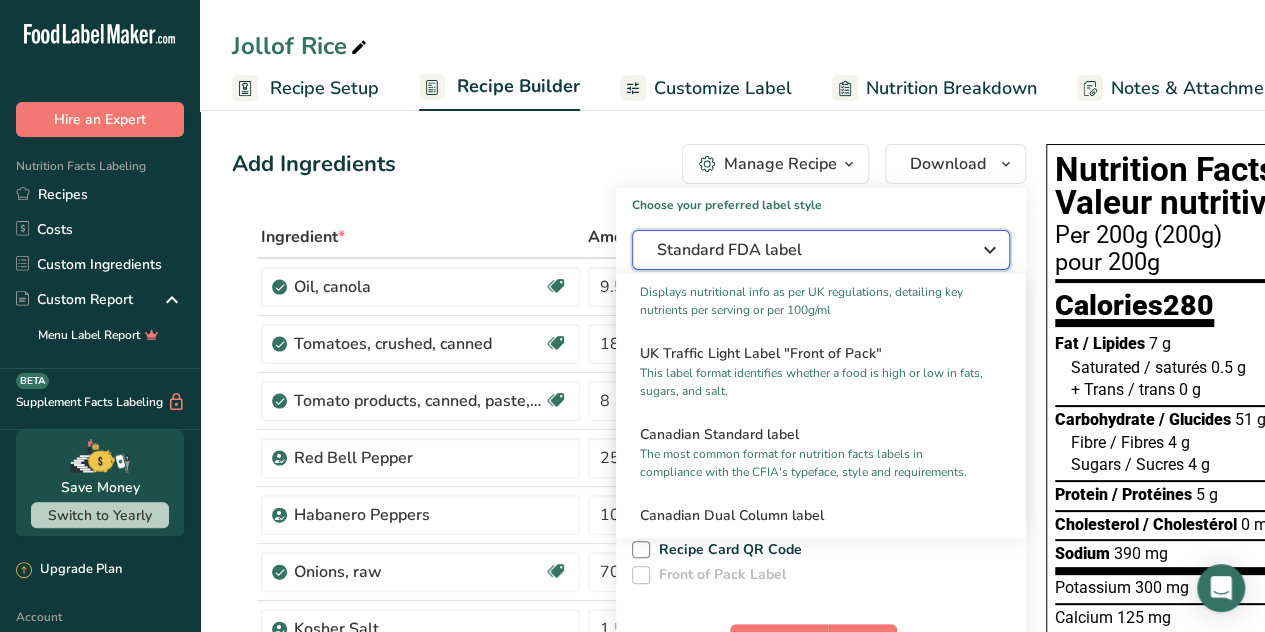 scroll, scrollTop: 748, scrollLeft: 0, axis: vertical 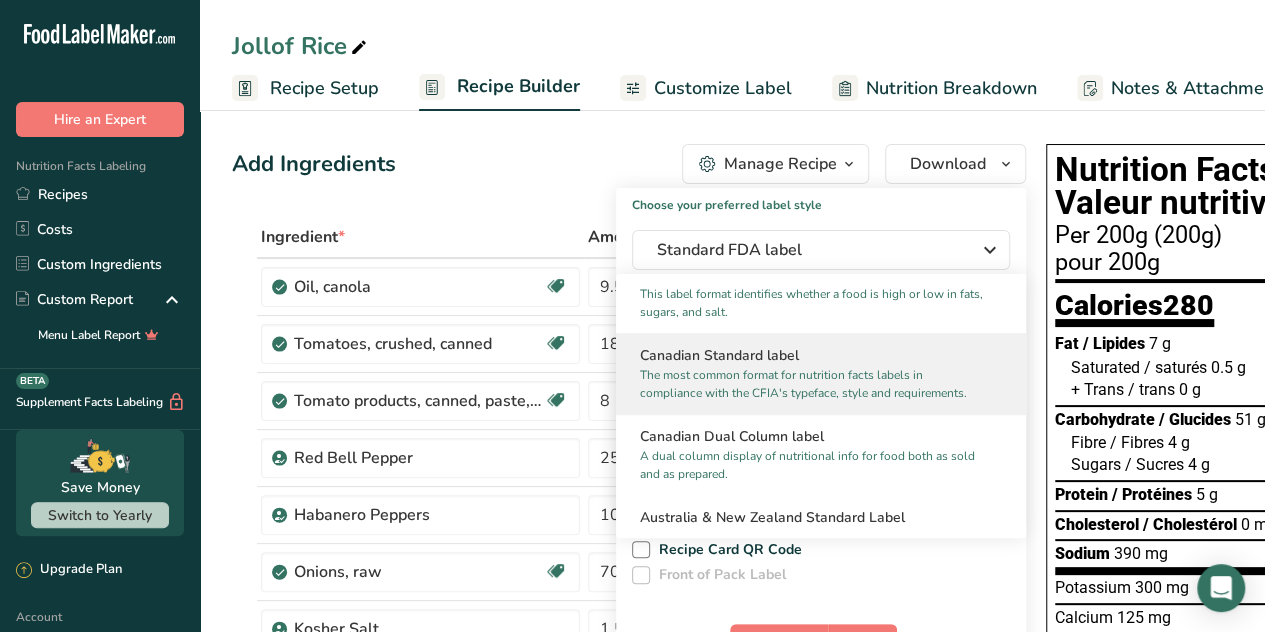 click on "The most common format for nutrition facts labels in compliance with the CFIA's typeface, style and requirements." at bounding box center [812, 384] 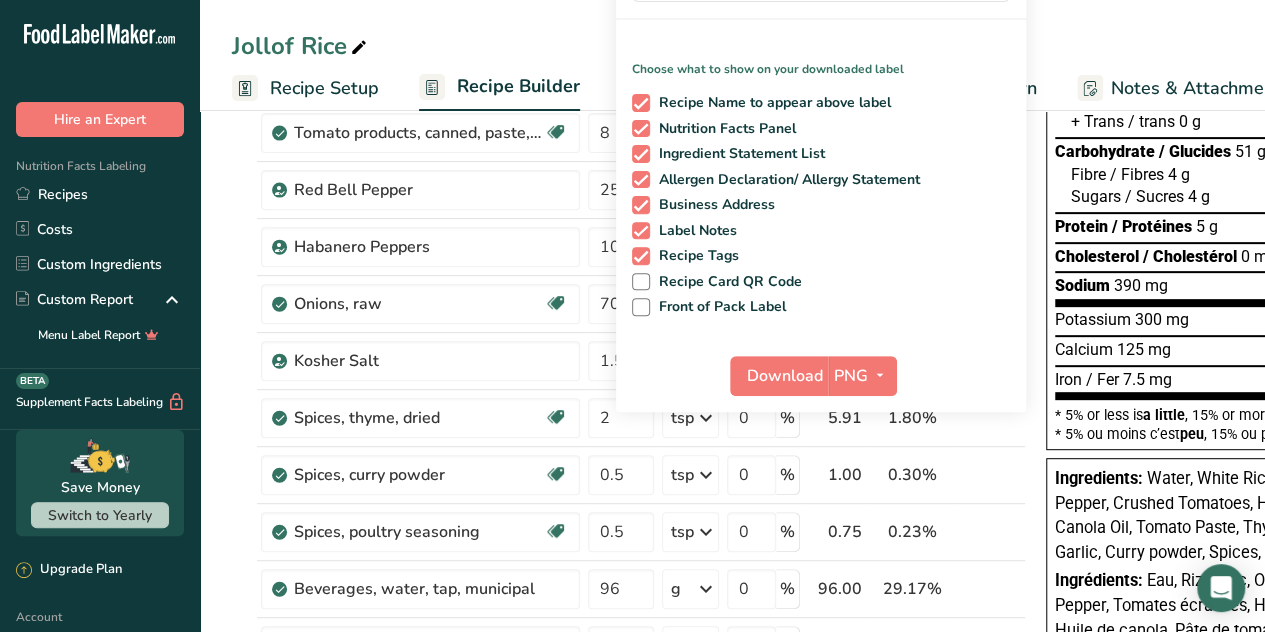 scroll, scrollTop: 266, scrollLeft: 0, axis: vertical 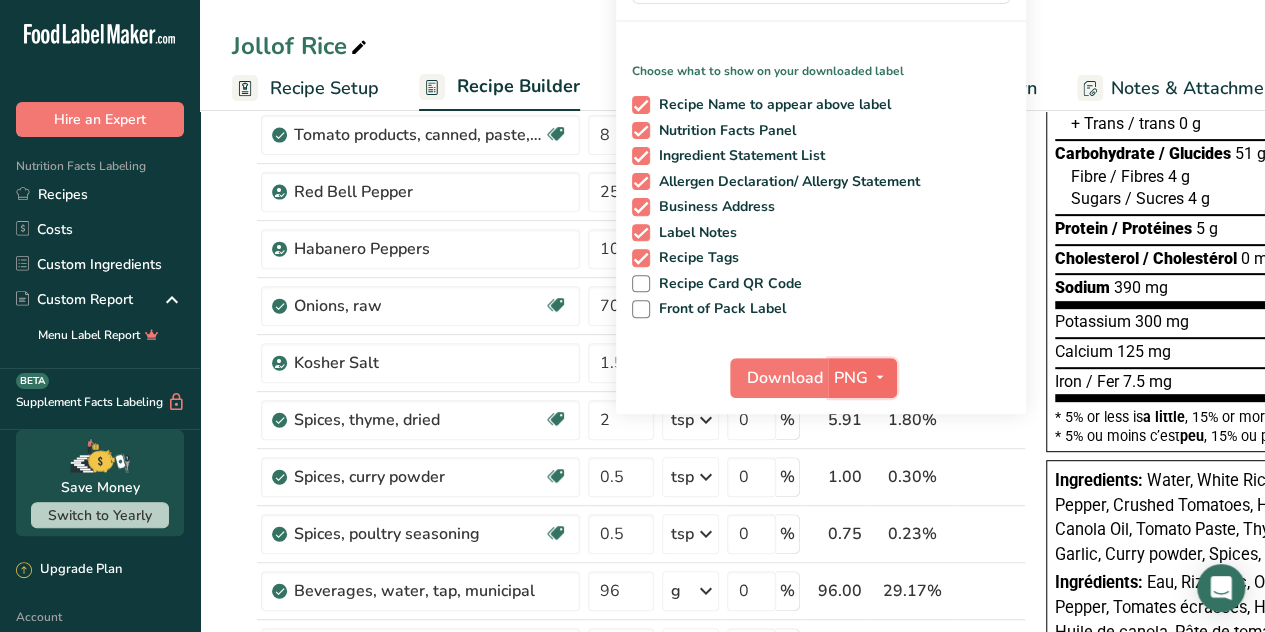 click at bounding box center (880, 377) 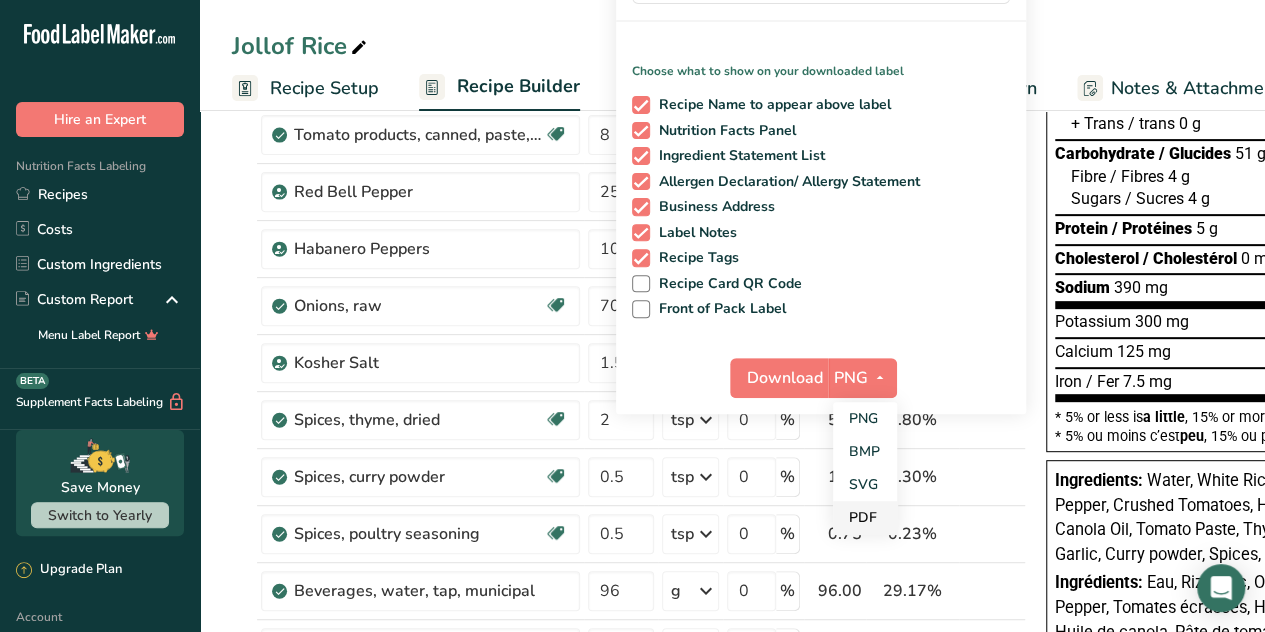 click on "PDF" at bounding box center (865, 517) 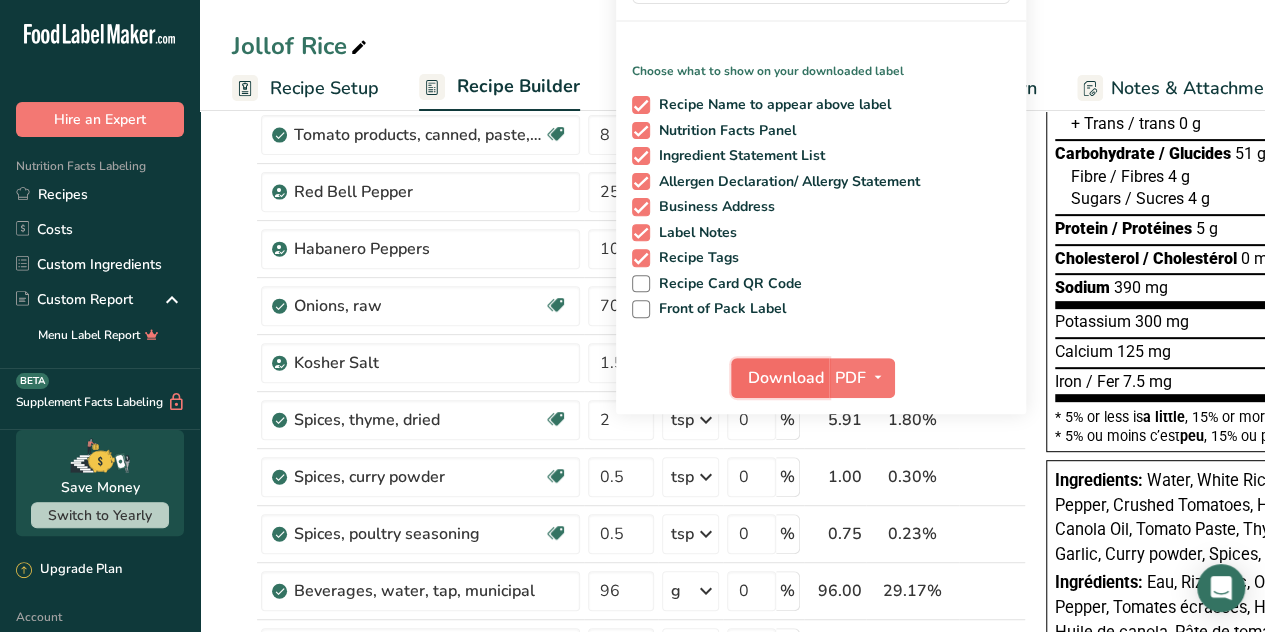 click on "Download" at bounding box center (786, 378) 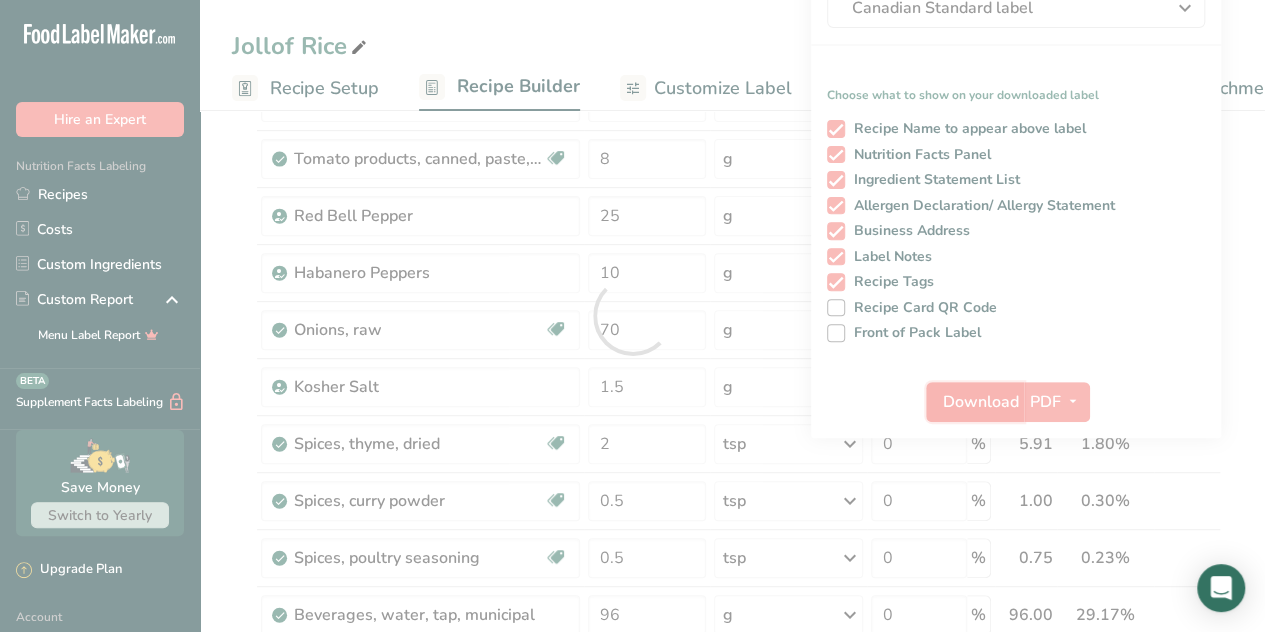 scroll, scrollTop: 0, scrollLeft: 0, axis: both 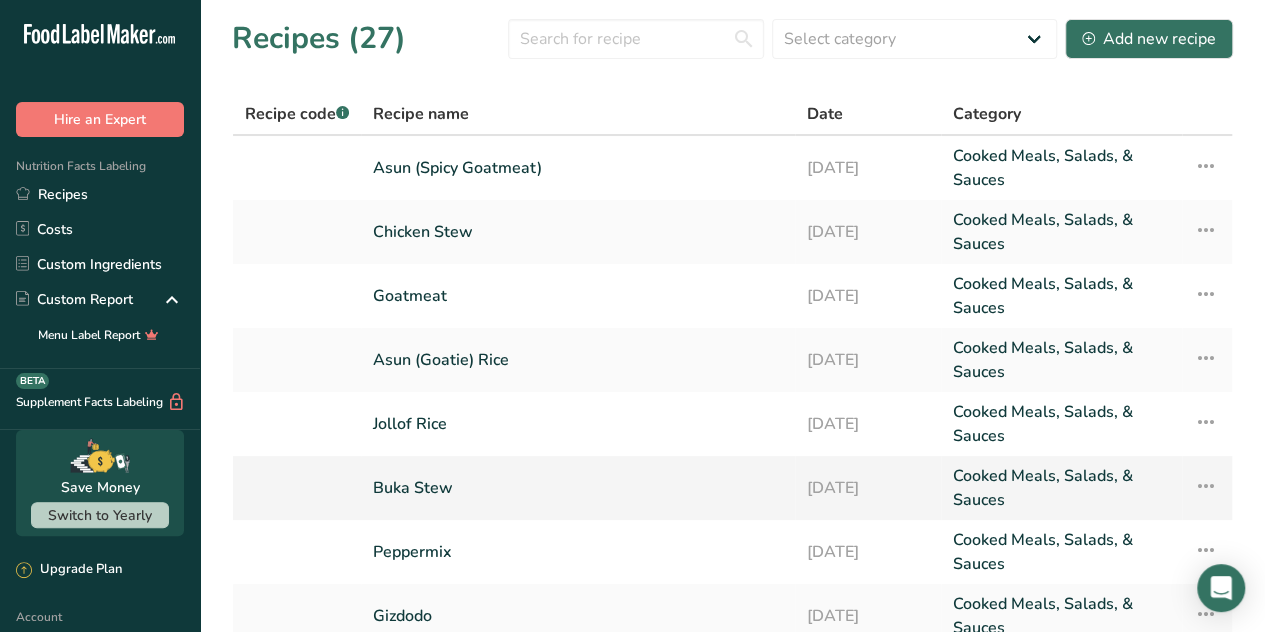 click on "Buka Stew" at bounding box center [578, 488] 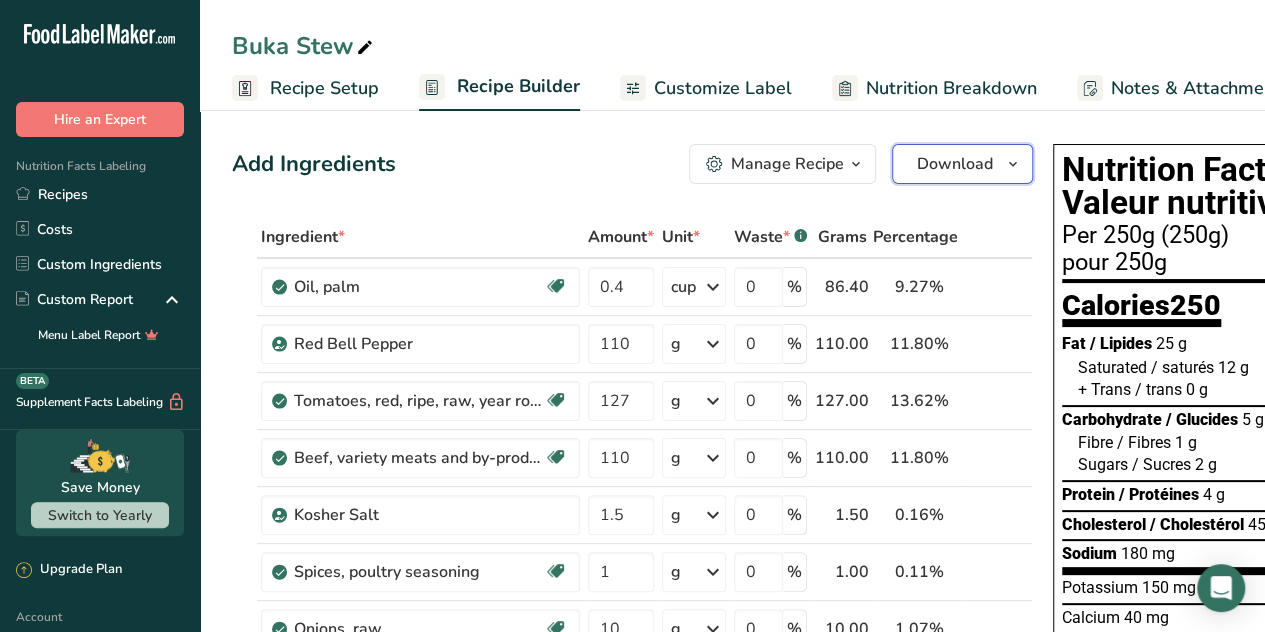 click at bounding box center [1013, 164] 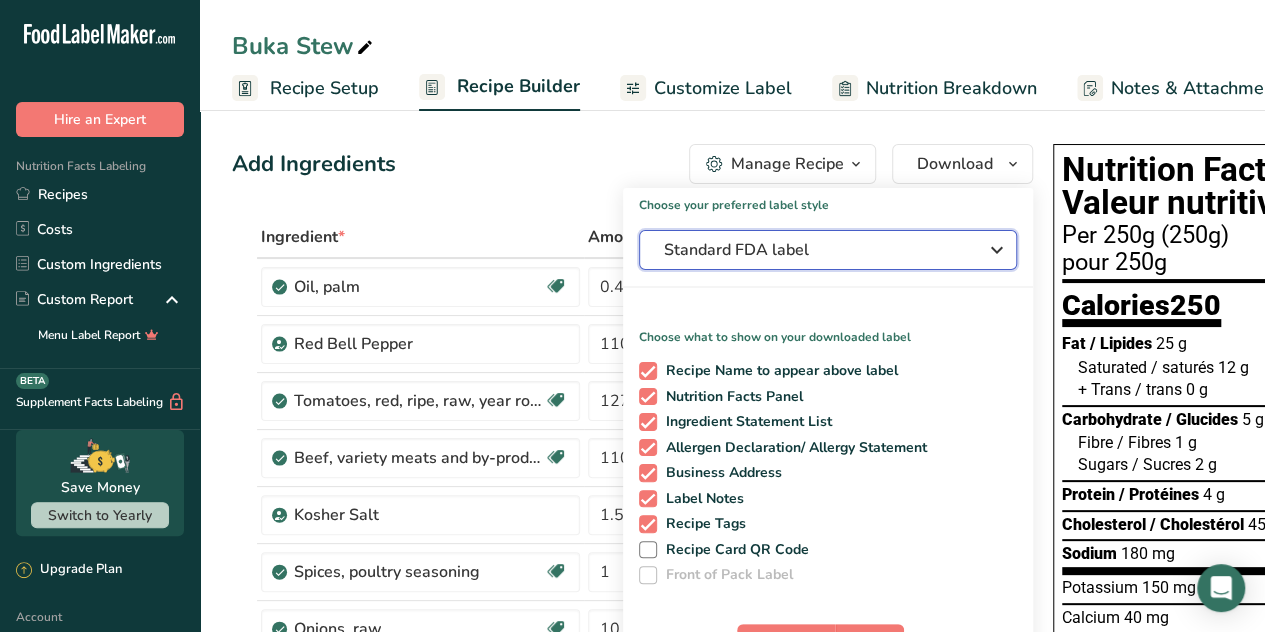 click on "Standard FDA label" at bounding box center (814, 250) 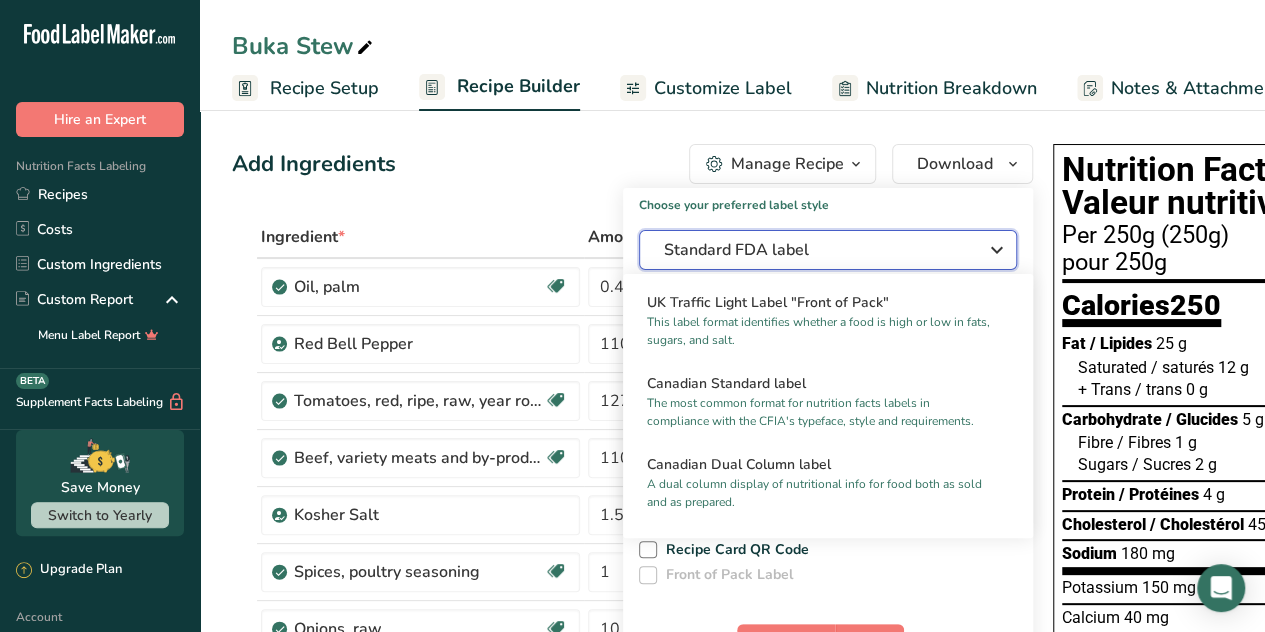 scroll, scrollTop: 782, scrollLeft: 0, axis: vertical 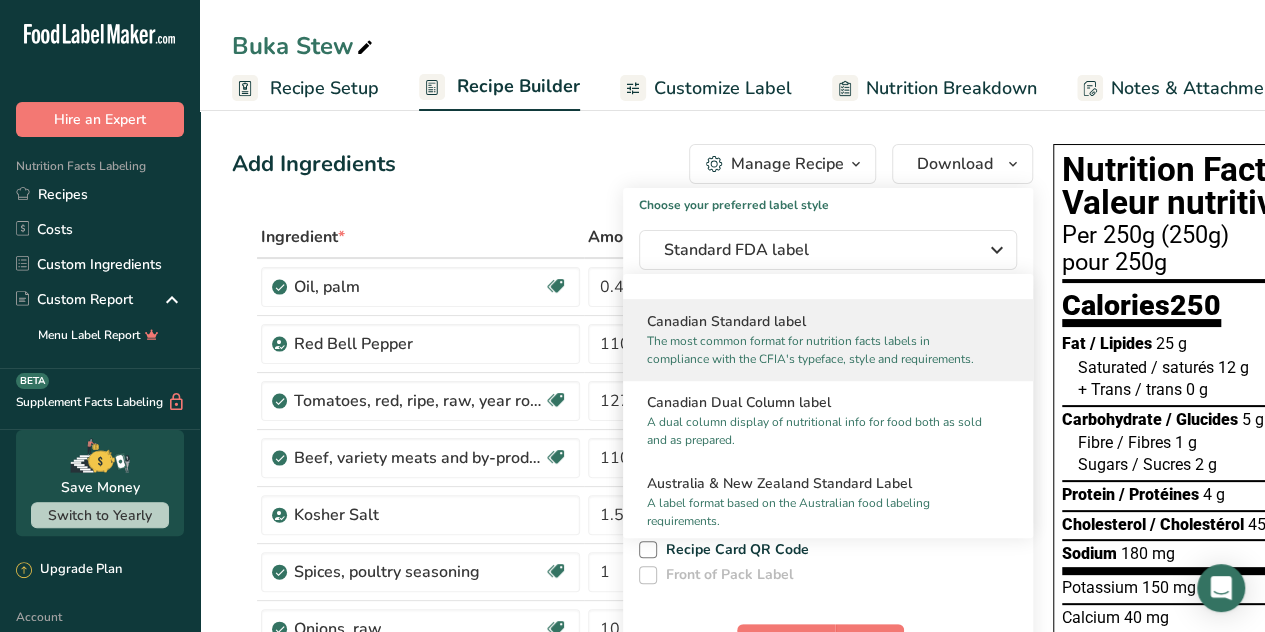 click on "The most common format for nutrition facts labels in compliance with the CFIA's typeface, style and requirements." at bounding box center [819, 350] 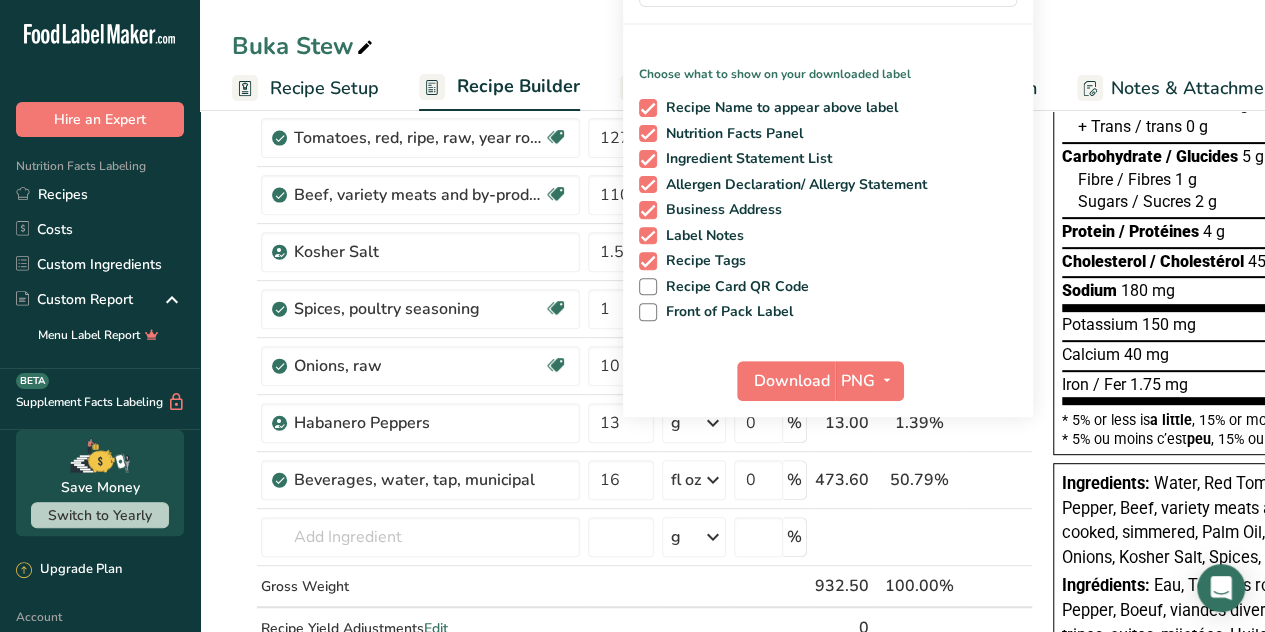 scroll, scrollTop: 265, scrollLeft: 0, axis: vertical 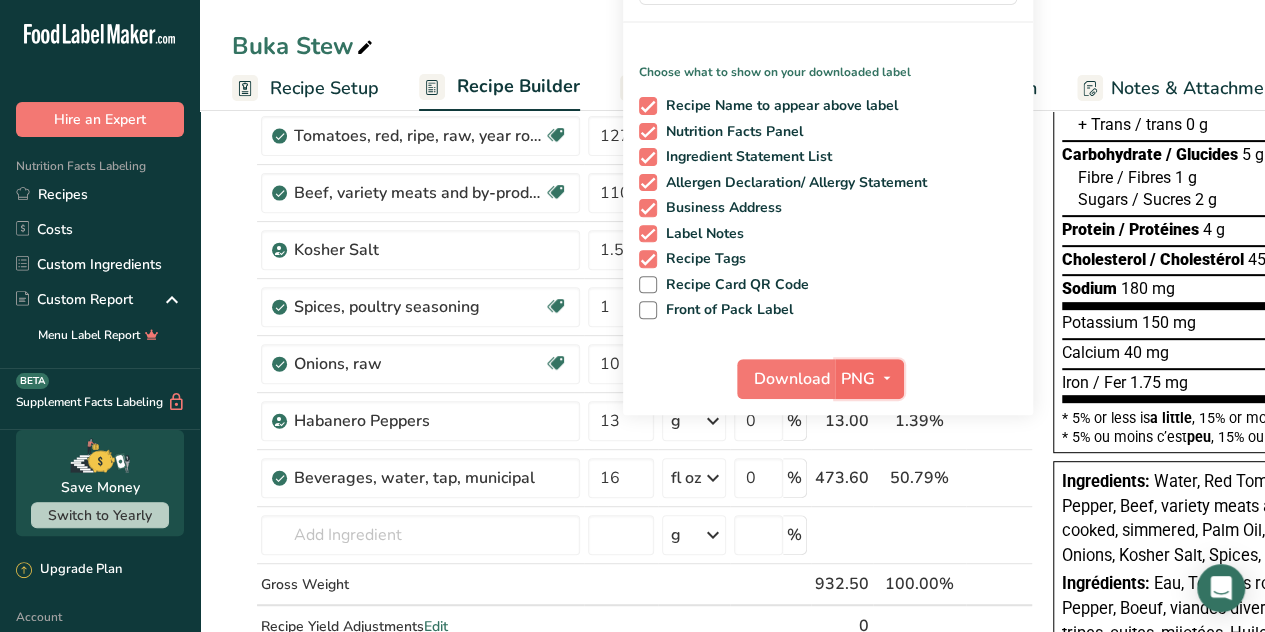 click at bounding box center (887, 379) 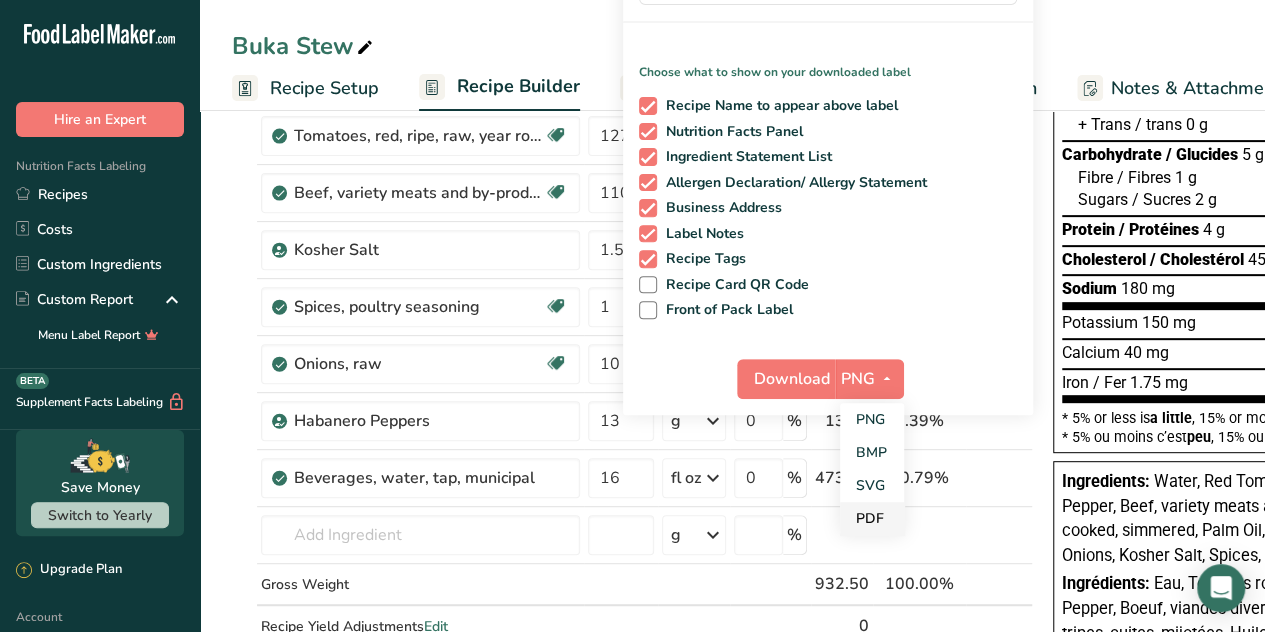 click on "PDF" at bounding box center [872, 518] 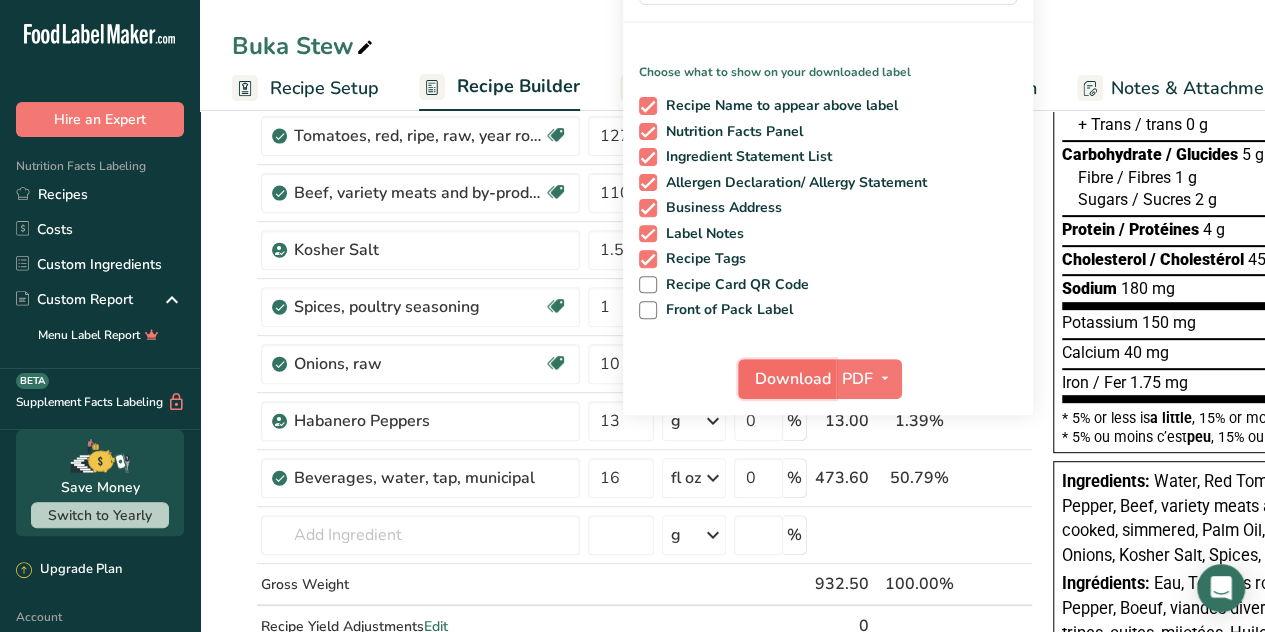 click on "Download" at bounding box center (793, 379) 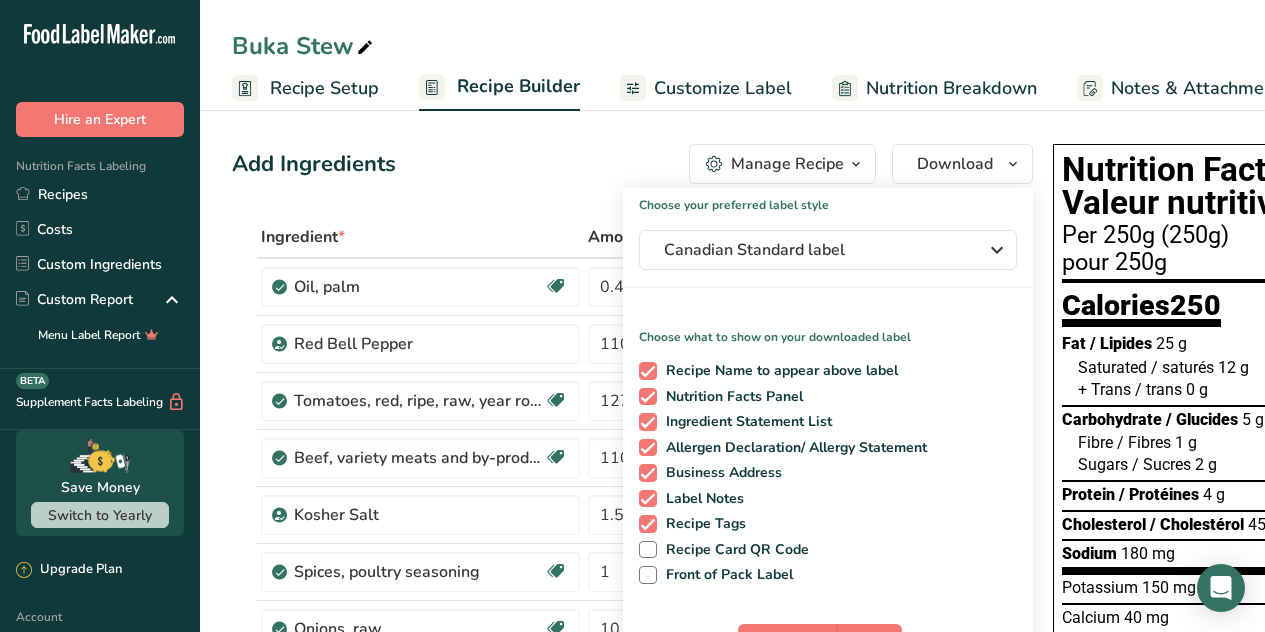 scroll, scrollTop: 265, scrollLeft: 0, axis: vertical 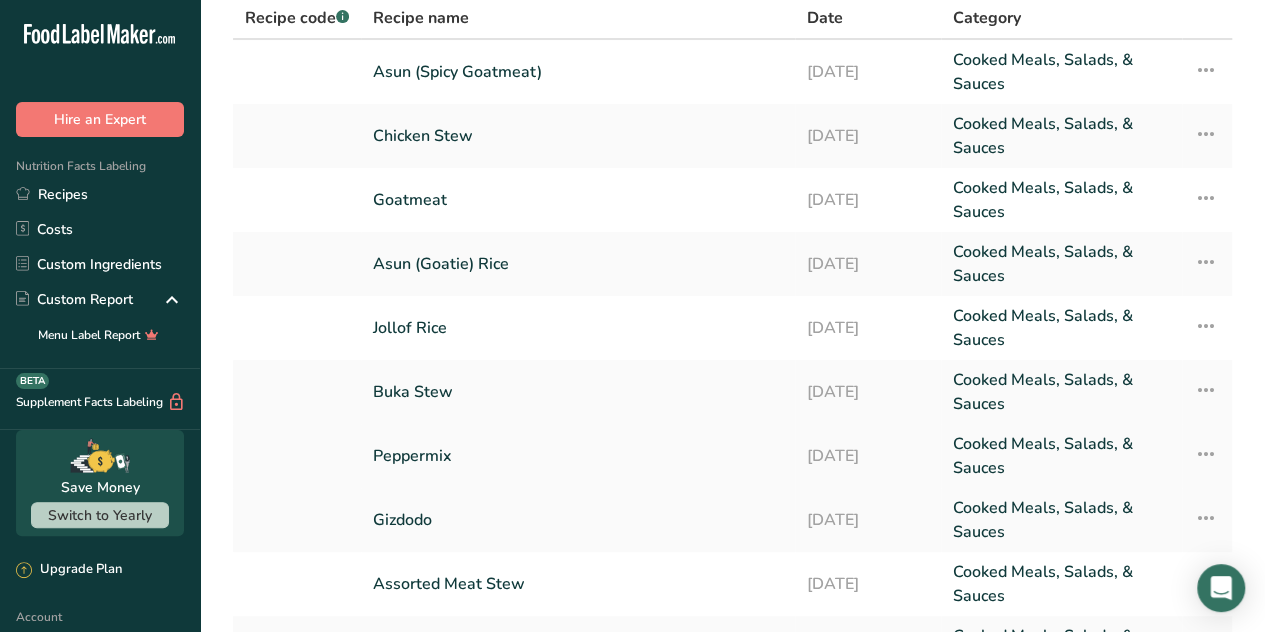 click on "Peppermix" at bounding box center (578, 456) 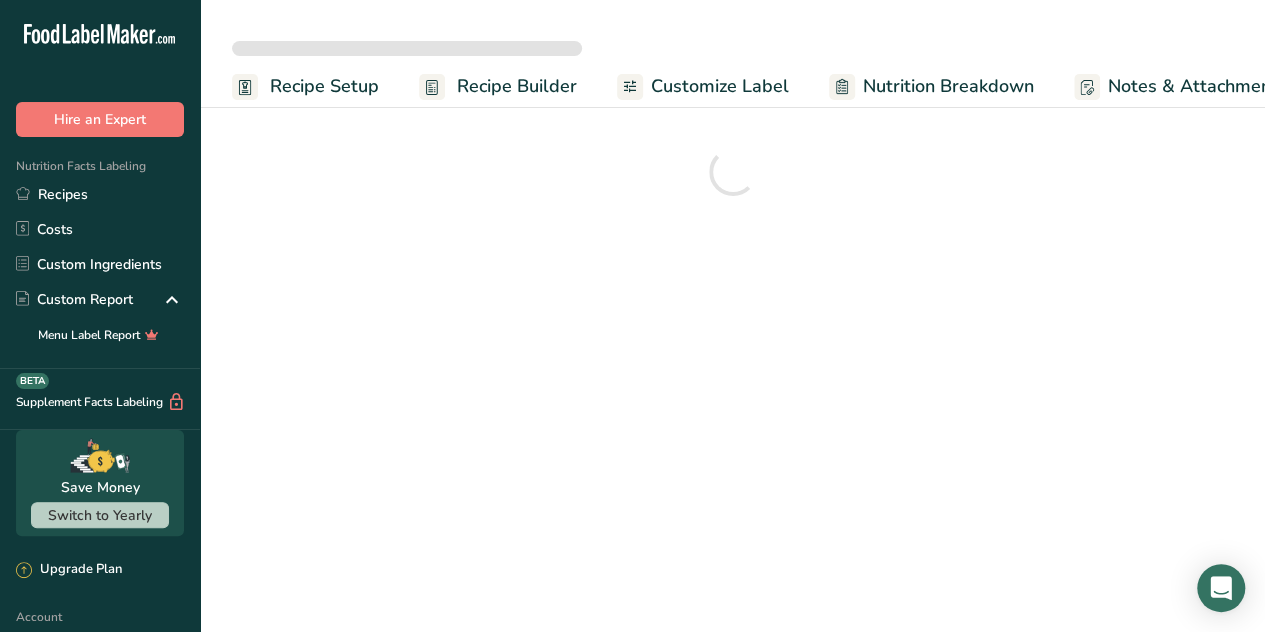 scroll, scrollTop: 0, scrollLeft: 0, axis: both 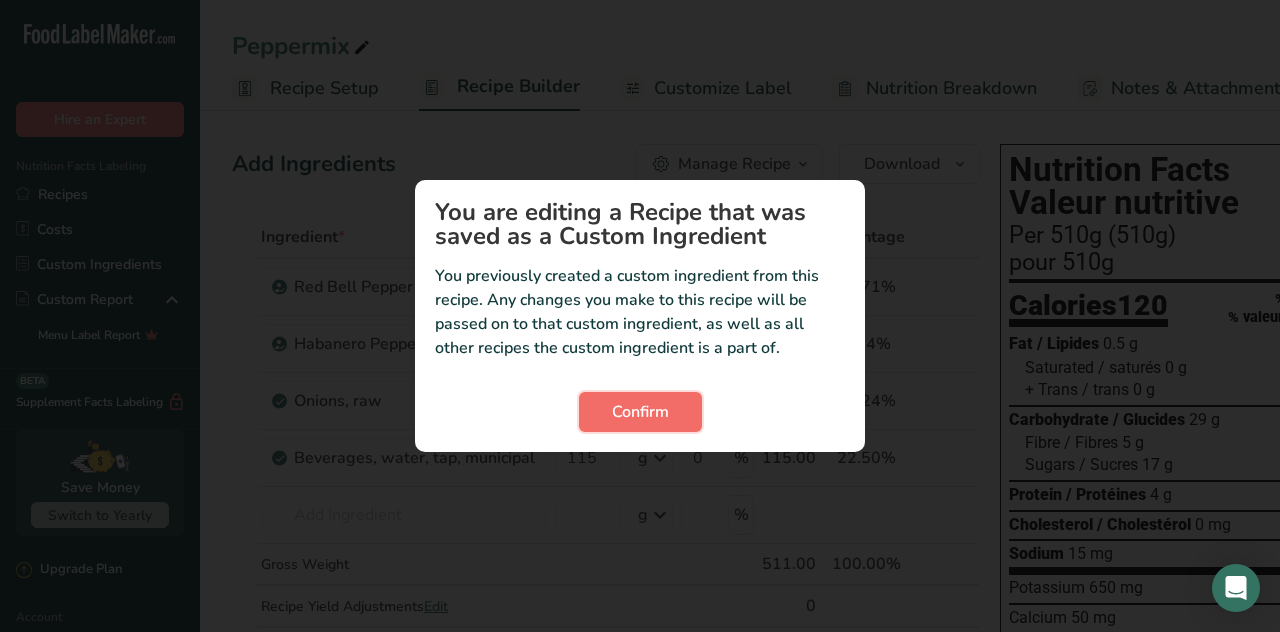 click on "Confirm" at bounding box center [640, 412] 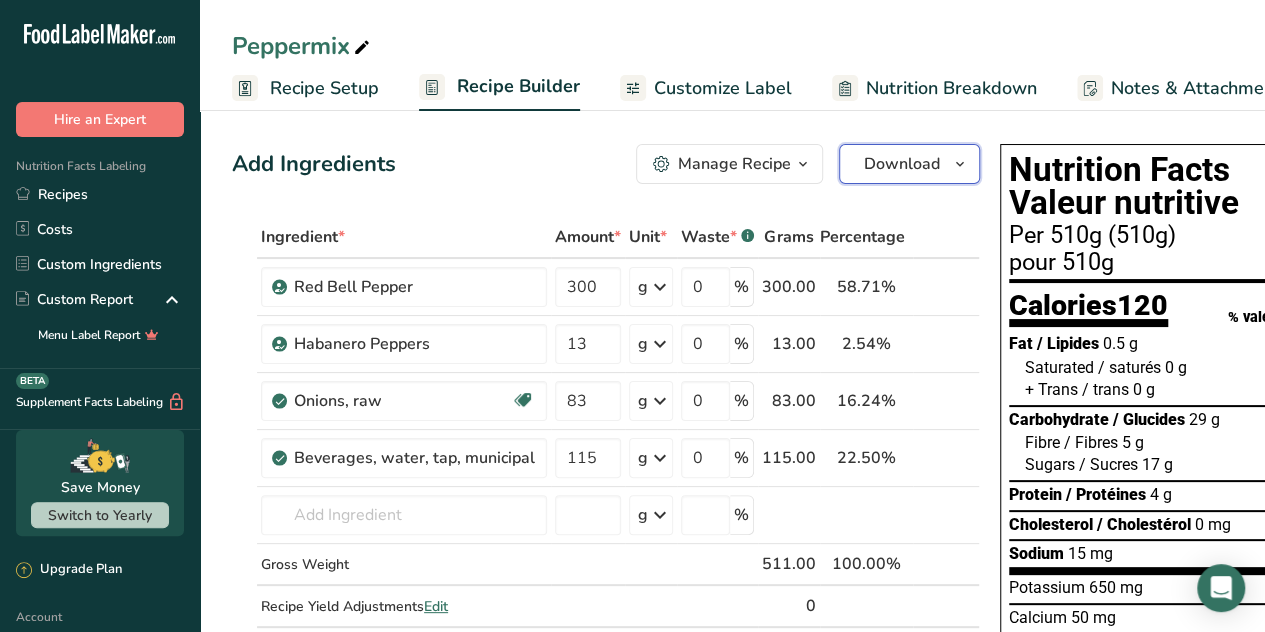 click at bounding box center (960, 164) 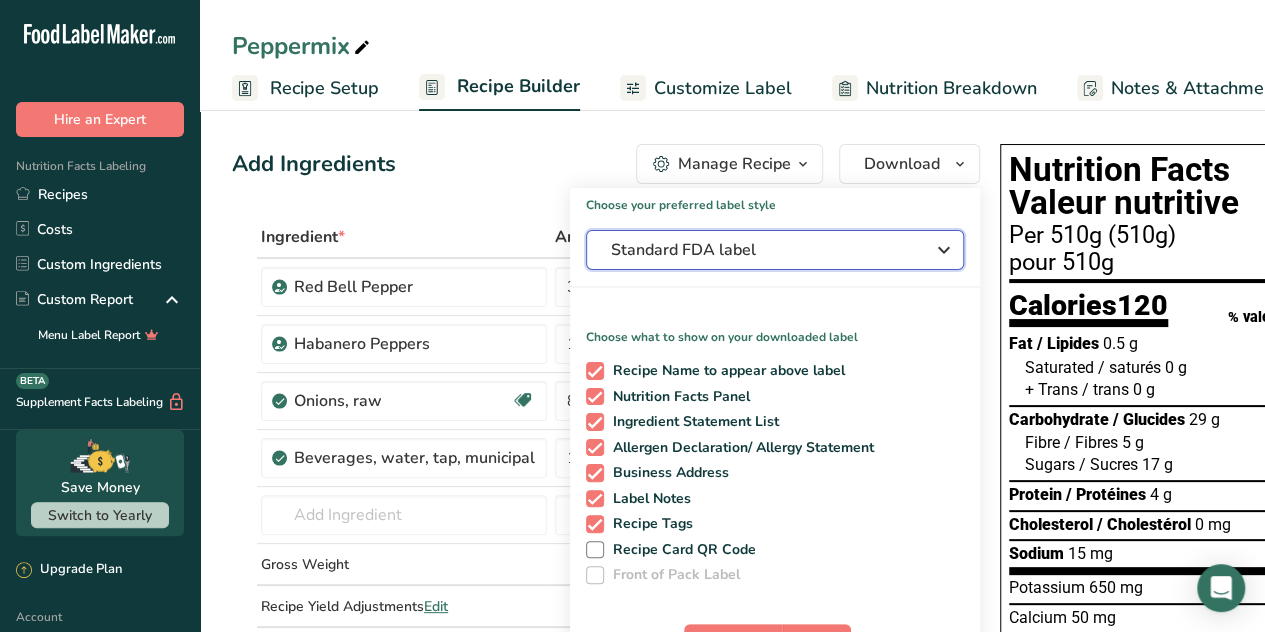 click on "Standard FDA label" at bounding box center (761, 250) 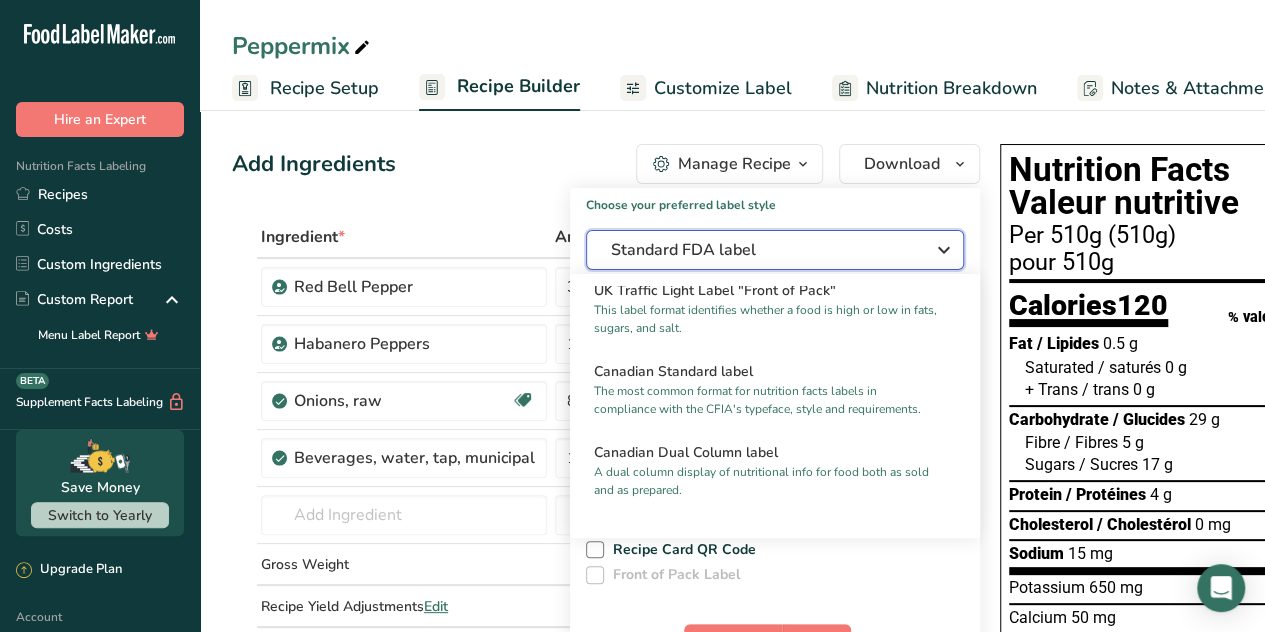 scroll, scrollTop: 692, scrollLeft: 0, axis: vertical 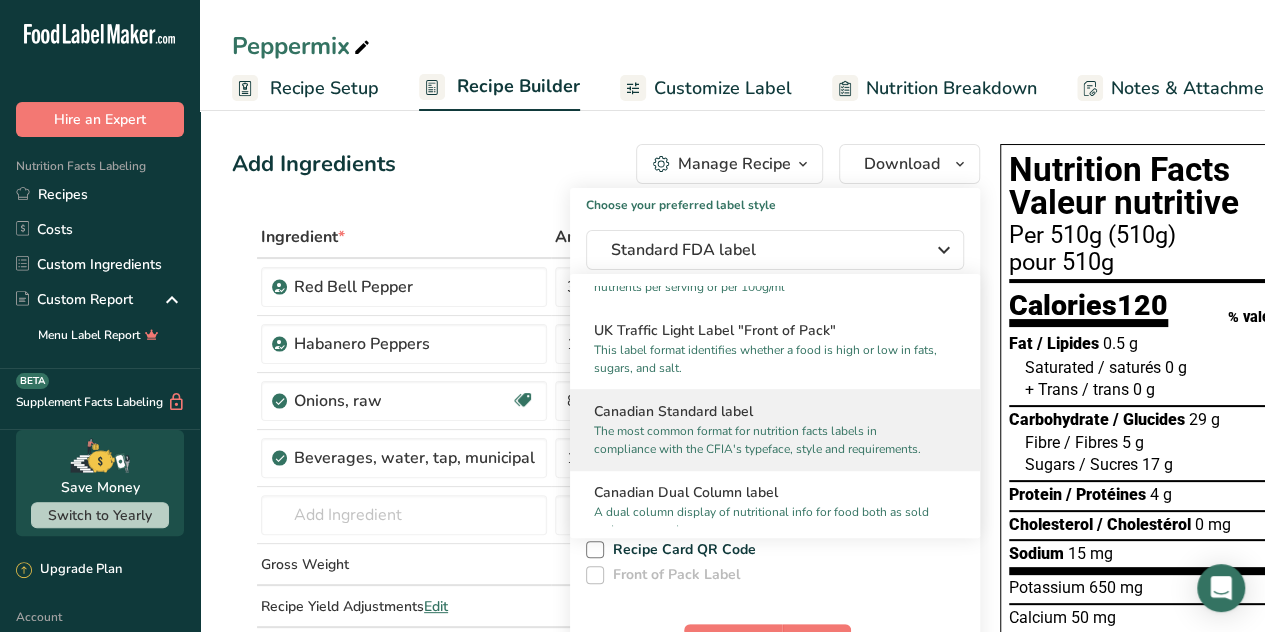 click on "The most common format for nutrition facts labels in compliance with the CFIA's typeface, style and requirements." at bounding box center (766, 440) 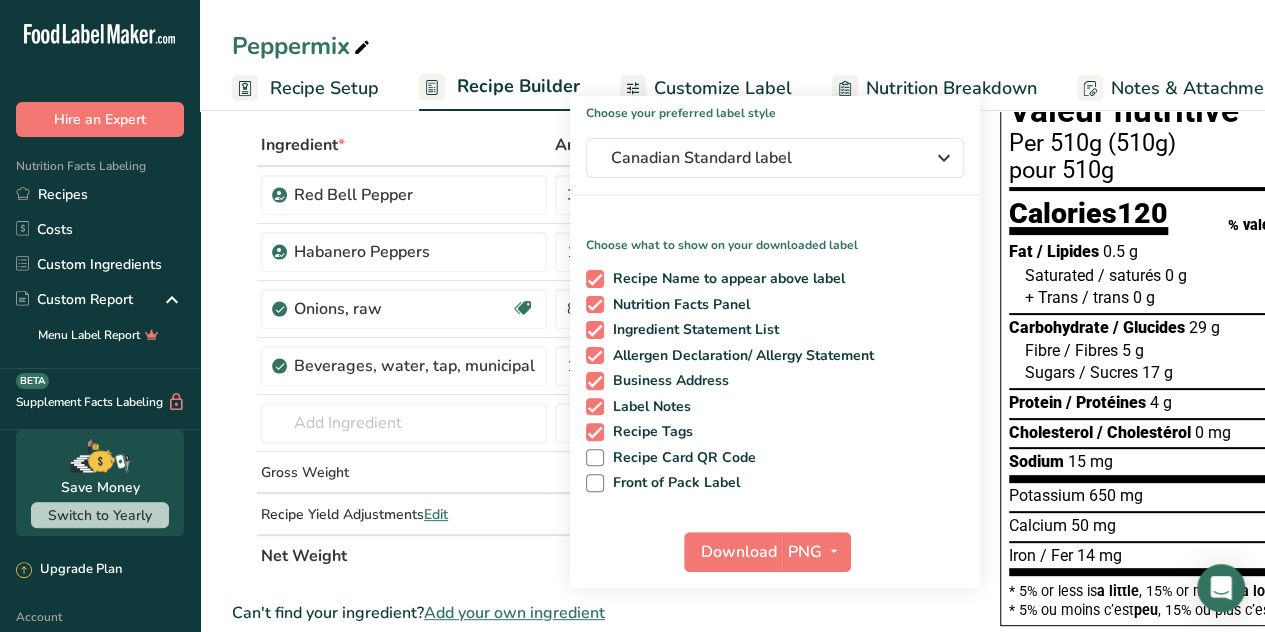 scroll, scrollTop: 127, scrollLeft: 0, axis: vertical 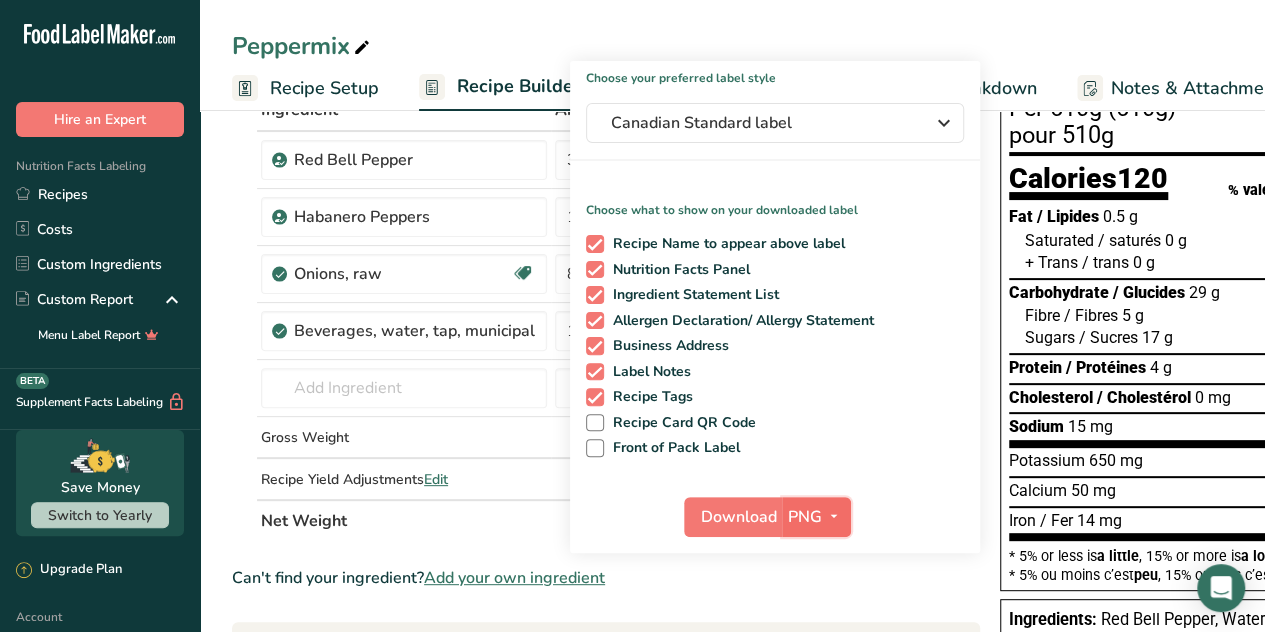 click at bounding box center (834, 516) 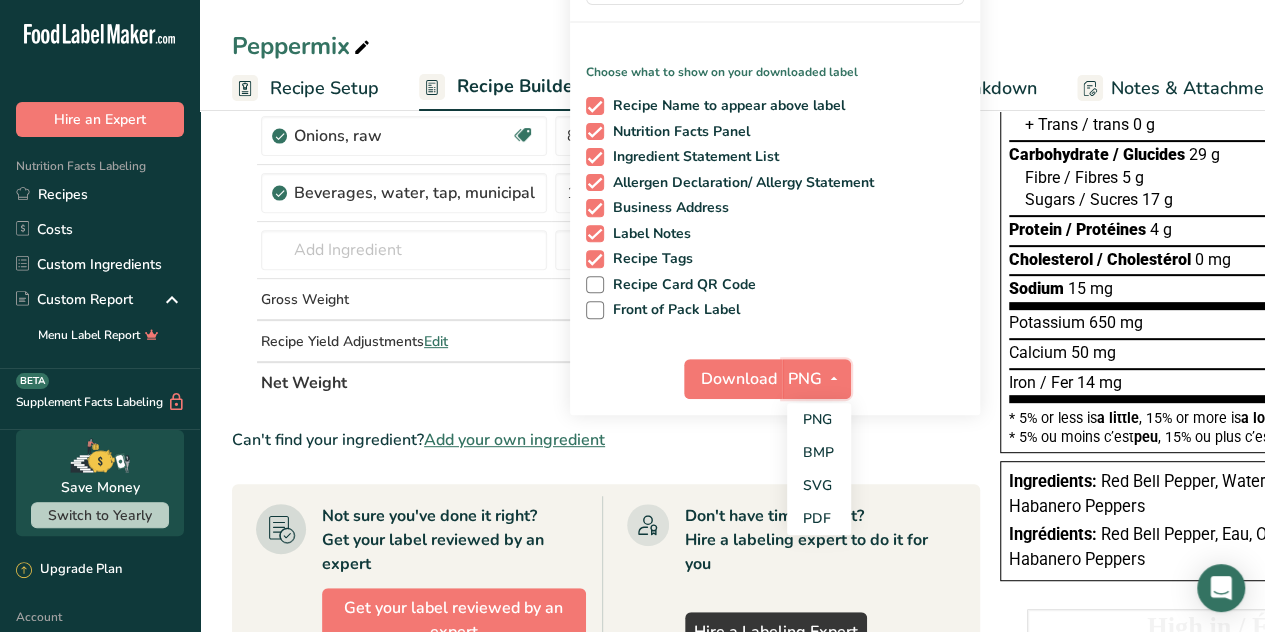 scroll, scrollTop: 270, scrollLeft: 0, axis: vertical 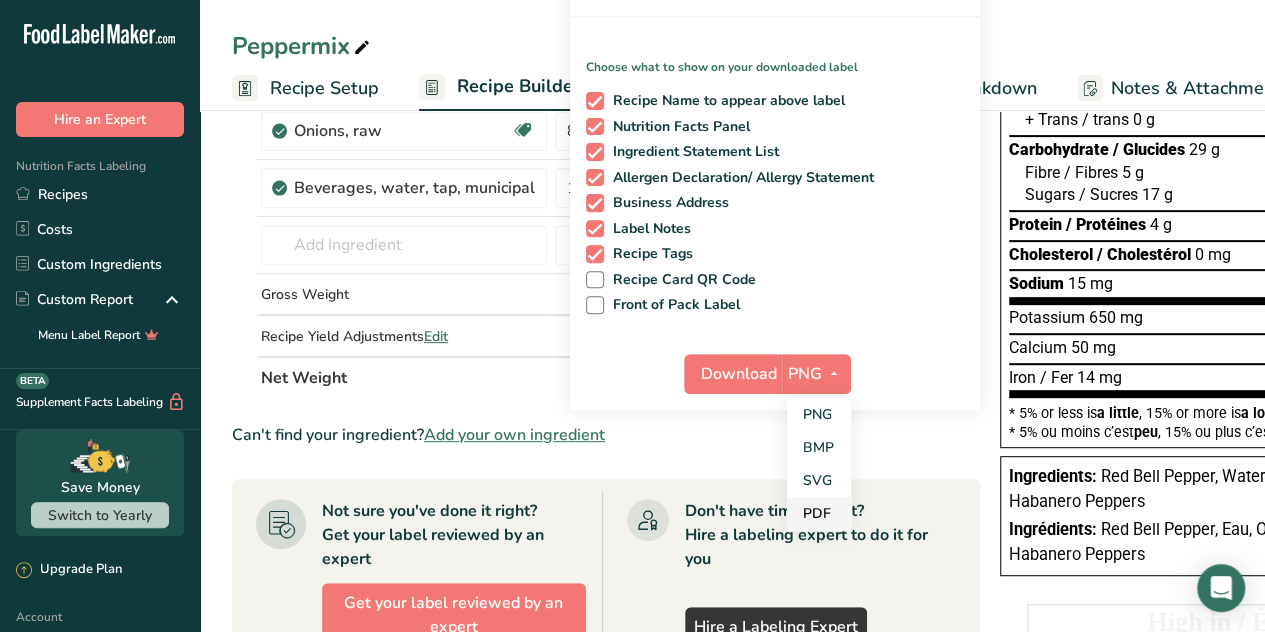 click on "PDF" at bounding box center [819, 513] 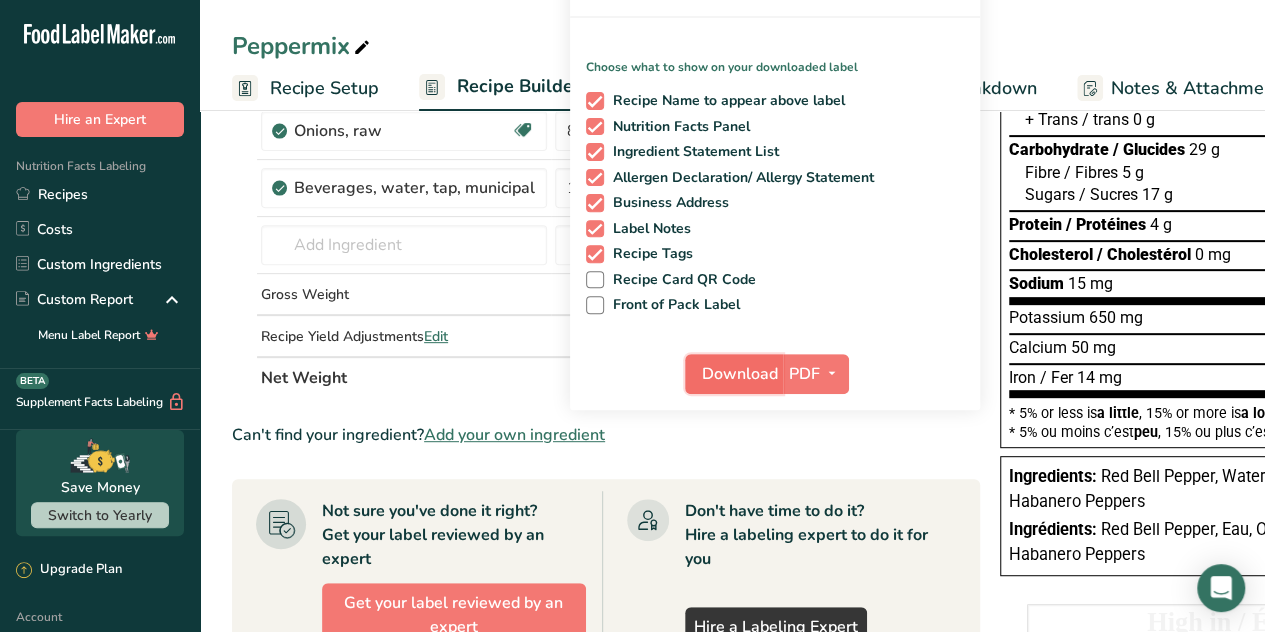 click on "Download" at bounding box center [740, 374] 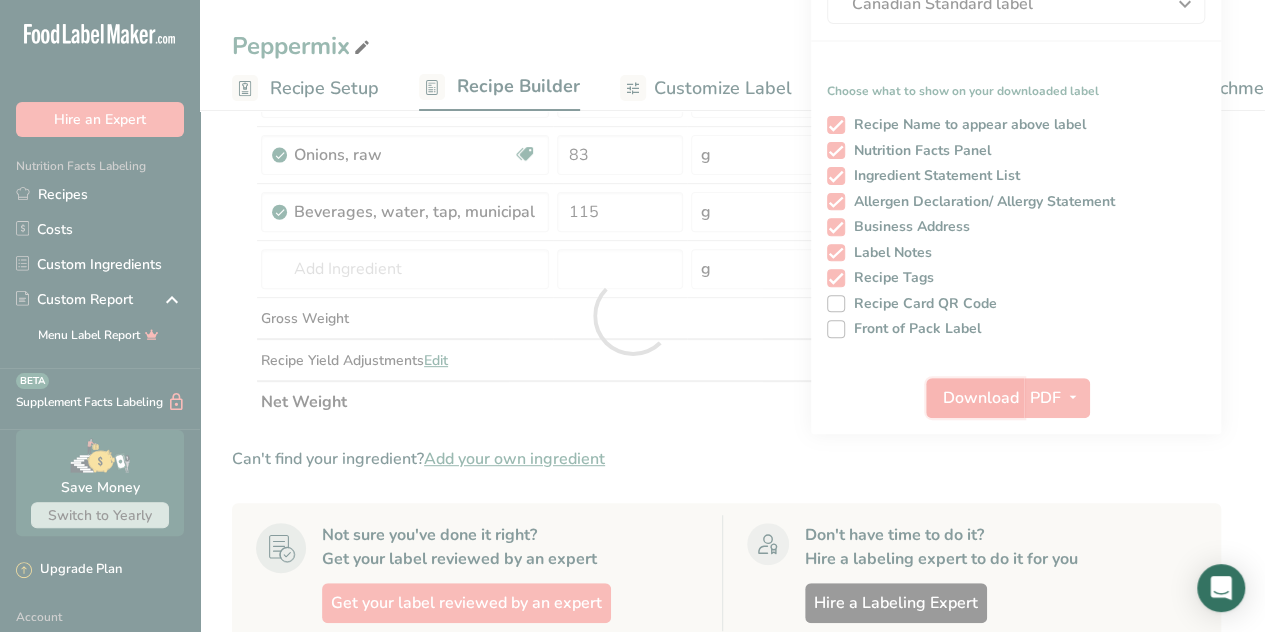 scroll, scrollTop: 0, scrollLeft: 0, axis: both 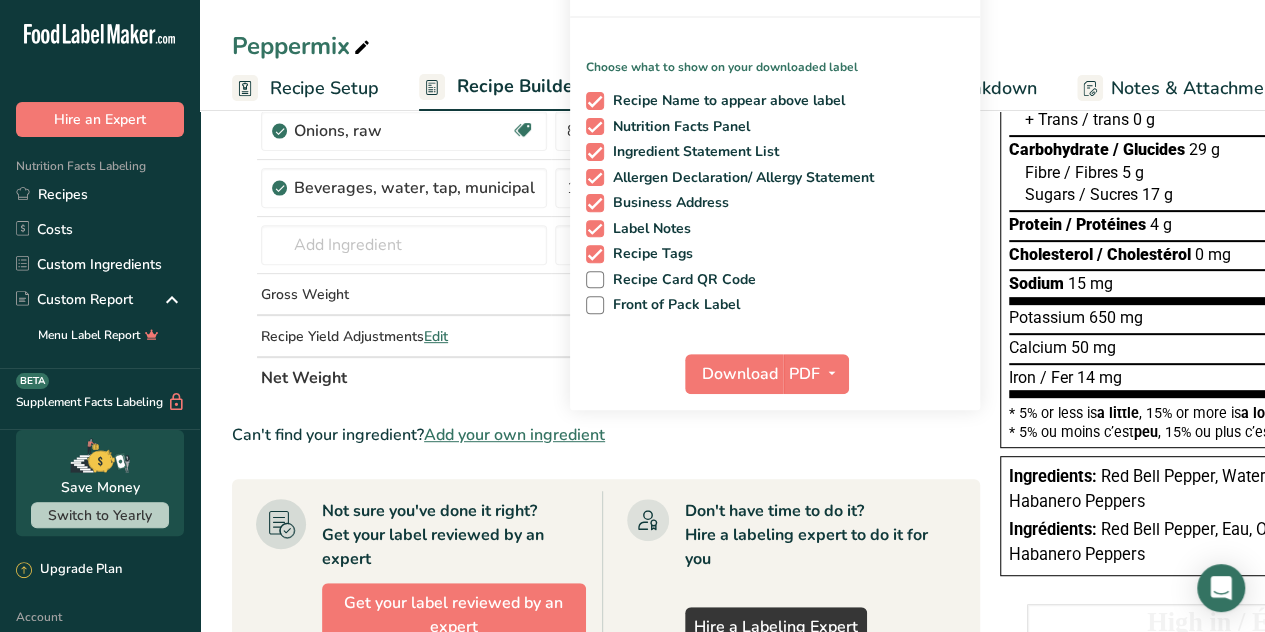 click on "Peppermix
Recipe Setup                       Recipe Builder   Customize Label               Nutrition Breakdown               Notes & Attachments                 Recipe Costing" at bounding box center (732, 55) 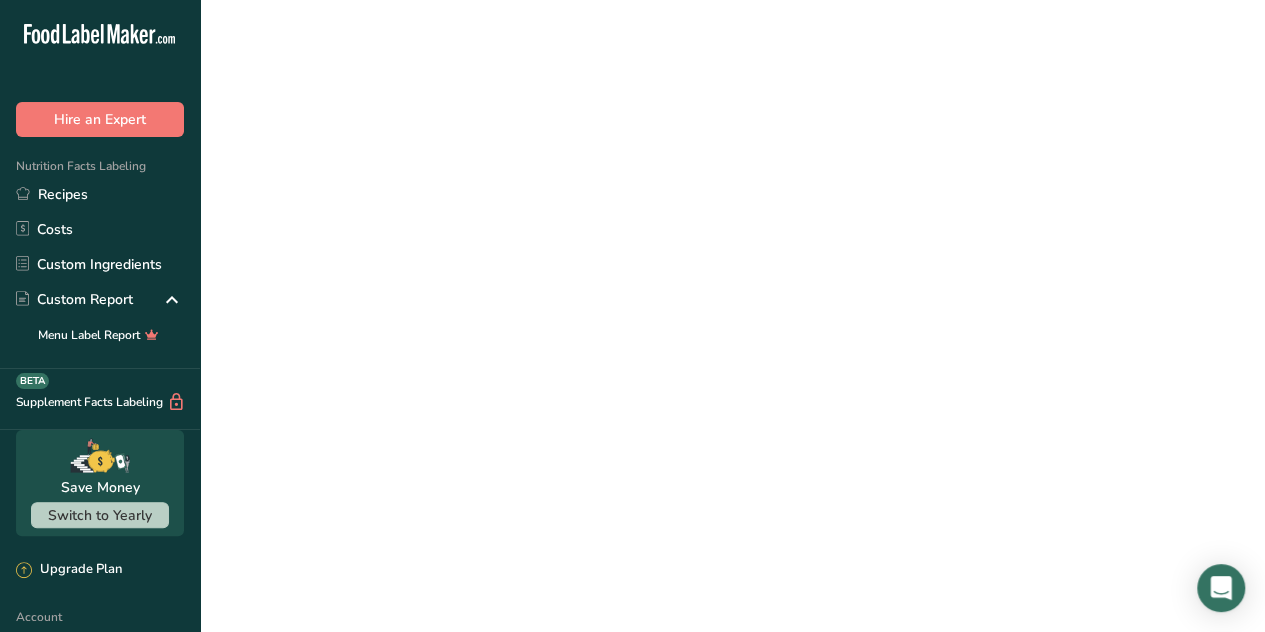 scroll, scrollTop: 0, scrollLeft: 0, axis: both 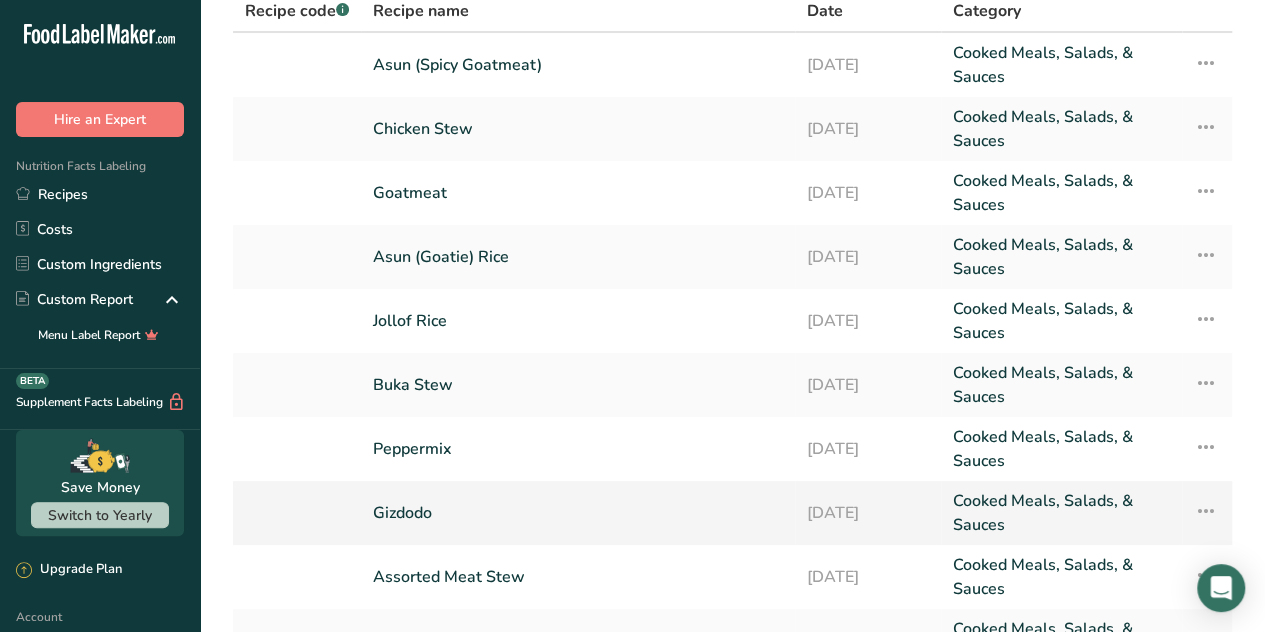 click on "Gizdodo" at bounding box center (578, 513) 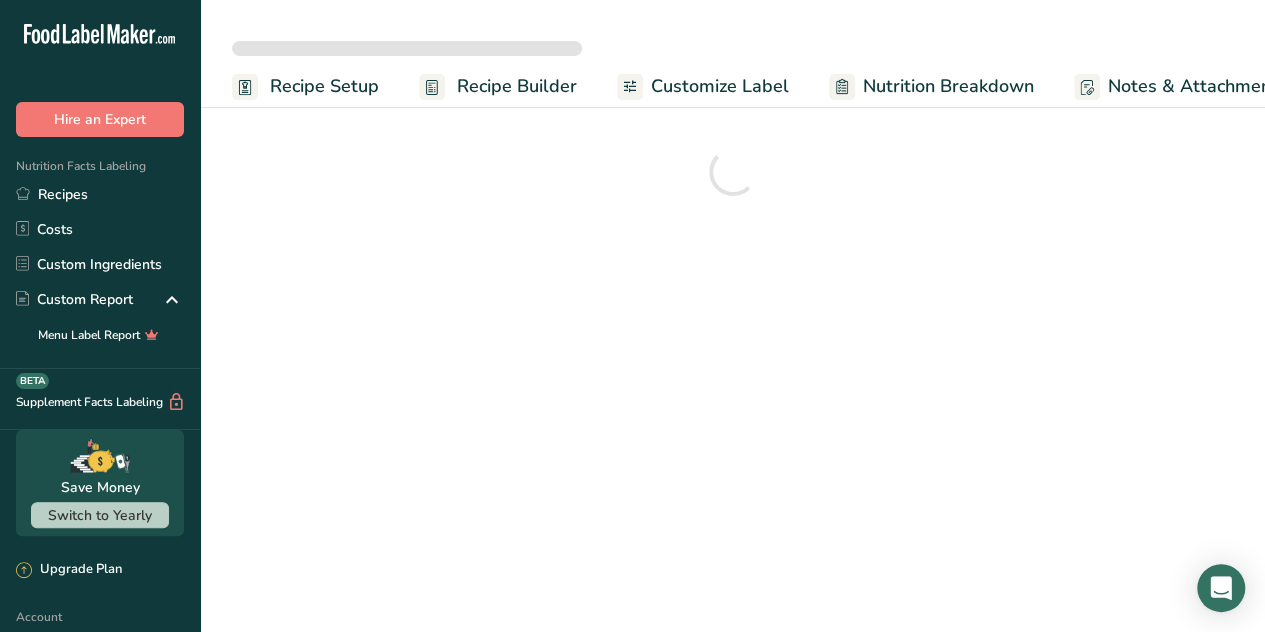 scroll, scrollTop: 0, scrollLeft: 0, axis: both 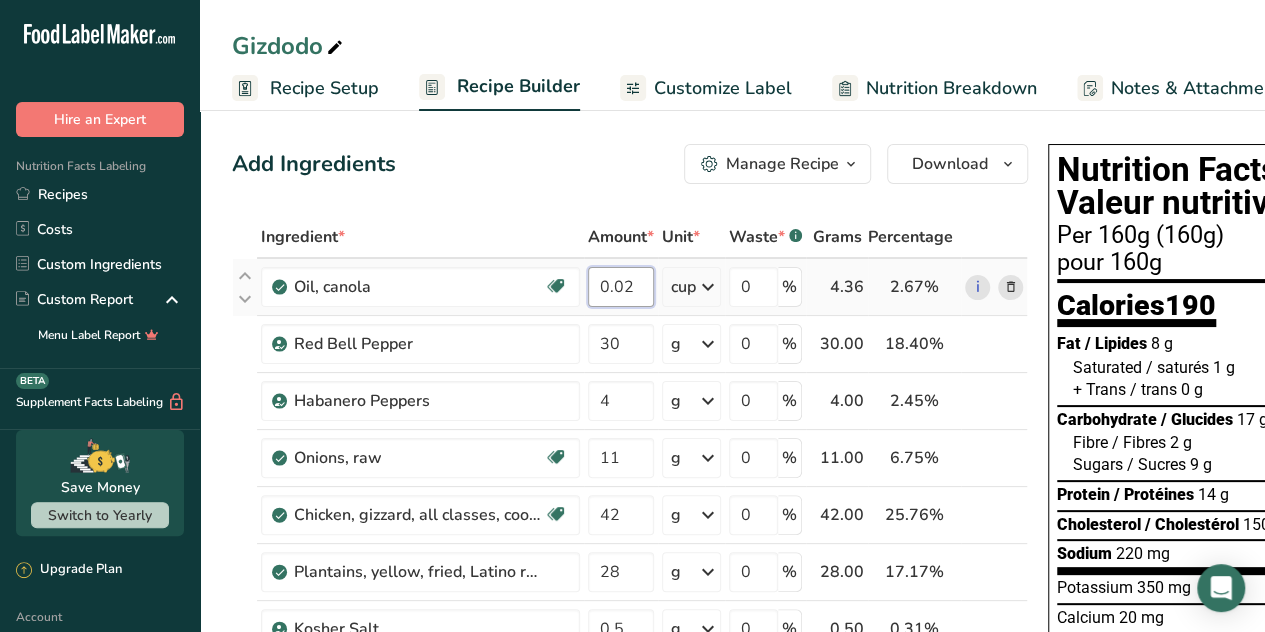 drag, startPoint x: 642, startPoint y: 286, endPoint x: 608, endPoint y: 292, distance: 34.525352 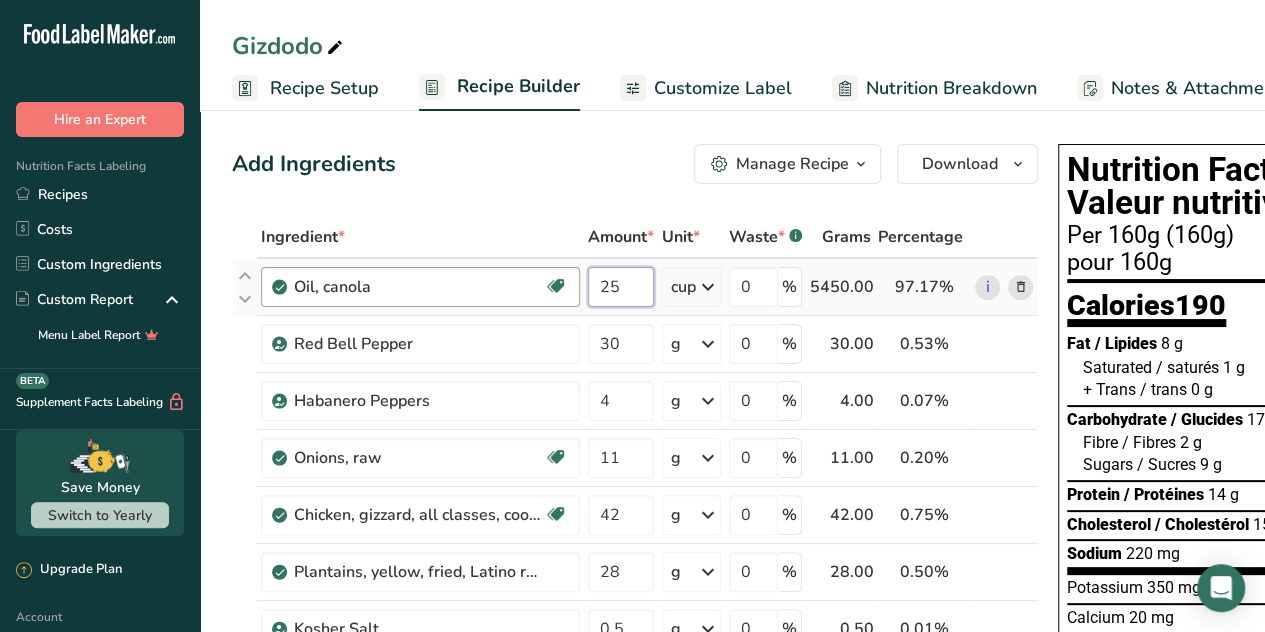 drag, startPoint x: 632, startPoint y: 289, endPoint x: 552, endPoint y: 296, distance: 80.305664 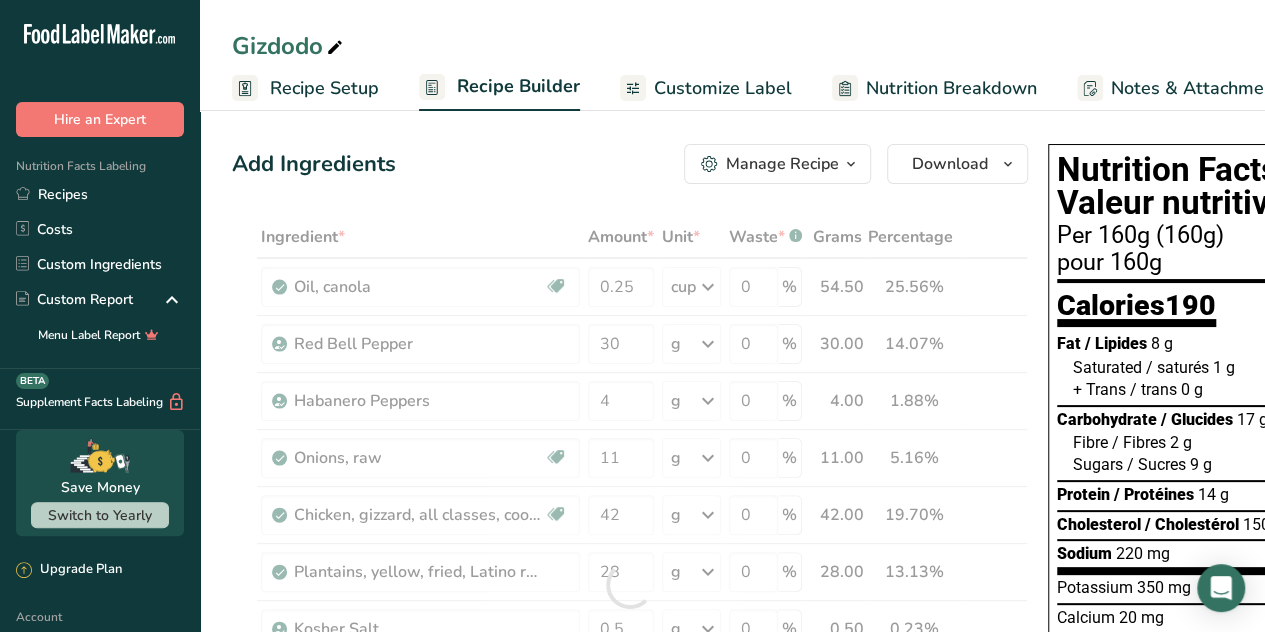 click on "Add Ingredients
Manage Recipe         Delete Recipe           Duplicate Recipe             Scale Recipe             Save as Sub-Recipe   .a-a{fill:#347362;}.b-a{fill:#fff;}                               Nutrition Breakdown                 Recipe Card
NEW
[MEDICAL_DATA] Pattern Report             Activity History
Download
Choose your preferred label style
Standard FDA label
Standard FDA label
The most common format for nutrition facts labels in compliance with the FDA's typeface, style and requirements
Tabular FDA label
A label format compliant with the FDA regulations presented in a tabular (horizontal) display.
Linear FDA label
A simple linear display for small sized packages.
Simplified FDA label" at bounding box center (636, 875) 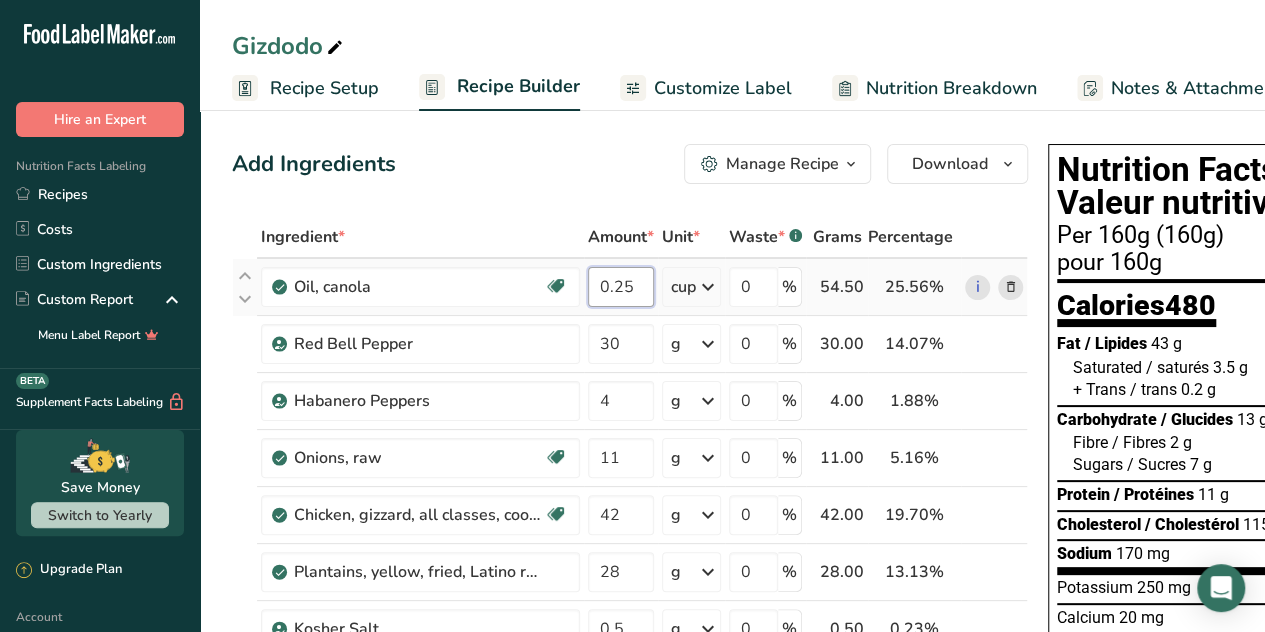 drag, startPoint x: 646, startPoint y: 287, endPoint x: 611, endPoint y: 301, distance: 37.696156 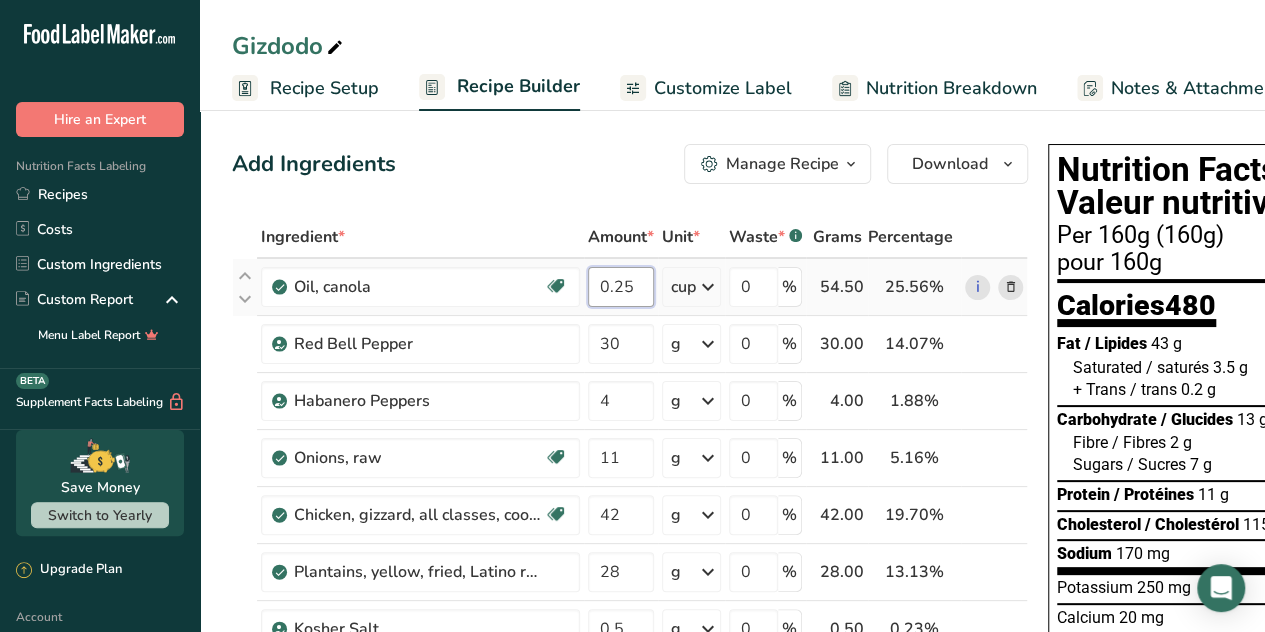 click on "0.25" at bounding box center [621, 287] 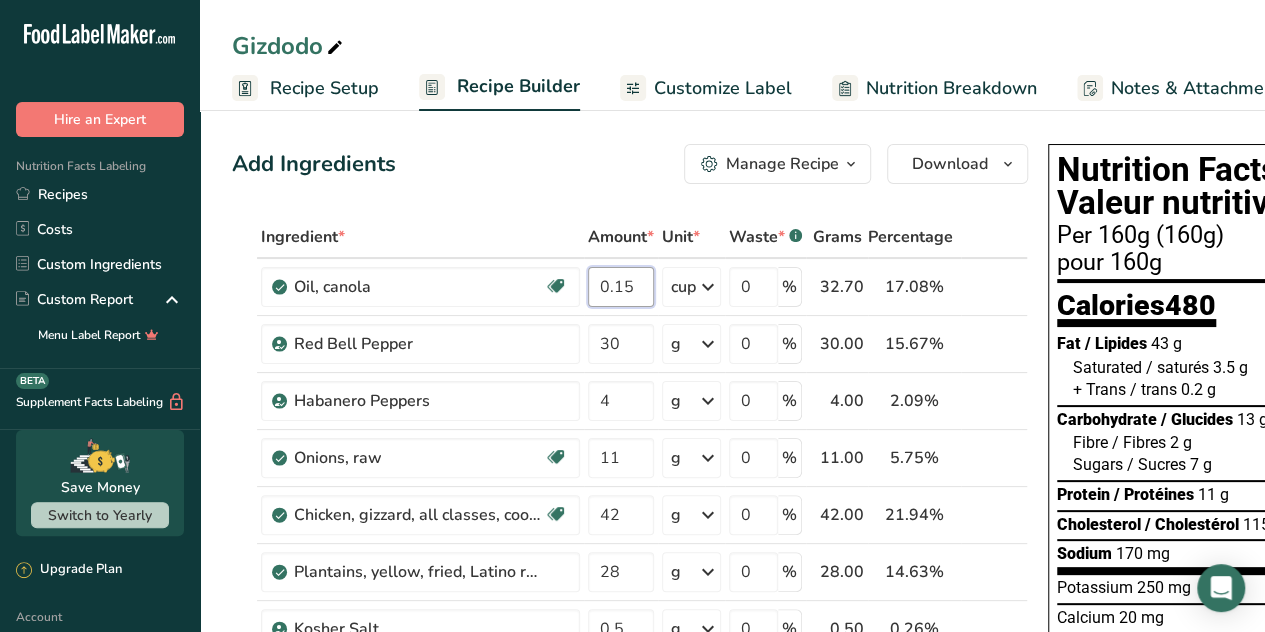 type on "0.15" 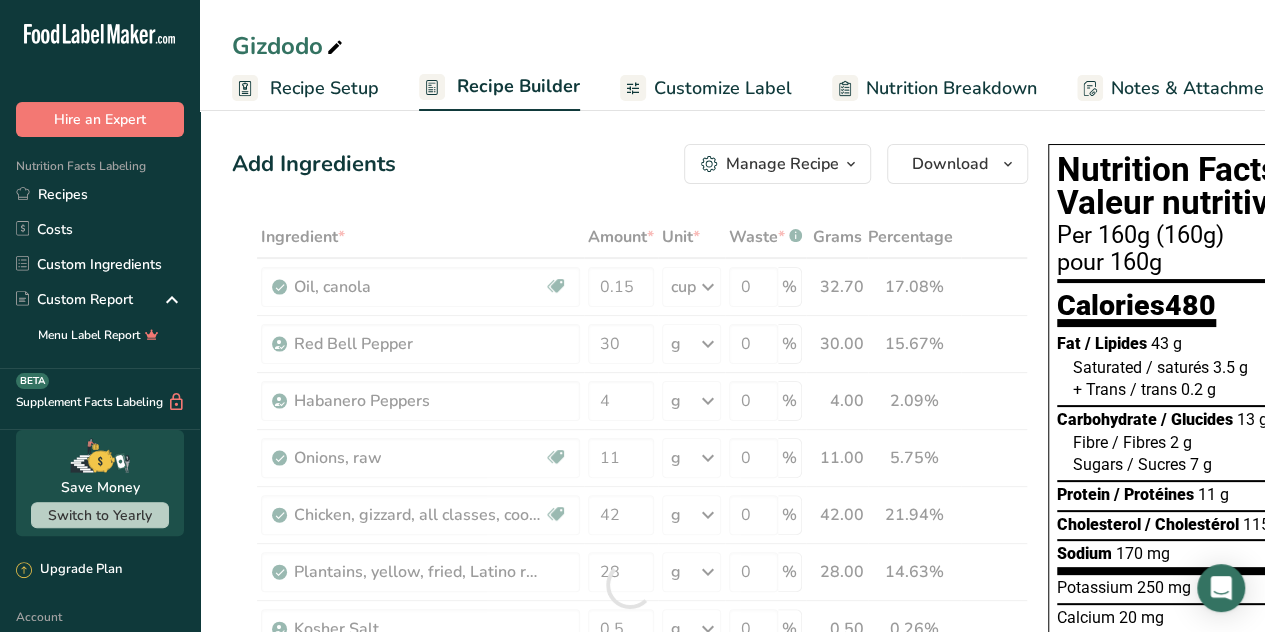 click on "Add Ingredients
Manage Recipe         Delete Recipe           Duplicate Recipe             Scale Recipe             Save as Sub-Recipe   .a-a{fill:#347362;}.b-a{fill:#fff;}                               Nutrition Breakdown                 Recipe Card
NEW
[MEDICAL_DATA] Pattern Report             Activity History
Download
Choose your preferred label style
Standard FDA label
Standard FDA label
The most common format for nutrition facts labels in compliance with the FDA's typeface, style and requirements
Tabular FDA label
A label format compliant with the FDA regulations presented in a tabular (horizontal) display.
Linear FDA label
A simple linear display for small sized packages.
Simplified FDA label" at bounding box center [636, 875] 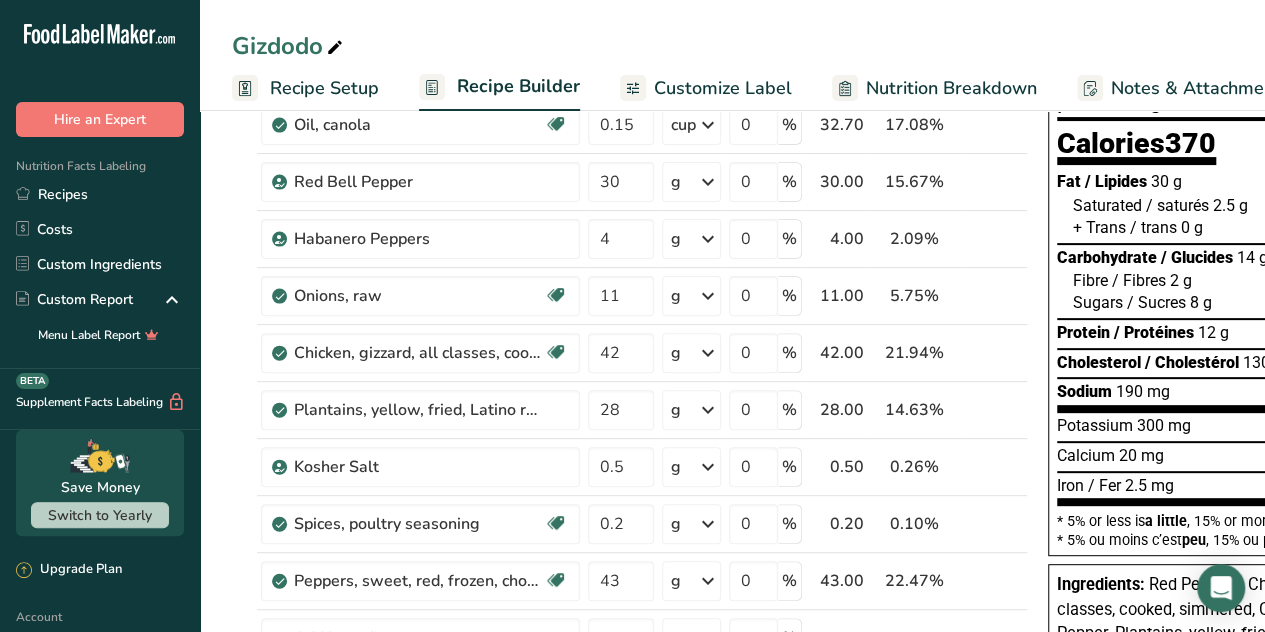scroll, scrollTop: 163, scrollLeft: 0, axis: vertical 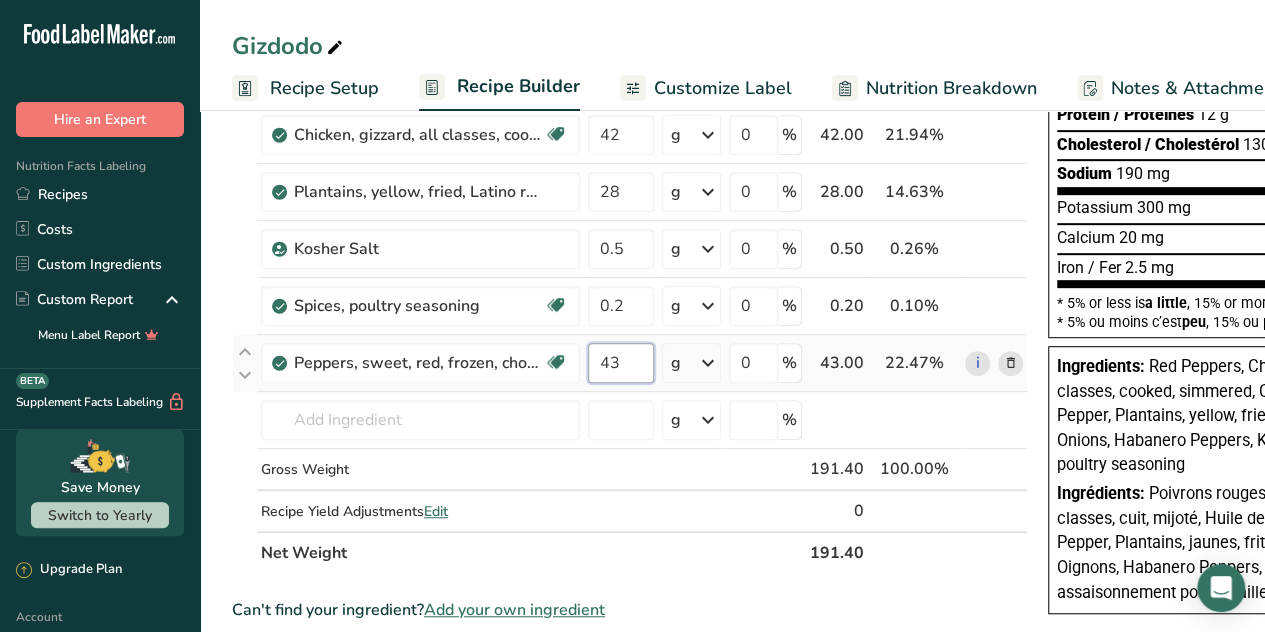 click on "43" at bounding box center [621, 363] 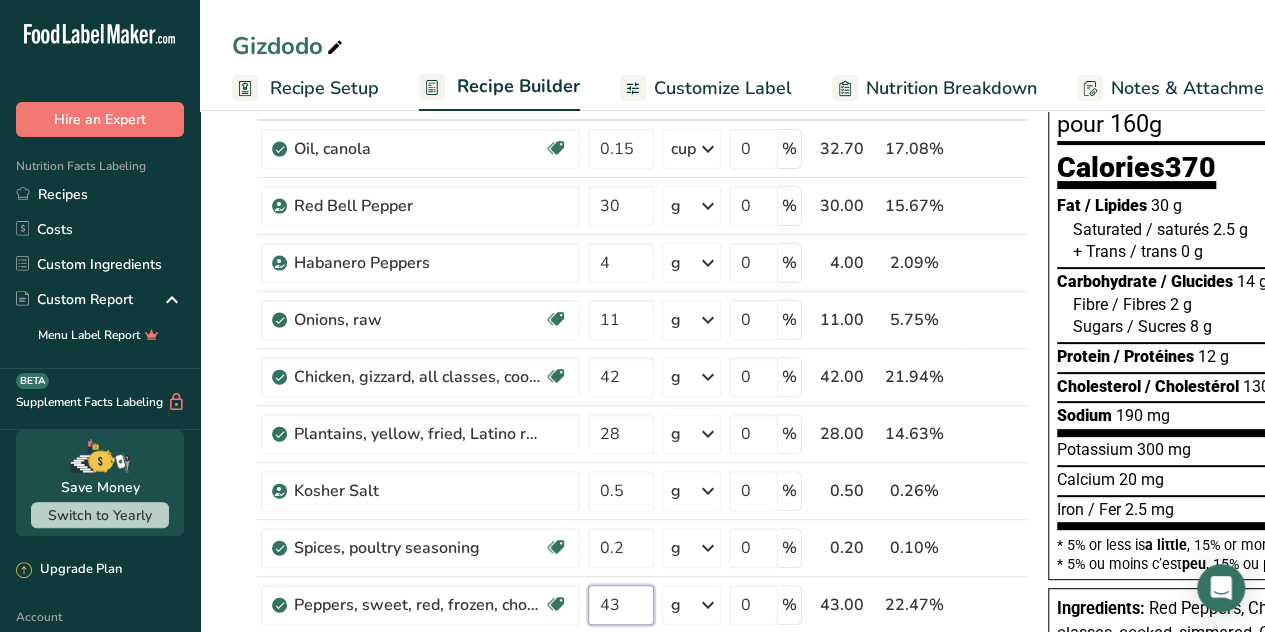 scroll, scrollTop: 130, scrollLeft: 0, axis: vertical 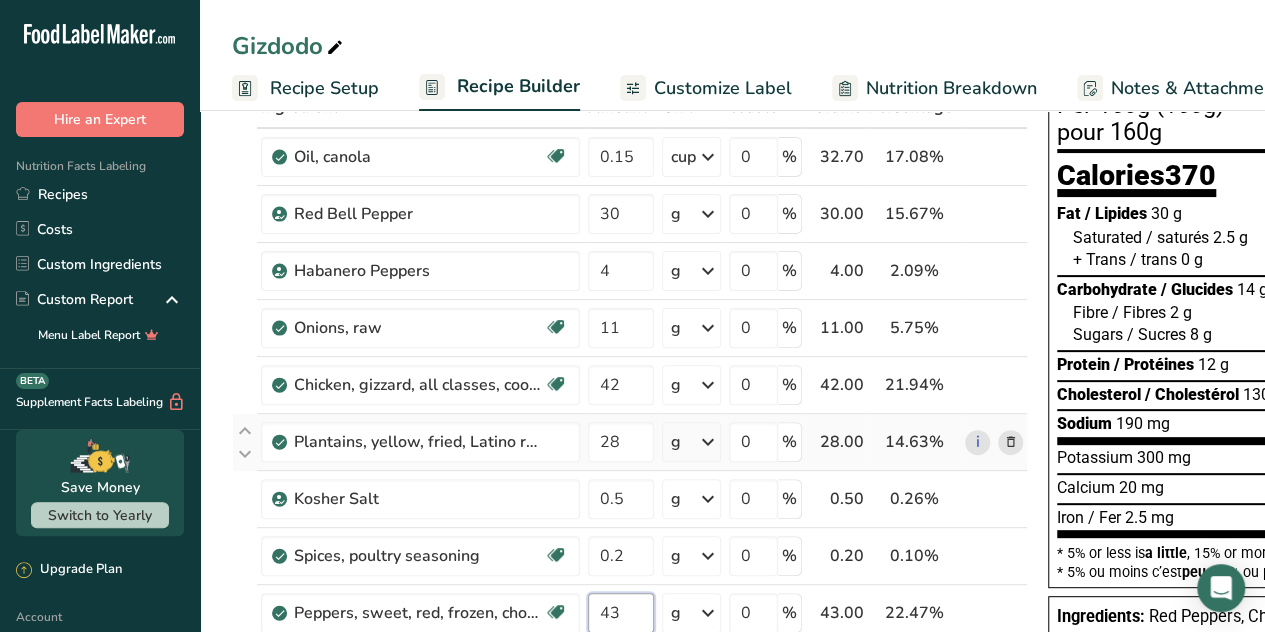type on "4" 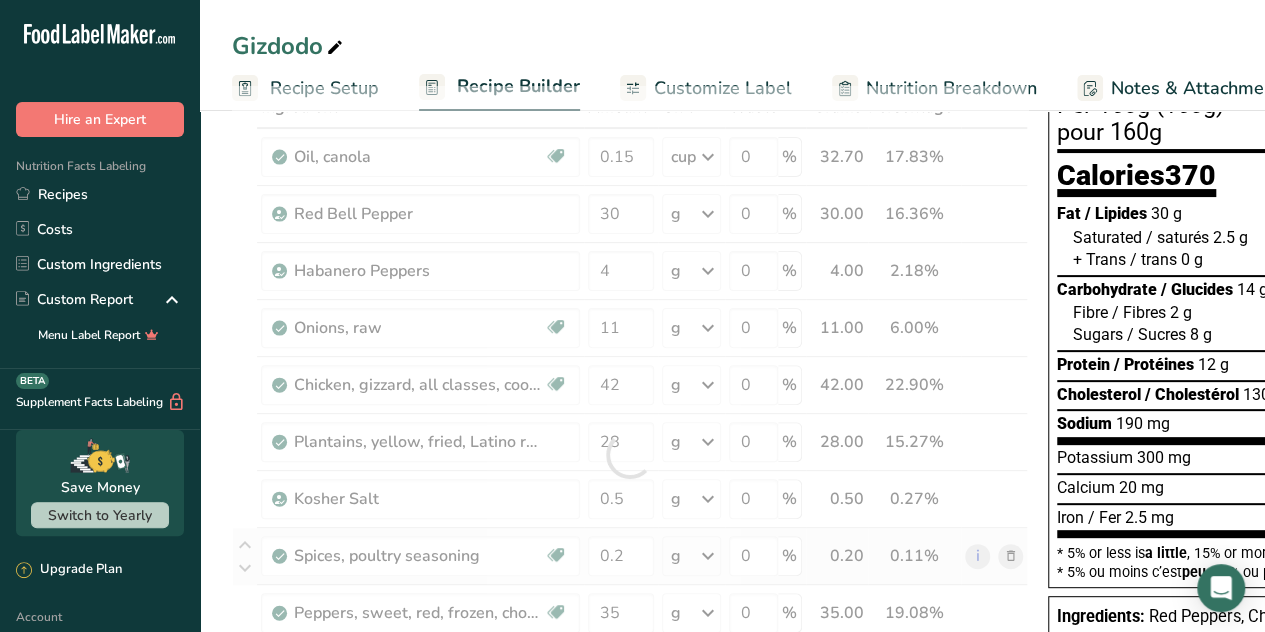 click on "Ingredient *
Amount *
Unit *
Waste *   .a-a{fill:#347362;}.b-a{fill:#fff;}          Grams
Percentage
Oil, canola
Source of Omega 3
Dairy free
Gluten free
Vegan
Vegetarian
Soy free
0.15
cup
Portions
1 tbsp
1 cup
1 tsp
Weight Units
g
kg
mg
See more
Volume Units
l
Volume units require a density conversion. If you know your ingredient's density enter it below. Otherwise, click on "RIA" our AI Regulatory bot - she will be able to help you
lb/ft3
g/cm3
Confirm
mL" at bounding box center [630, 455] 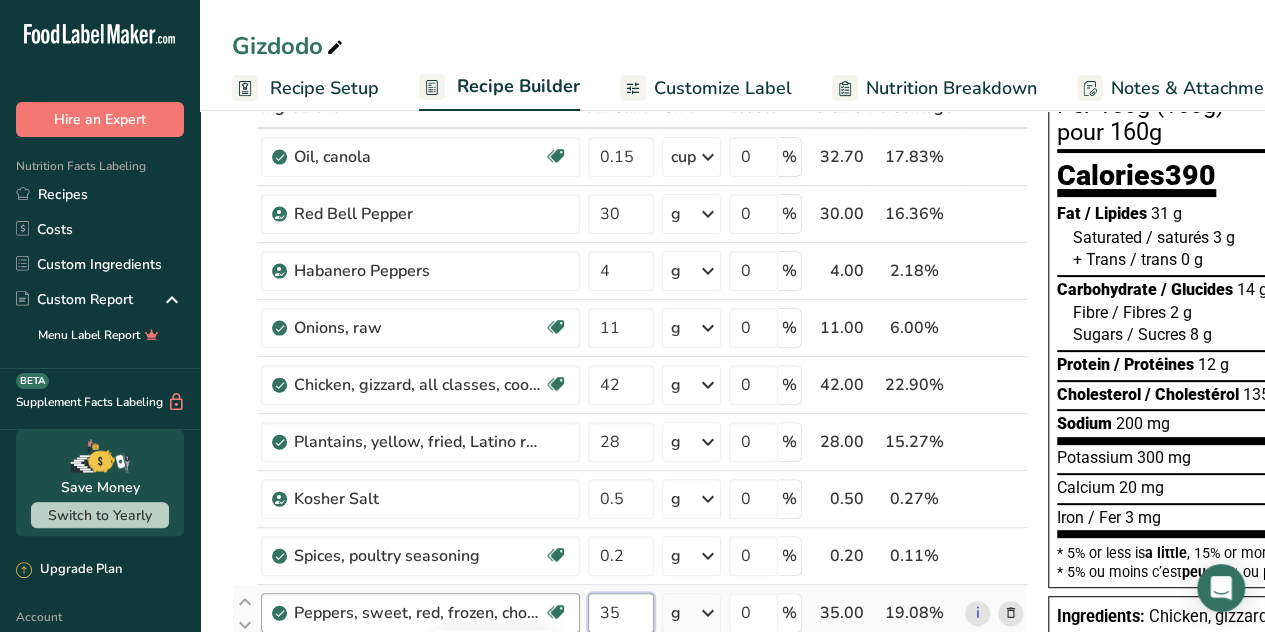 drag, startPoint x: 626, startPoint y: 610, endPoint x: 552, endPoint y: 613, distance: 74.06078 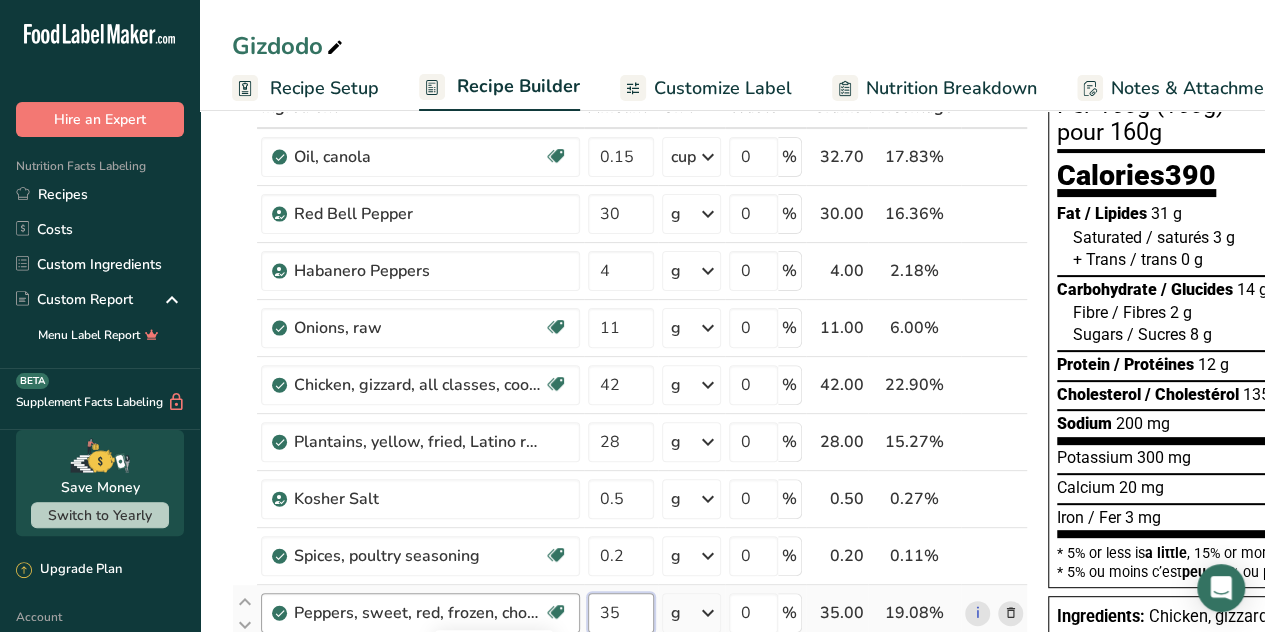 click on "Peppers, sweet, red, frozen, chopped, unprepared
Source of Antioxidants
Dairy free
Gluten free
Vegan
Vegetarian
Soy free
35
g
Portions
0.33 package (10 oz)
1 package (10 oz)
Weight Units
g
kg
mg
See more
Volume Units
l
Volume units require a density conversion. If you know your ingredient's density enter it below. Otherwise, click on "RIA" our AI Regulatory bot - she will be able to help you
lb/ft3
g/cm3
Confirm
mL
lb/ft3
g/cm3
Confirm" at bounding box center (630, 613) 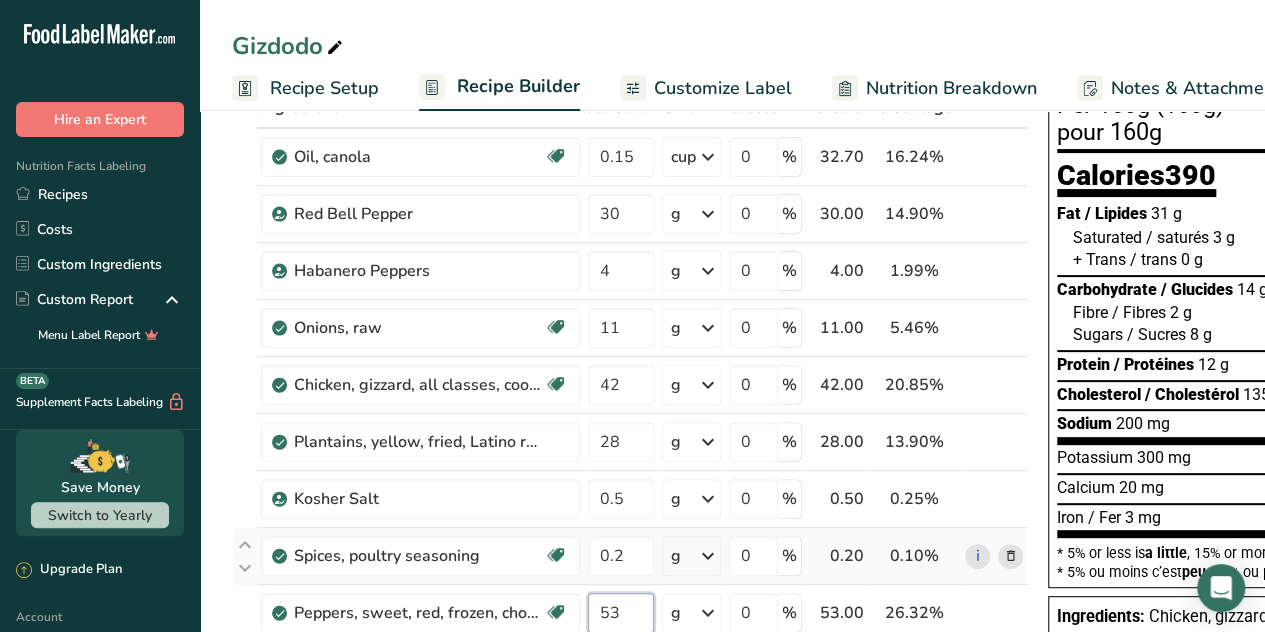 type on "53" 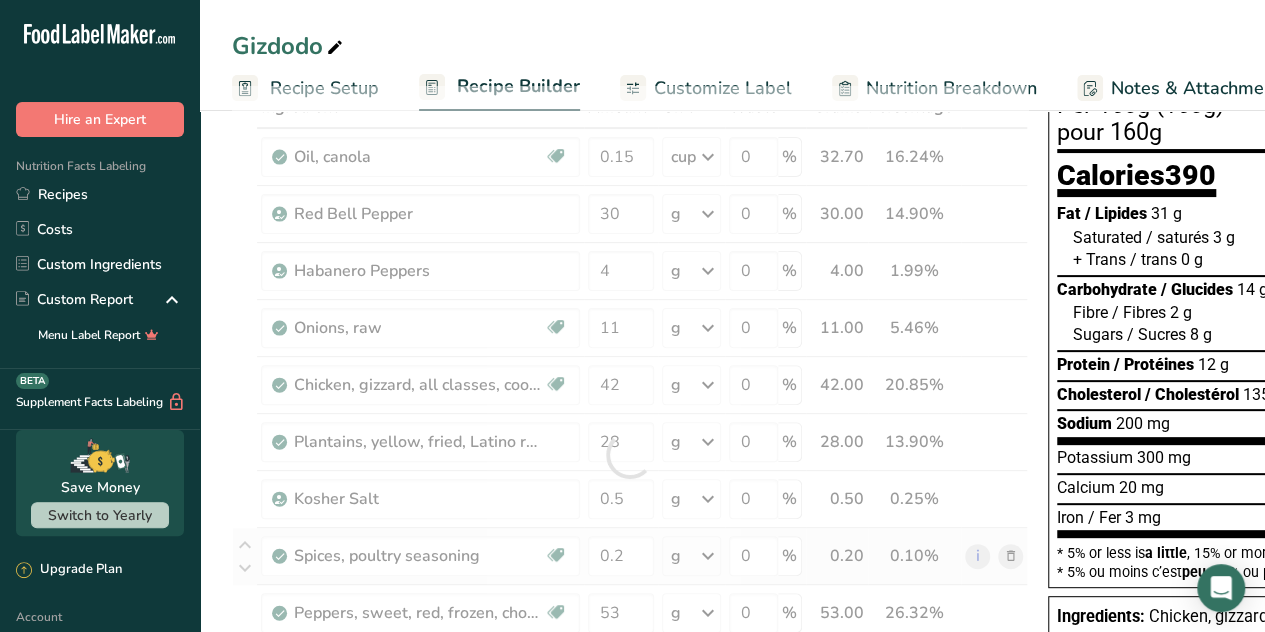click on "Ingredient *
Amount *
Unit *
Waste *   .a-a{fill:#347362;}.b-a{fill:#fff;}          Grams
Percentage
Oil, canola
Source of Omega 3
Dairy free
Gluten free
Vegan
Vegetarian
Soy free
0.15
cup
Portions
1 tbsp
1 cup
1 tsp
Weight Units
g
kg
mg
See more
Volume Units
l
Volume units require a density conversion. If you know your ingredient's density enter it below. Otherwise, click on "RIA" our AI Regulatory bot - she will be able to help you
lb/ft3
g/cm3
Confirm
mL" at bounding box center [630, 455] 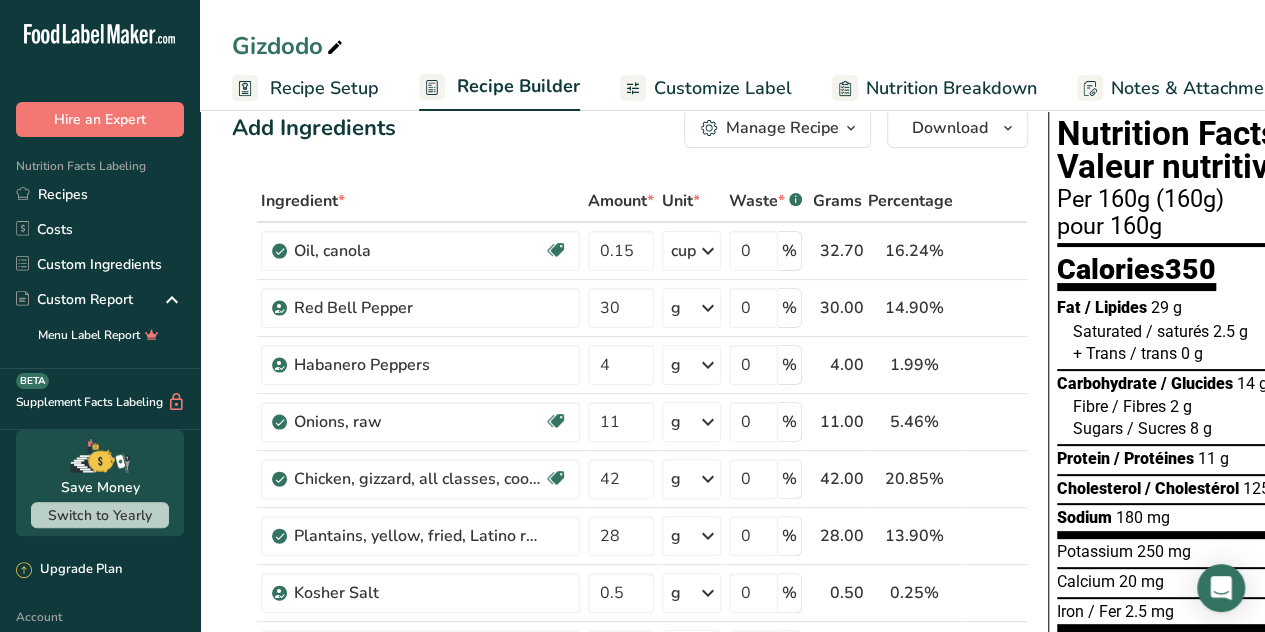 scroll, scrollTop: 0, scrollLeft: 0, axis: both 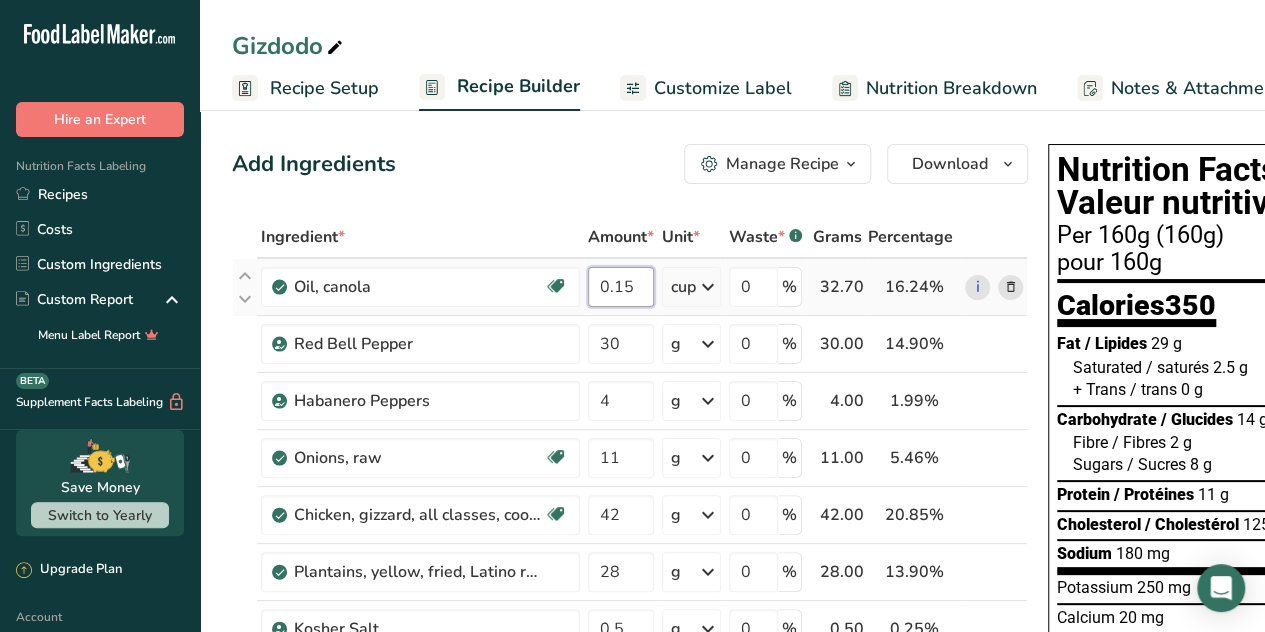 drag, startPoint x: 637, startPoint y: 291, endPoint x: 622, endPoint y: 293, distance: 15.132746 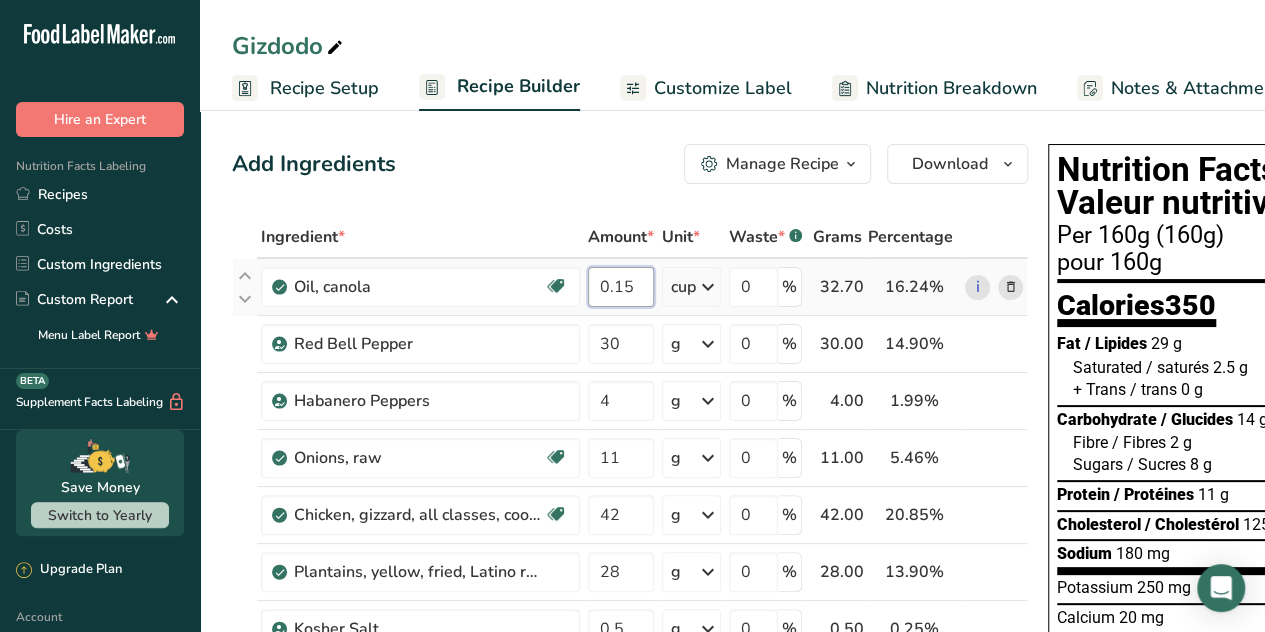 click on "0.15" at bounding box center [621, 287] 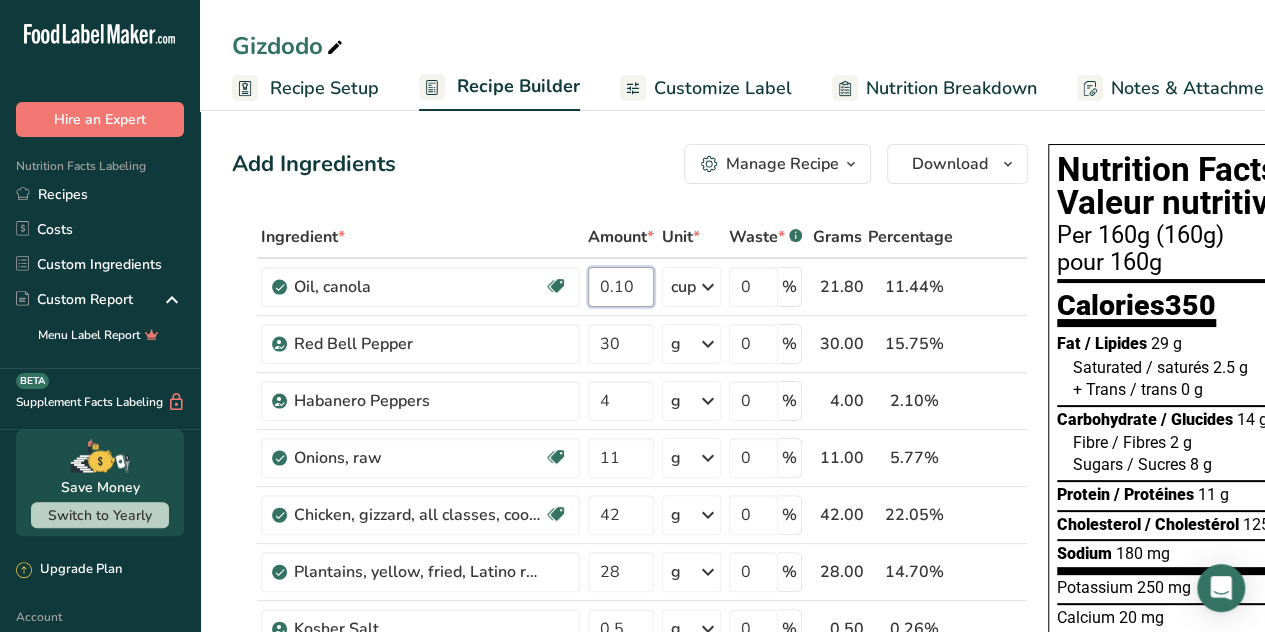 type on "0.10" 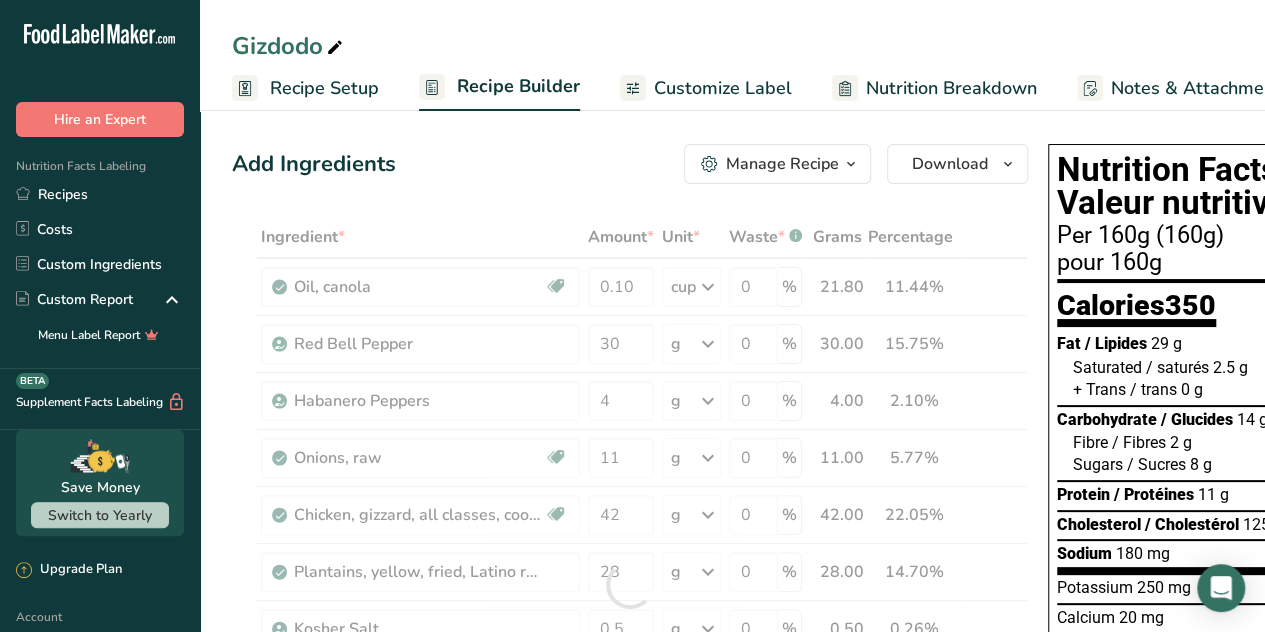 click on "Add Ingredients
Manage Recipe         Delete Recipe           Duplicate Recipe             Scale Recipe             Save as Sub-Recipe   .a-a{fill:#347362;}.b-a{fill:#fff;}                               Nutrition Breakdown                 Recipe Card
NEW
Amino Acids Pattern Report             Activity History
Download
Choose your preferred label style
Standard FDA label
Standard FDA label
The most common format for nutrition facts labels in compliance with the FDA's typeface, style and requirements
Tabular FDA label
A label format compliant with the FDA regulations presented in a tabular (horizontal) display.
Linear FDA label
A simple linear display for small sized packages.
Simplified FDA label" at bounding box center [636, 875] 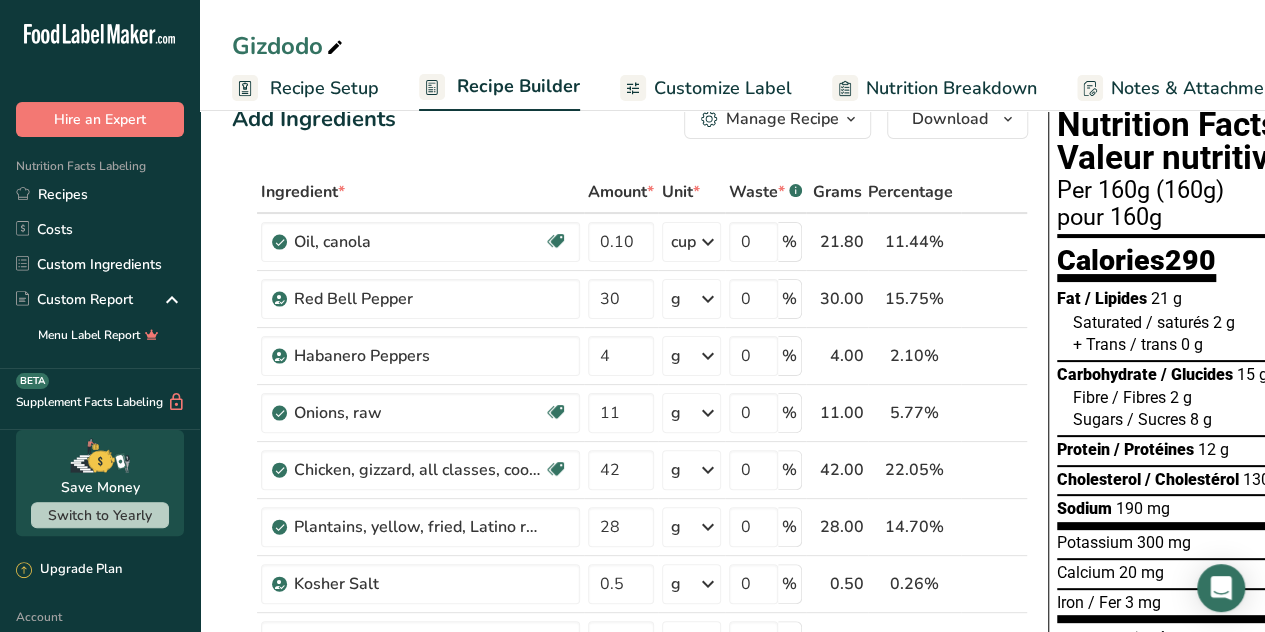 scroll, scrollTop: 0, scrollLeft: 0, axis: both 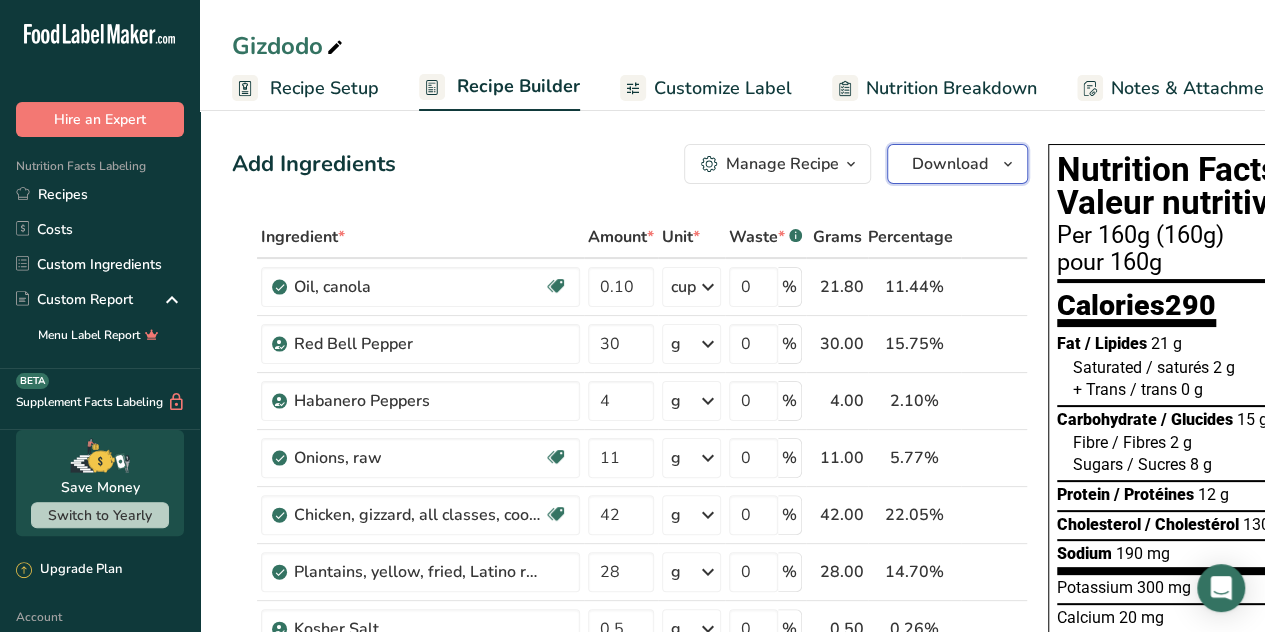 click at bounding box center (1008, 164) 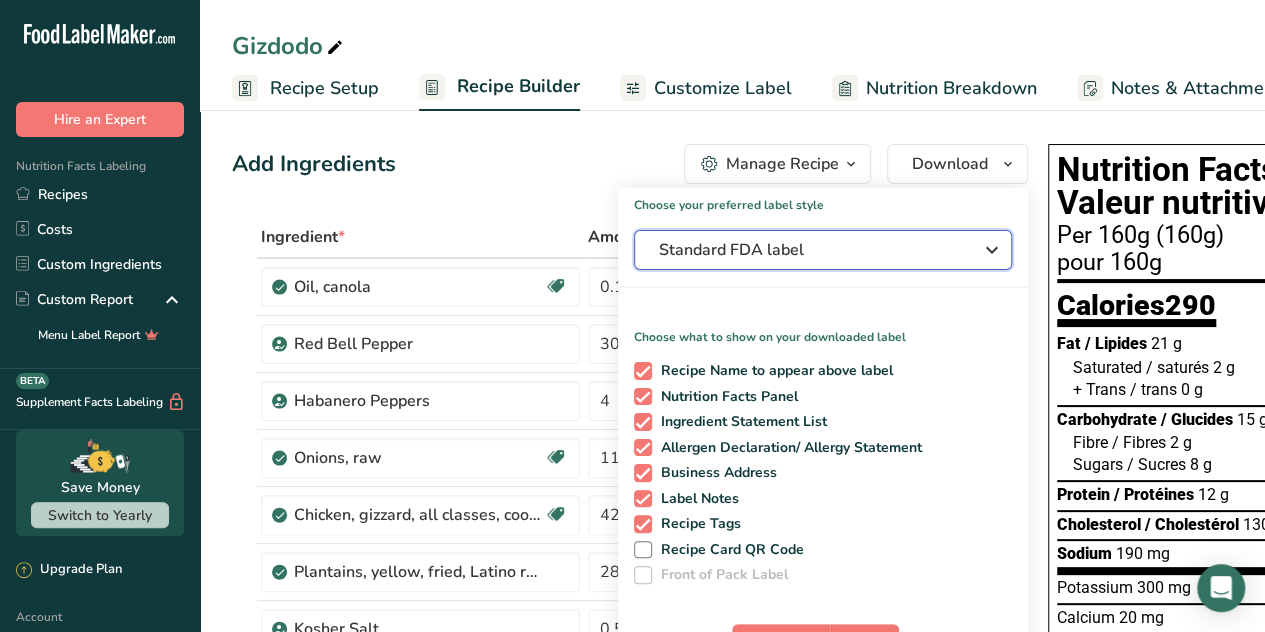 click on "Standard FDA label" at bounding box center [823, 250] 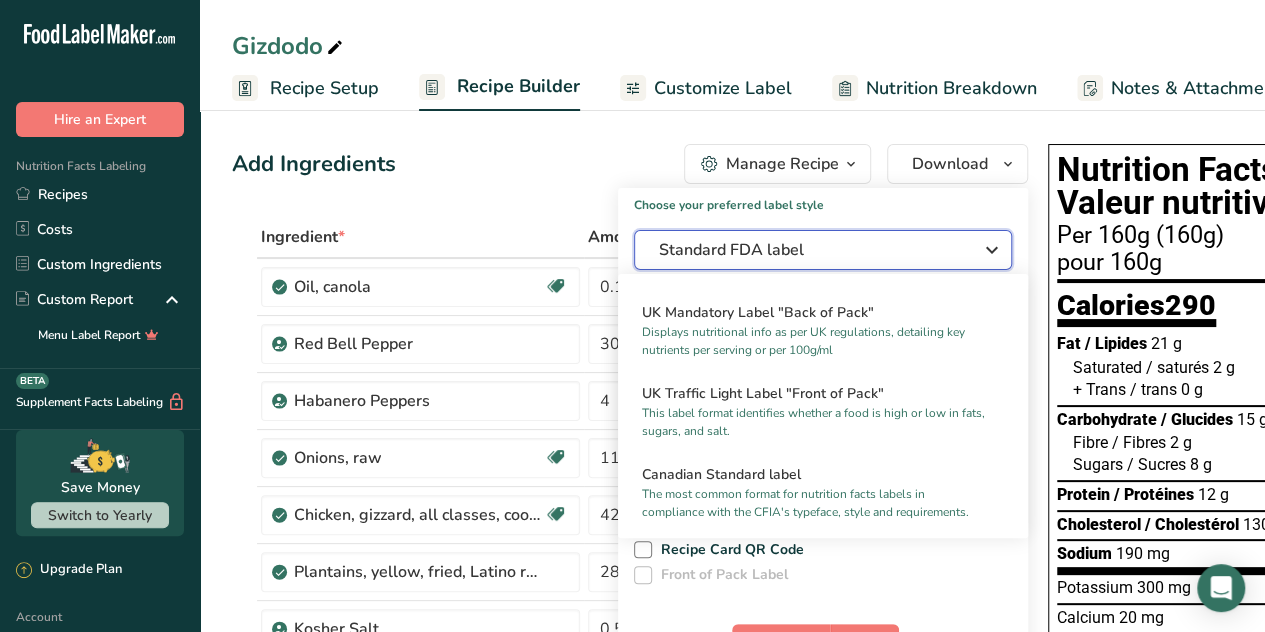 scroll, scrollTop: 674, scrollLeft: 0, axis: vertical 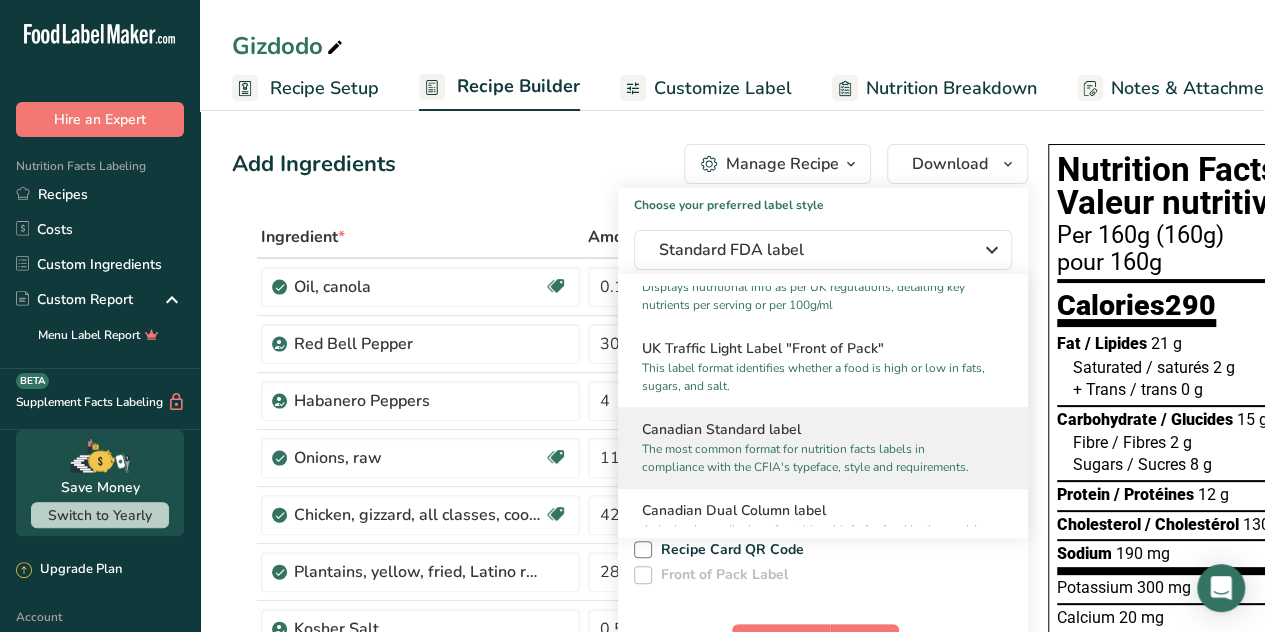 click on "The most common format for nutrition facts labels in compliance with the CFIA's typeface, style and requirements." at bounding box center (814, 458) 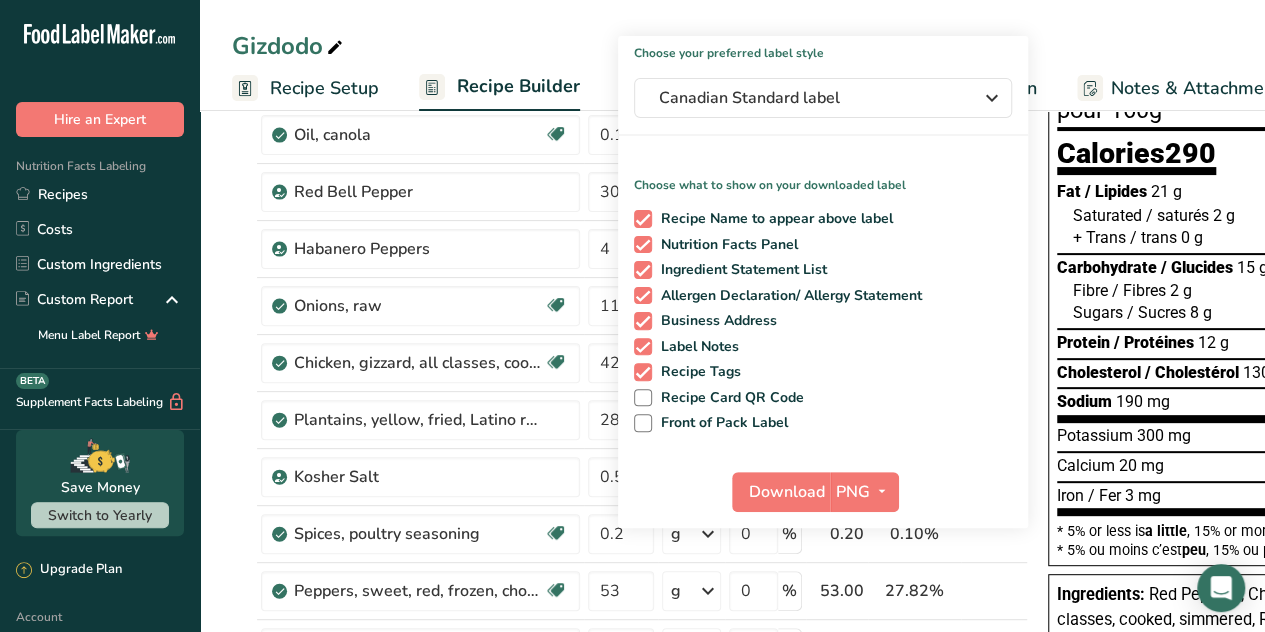 scroll, scrollTop: 158, scrollLeft: 0, axis: vertical 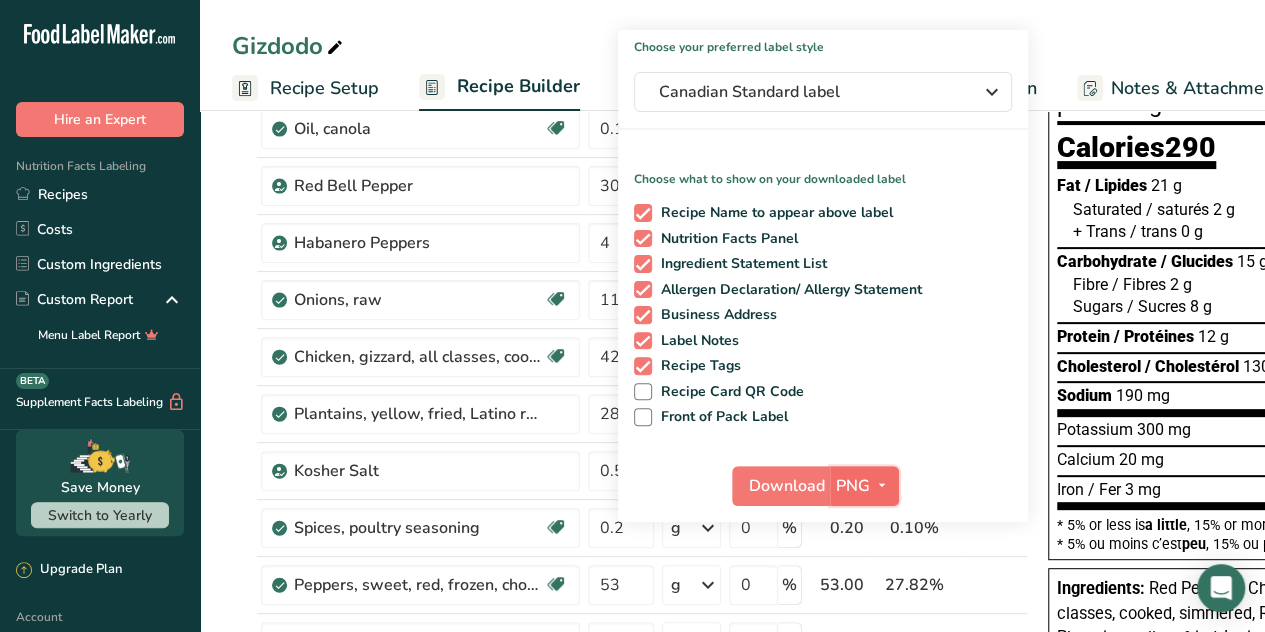 click at bounding box center (882, 485) 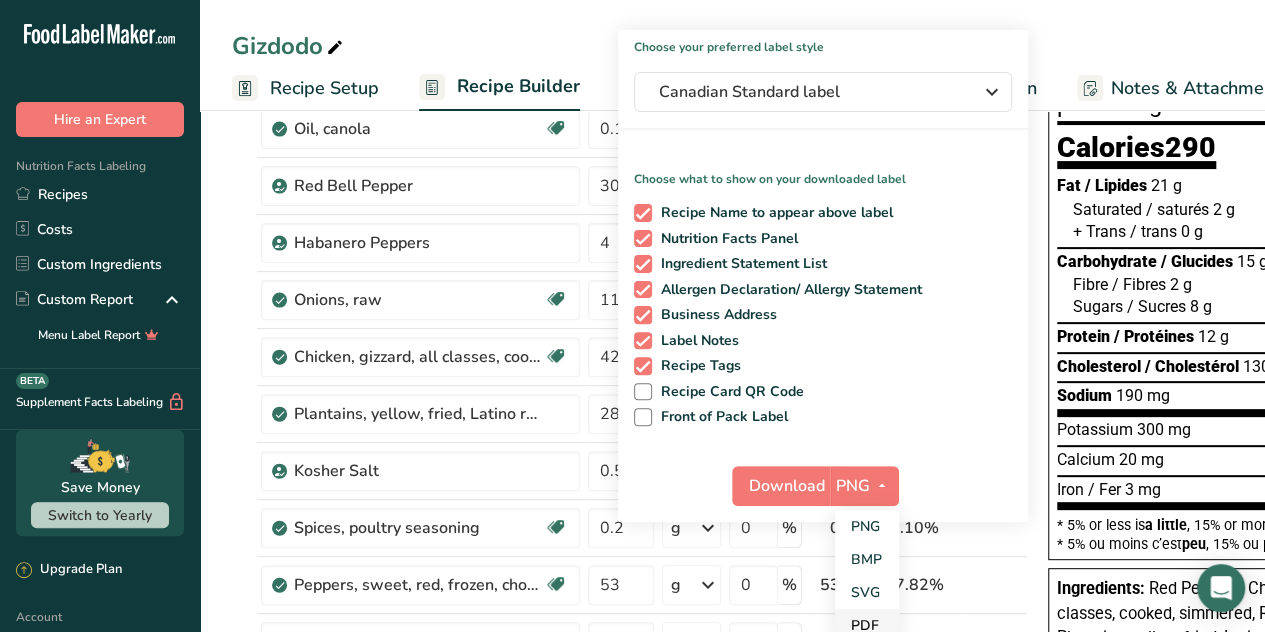 click on "PDF" at bounding box center (867, 625) 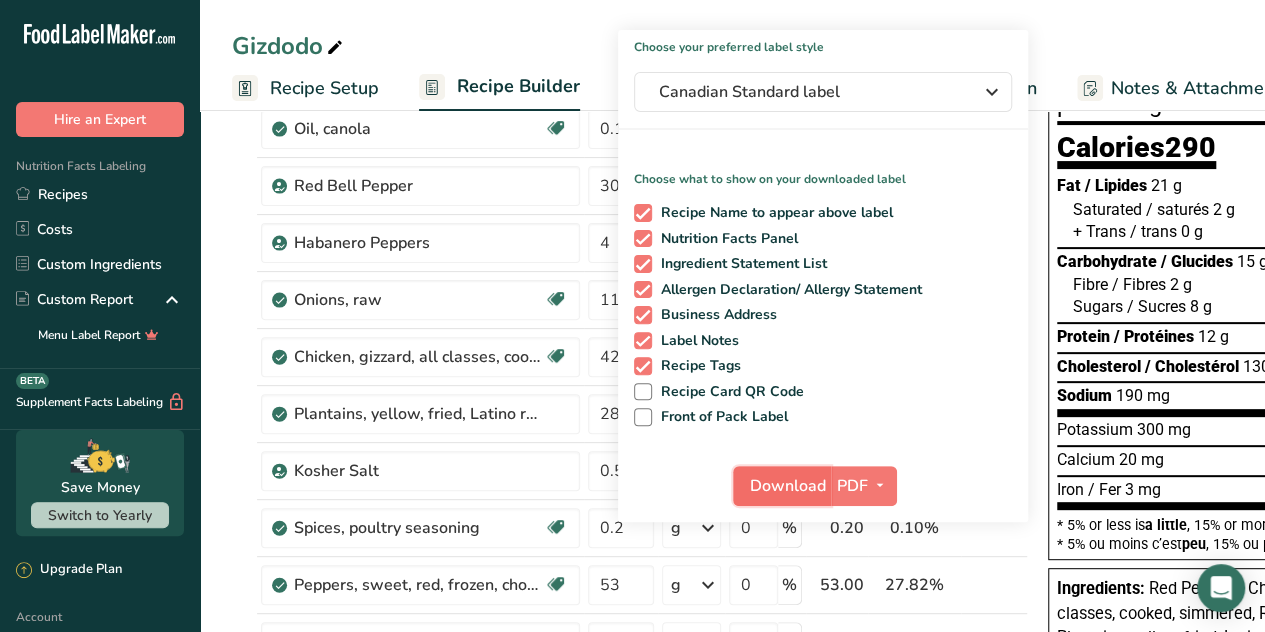 click on "Download" at bounding box center [788, 486] 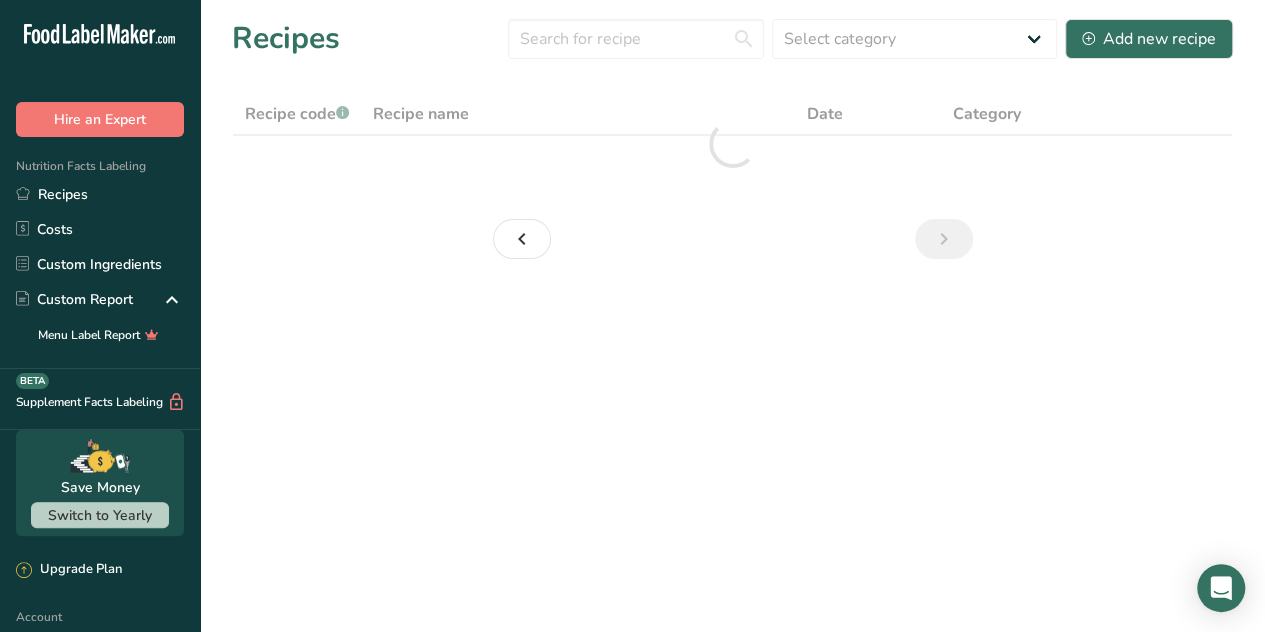scroll, scrollTop: 0, scrollLeft: 0, axis: both 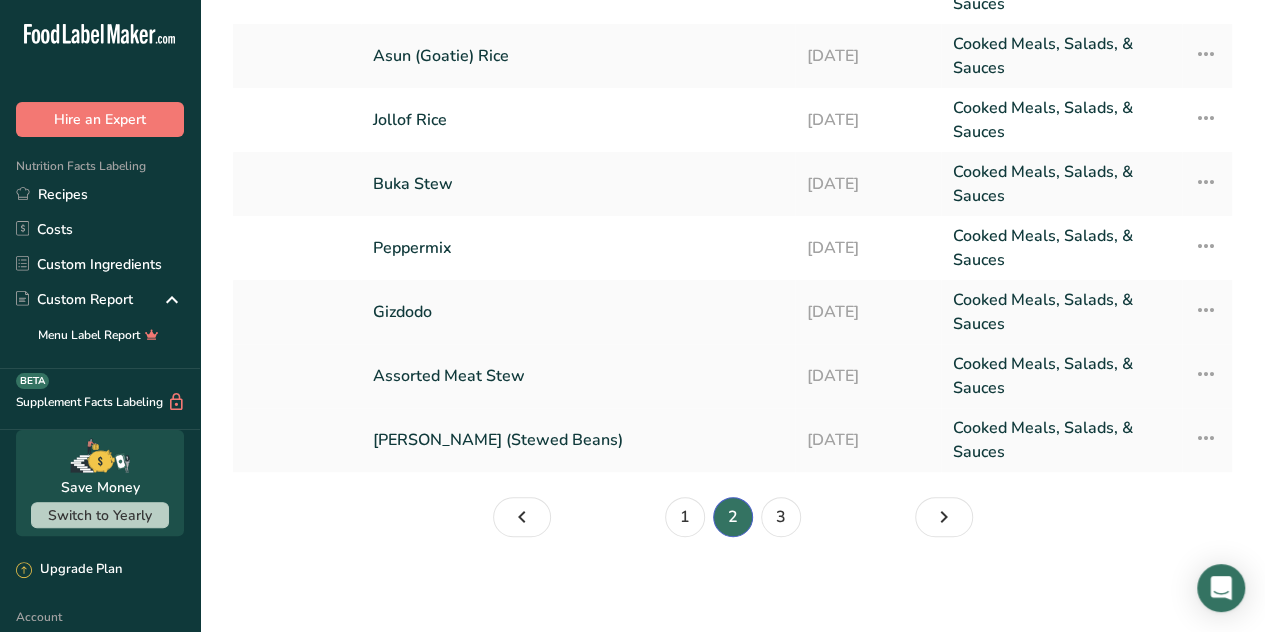 click on "Assorted Meat Stew" at bounding box center [578, 376] 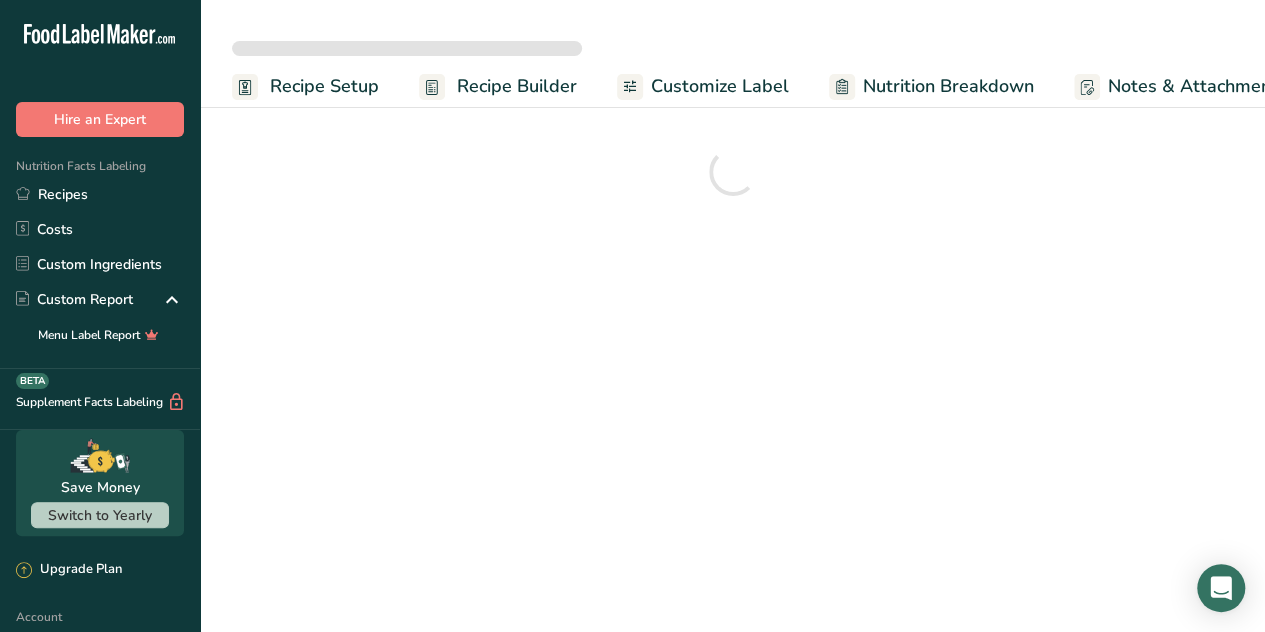 scroll, scrollTop: 0, scrollLeft: 0, axis: both 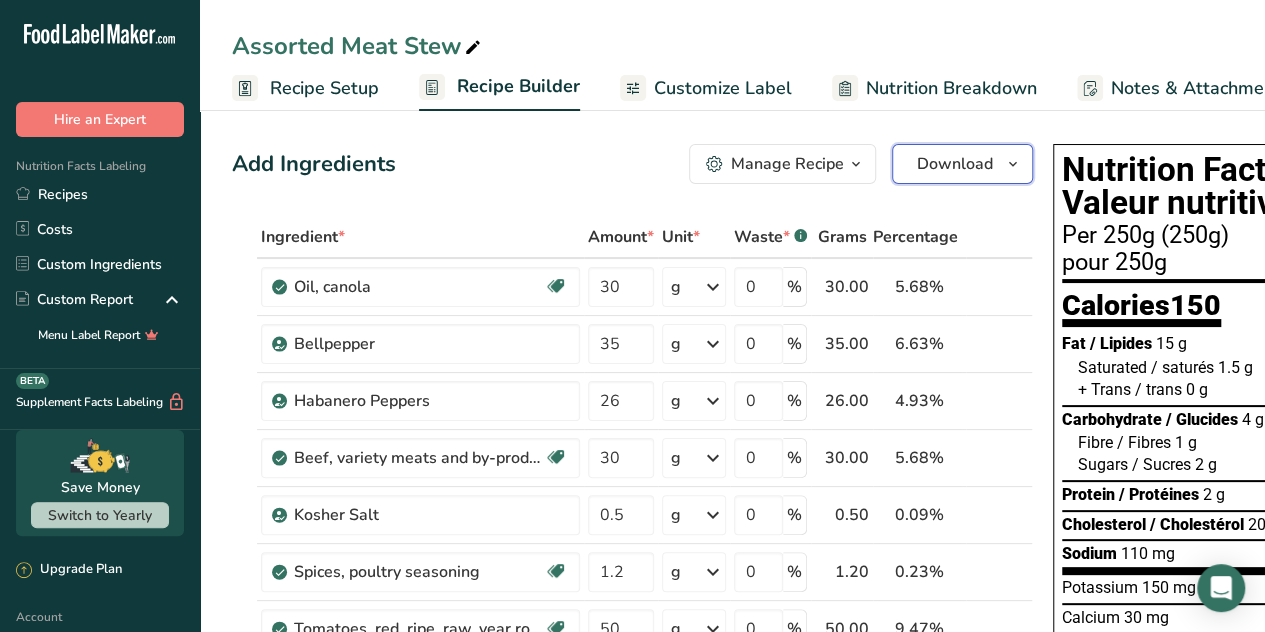 click at bounding box center (1013, 164) 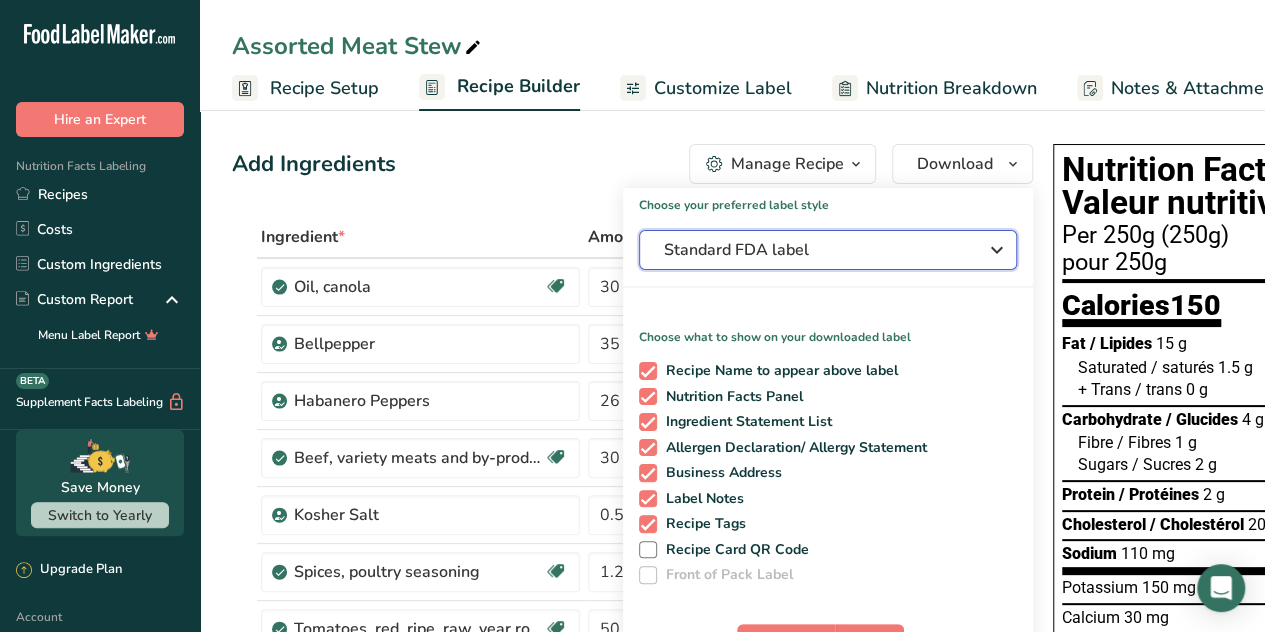 click on "Standard FDA label" at bounding box center (828, 250) 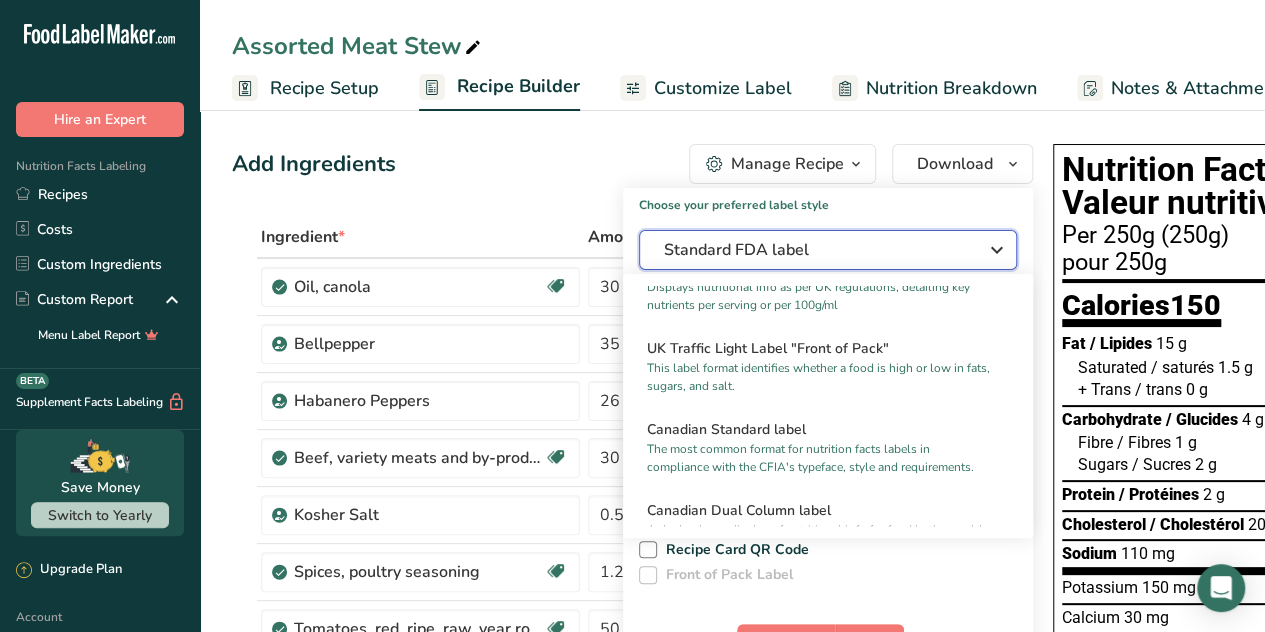 scroll, scrollTop: 714, scrollLeft: 0, axis: vertical 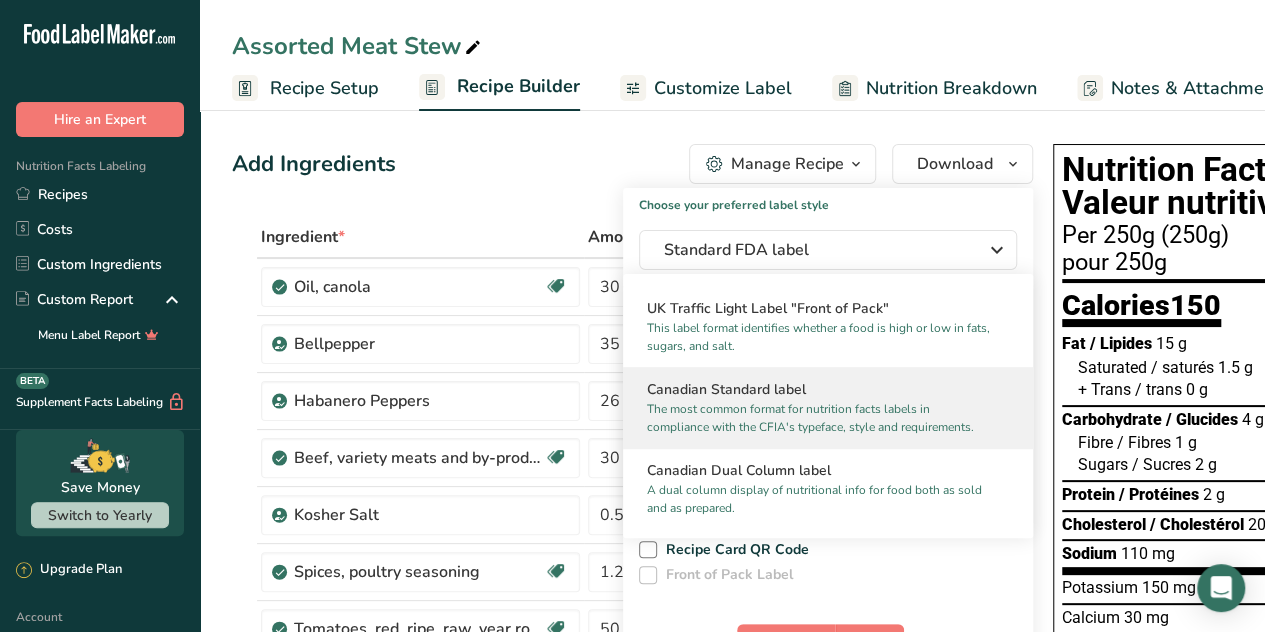 click on "Canadian Standard label" at bounding box center (828, 389) 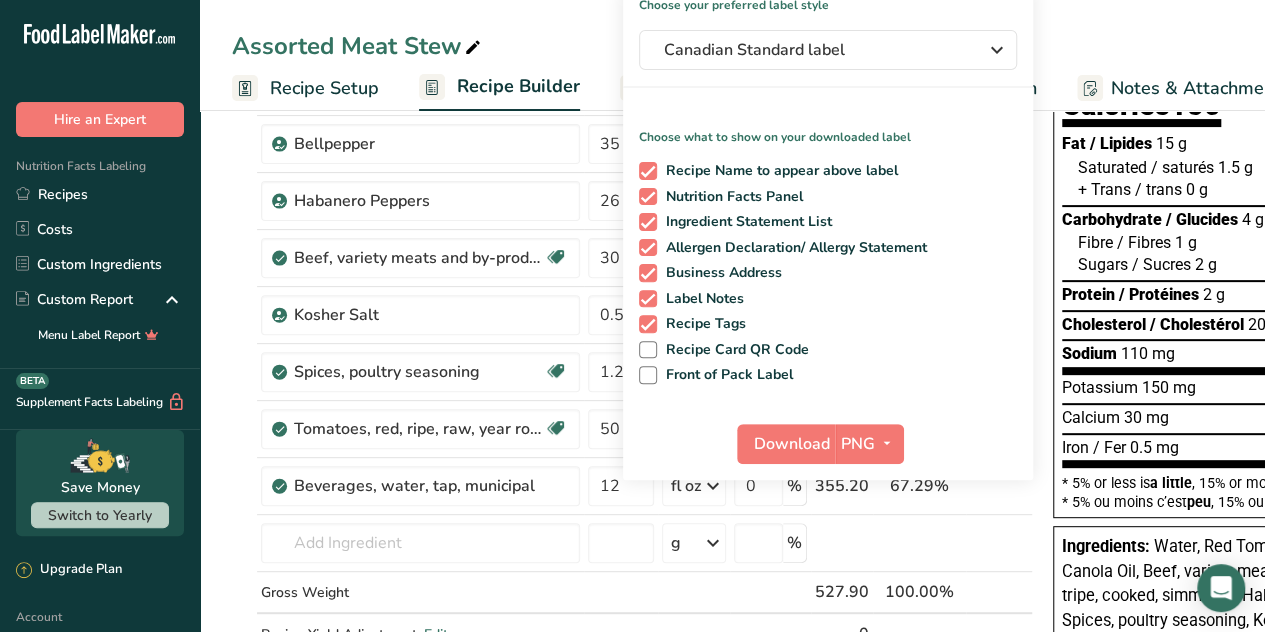 scroll, scrollTop: 219, scrollLeft: 0, axis: vertical 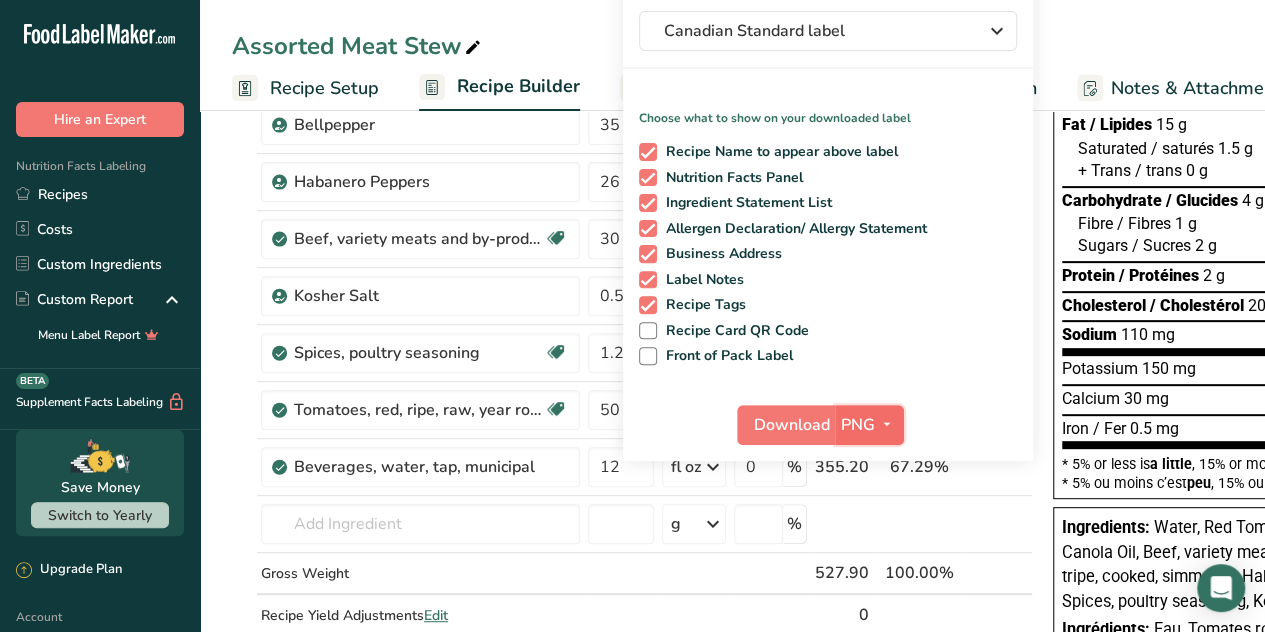 click at bounding box center (887, 424) 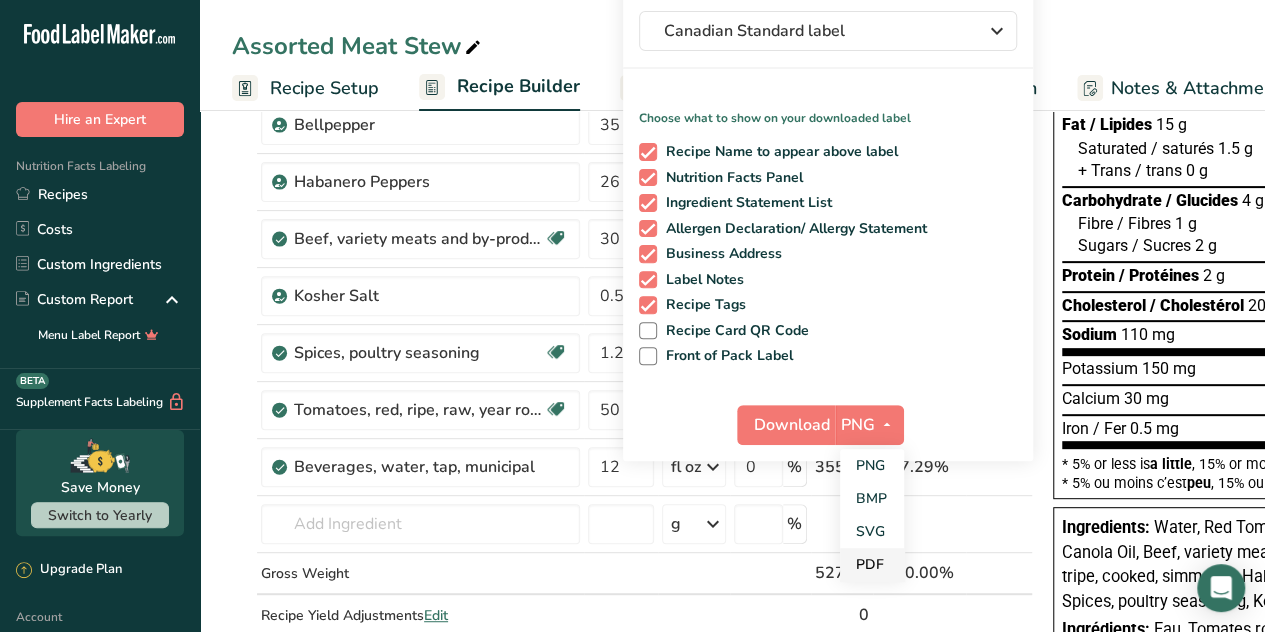 click on "PDF" at bounding box center [872, 564] 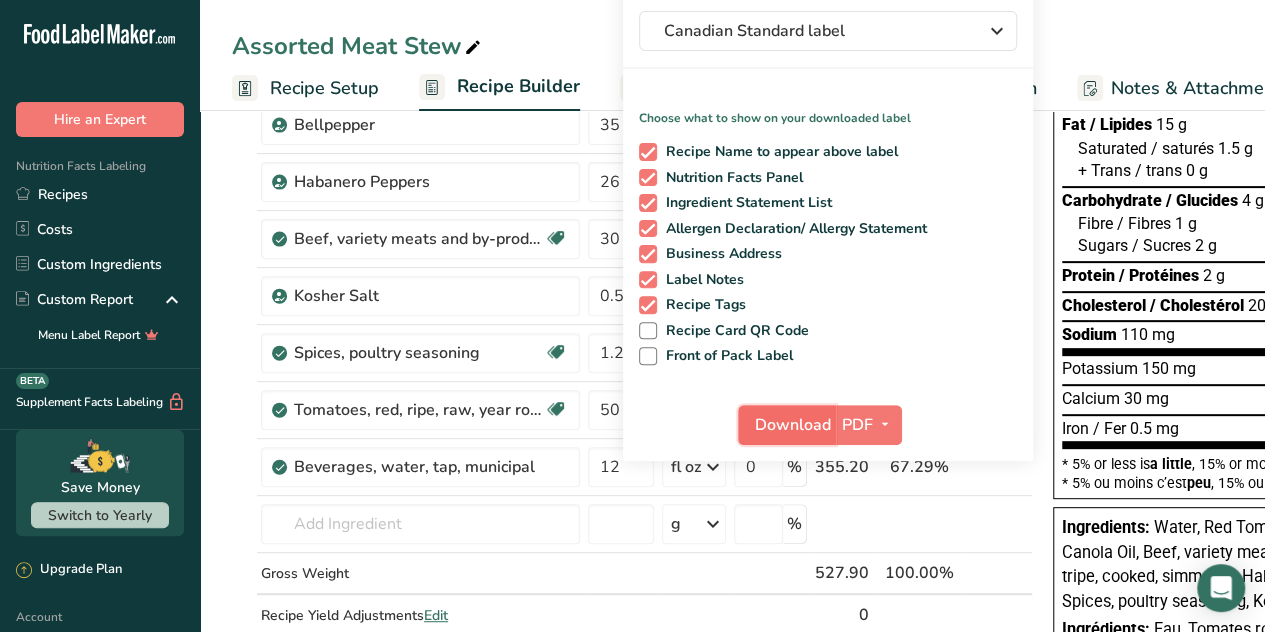 click on "Download" at bounding box center [793, 425] 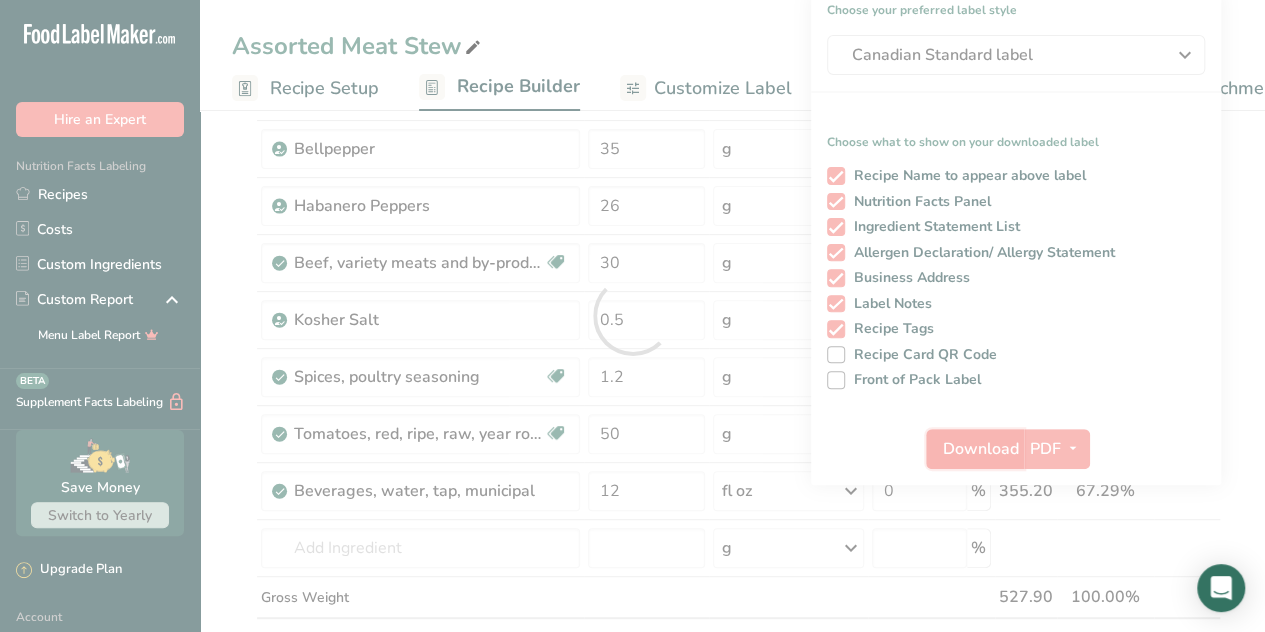scroll, scrollTop: 0, scrollLeft: 0, axis: both 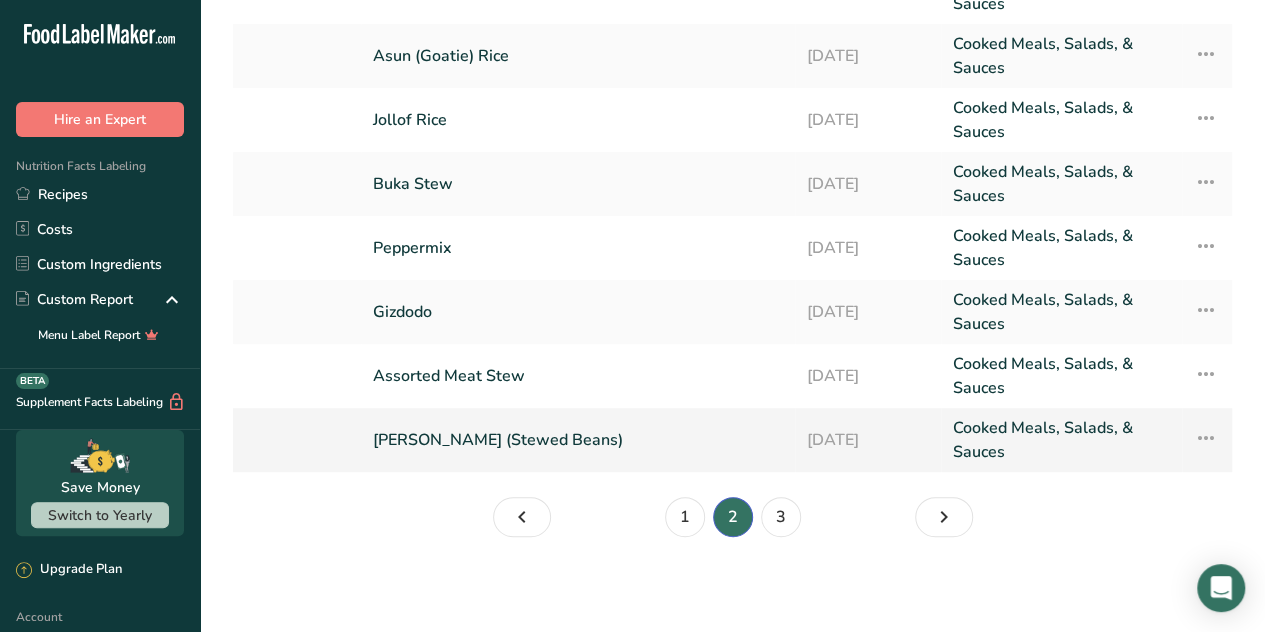 click on "[PERSON_NAME] (Stewed Beans)" at bounding box center (578, 440) 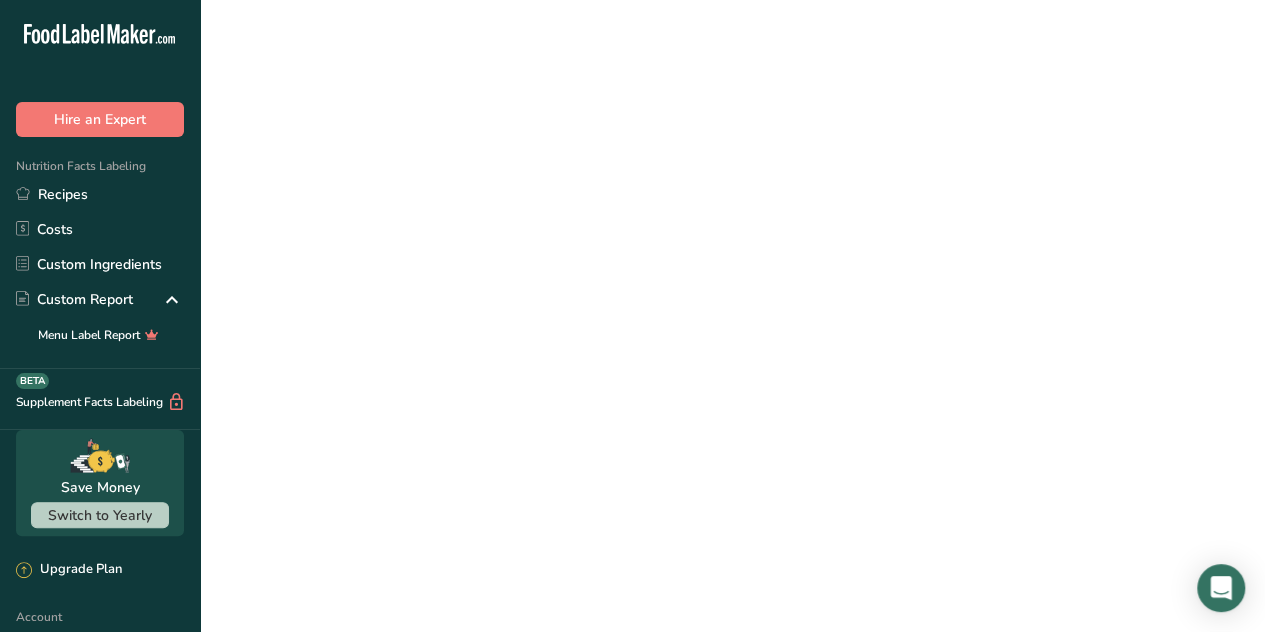 scroll, scrollTop: 0, scrollLeft: 0, axis: both 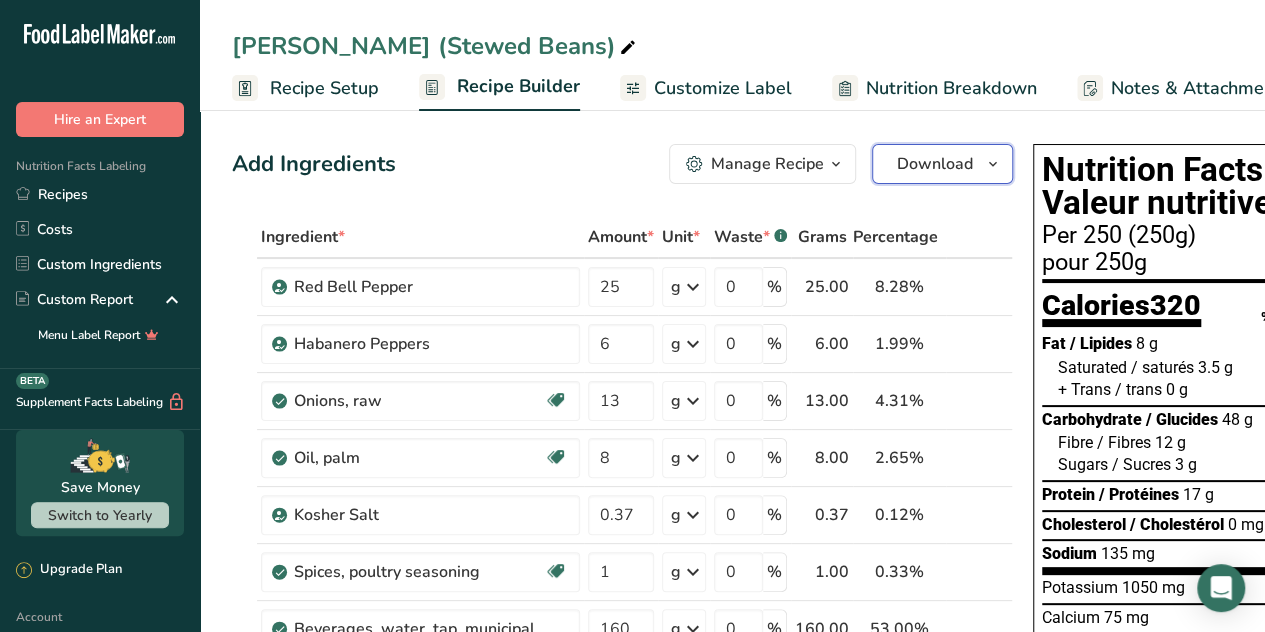 click at bounding box center (993, 164) 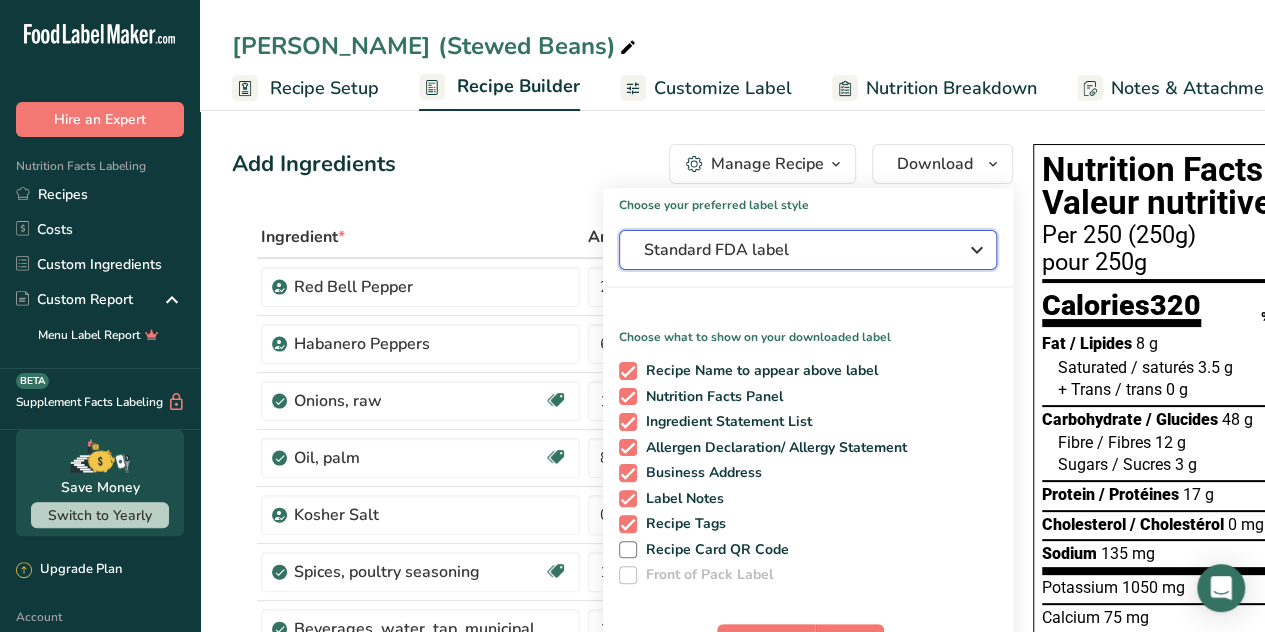 click on "Standard FDA label" at bounding box center [794, 250] 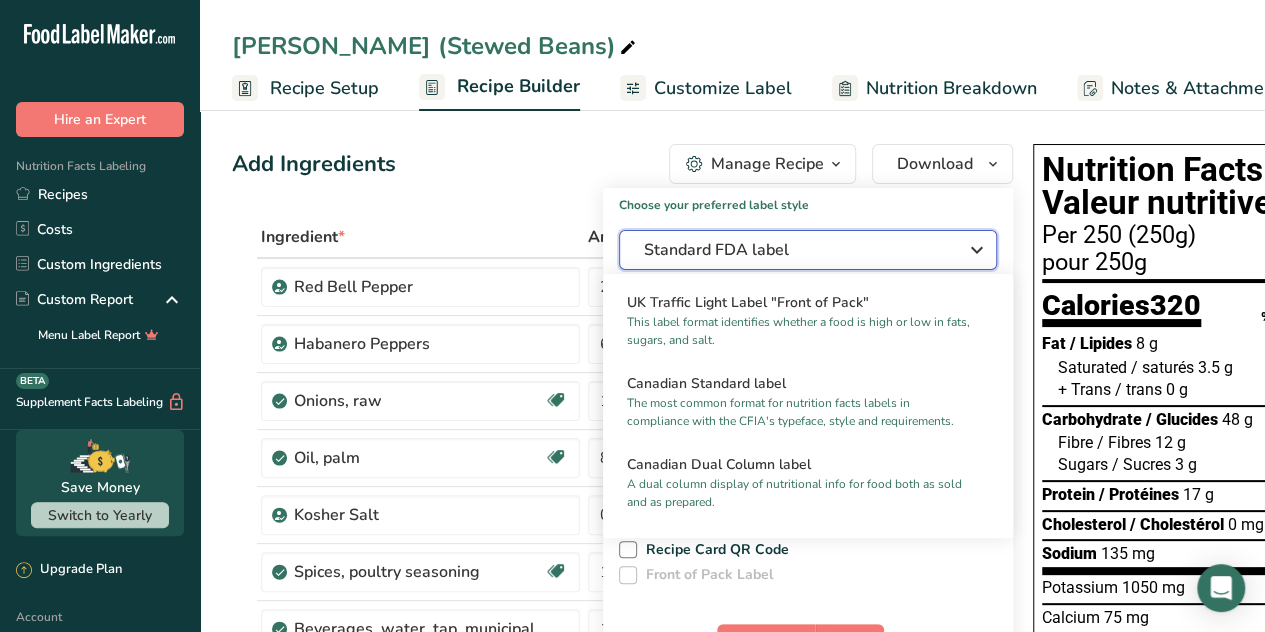 scroll, scrollTop: 754, scrollLeft: 0, axis: vertical 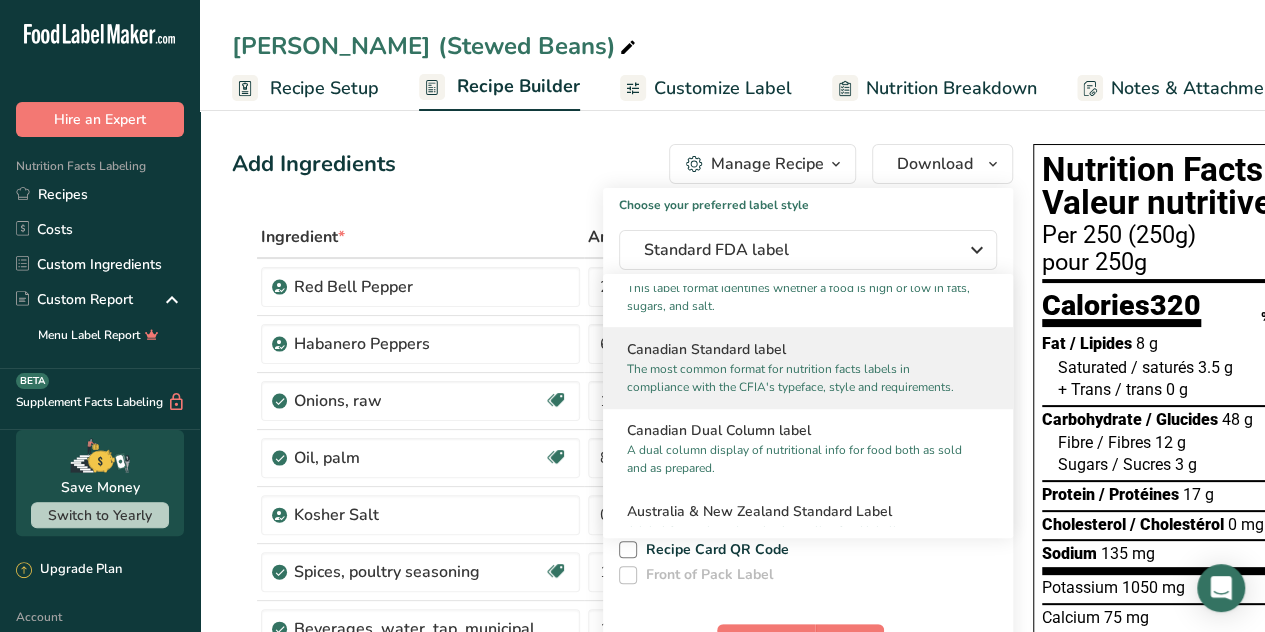 click on "The most common format for nutrition facts labels in compliance with the CFIA's typeface, style and requirements." at bounding box center (799, 378) 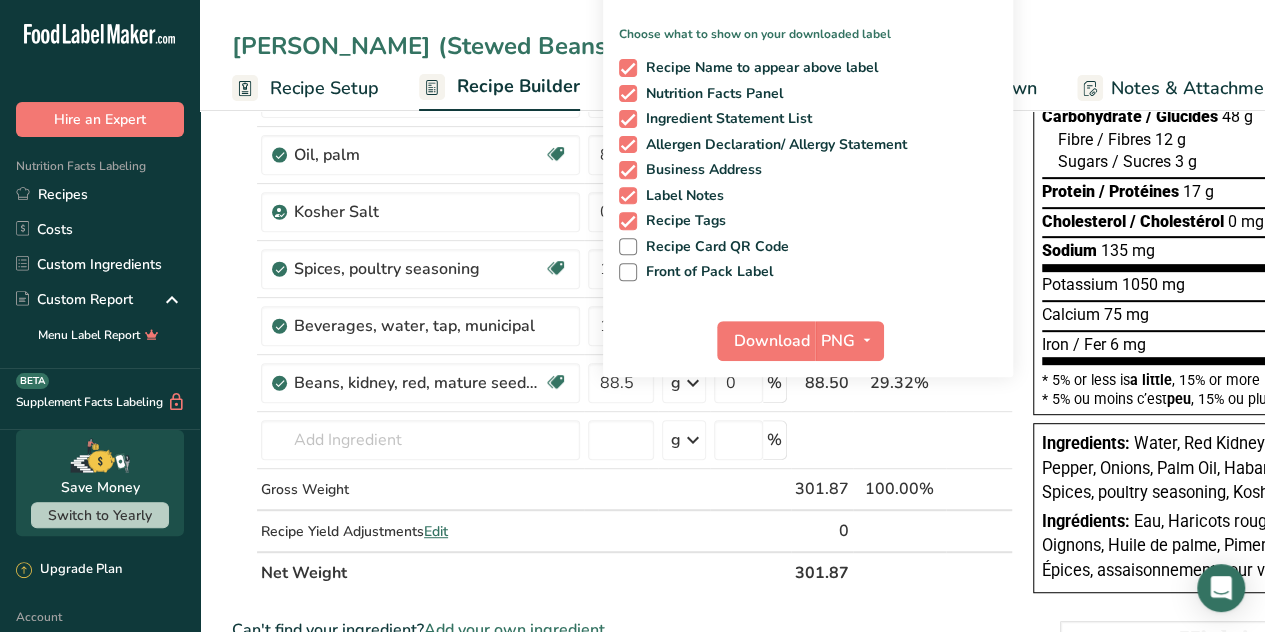 scroll, scrollTop: 321, scrollLeft: 0, axis: vertical 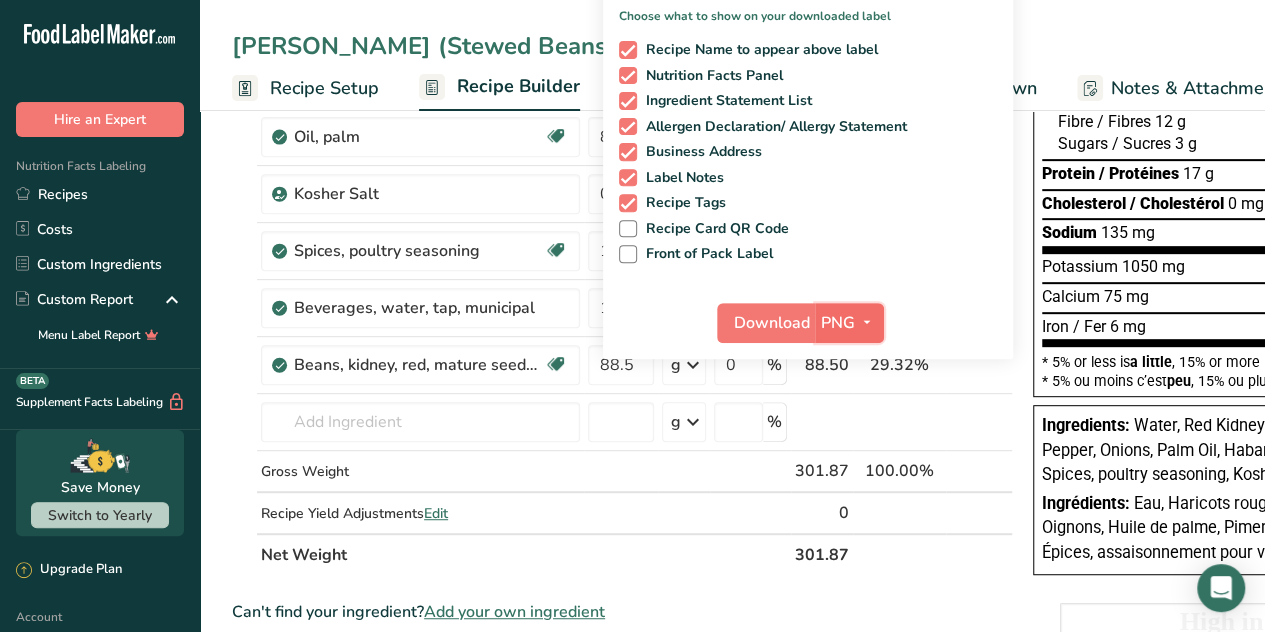 click at bounding box center [867, 322] 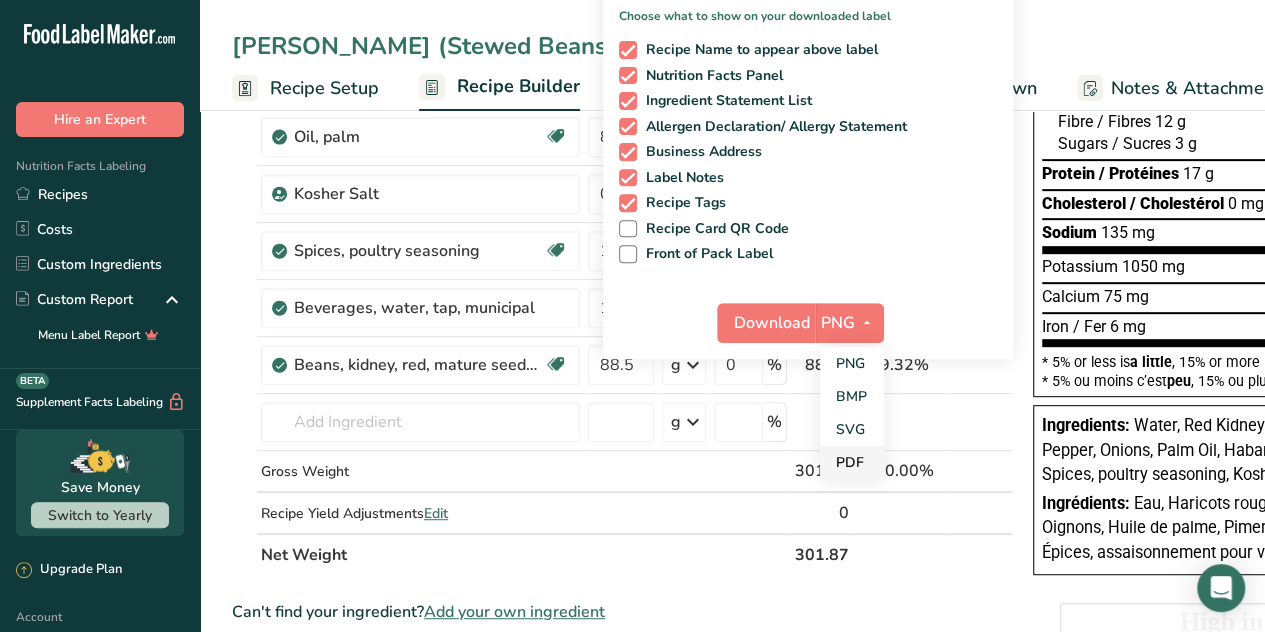 click on "PDF" at bounding box center (852, 462) 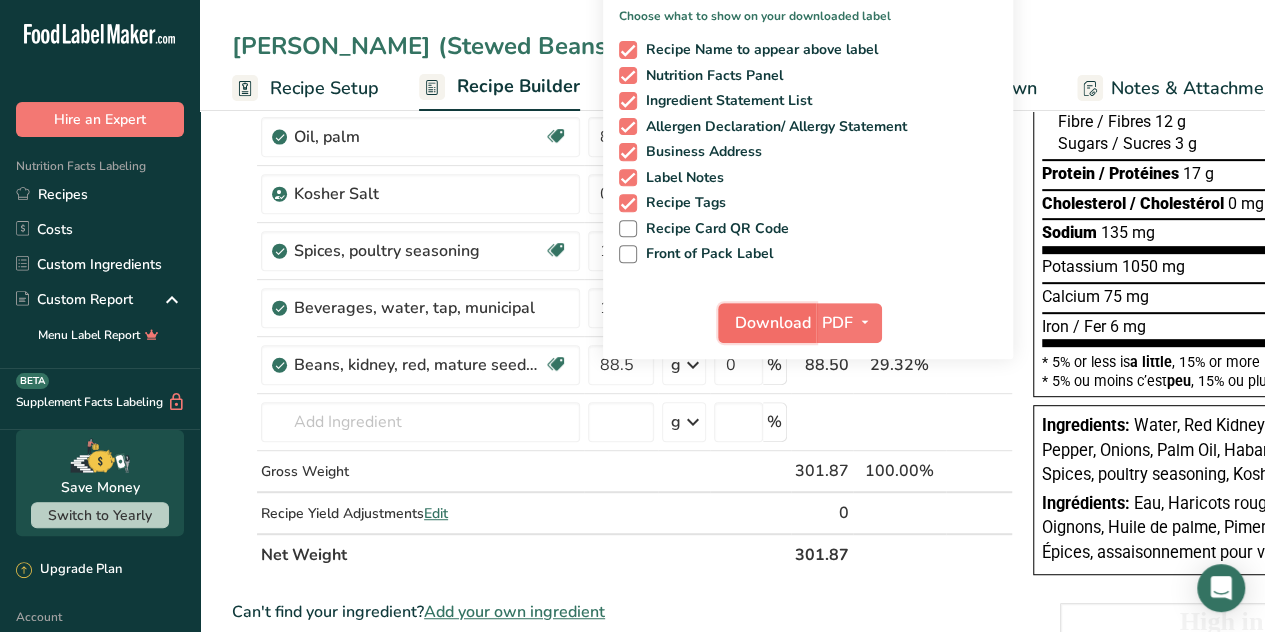 click on "Download" at bounding box center (773, 323) 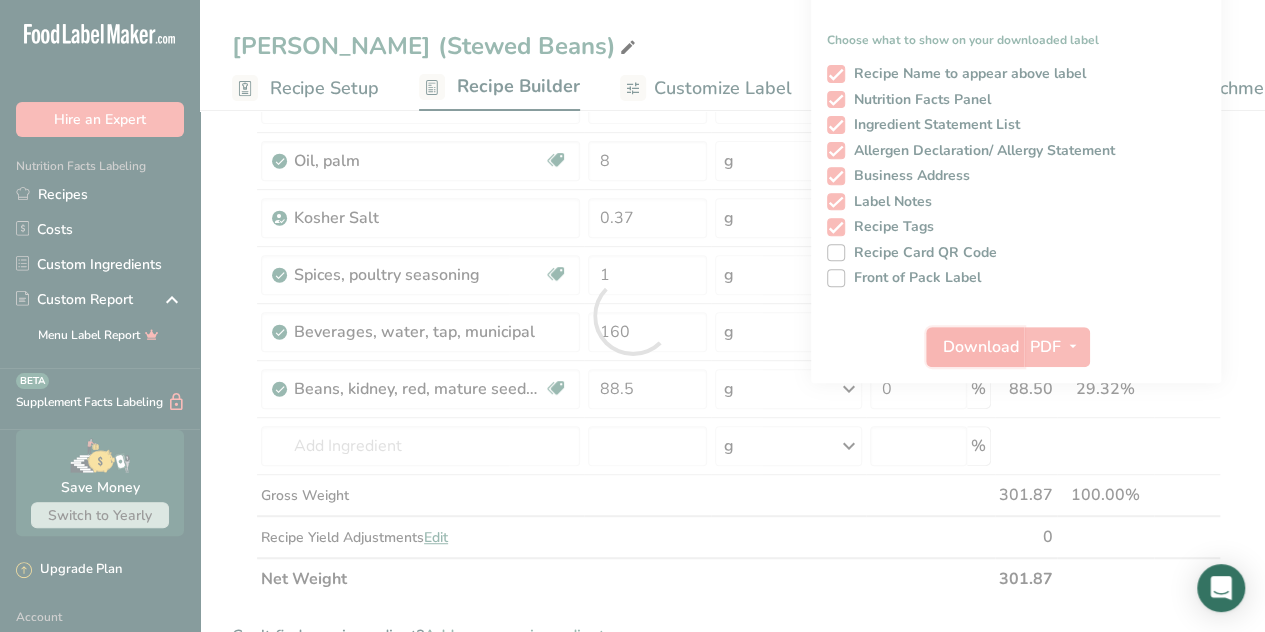scroll, scrollTop: 0, scrollLeft: 0, axis: both 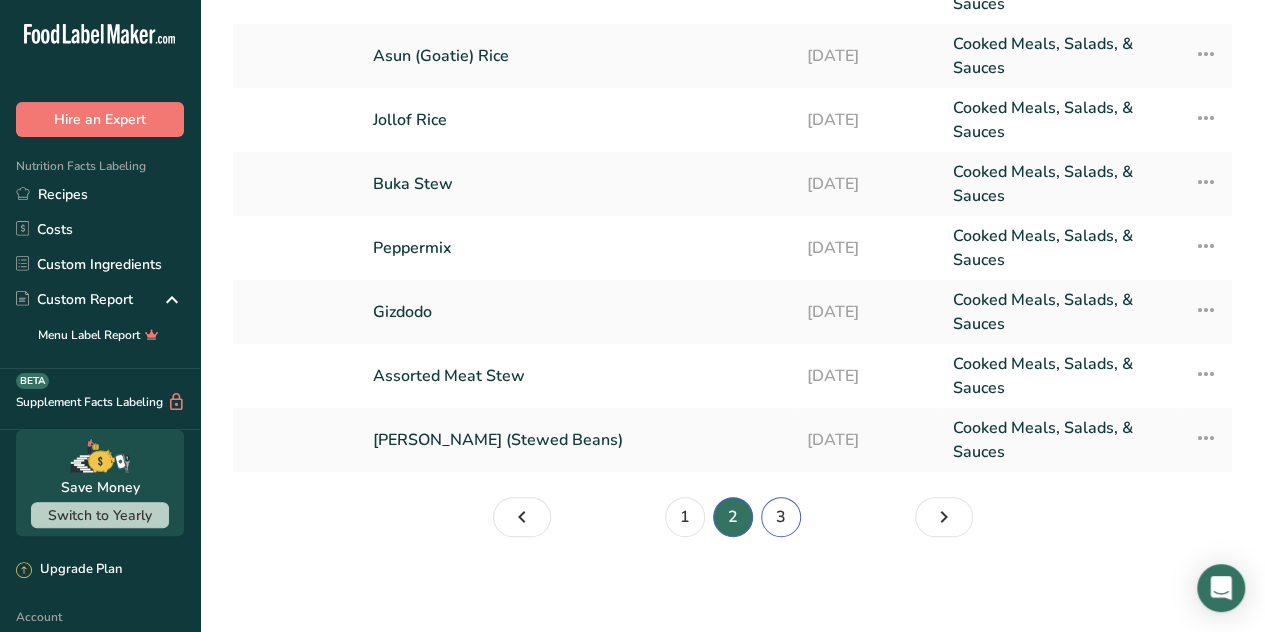 click on "3" at bounding box center (781, 517) 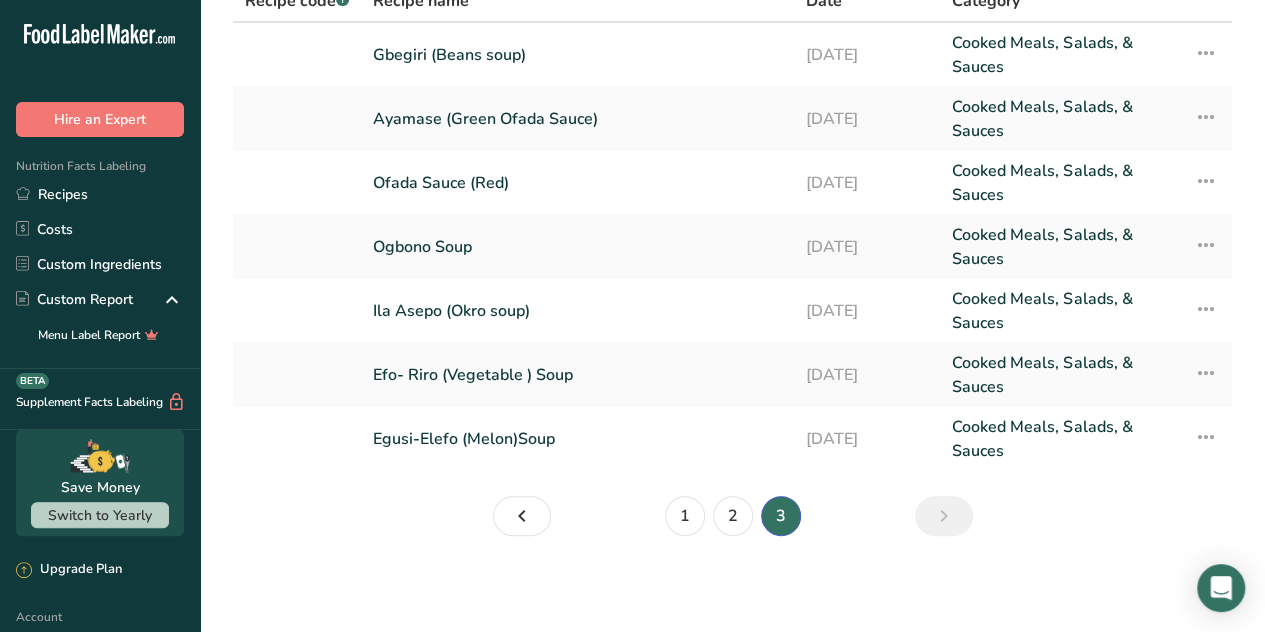 scroll, scrollTop: 112, scrollLeft: 0, axis: vertical 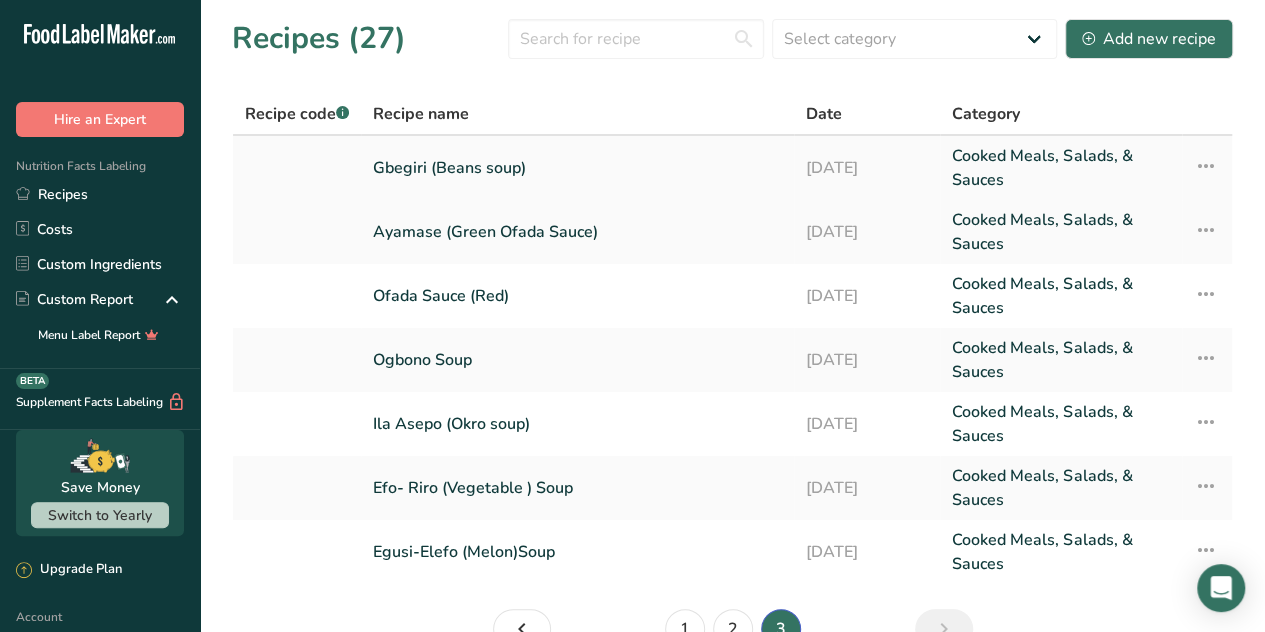 click on "Gbegiri (Beans soup)" at bounding box center [577, 168] 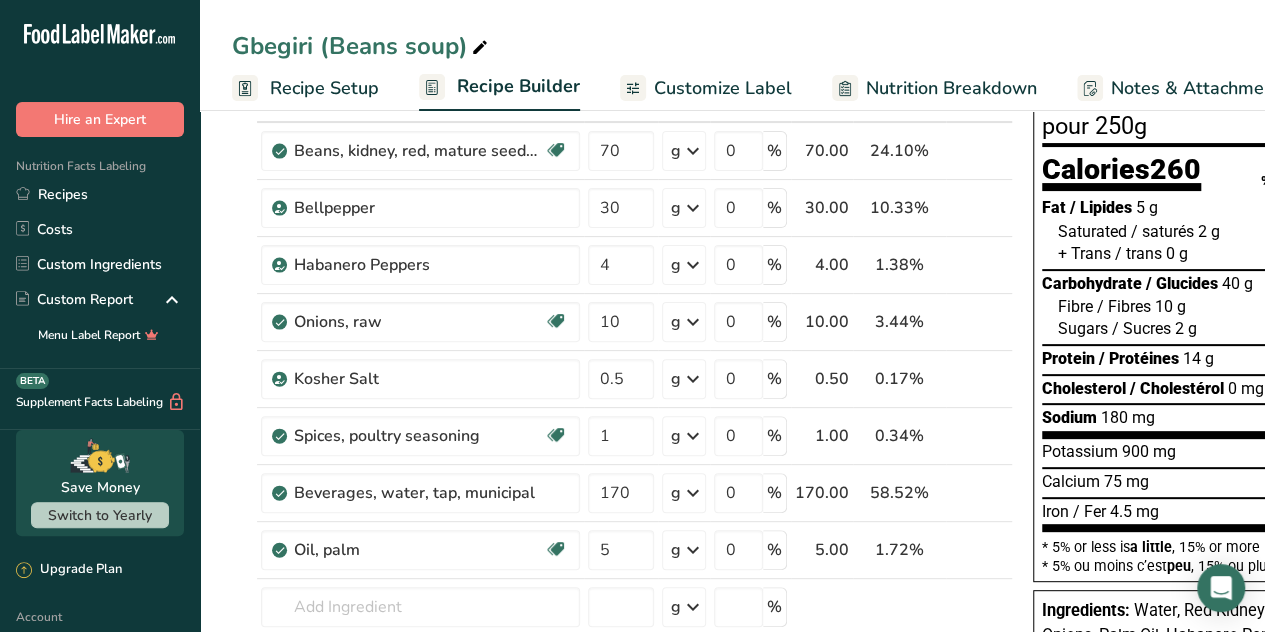 scroll, scrollTop: 0, scrollLeft: 0, axis: both 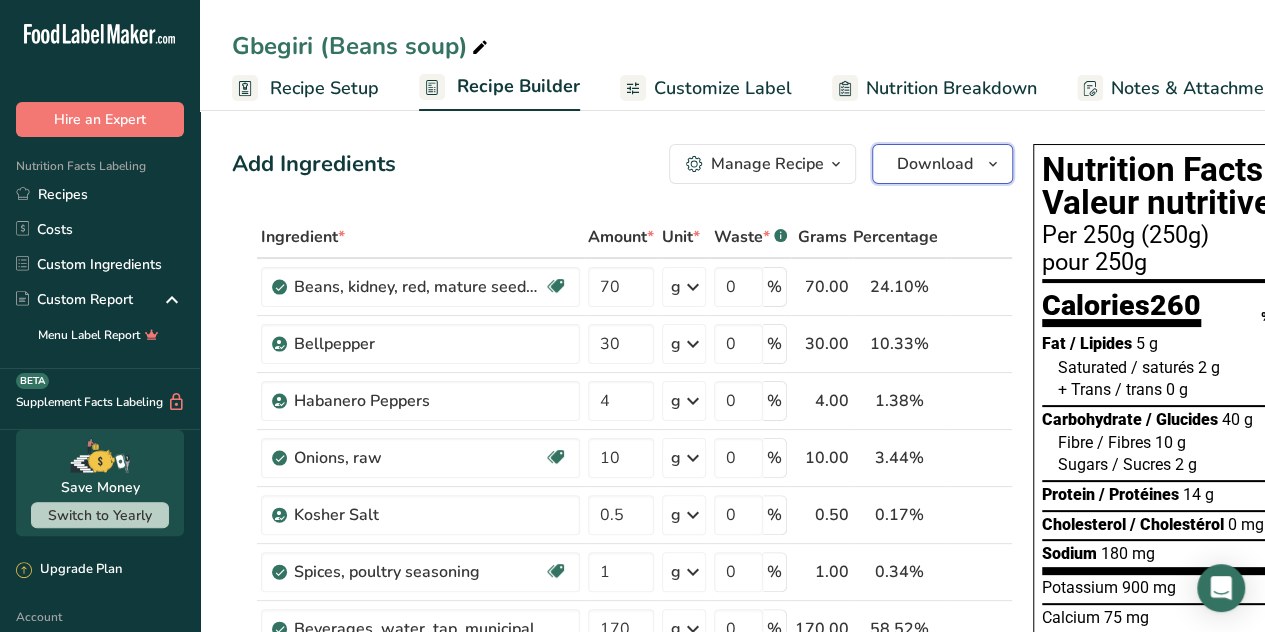 click at bounding box center [993, 164] 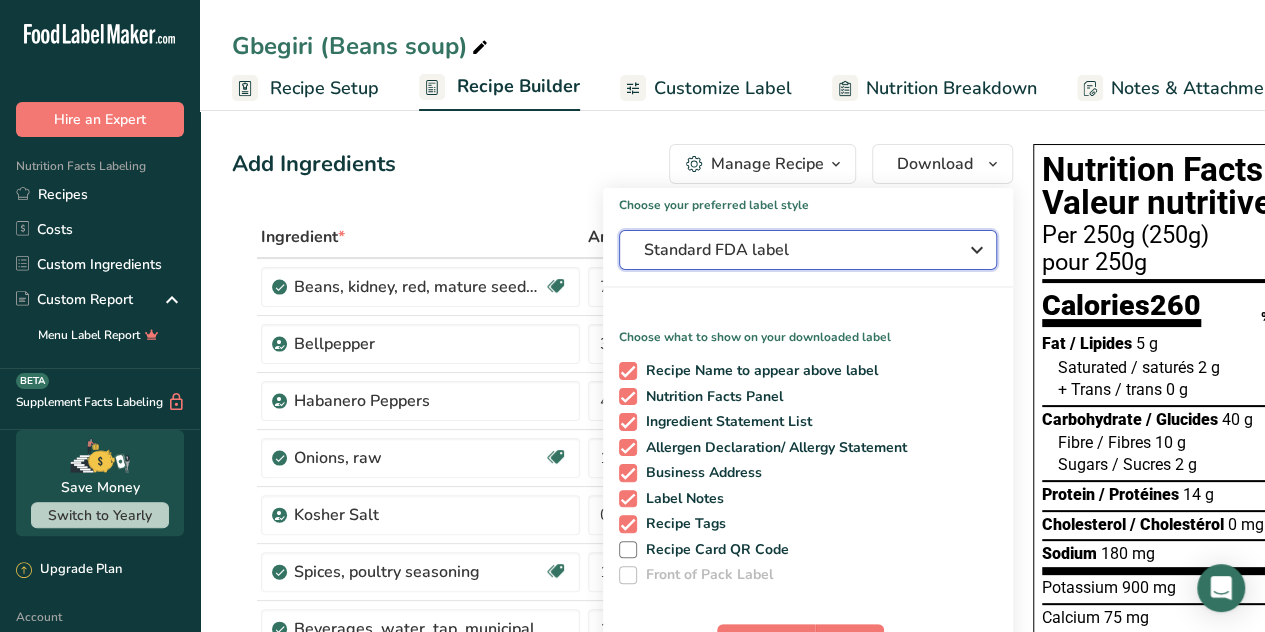 click on "Standard FDA label" at bounding box center (808, 250) 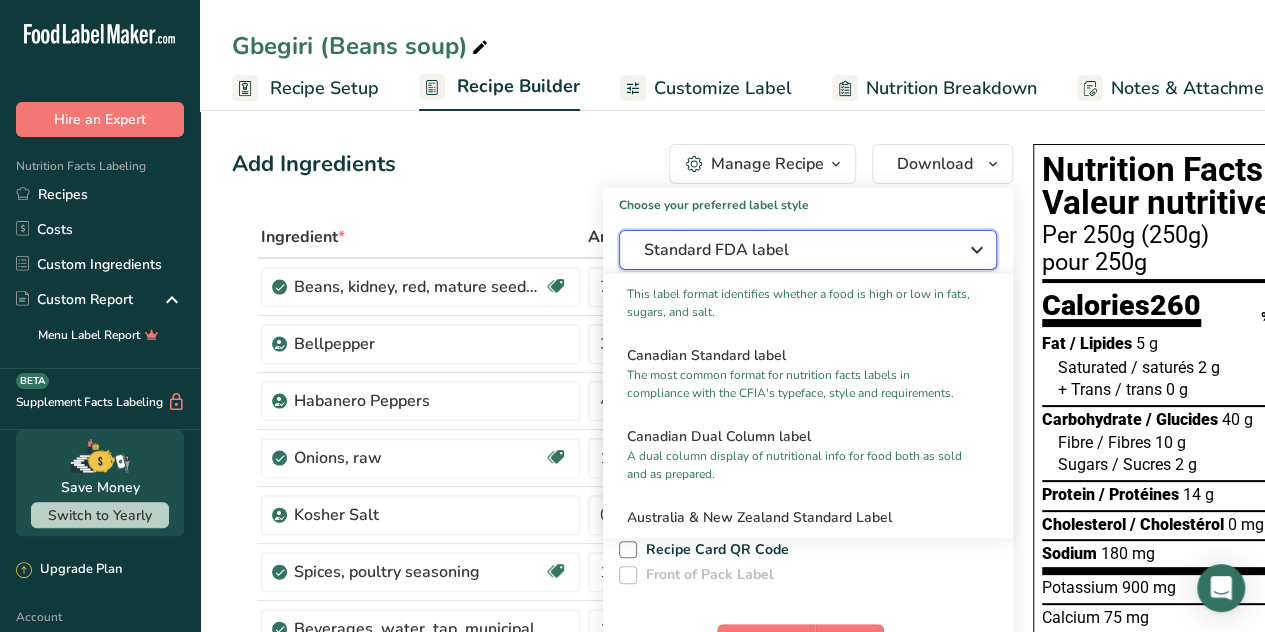 scroll, scrollTop: 766, scrollLeft: 0, axis: vertical 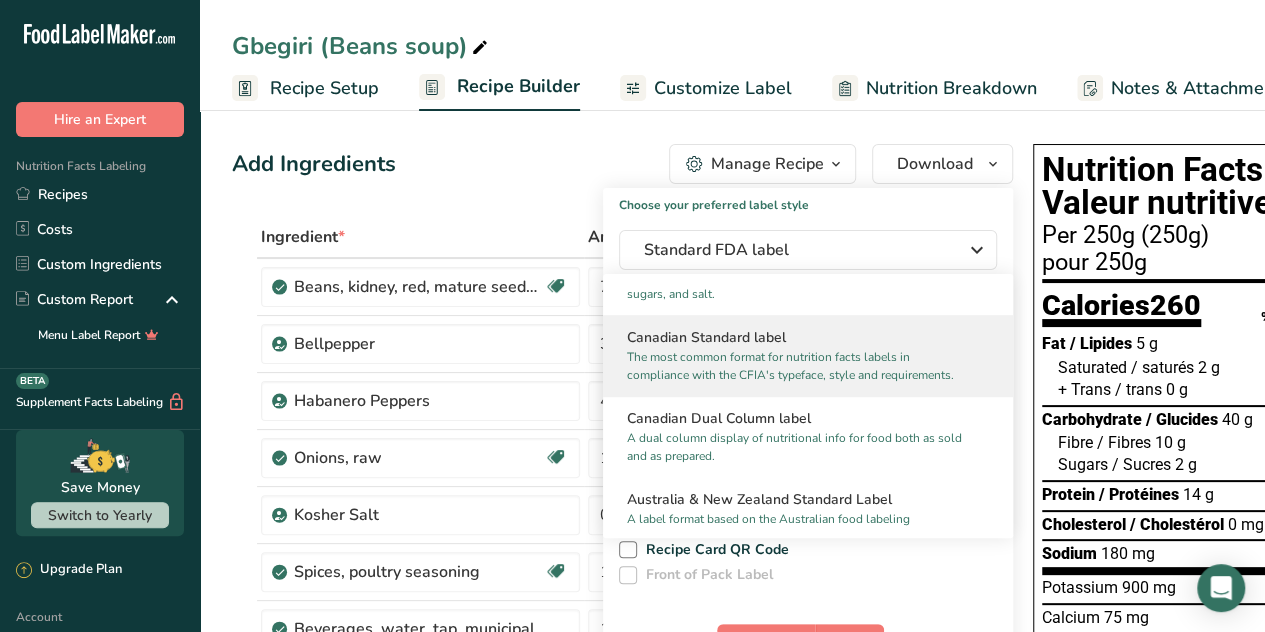 click on "The most common format for nutrition facts labels in compliance with the CFIA's typeface, style and requirements." at bounding box center (799, 366) 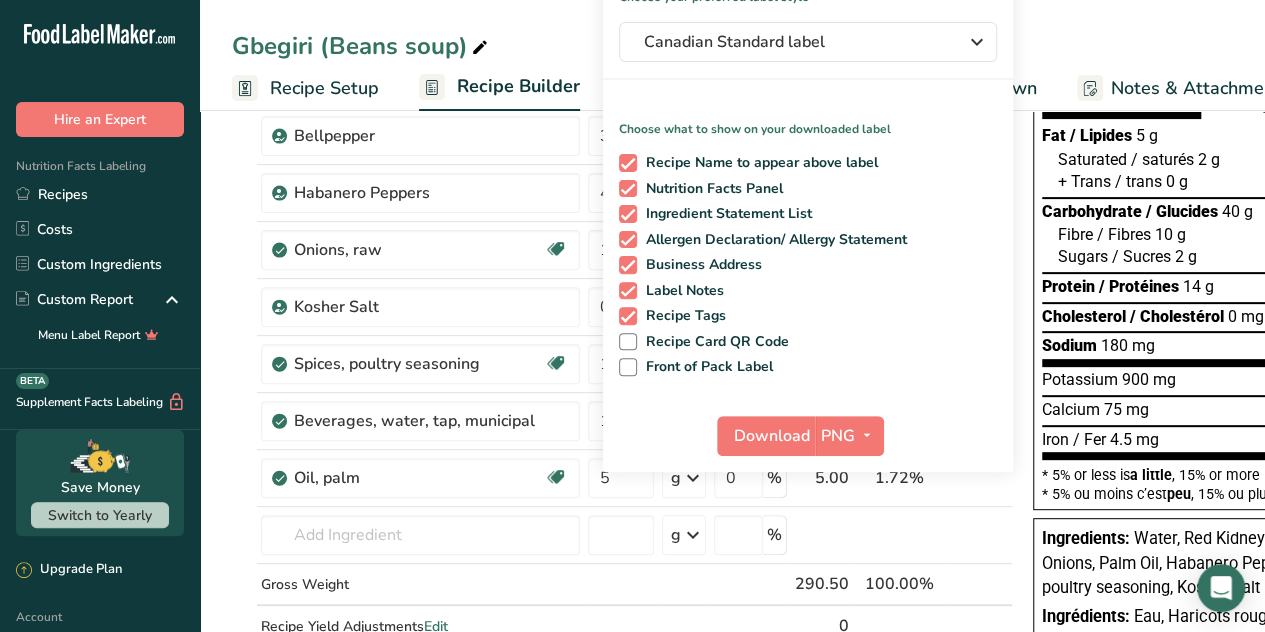 scroll, scrollTop: 214, scrollLeft: 0, axis: vertical 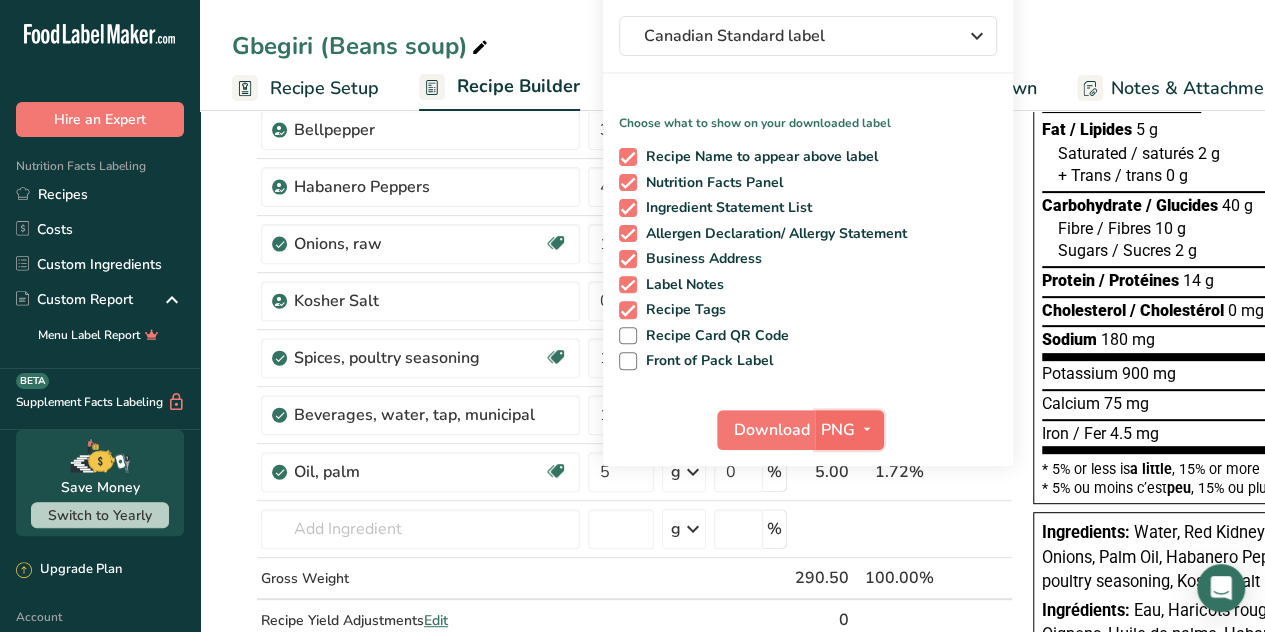 click at bounding box center (867, 429) 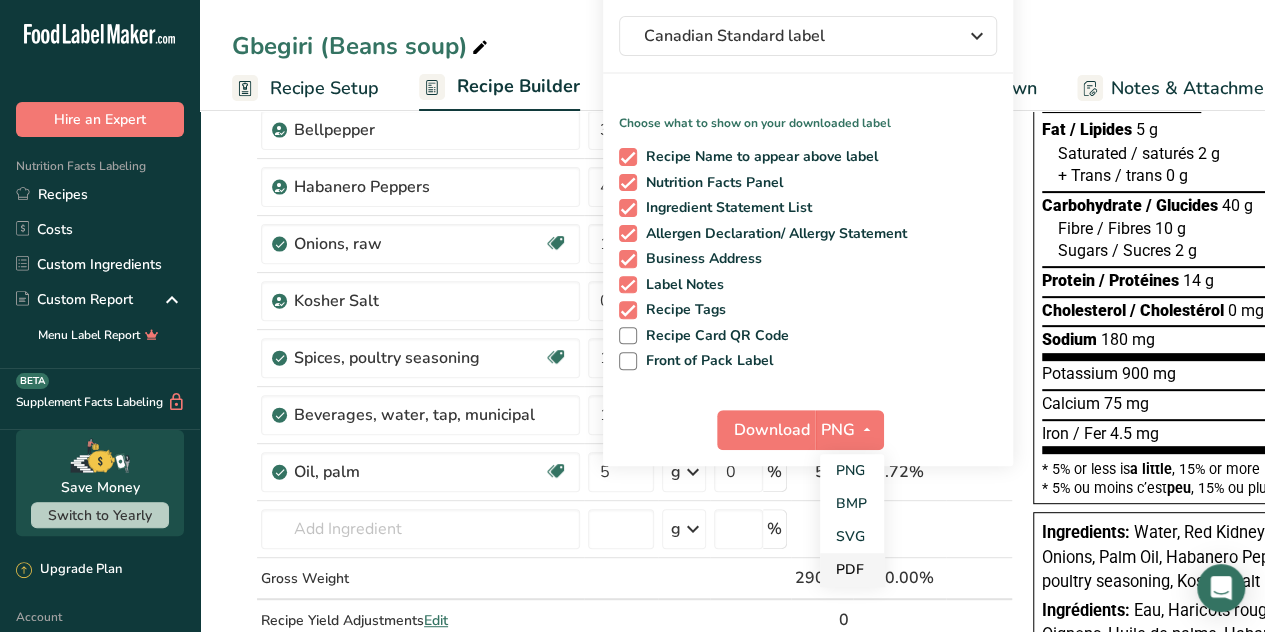 click on "PDF" at bounding box center [852, 569] 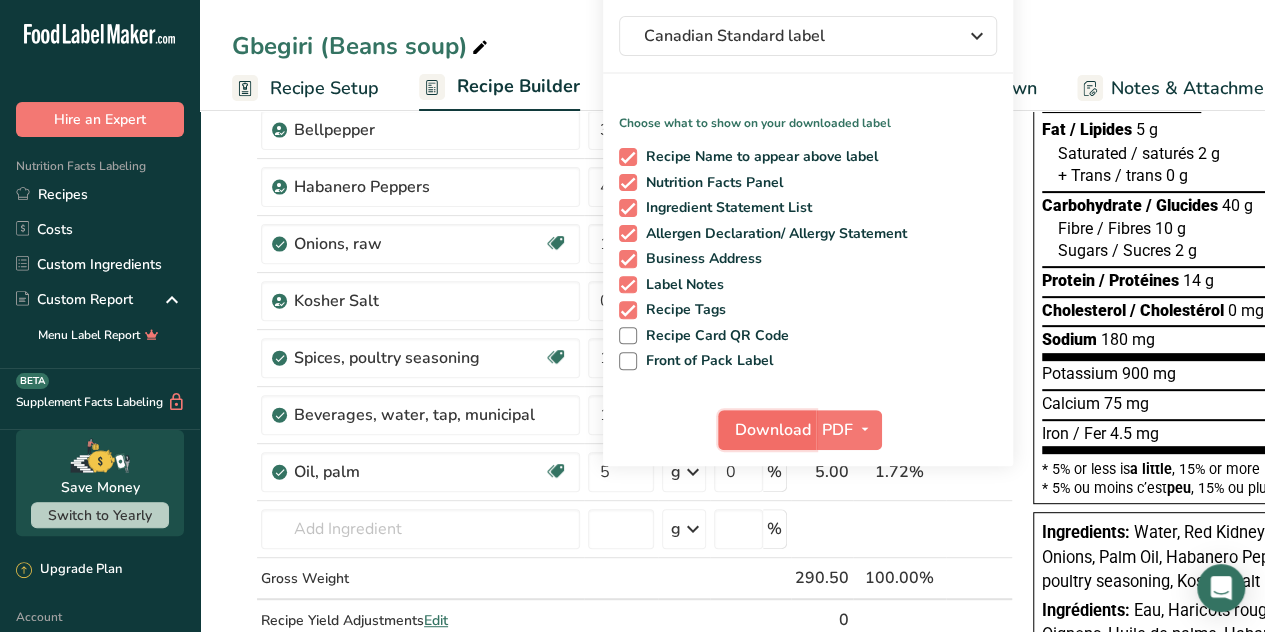 click on "Download" at bounding box center [773, 430] 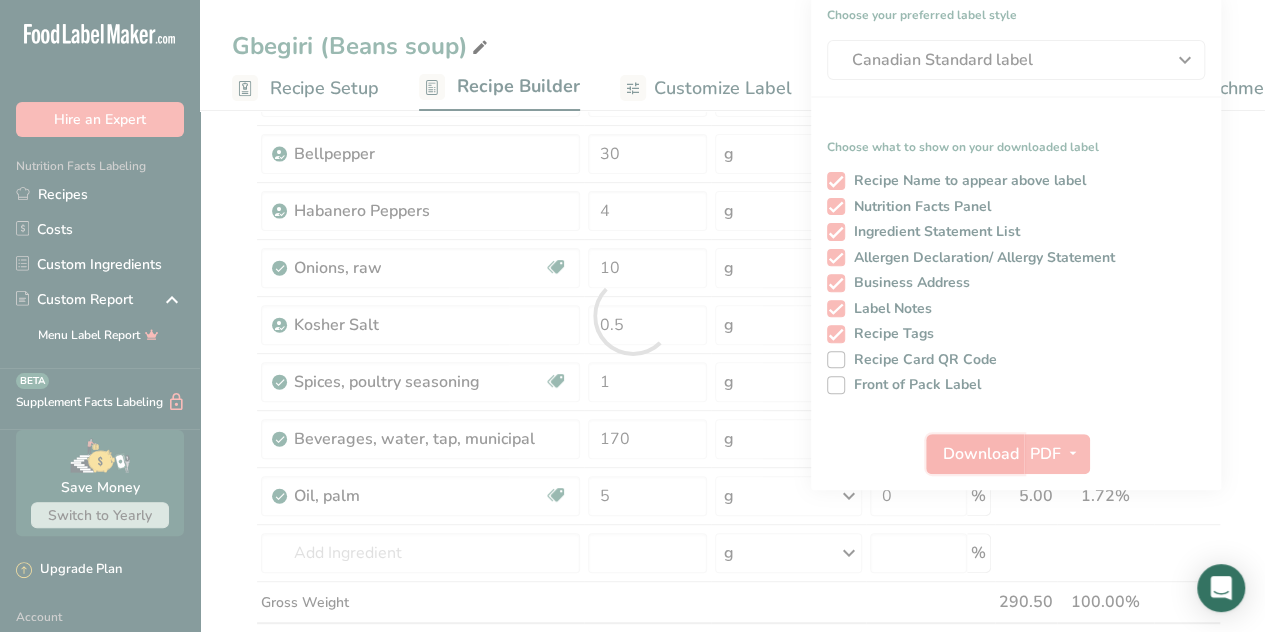 scroll, scrollTop: 0, scrollLeft: 0, axis: both 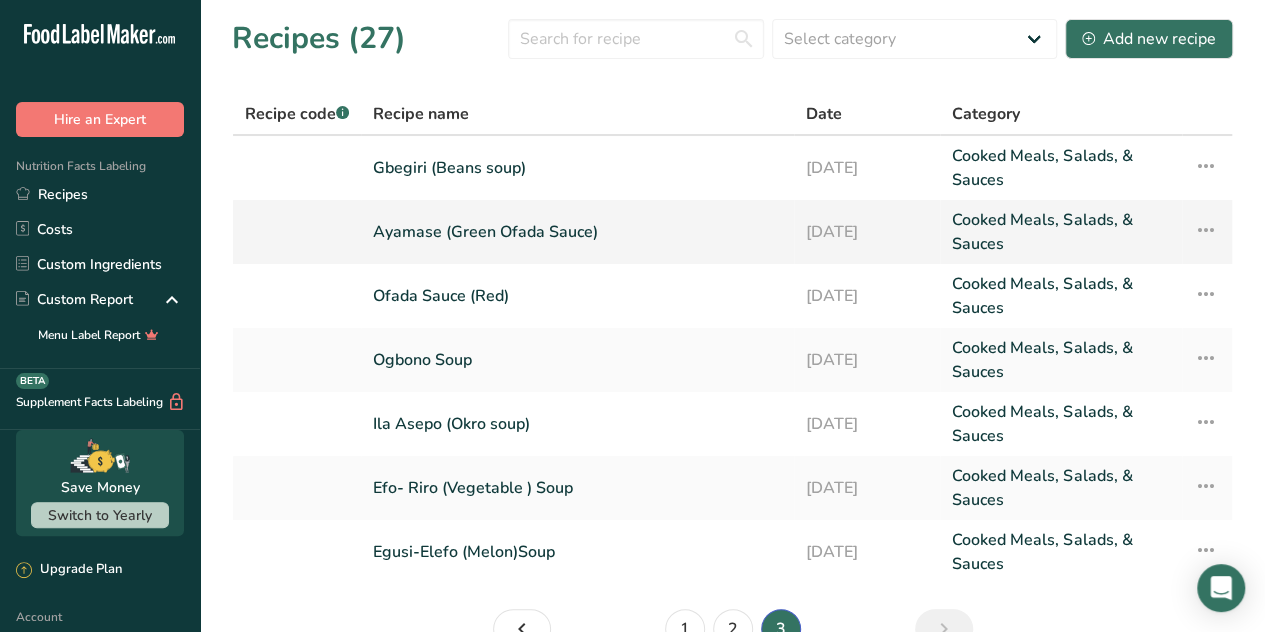 click on "Ayamase (Green Ofada Sauce)" at bounding box center (577, 232) 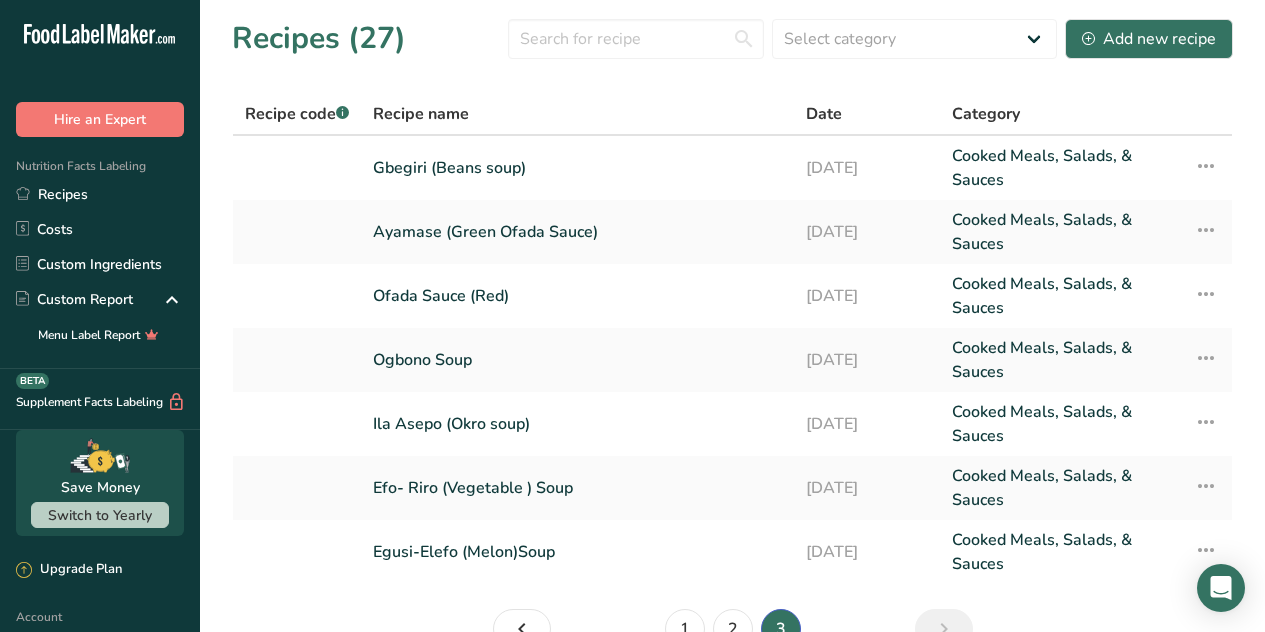 scroll, scrollTop: 0, scrollLeft: 0, axis: both 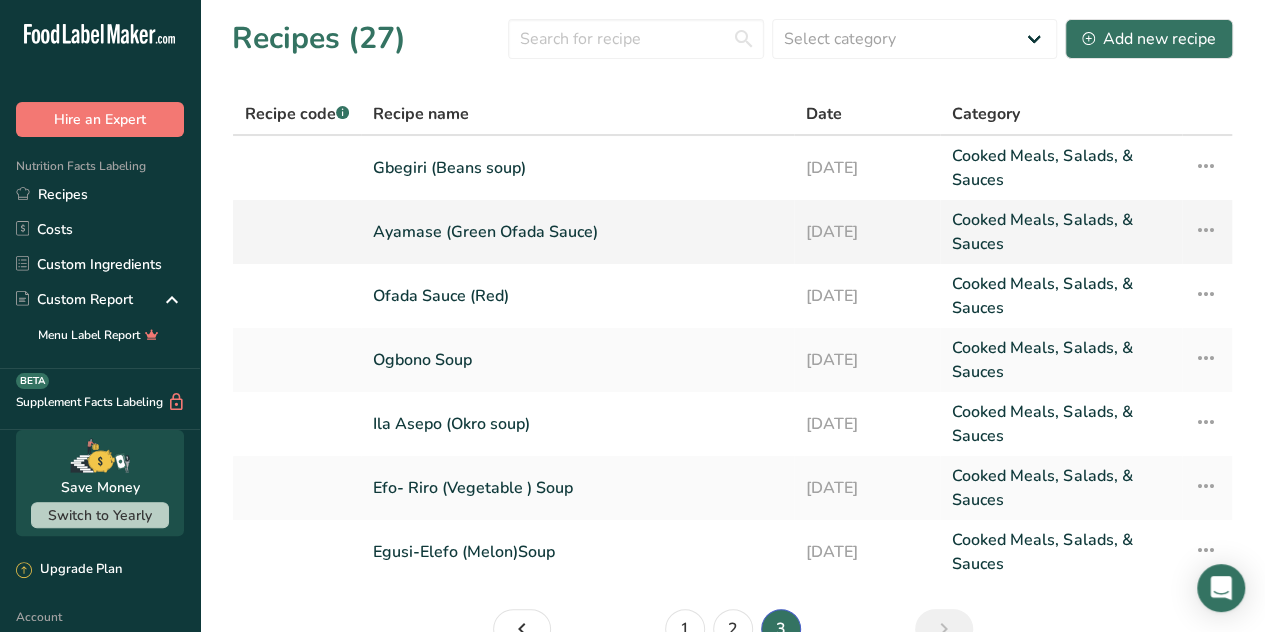 click on "Ayamase (Green Ofada Sauce)" at bounding box center (577, 232) 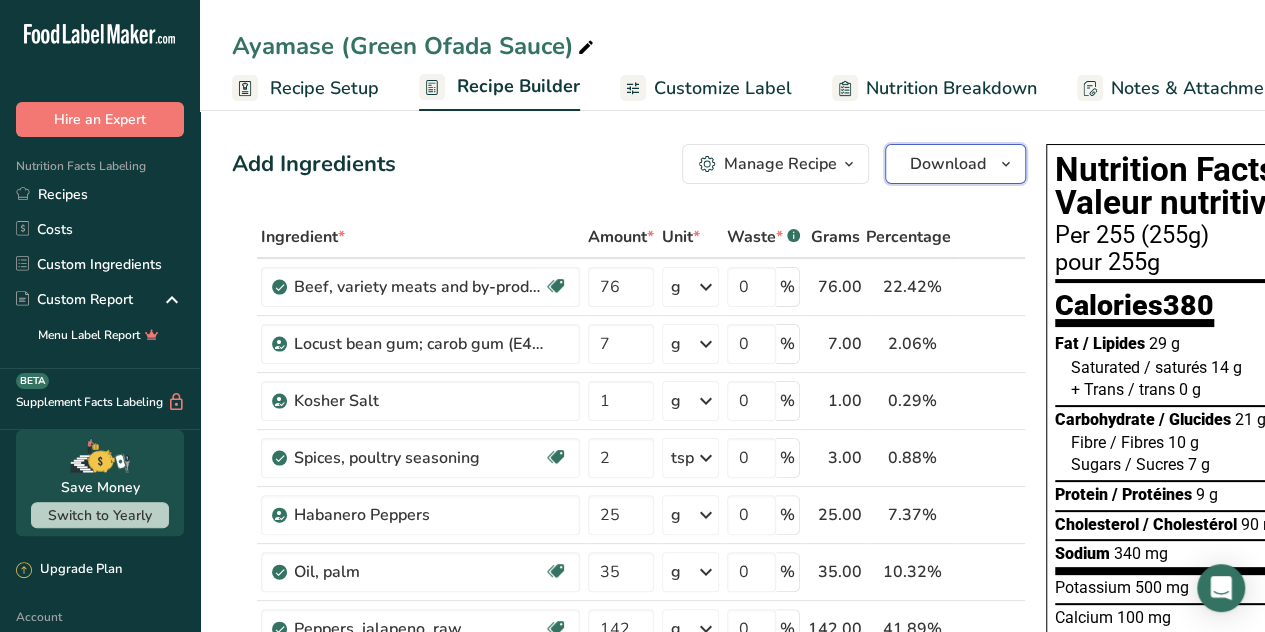 click at bounding box center (1006, 164) 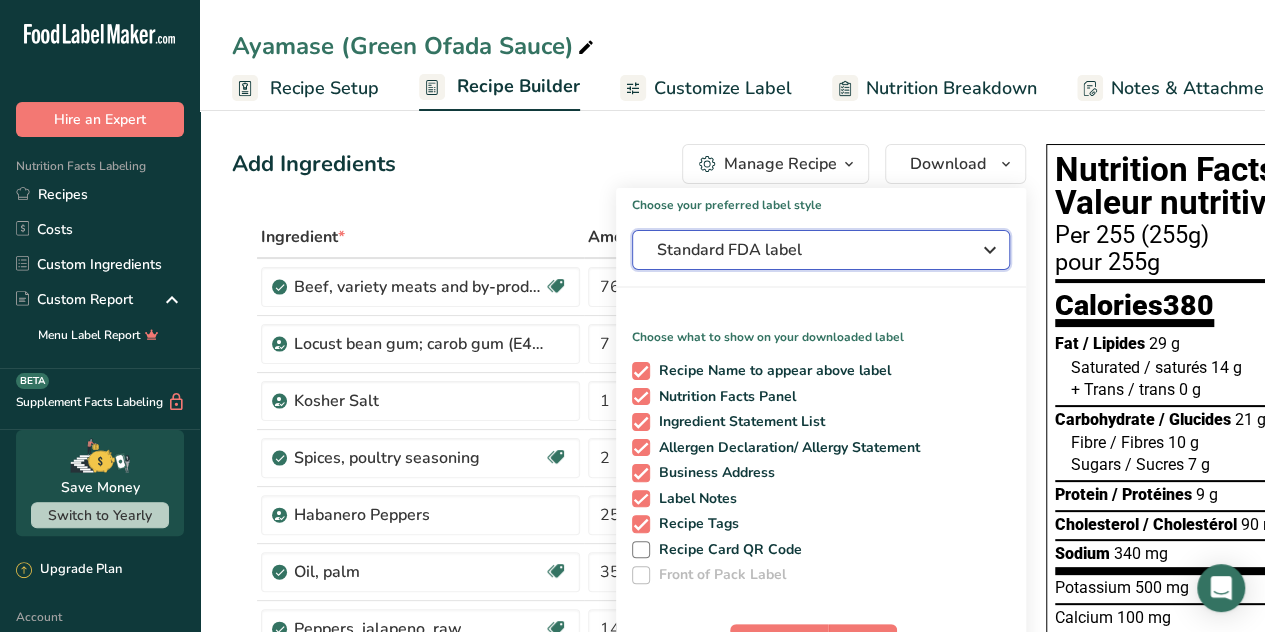 click on "Standard FDA label" at bounding box center [807, 250] 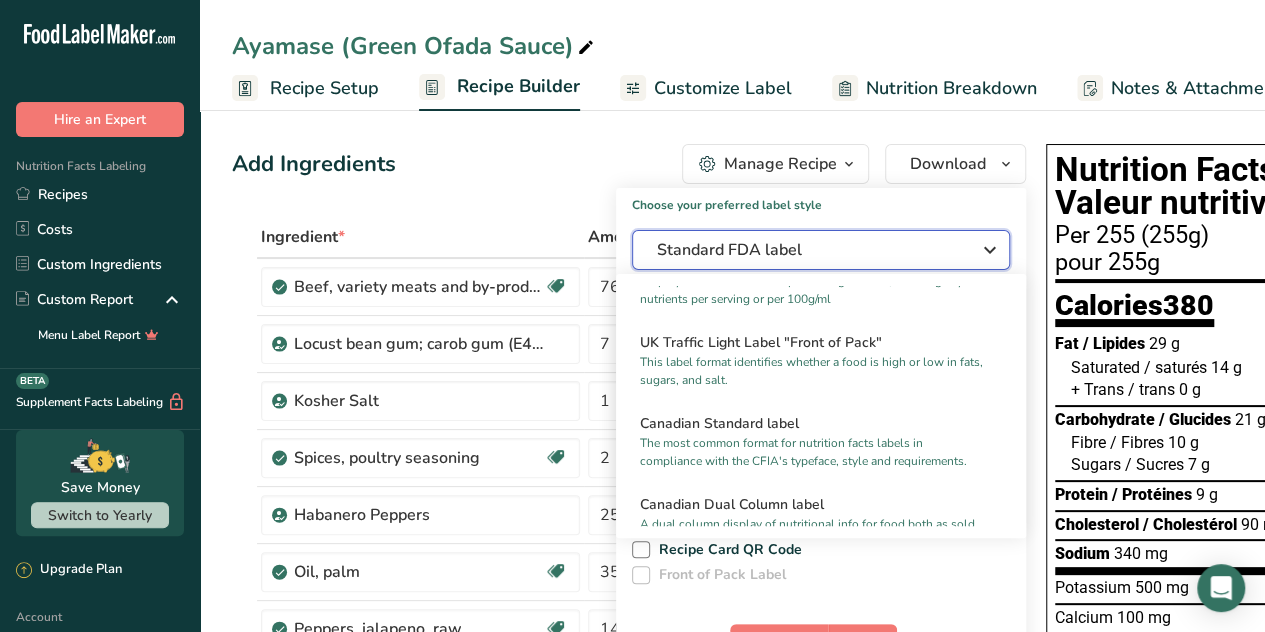 scroll, scrollTop: 708, scrollLeft: 0, axis: vertical 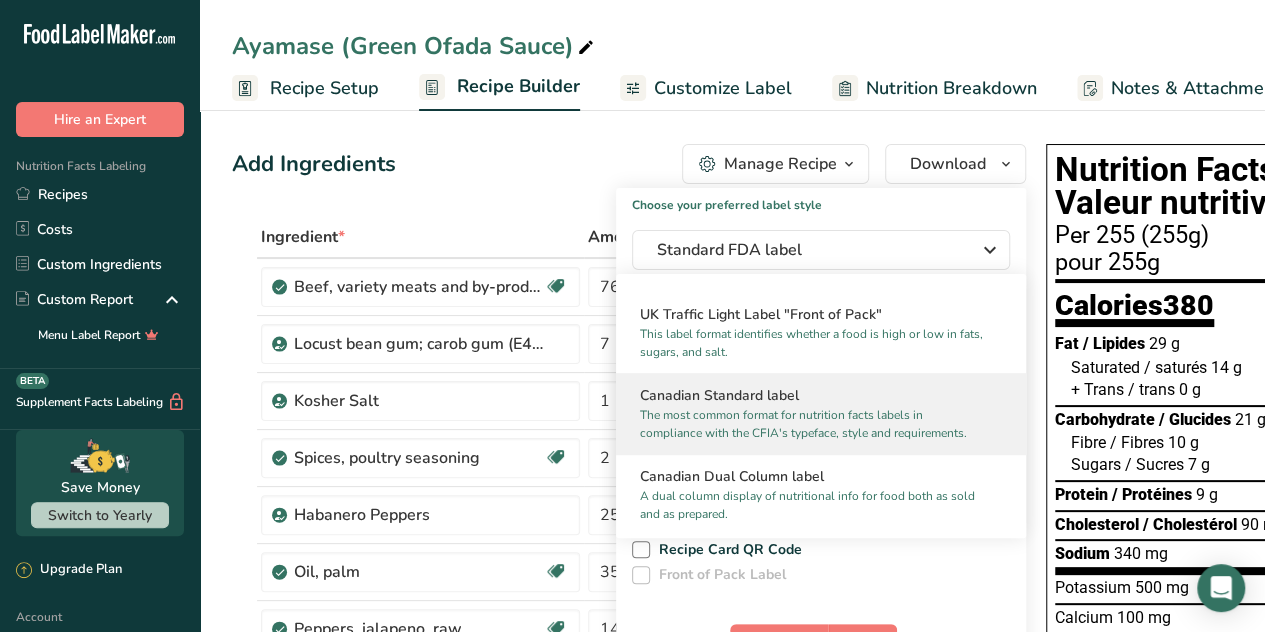 click on "The most common format for nutrition facts labels in compliance with the CFIA's typeface, style and requirements." at bounding box center (812, 424) 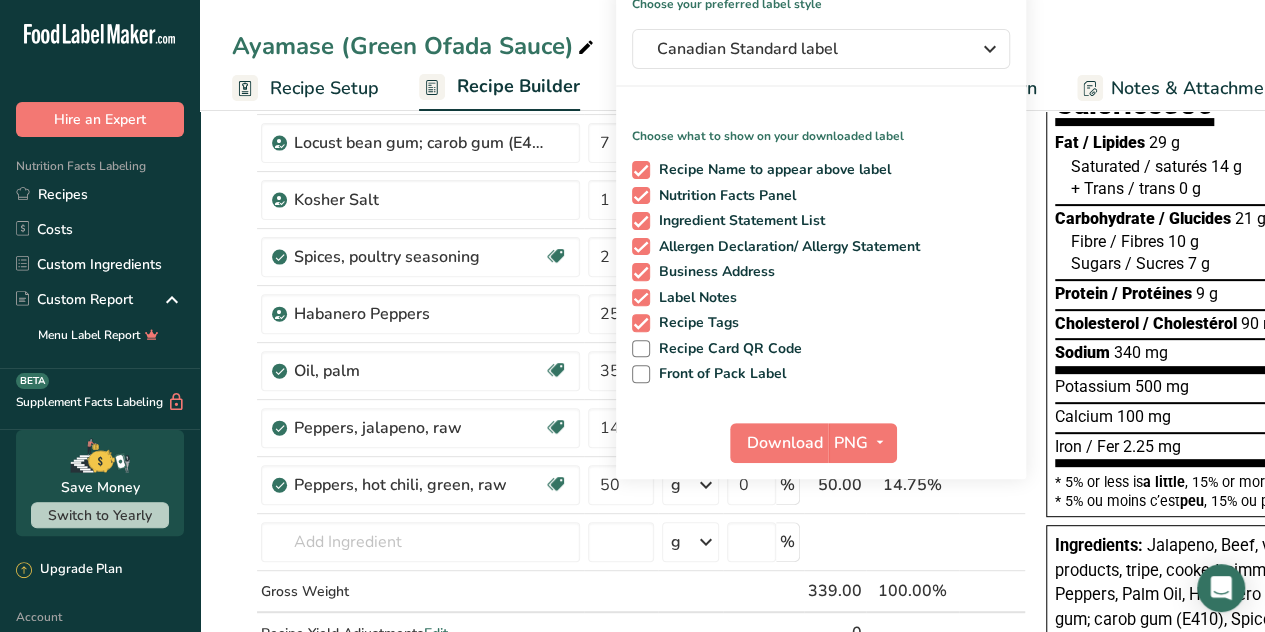 scroll, scrollTop: 206, scrollLeft: 0, axis: vertical 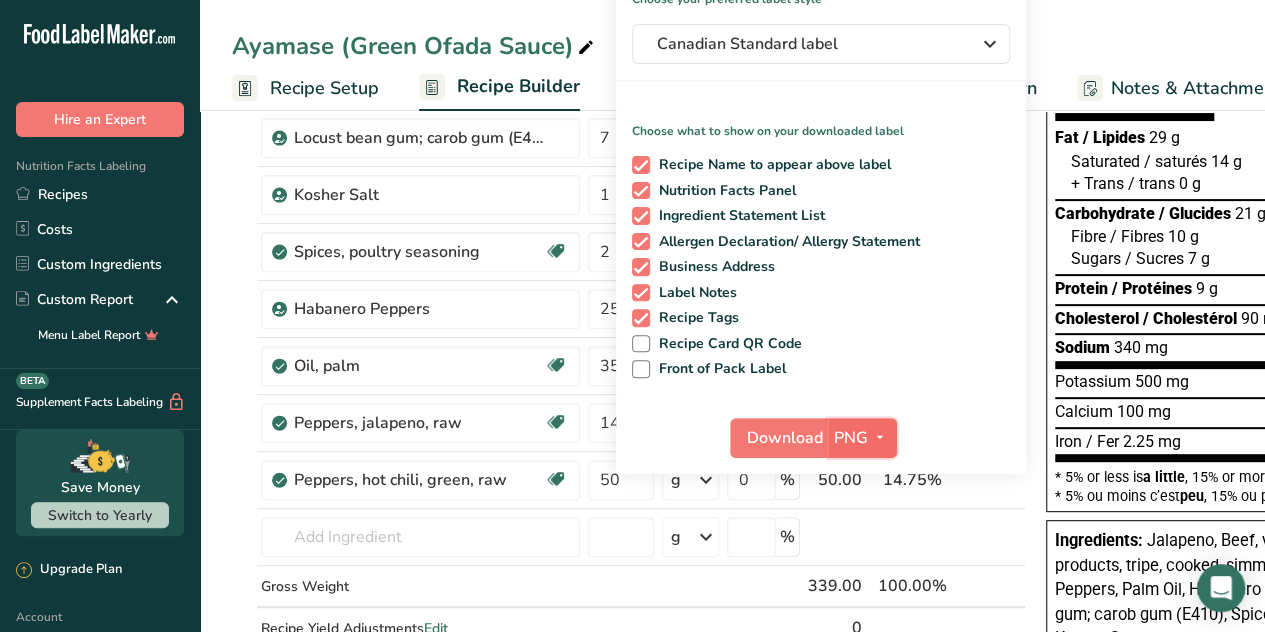 click at bounding box center (880, 437) 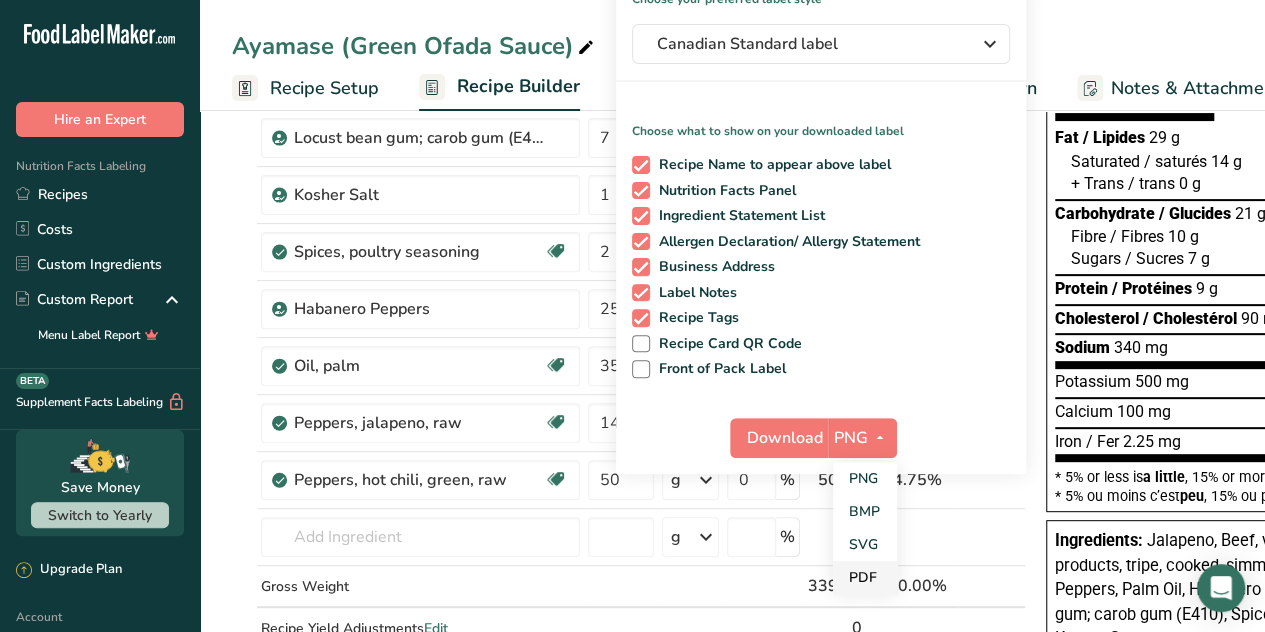 click on "PDF" at bounding box center (865, 577) 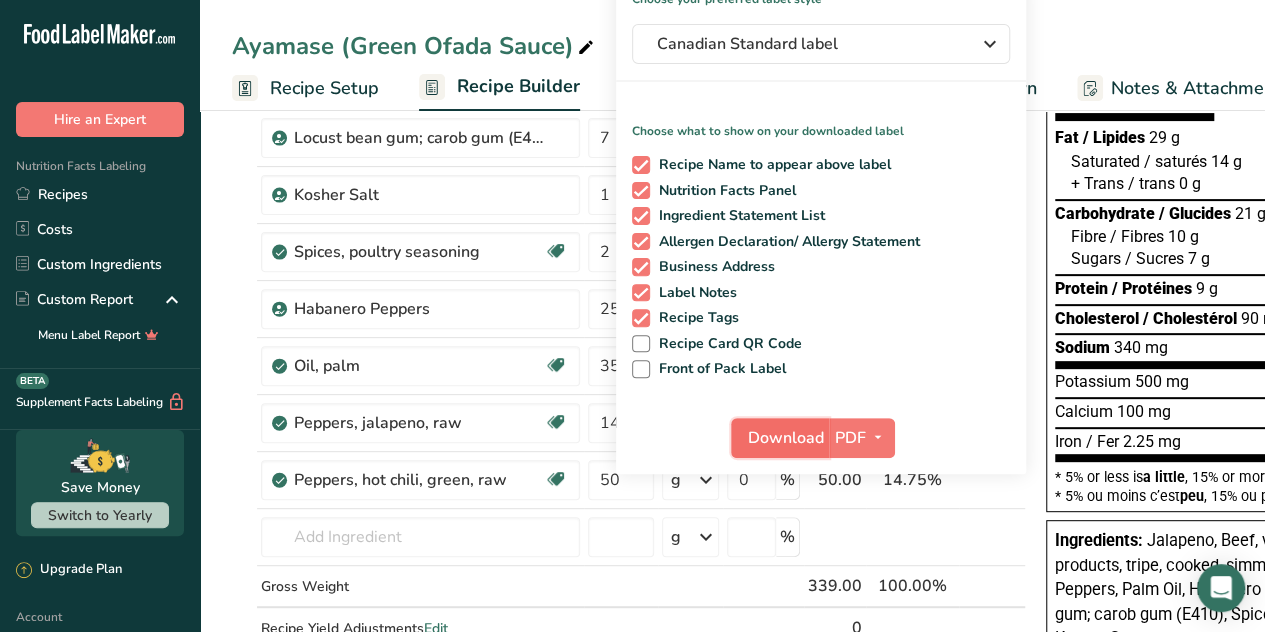 click on "Download" at bounding box center (786, 438) 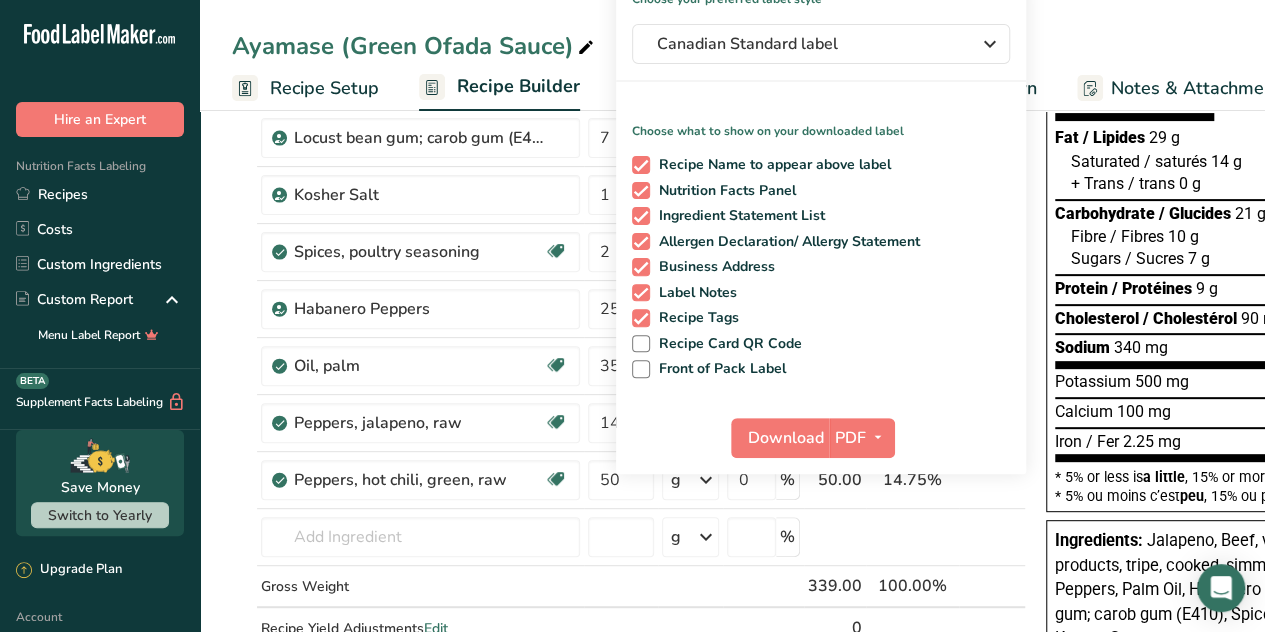 click on "Ayamase (Green Ofada Sauce)
Recipe Setup                       Recipe Builder   Customize Label               Nutrition Breakdown               Notes & Attachments                 Recipe Costing" at bounding box center (732, 55) 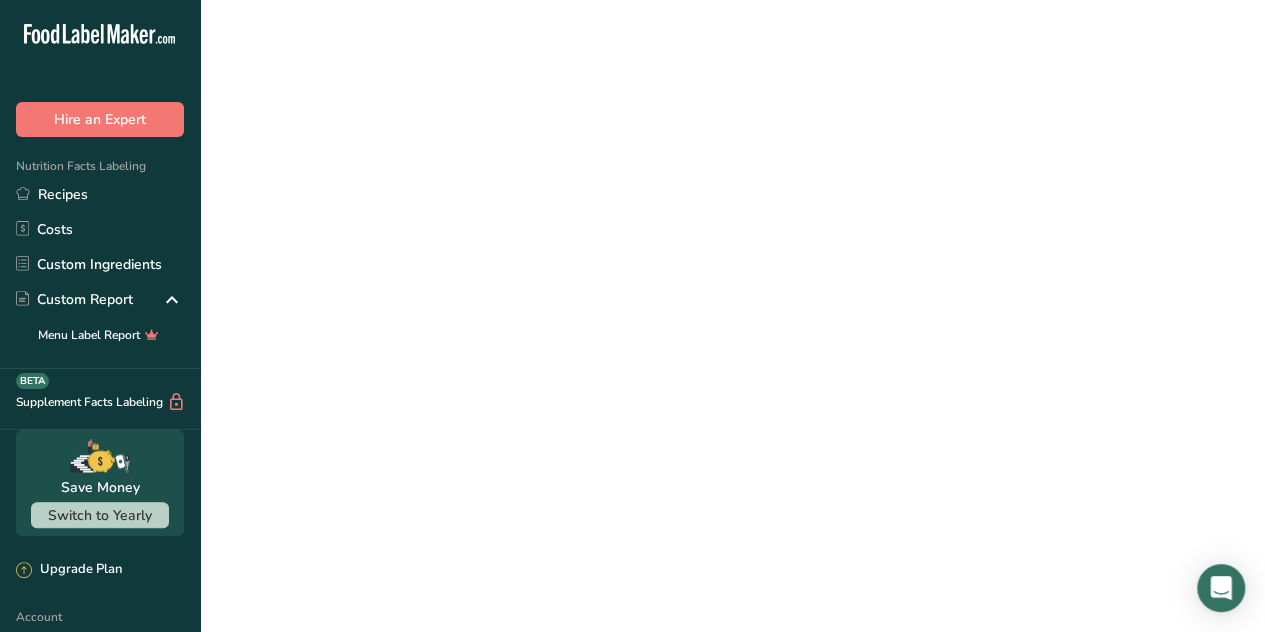 scroll, scrollTop: 0, scrollLeft: 0, axis: both 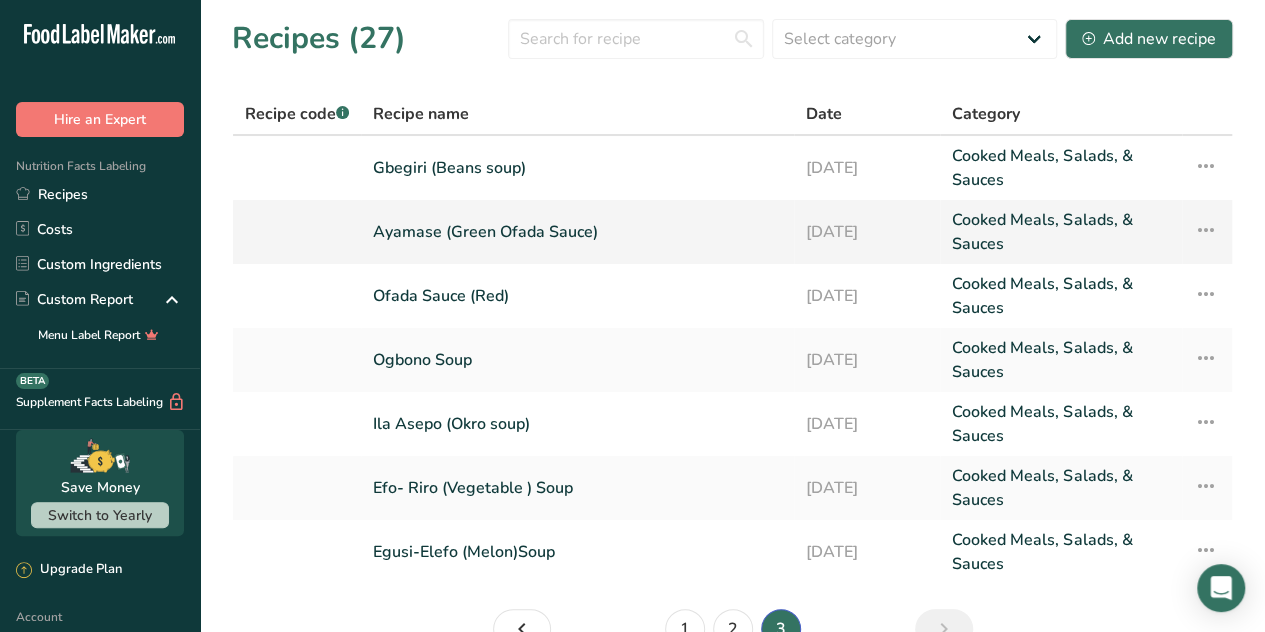 click on "Ayamase (Green Ofada Sauce)" at bounding box center (577, 232) 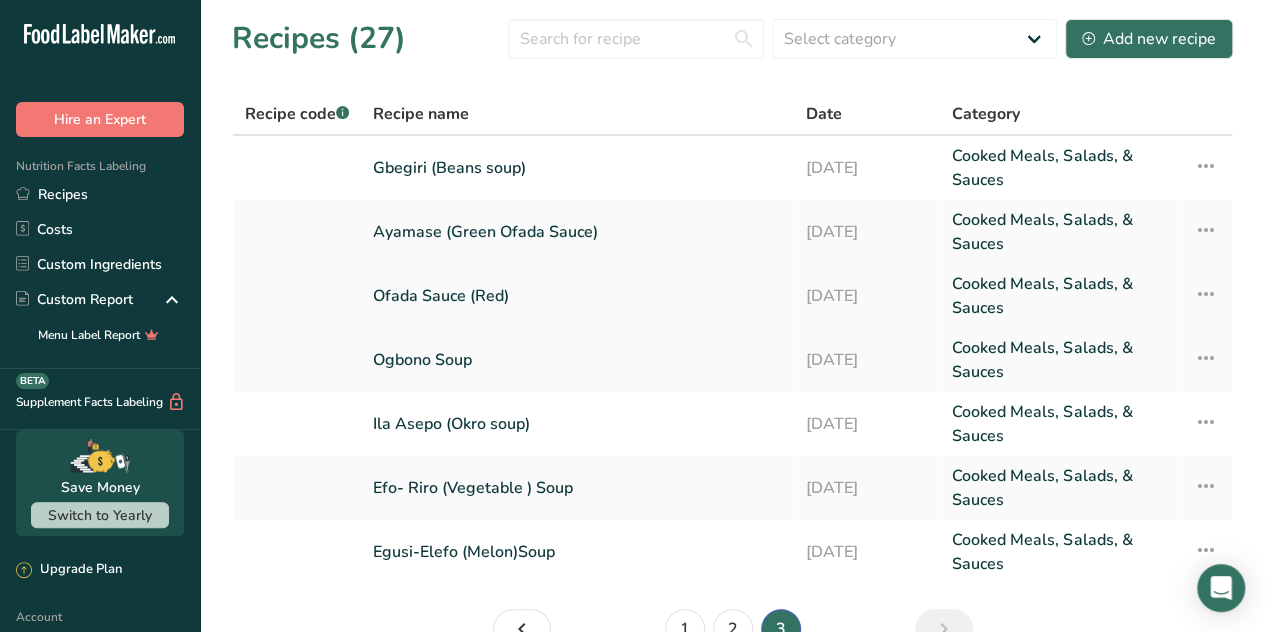 click on "Ofada Sauce (Red)" at bounding box center (577, 296) 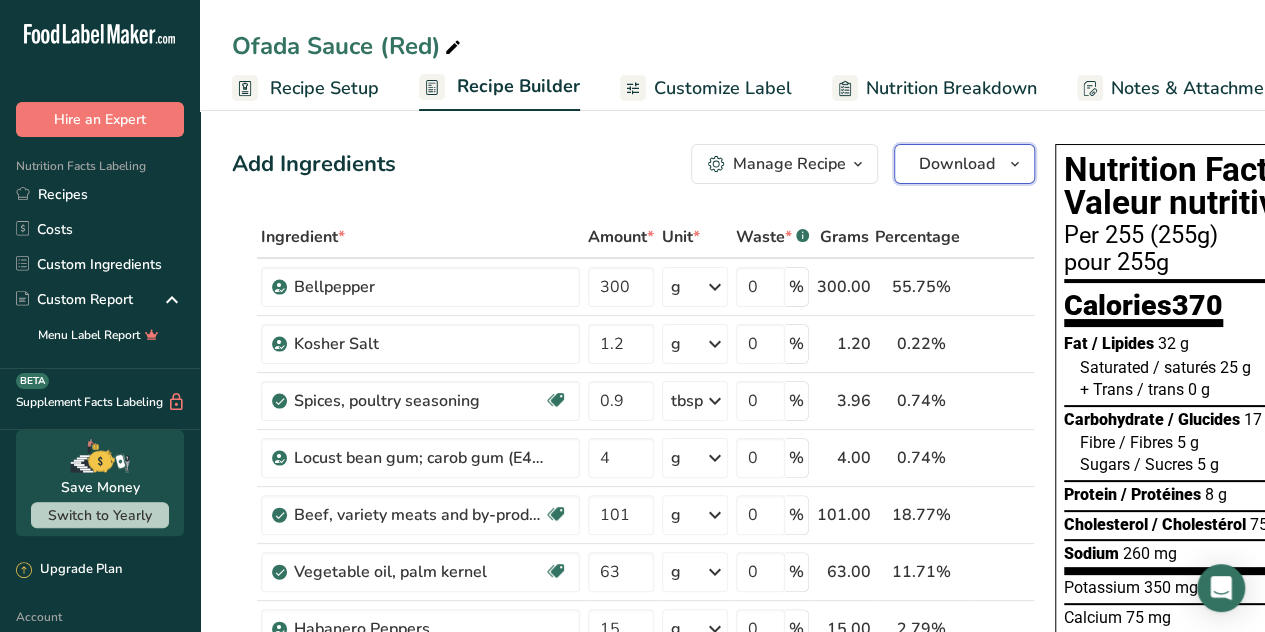 click at bounding box center (1015, 164) 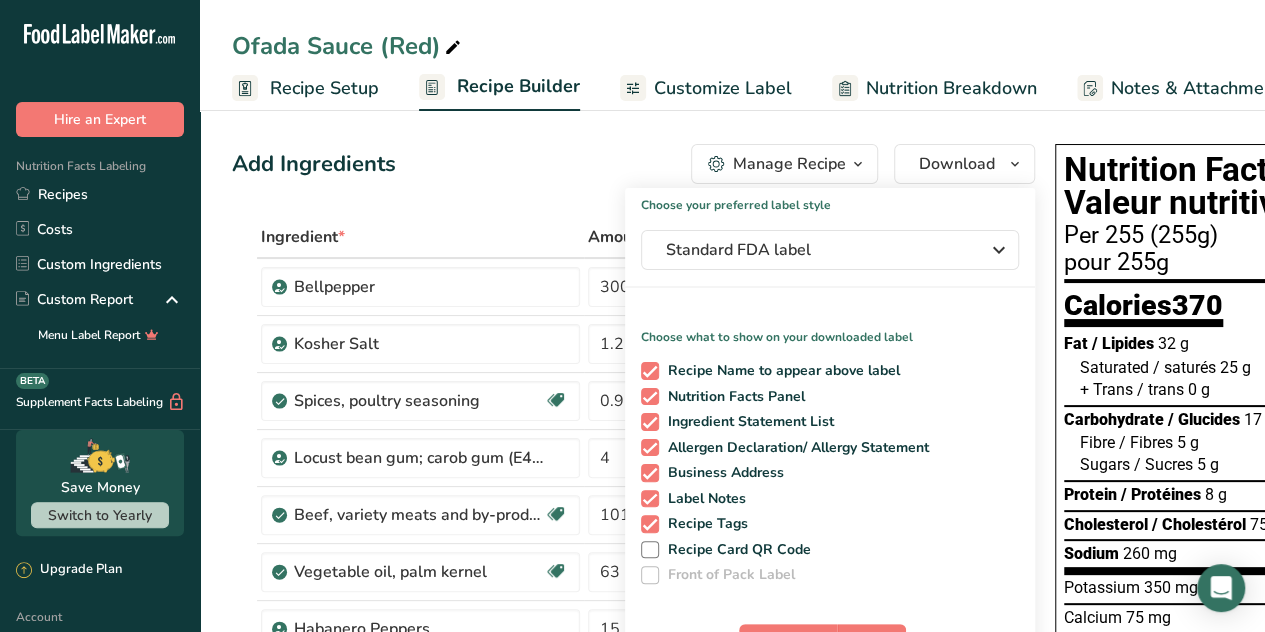 click on "Add Ingredients
Manage Recipe         Delete Recipe           Duplicate Recipe             Scale Recipe             Save as Sub-Recipe   .a-a{fill:#347362;}.b-a{fill:#fff;}                               Nutrition Breakdown                 Recipe Card
NEW
[MEDICAL_DATA] Pattern Report             Activity History
Download
Choose your preferred label style
Standard FDA label
Standard FDA label
The most common format for nutrition facts labels in compliance with the FDA's typeface, style and requirements
Tabular FDA label
A label format compliant with the FDA regulations presented in a tabular (horizontal) display.
Linear FDA label
A simple linear display for small sized packages.
Simplified FDA label" at bounding box center [633, 164] 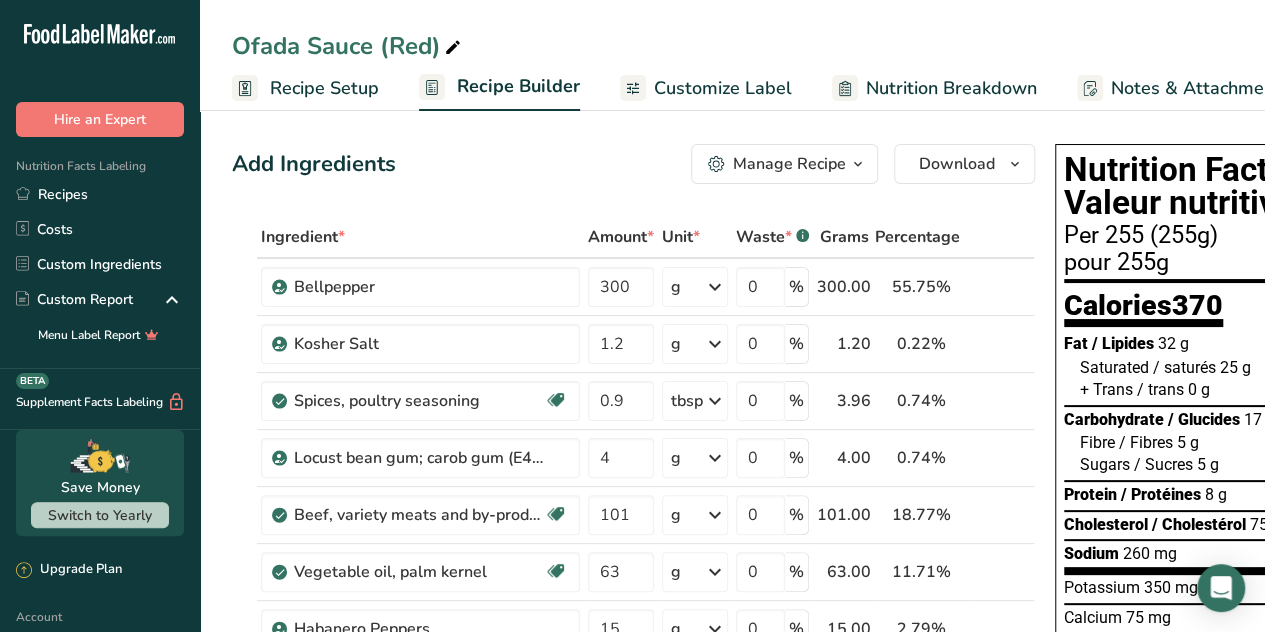 click on "Recipe Setup" at bounding box center [324, 88] 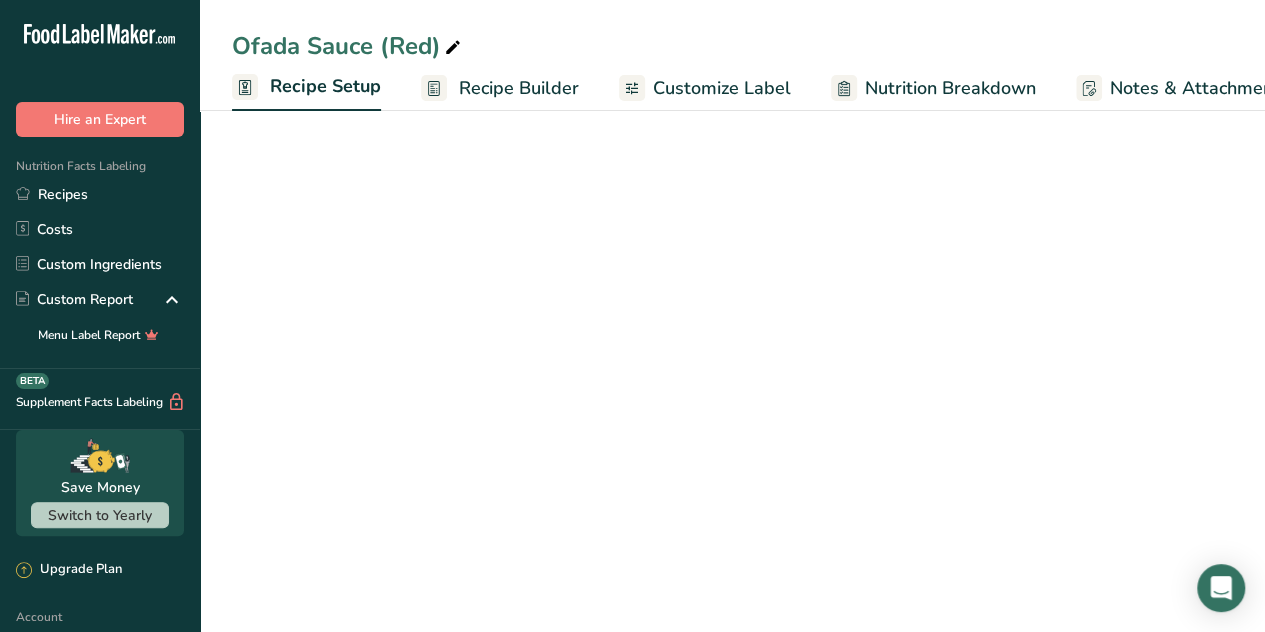 scroll, scrollTop: 0, scrollLeft: 7, axis: horizontal 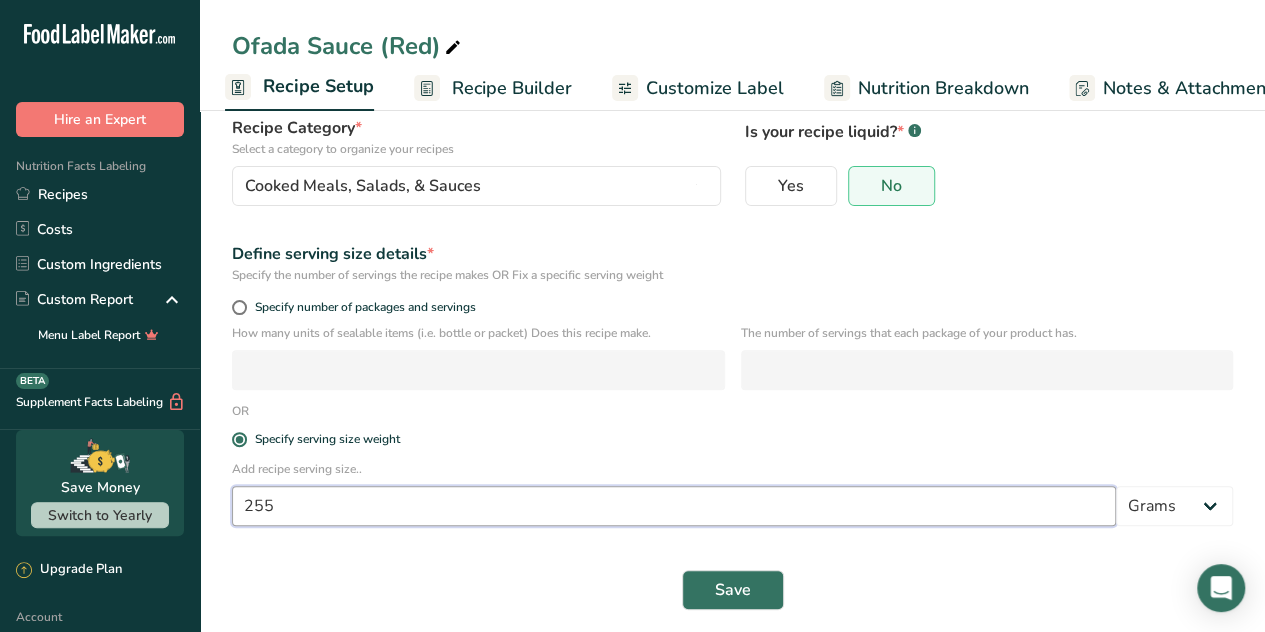 click on "255" at bounding box center (674, 506) 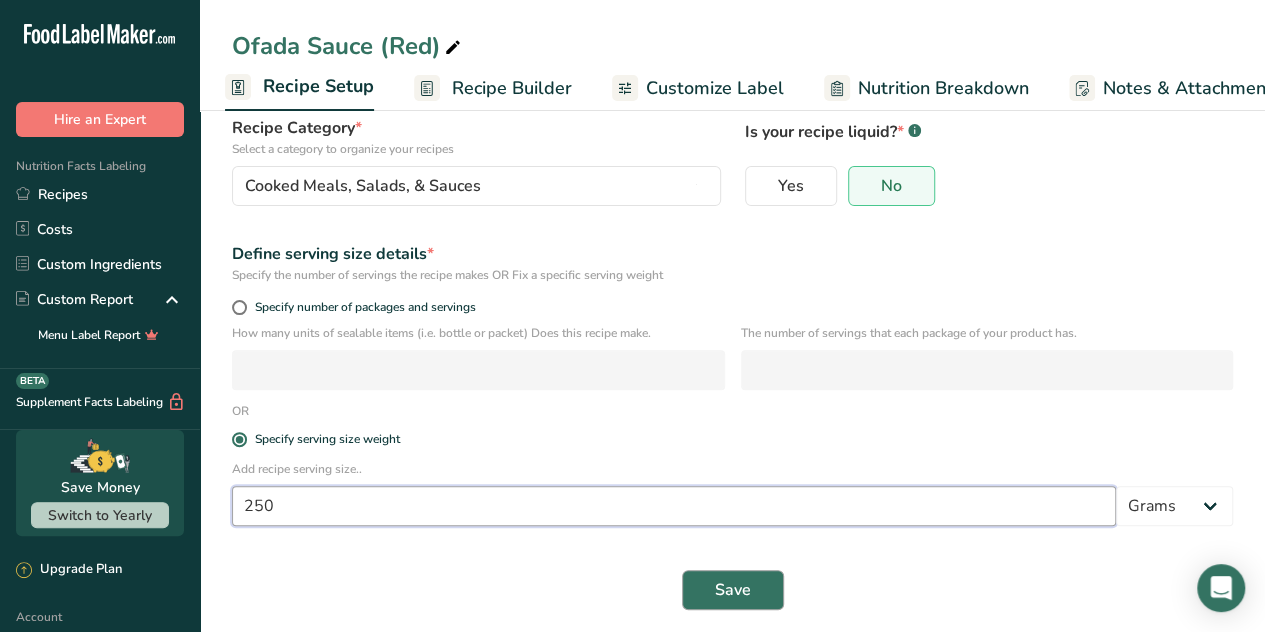 type on "250" 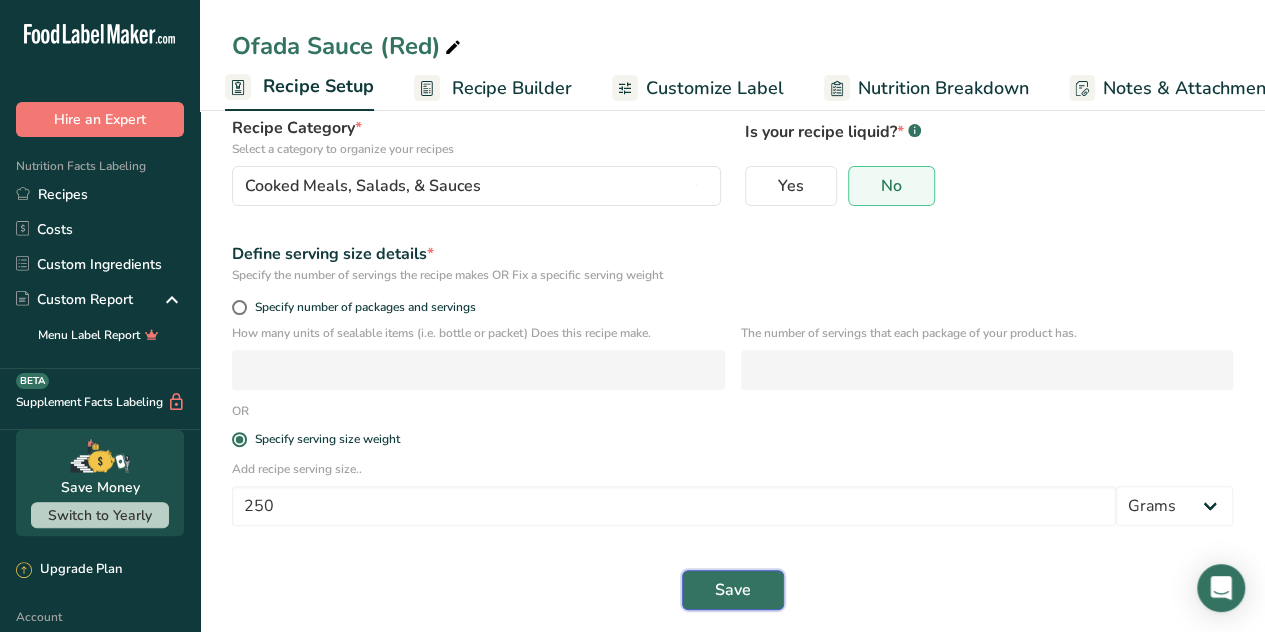 click on "Save" at bounding box center [733, 590] 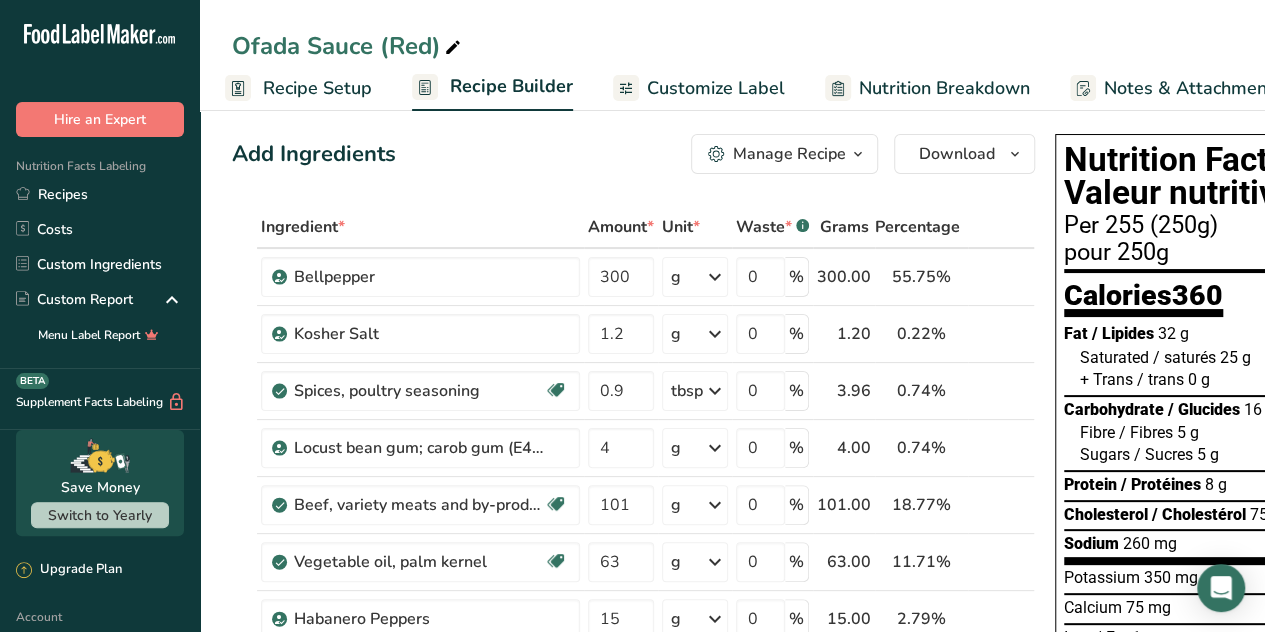 scroll, scrollTop: 0, scrollLeft: 0, axis: both 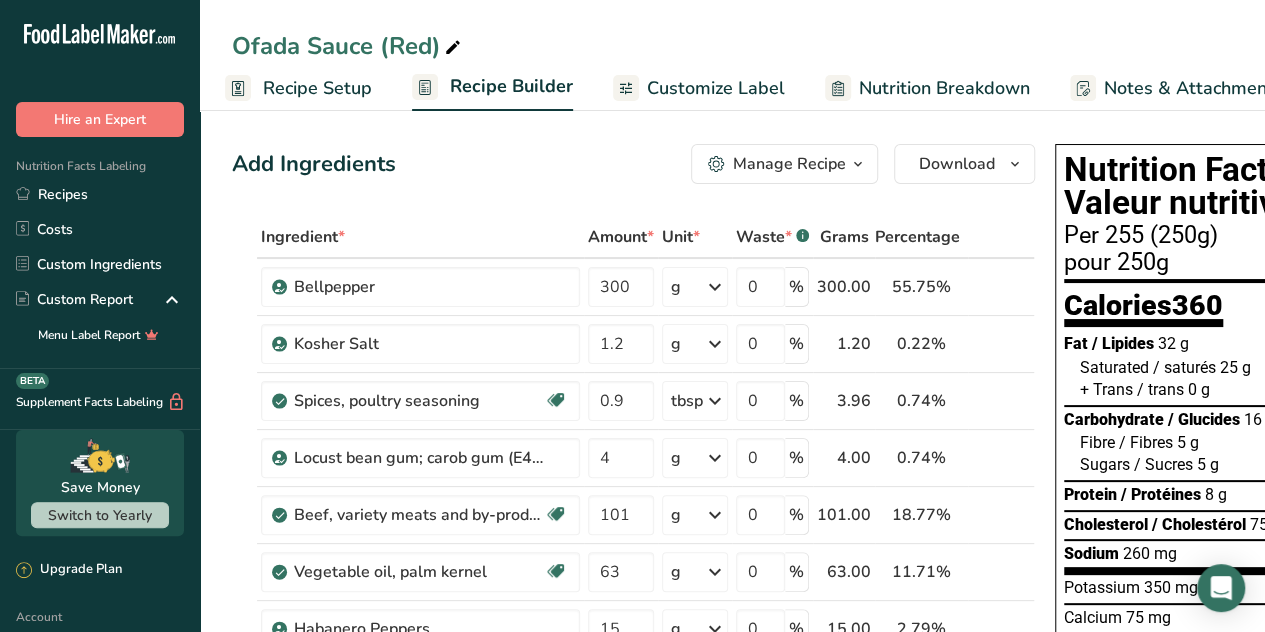 click on "Customize Label" at bounding box center (716, 88) 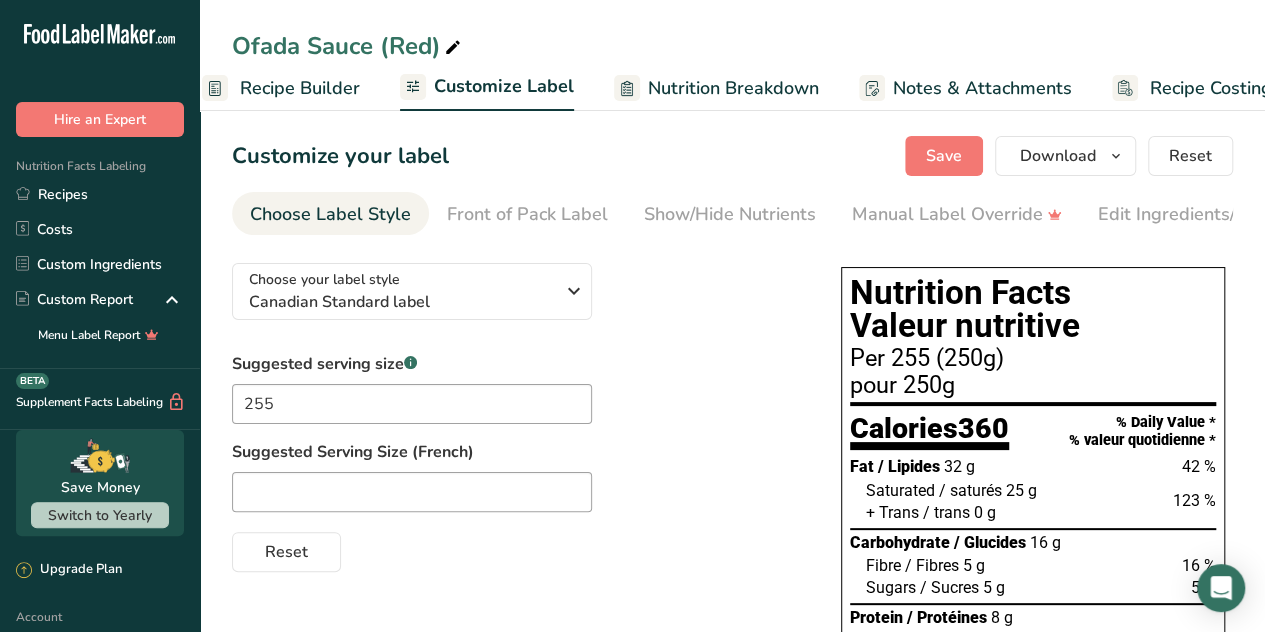 scroll, scrollTop: 0, scrollLeft: 256, axis: horizontal 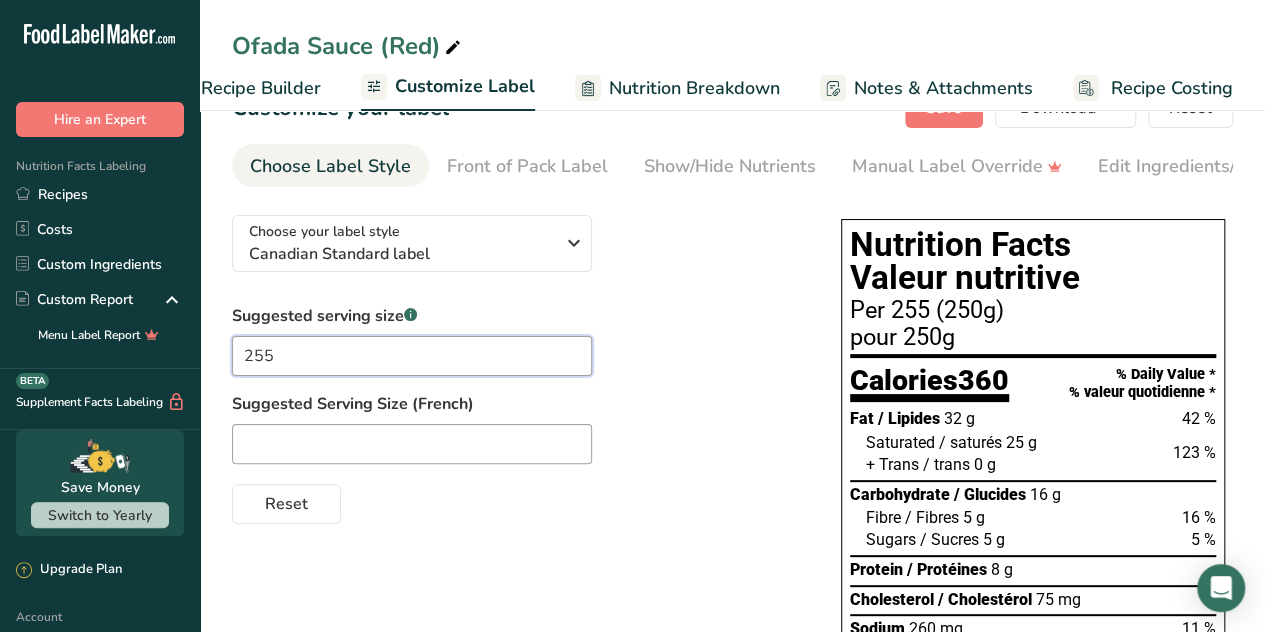 click on "255" at bounding box center [412, 356] 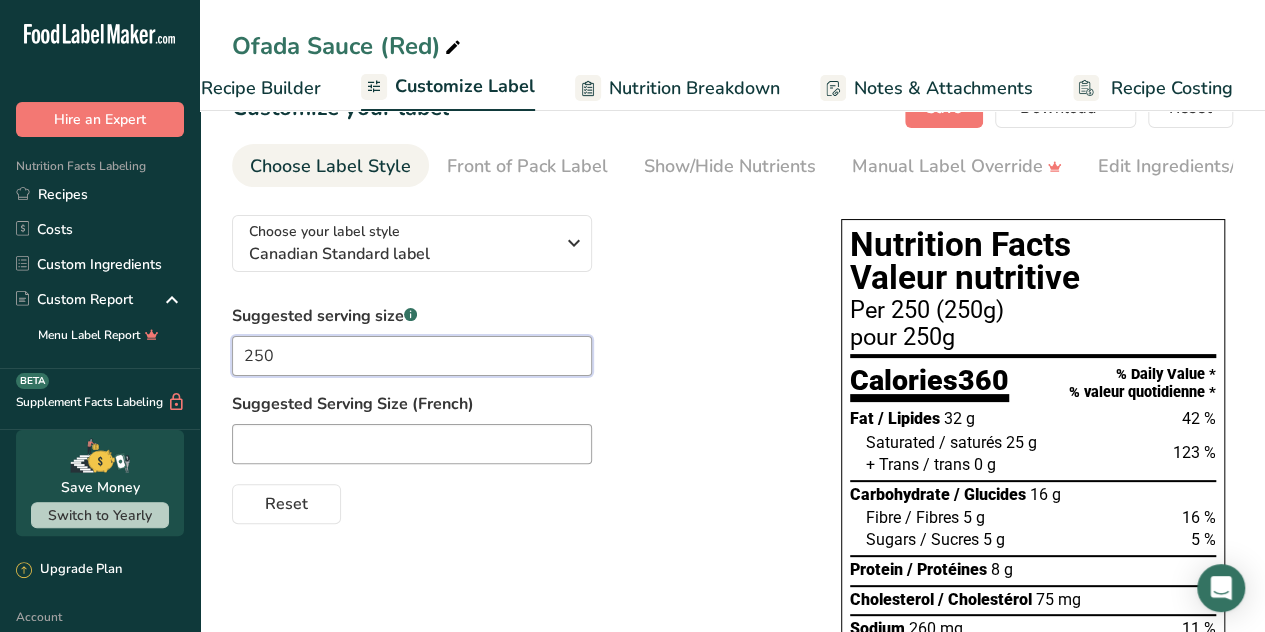 scroll, scrollTop: 0, scrollLeft: 0, axis: both 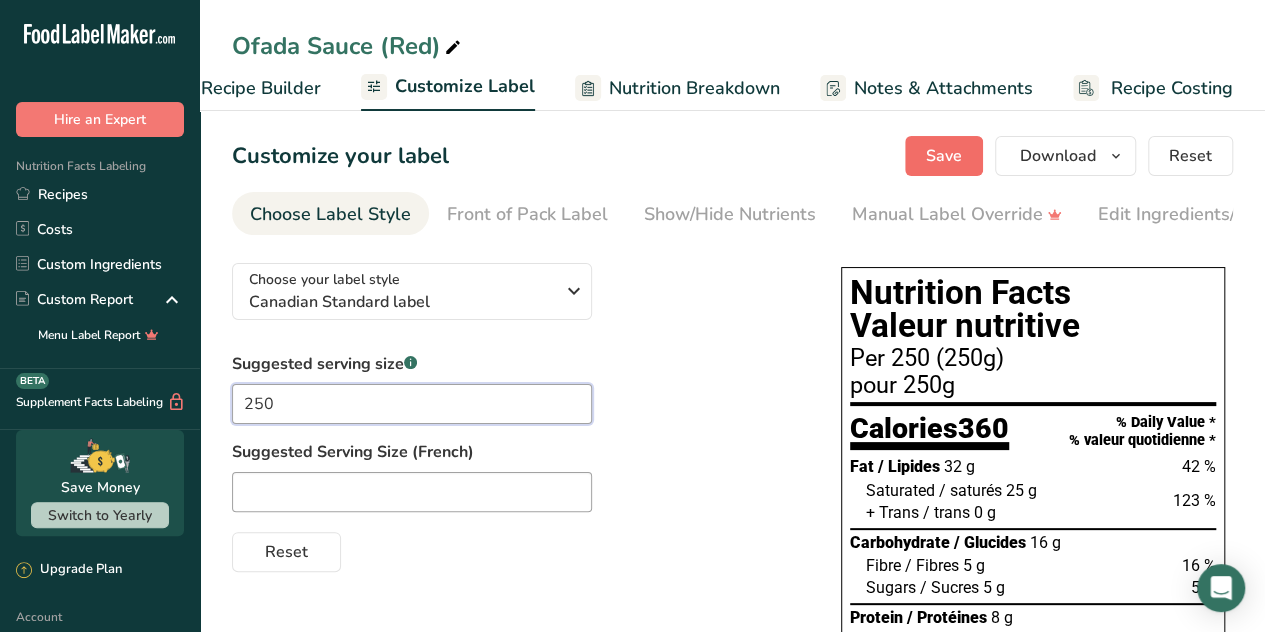 type on "250" 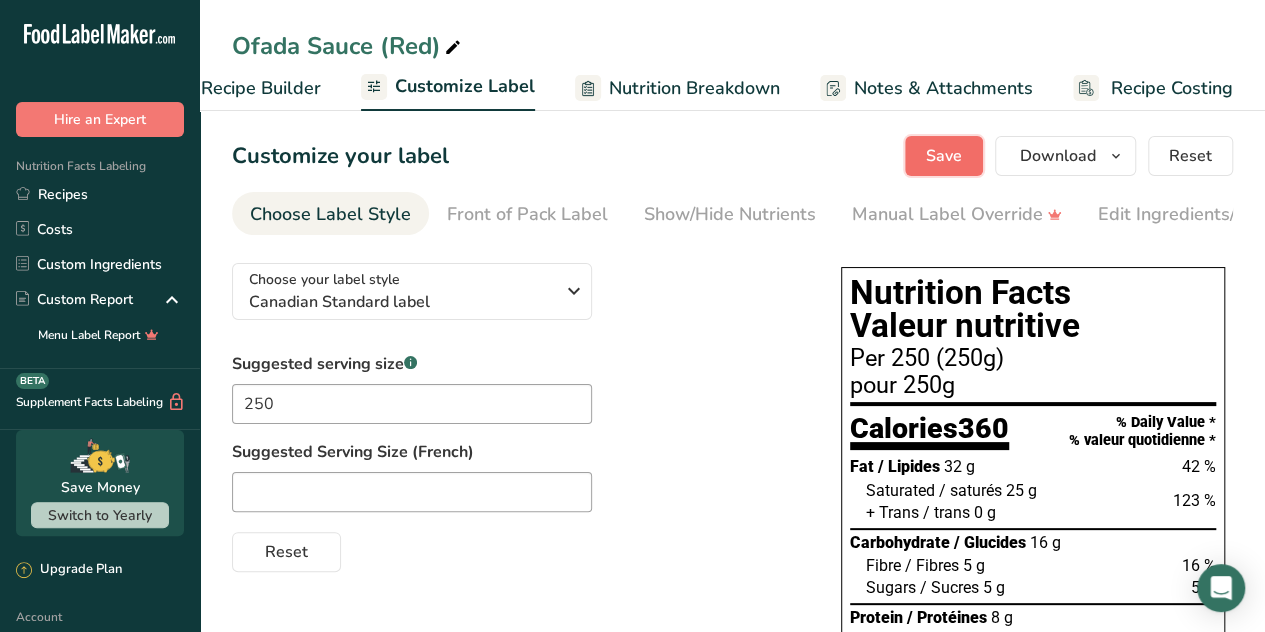 click on "Save" at bounding box center (944, 156) 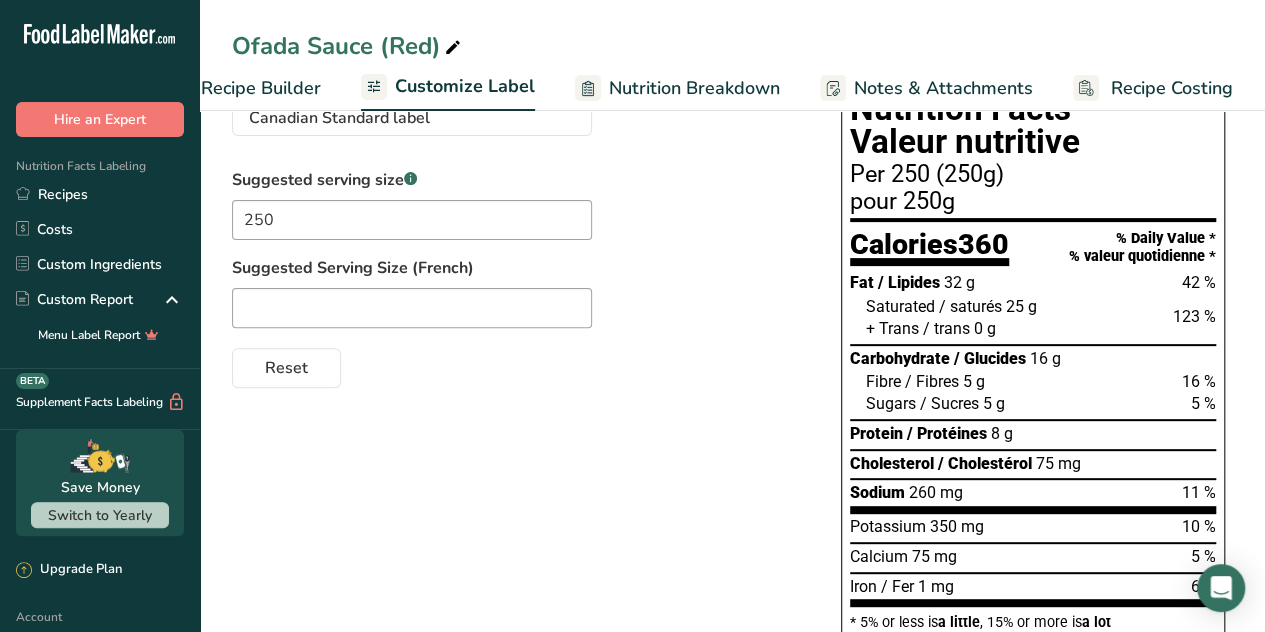 scroll, scrollTop: 0, scrollLeft: 0, axis: both 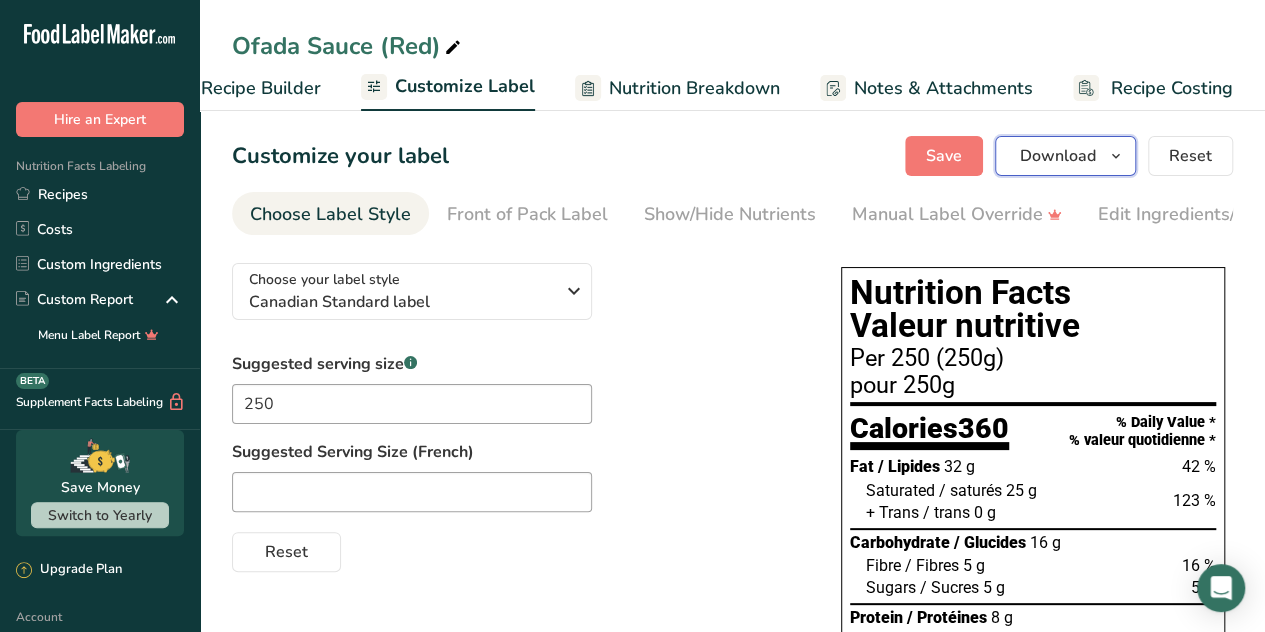 click at bounding box center (1116, 156) 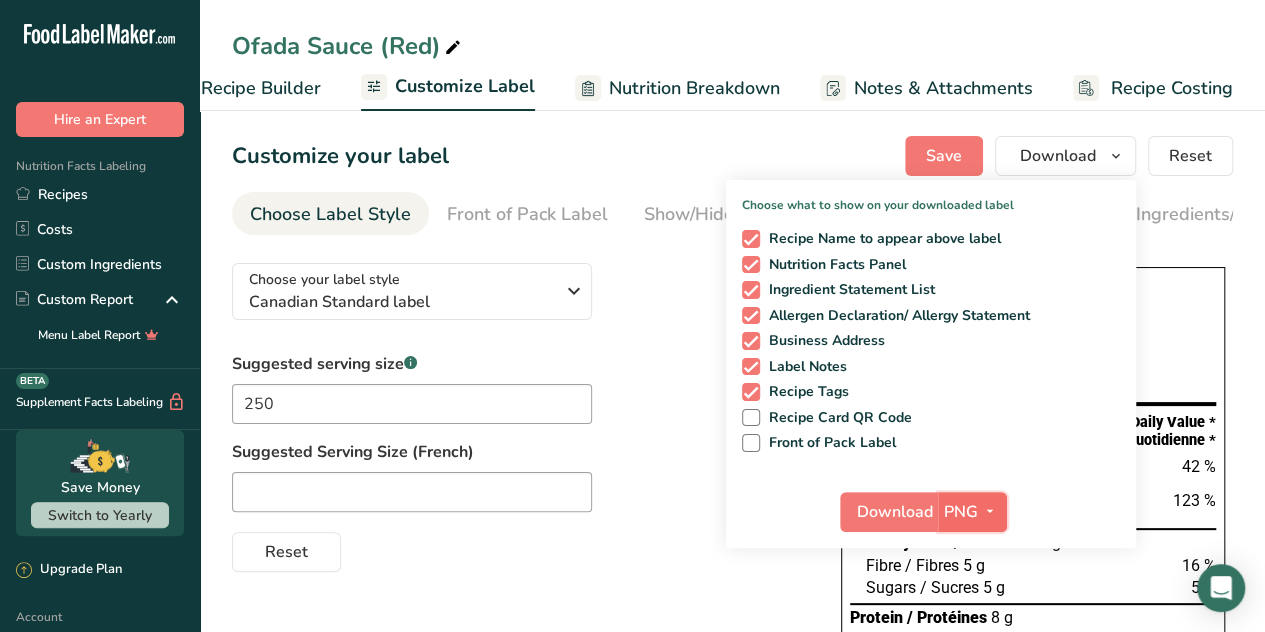 click at bounding box center (990, 511) 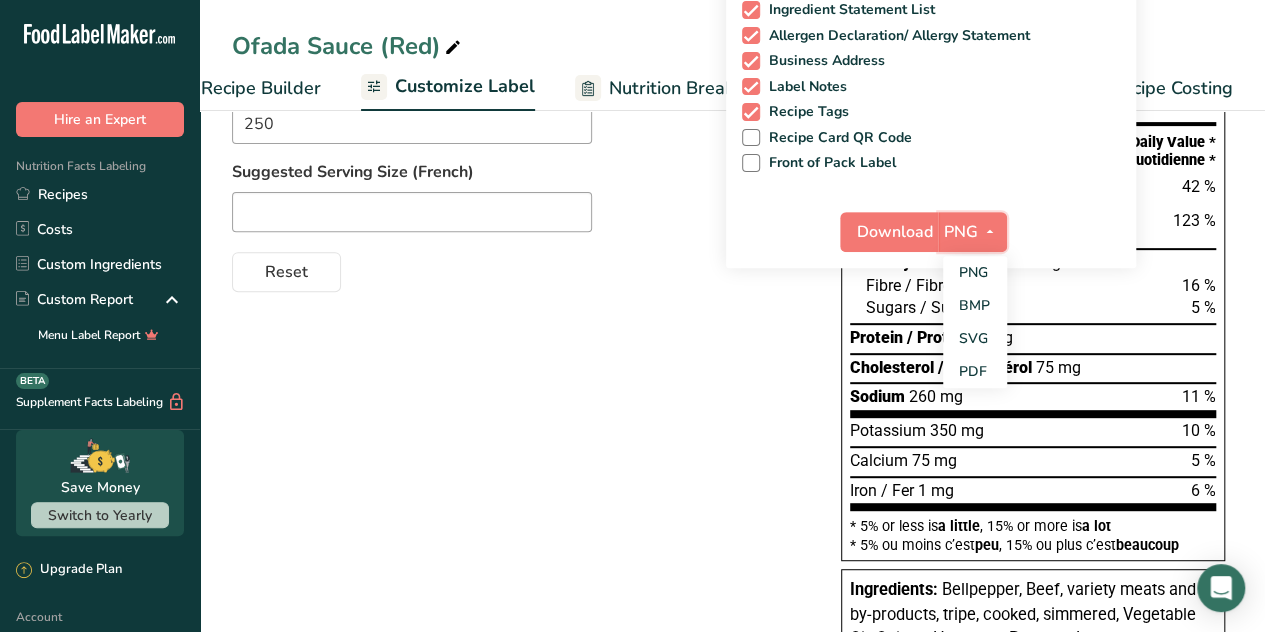 scroll, scrollTop: 294, scrollLeft: 0, axis: vertical 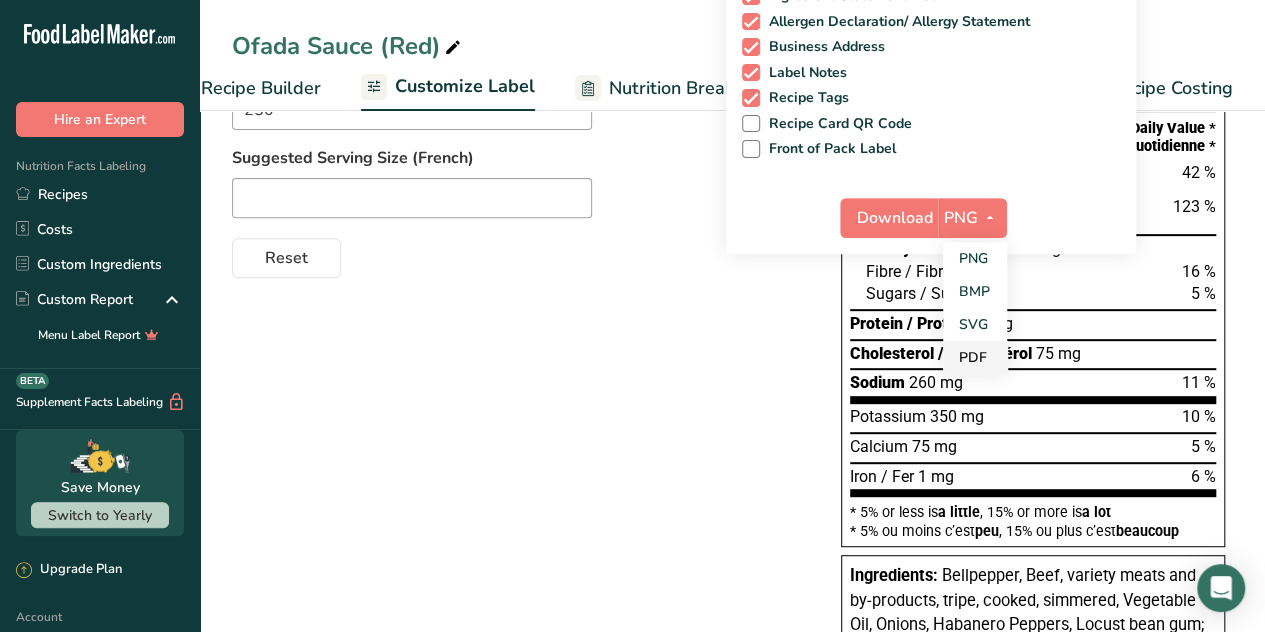 click on "PDF" at bounding box center (975, 357) 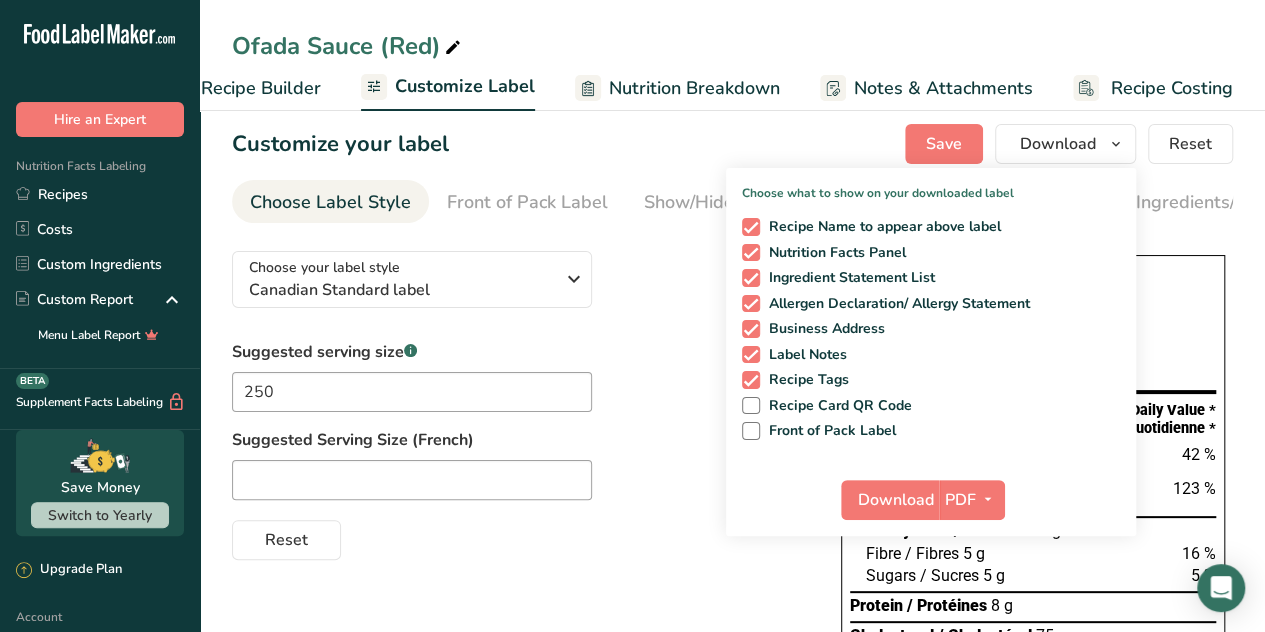 scroll, scrollTop: 0, scrollLeft: 0, axis: both 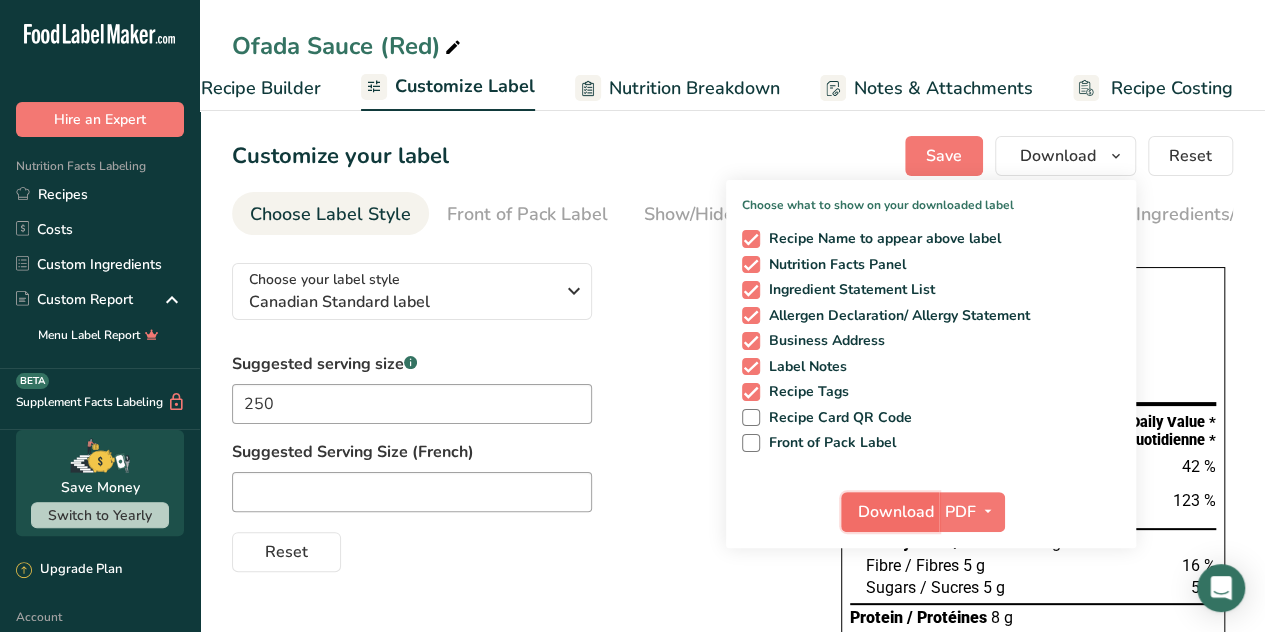 click on "Download" at bounding box center [896, 512] 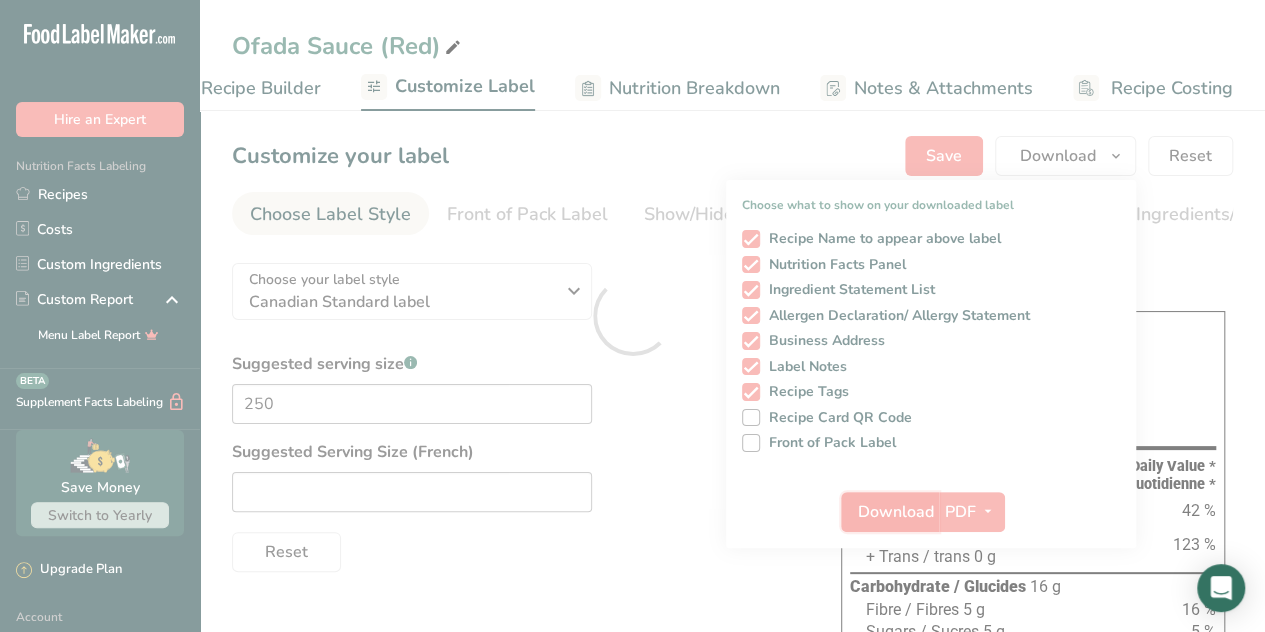 scroll, scrollTop: 0, scrollLeft: 0, axis: both 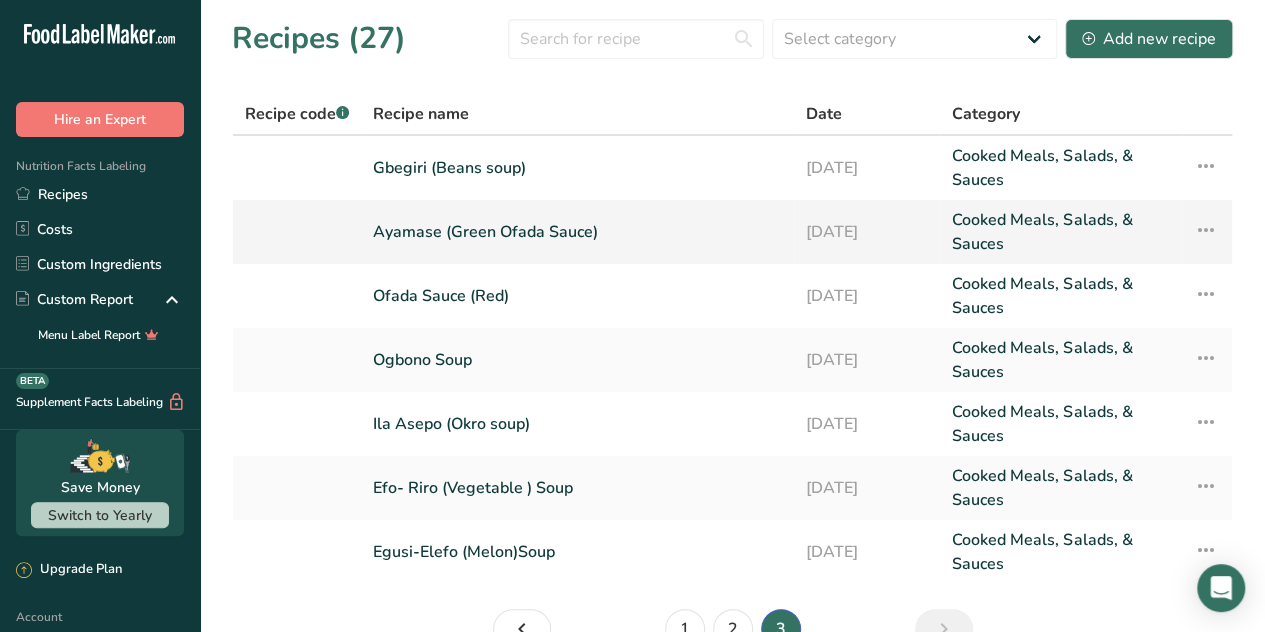 click on "Ayamase (Green Ofada Sauce)" at bounding box center (577, 232) 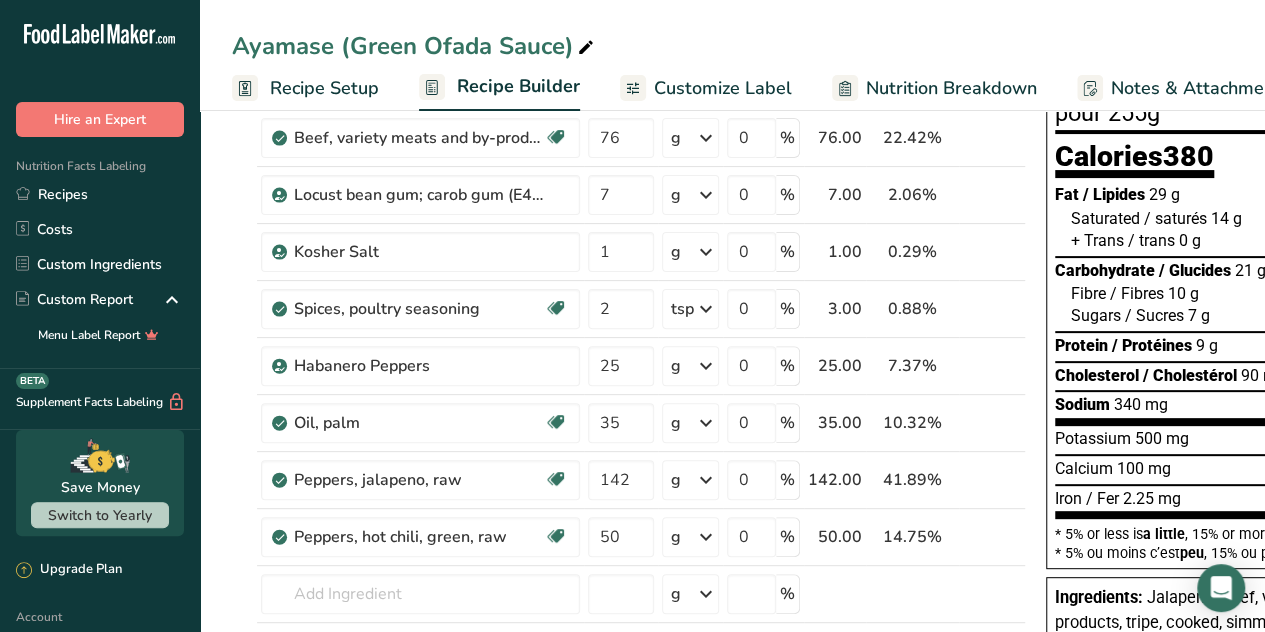 scroll, scrollTop: 0, scrollLeft: 0, axis: both 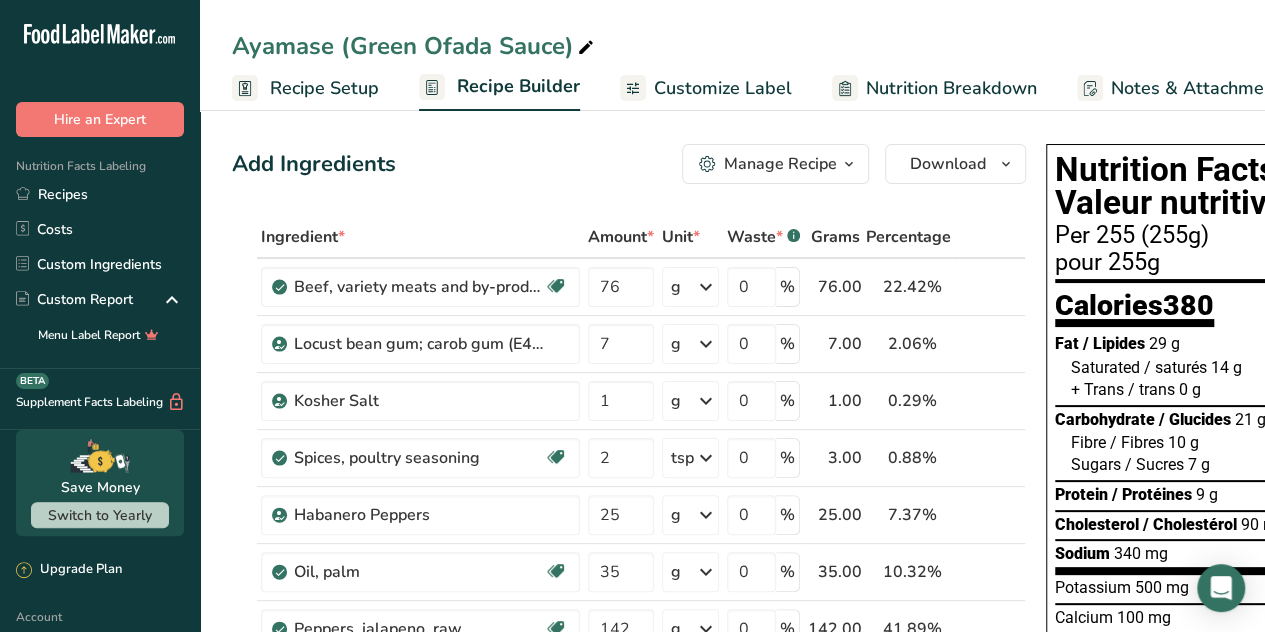 click on "Recipe Setup" at bounding box center [324, 88] 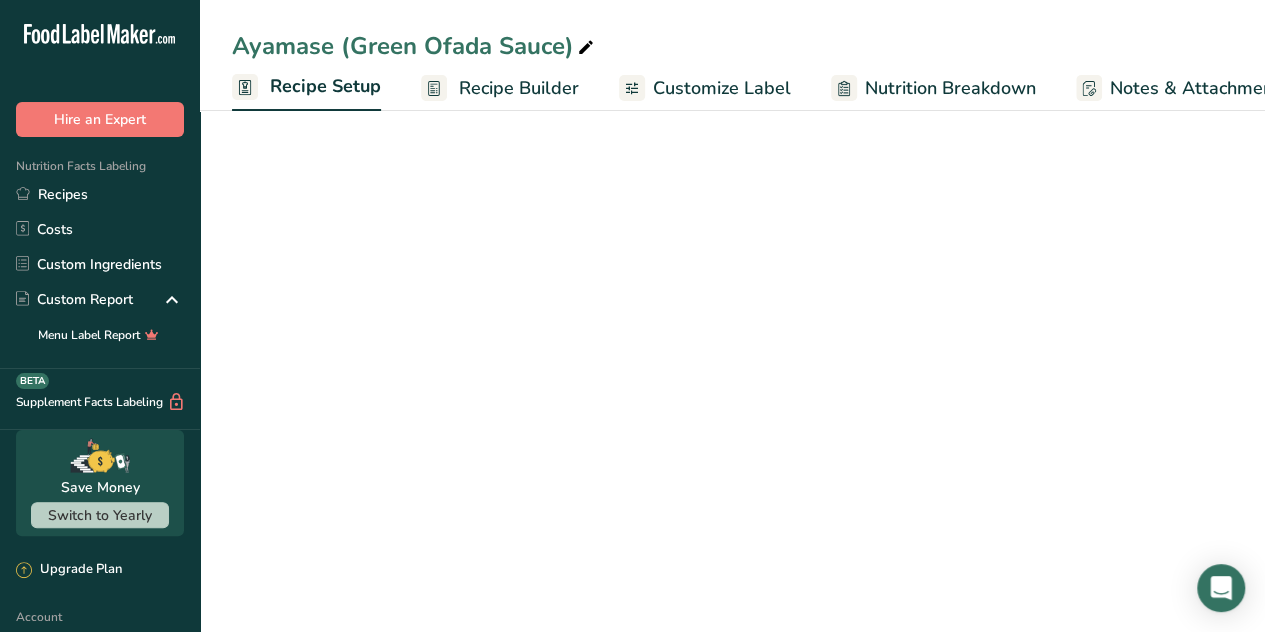 scroll, scrollTop: 0, scrollLeft: 7, axis: horizontal 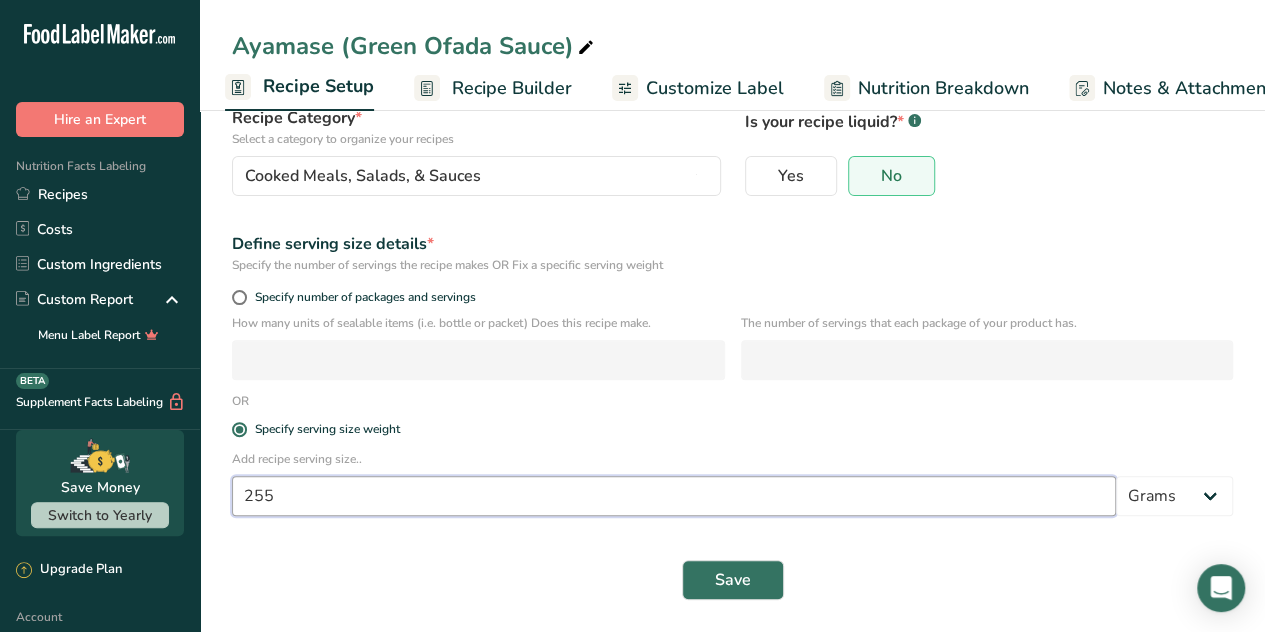 click on "255" at bounding box center [674, 496] 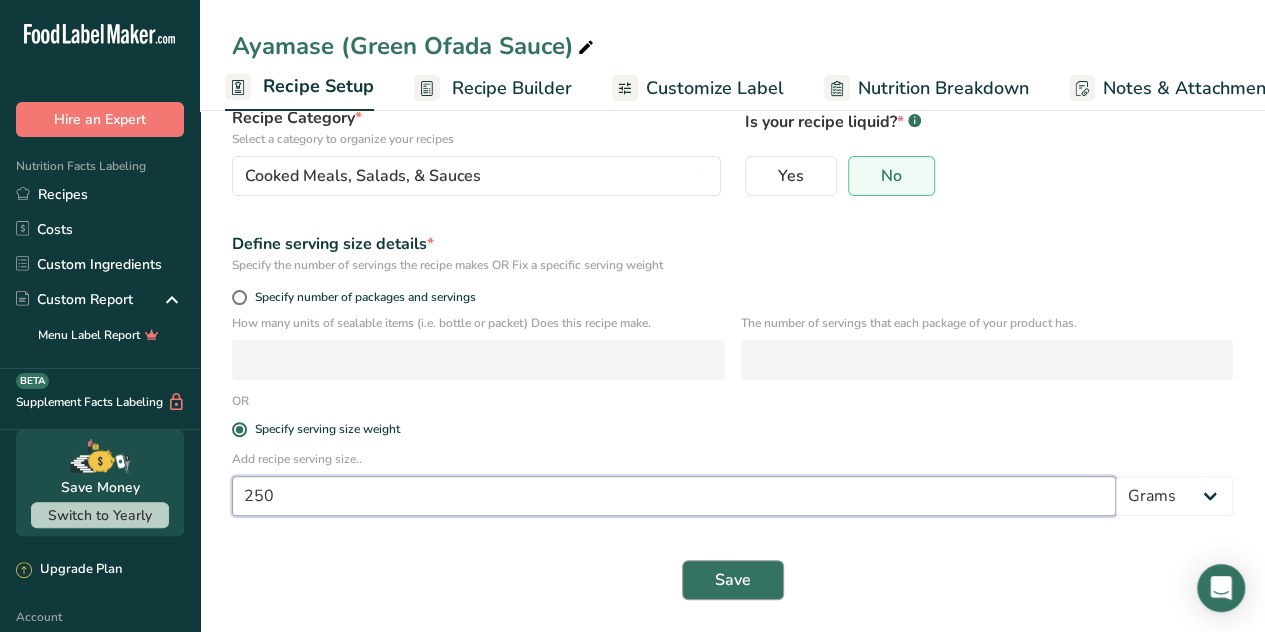 type on "250" 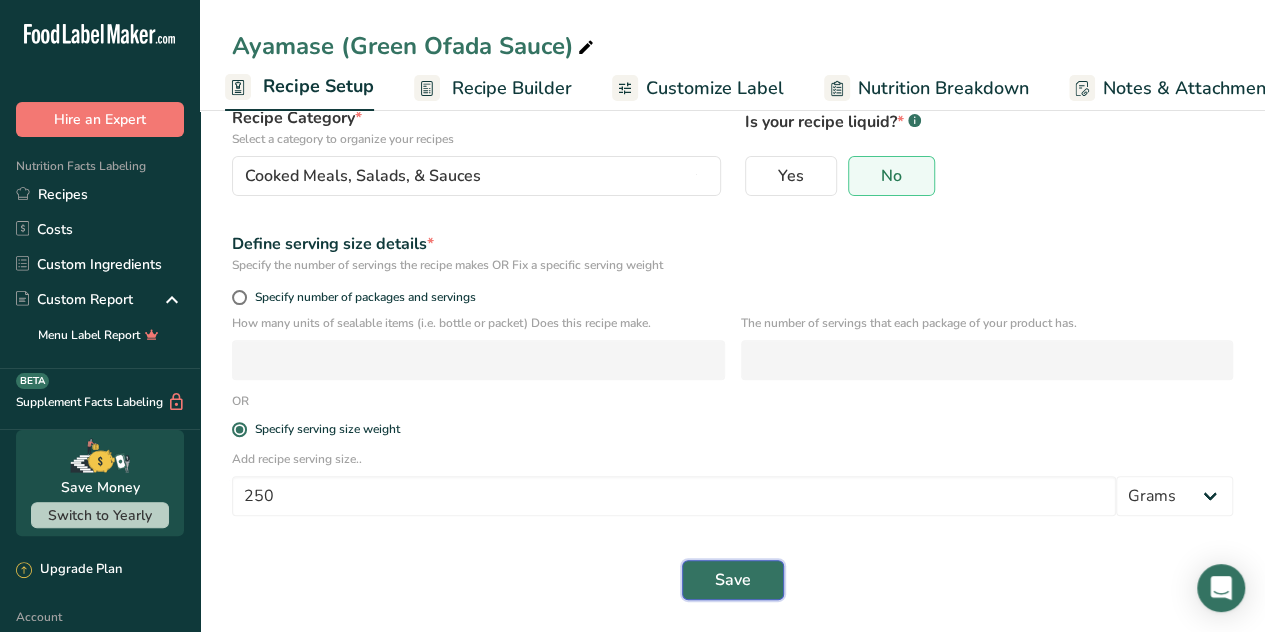 click on "Save" at bounding box center (733, 580) 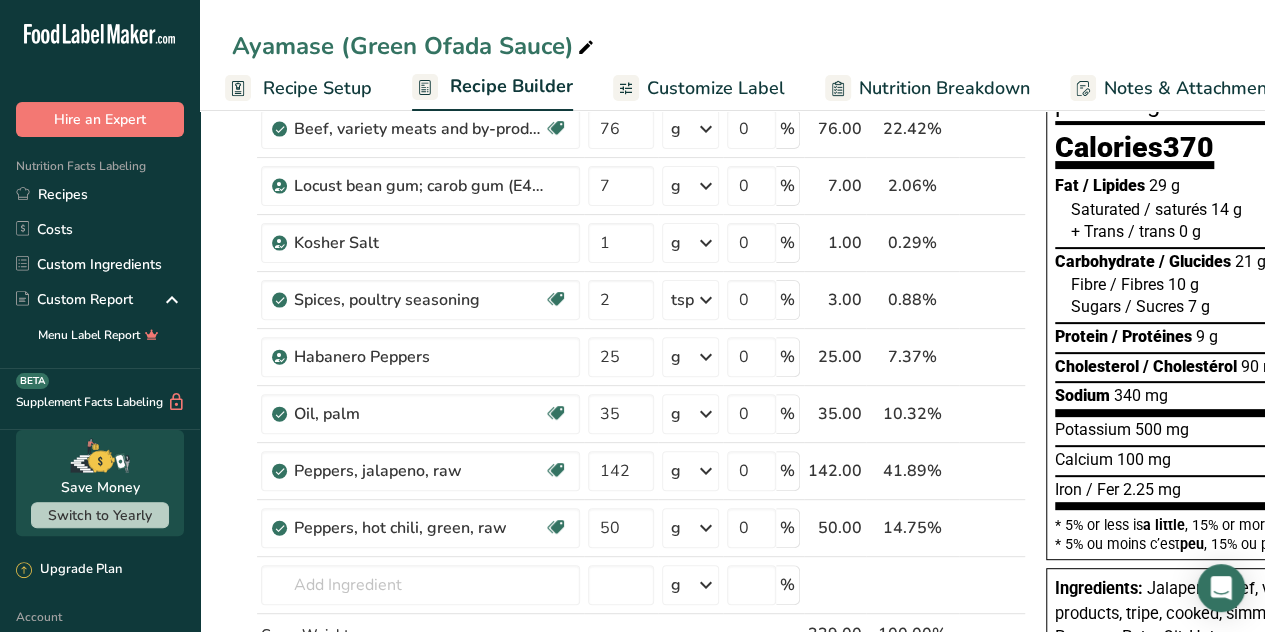 click on "Customize Label" at bounding box center (716, 88) 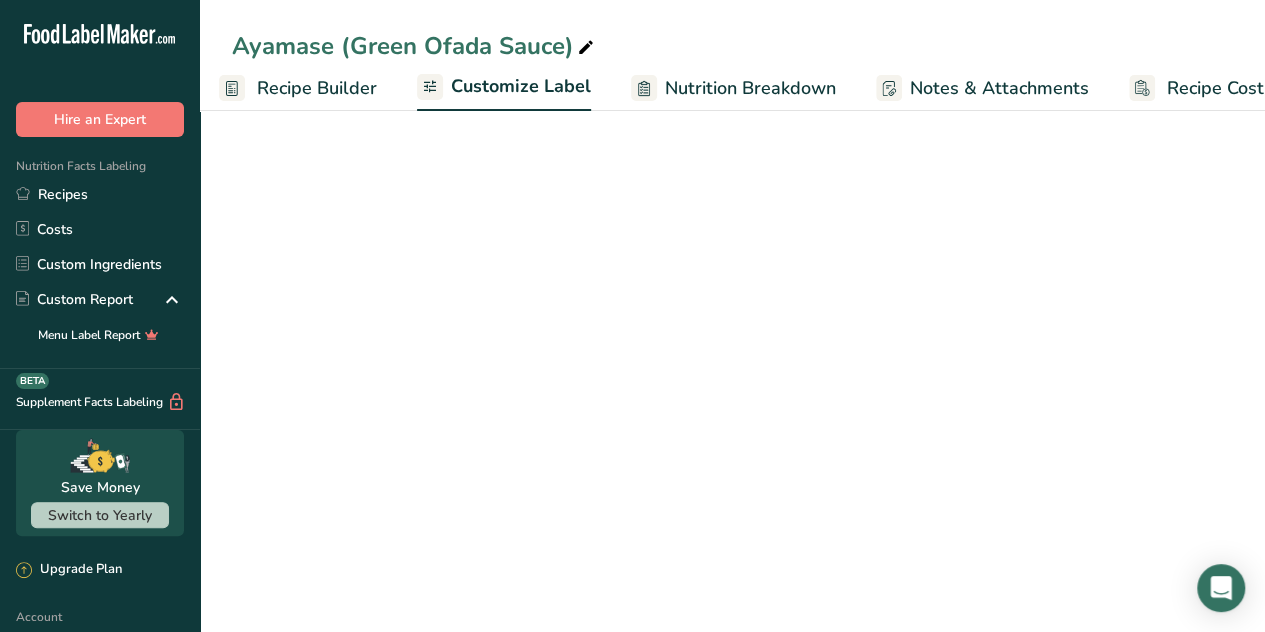 scroll, scrollTop: 0, scrollLeft: 256, axis: horizontal 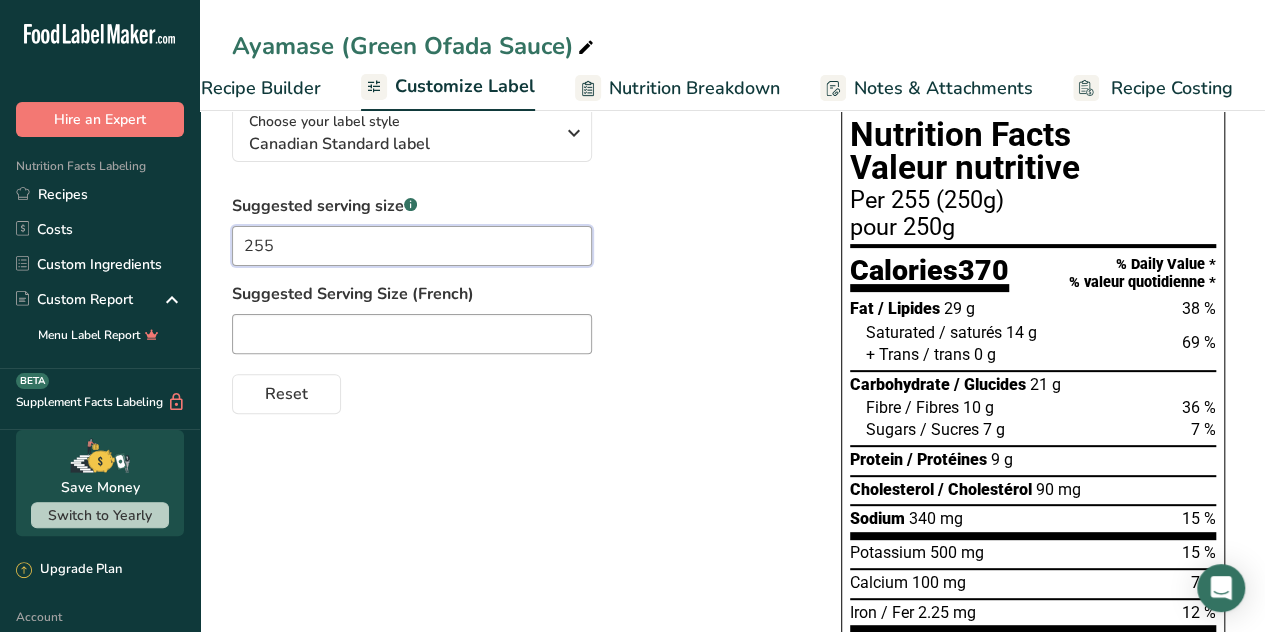 click on "255" at bounding box center (412, 246) 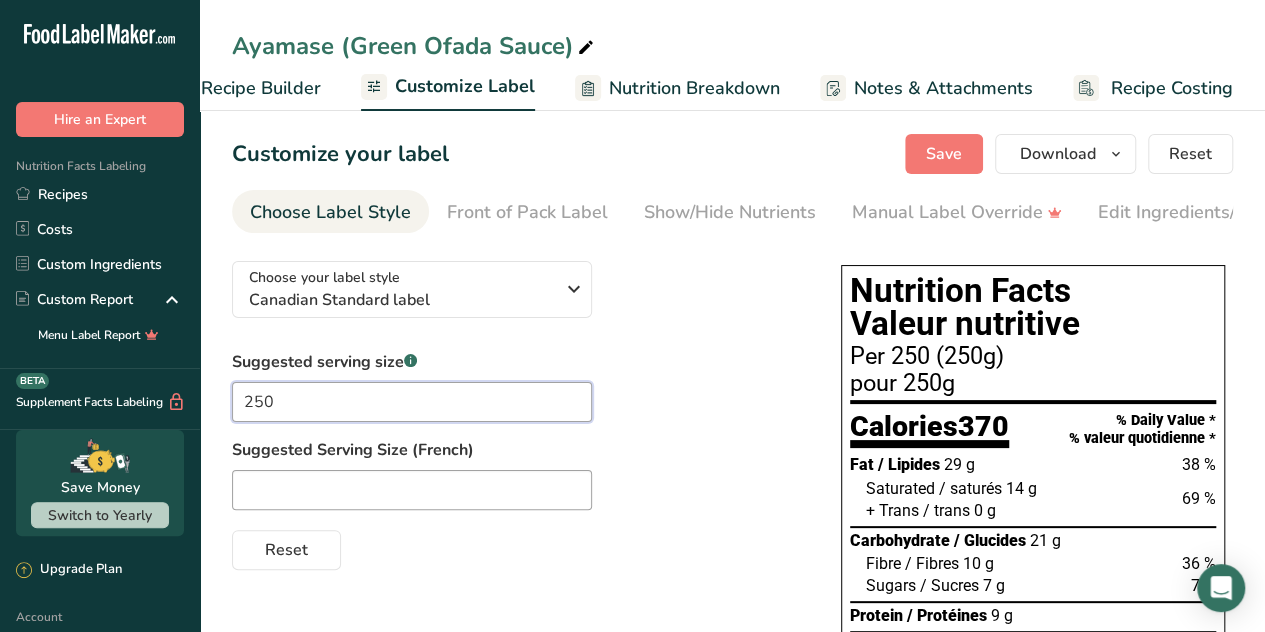 scroll, scrollTop: 0, scrollLeft: 0, axis: both 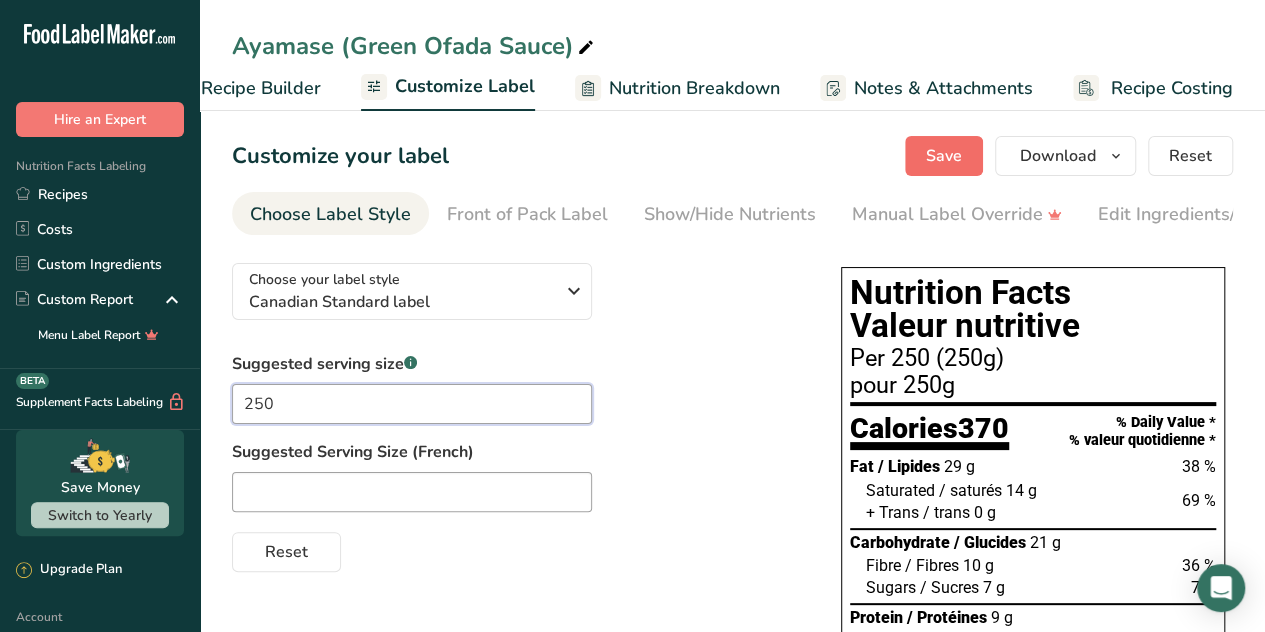 type on "250" 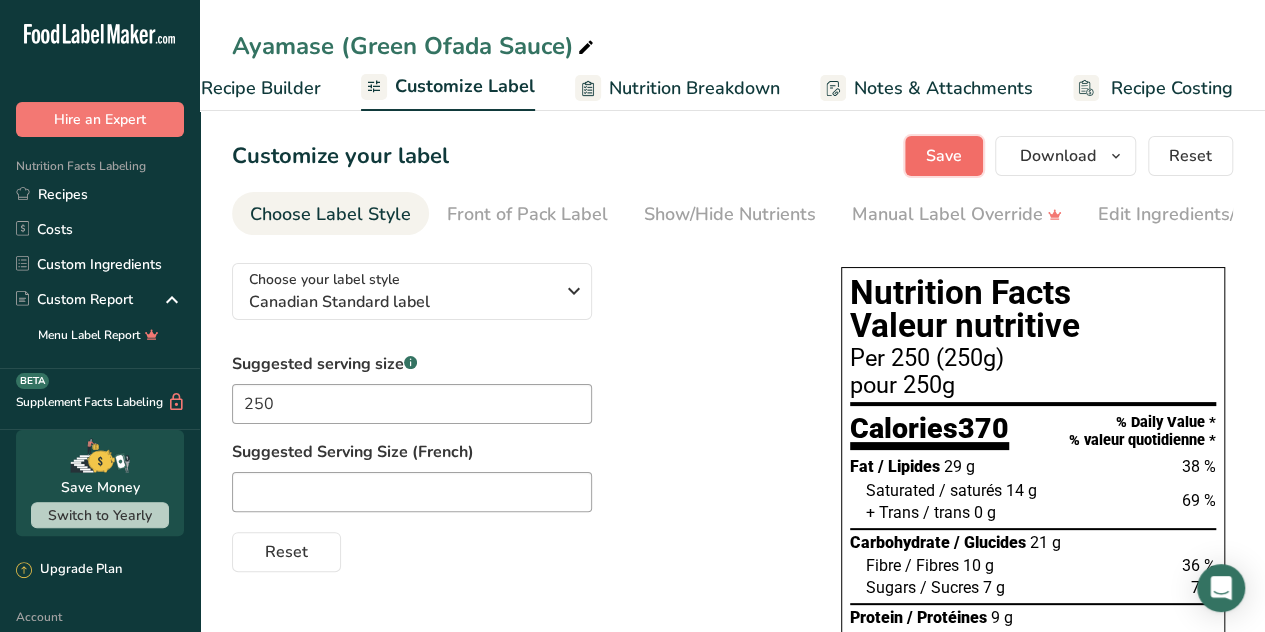click on "Save" at bounding box center (944, 156) 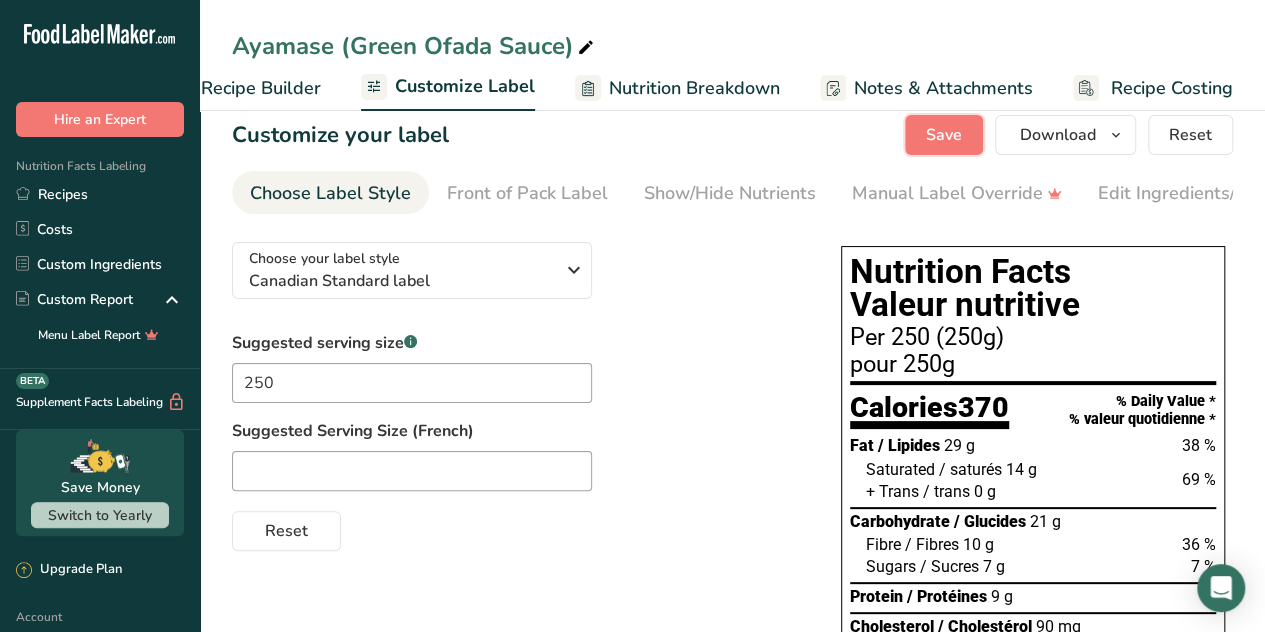 scroll, scrollTop: 0, scrollLeft: 0, axis: both 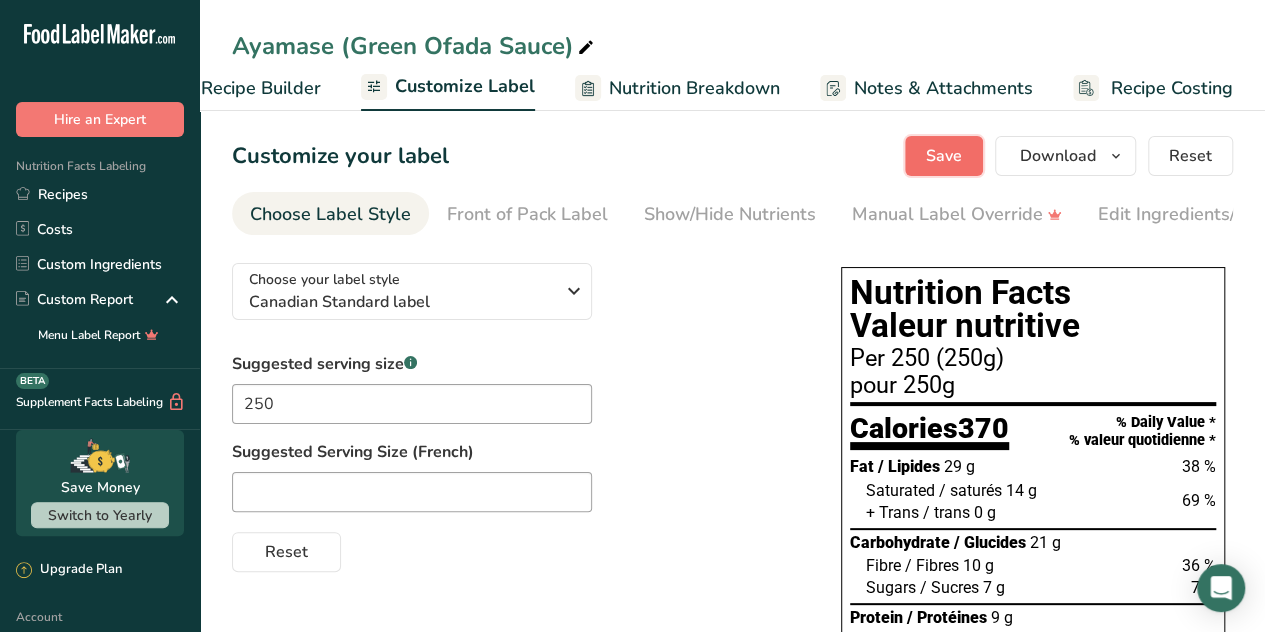 click on "Save" at bounding box center [944, 156] 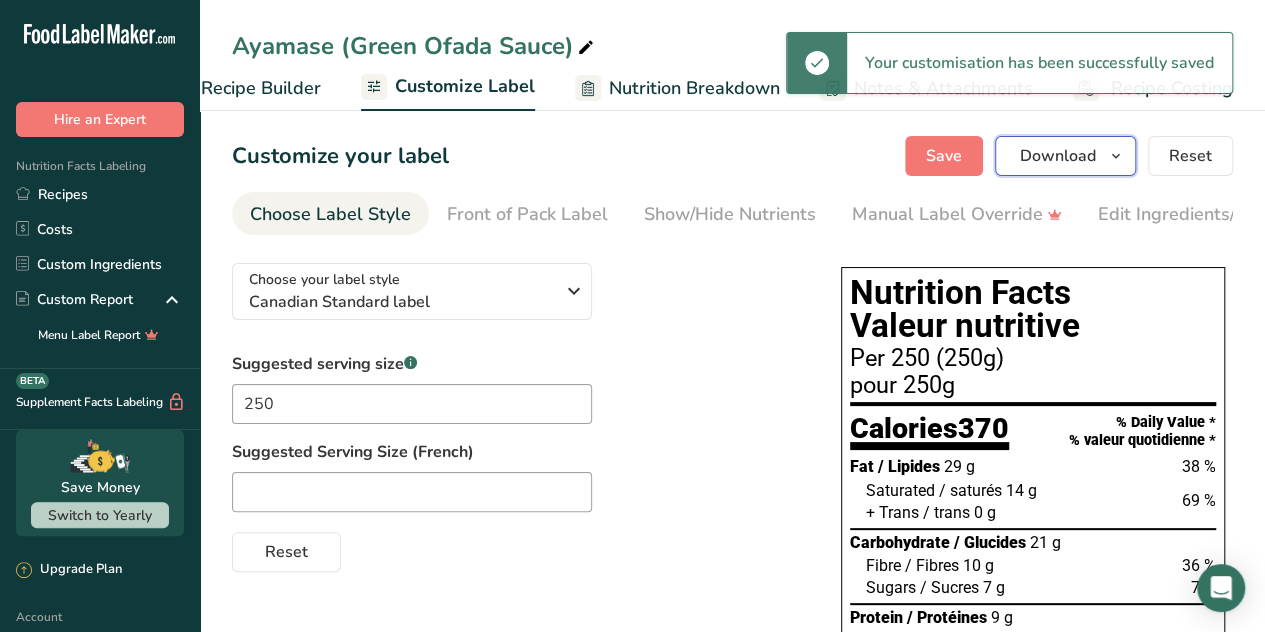 click at bounding box center [1116, 156] 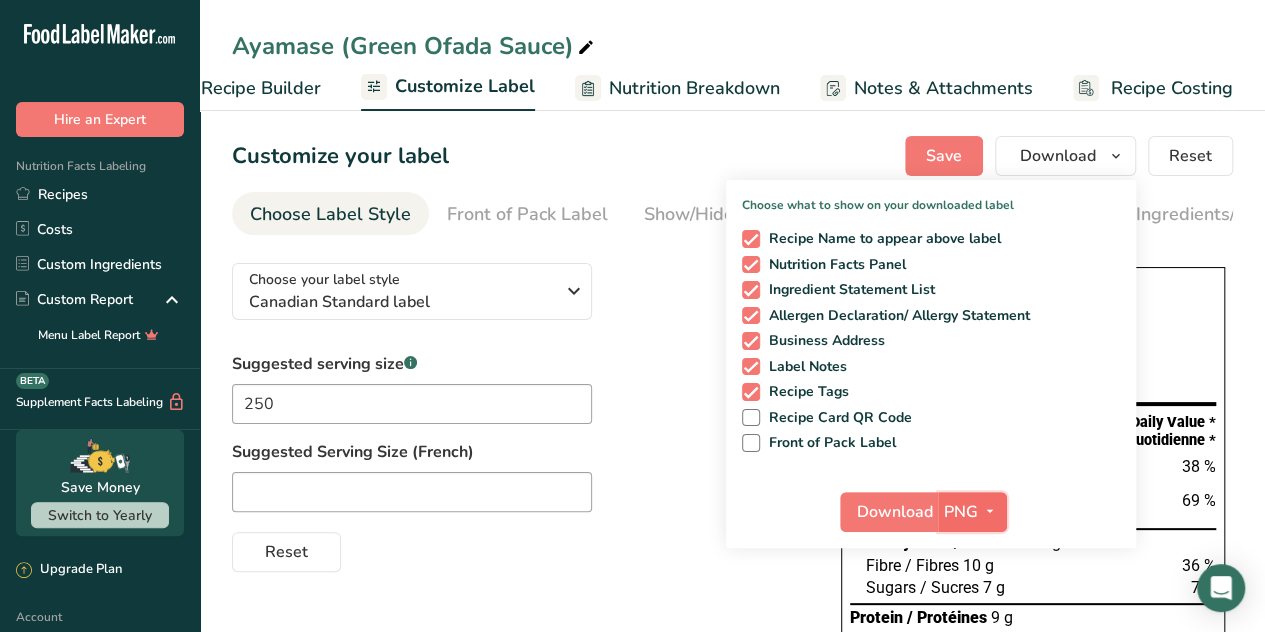 click at bounding box center [990, 511] 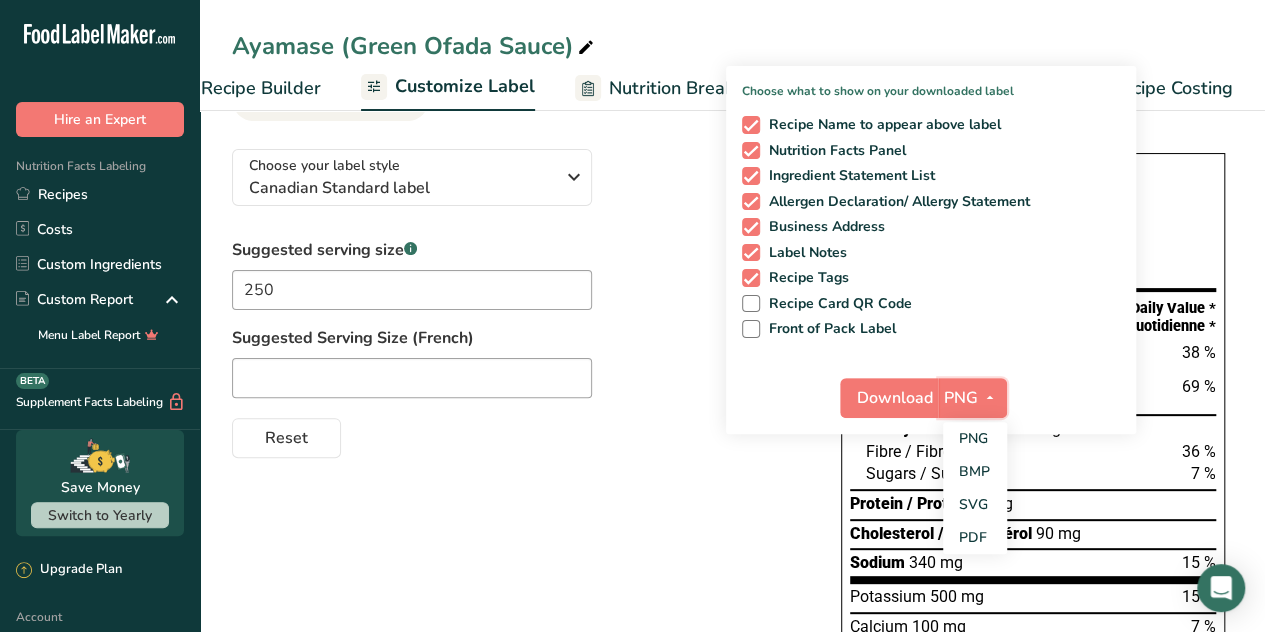 scroll, scrollTop: 124, scrollLeft: 0, axis: vertical 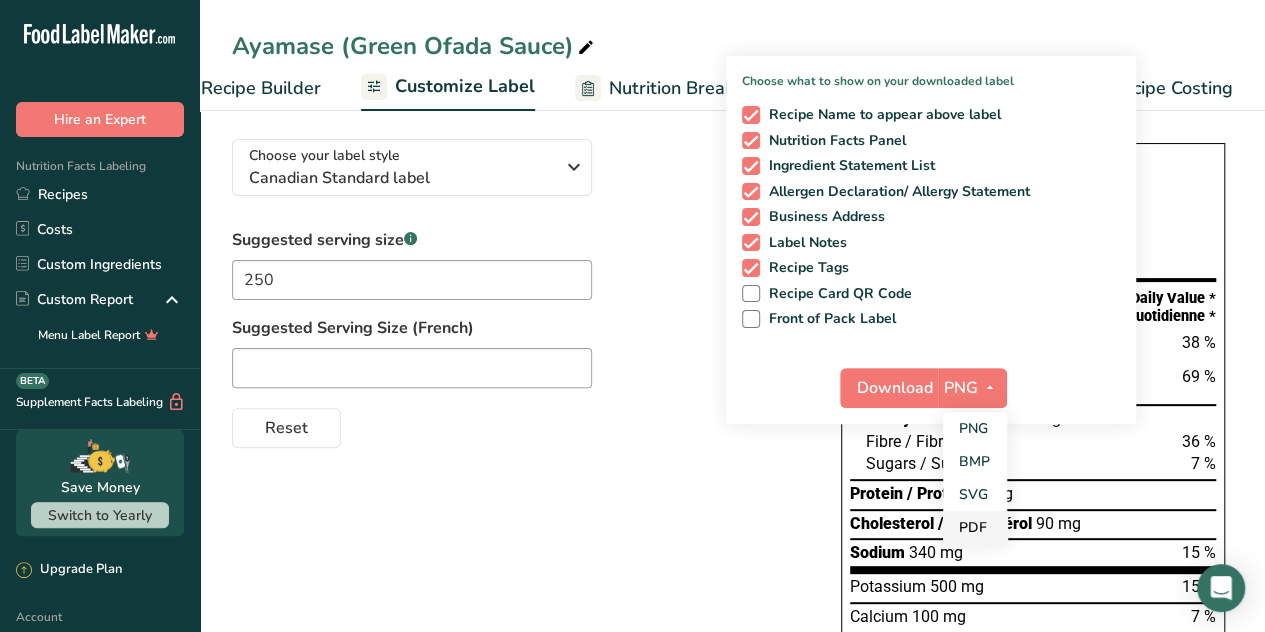 click on "PDF" at bounding box center (975, 527) 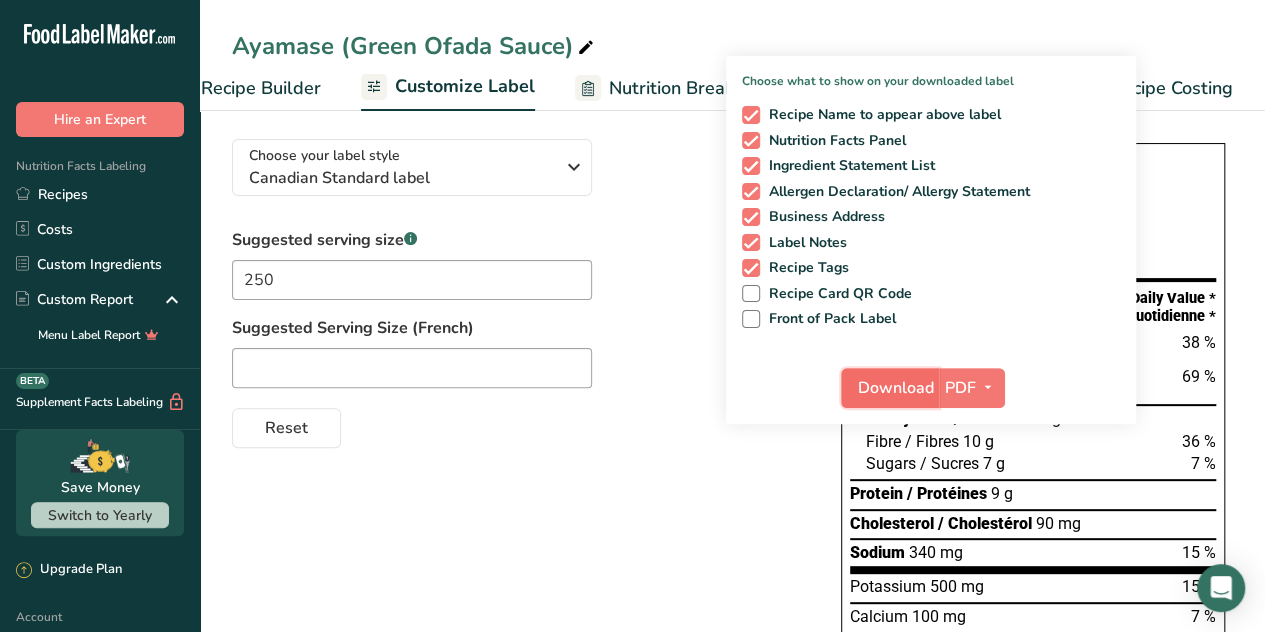 click on "Download" at bounding box center [896, 388] 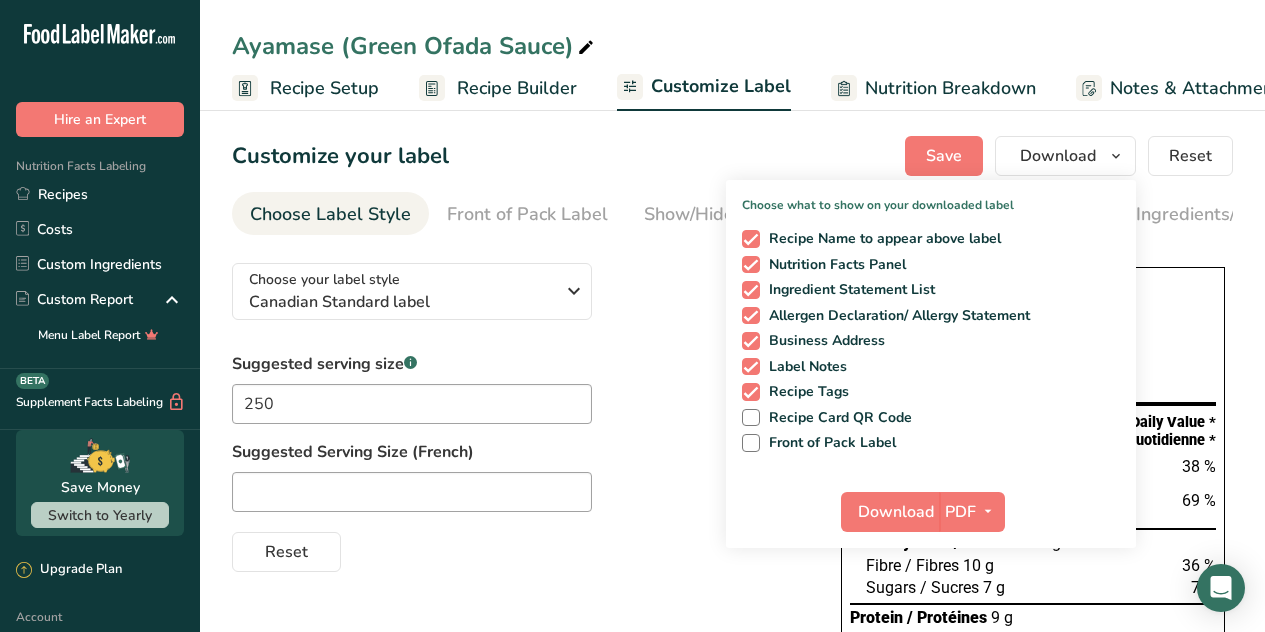 scroll, scrollTop: 124, scrollLeft: 0, axis: vertical 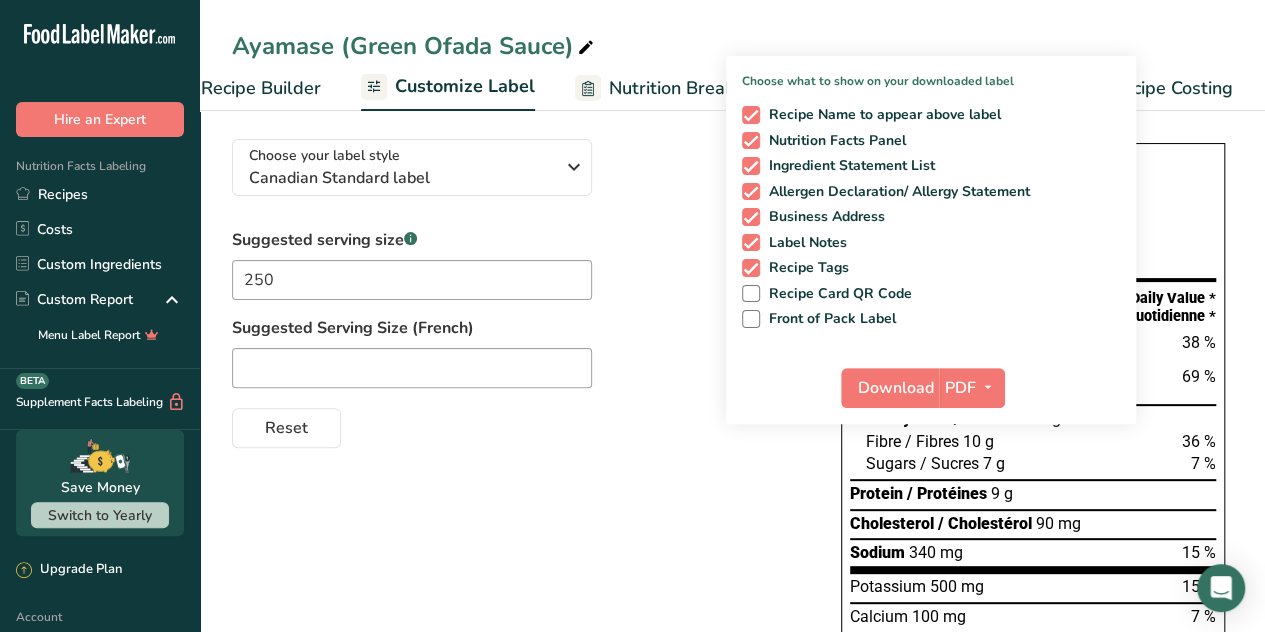 click on "Ayamase (Green Ofada Sauce)" at bounding box center (732, 46) 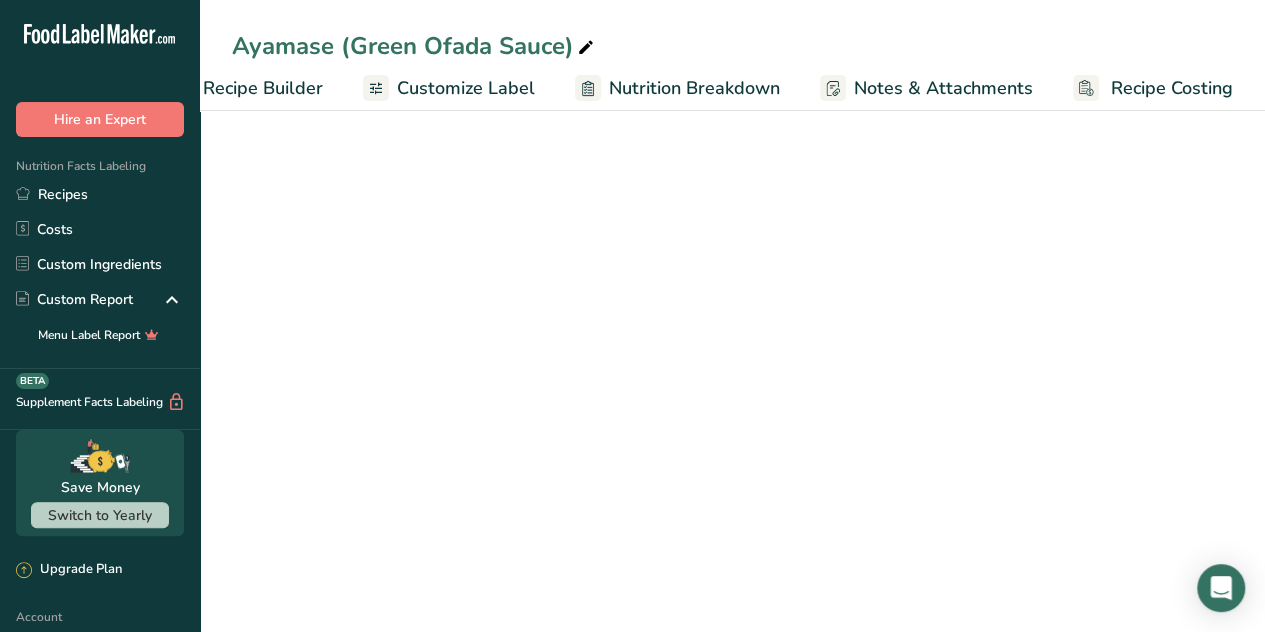 scroll, scrollTop: 158, scrollLeft: 0, axis: vertical 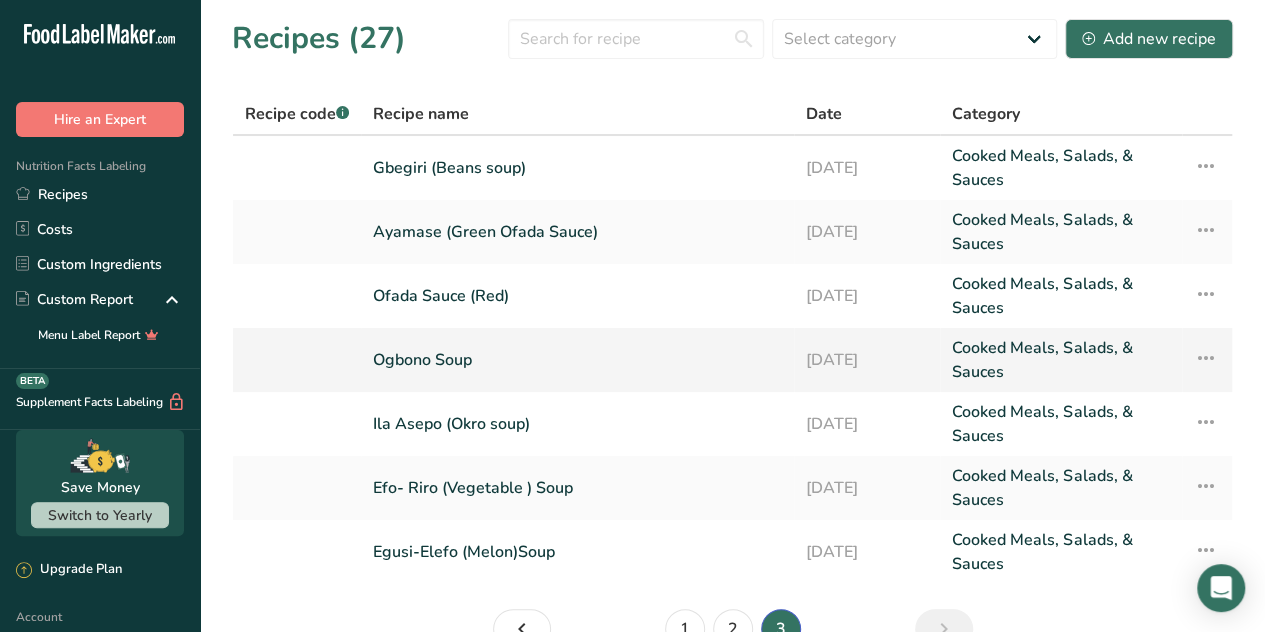 click on "Ogbono Soup" at bounding box center (577, 360) 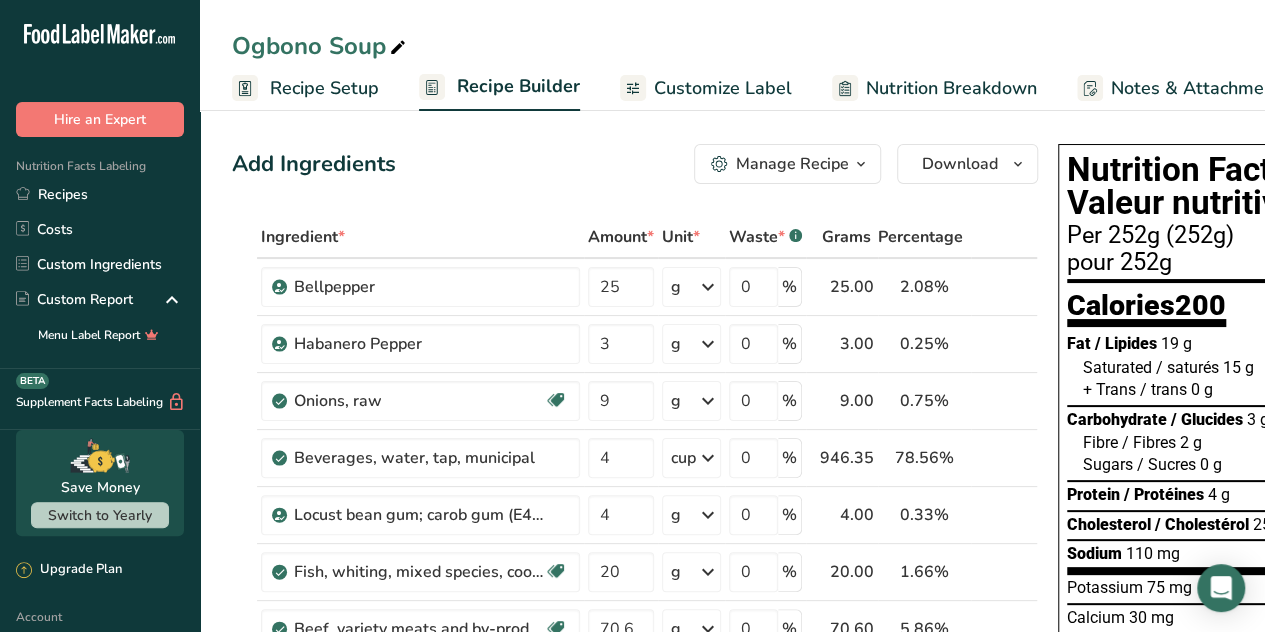click on "Recipe Setup" at bounding box center [324, 88] 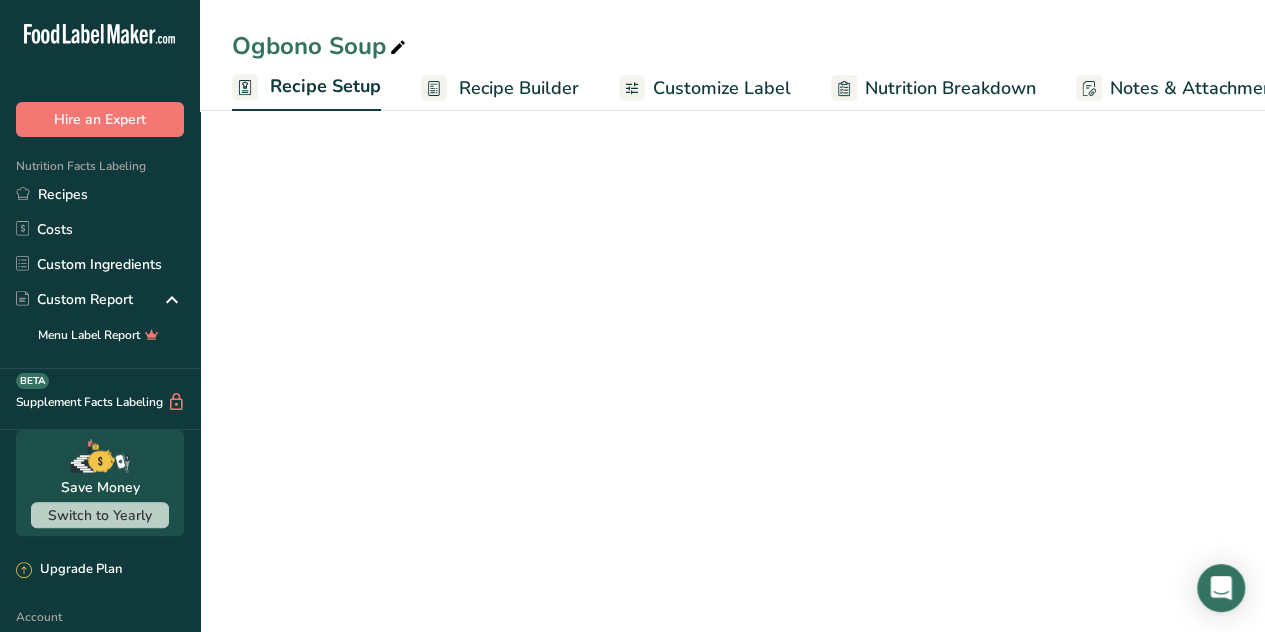 scroll, scrollTop: 0, scrollLeft: 7, axis: horizontal 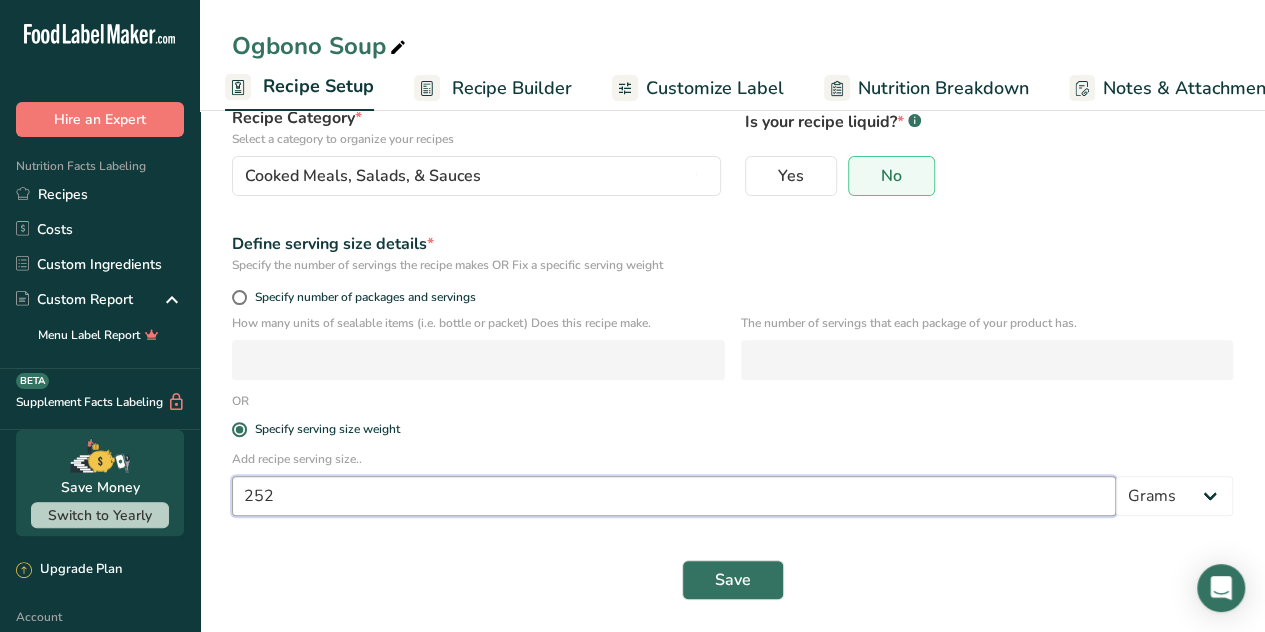 click on "252" at bounding box center [674, 496] 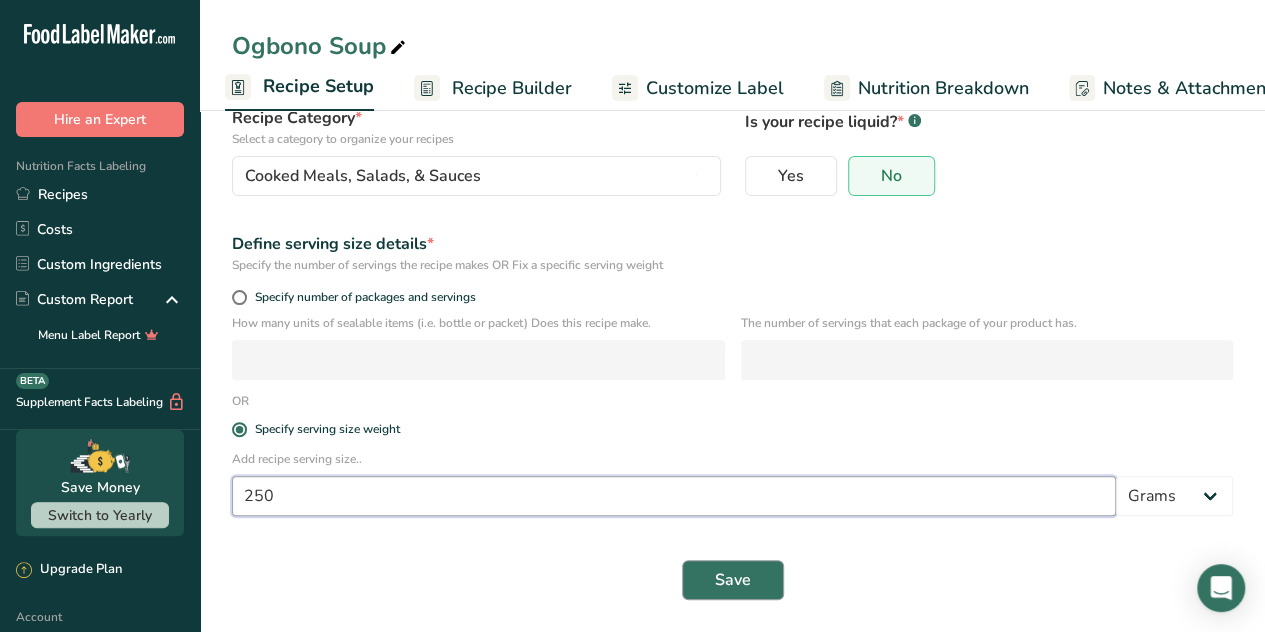 type on "250" 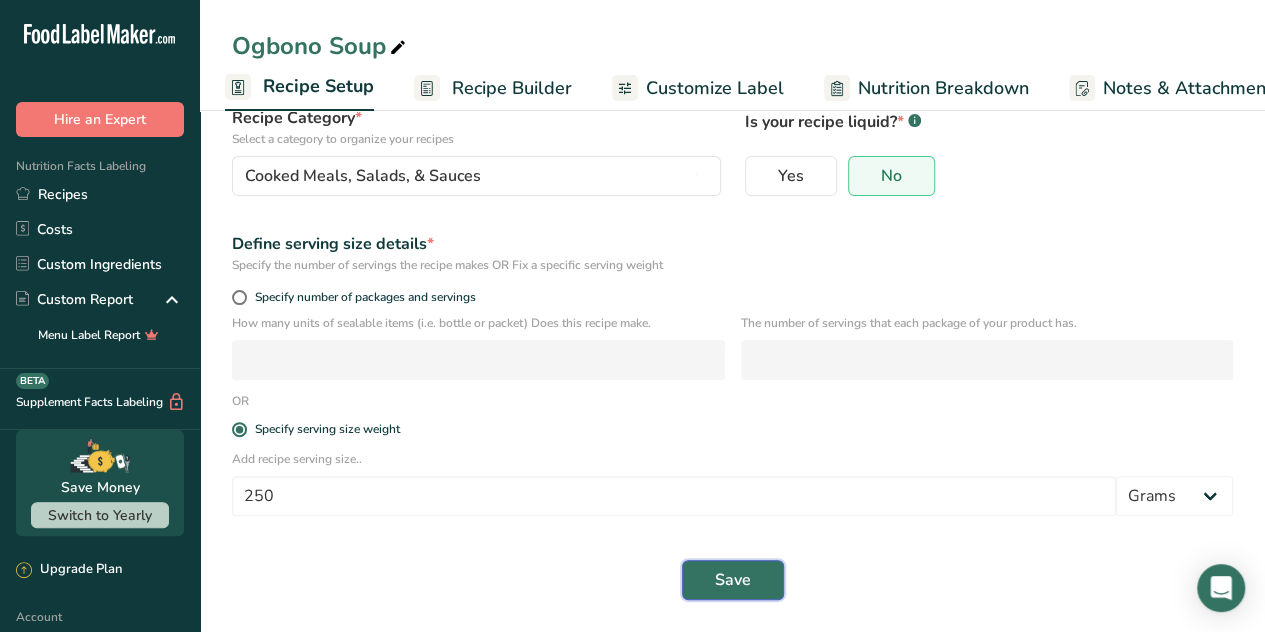 click on "Save" at bounding box center (733, 580) 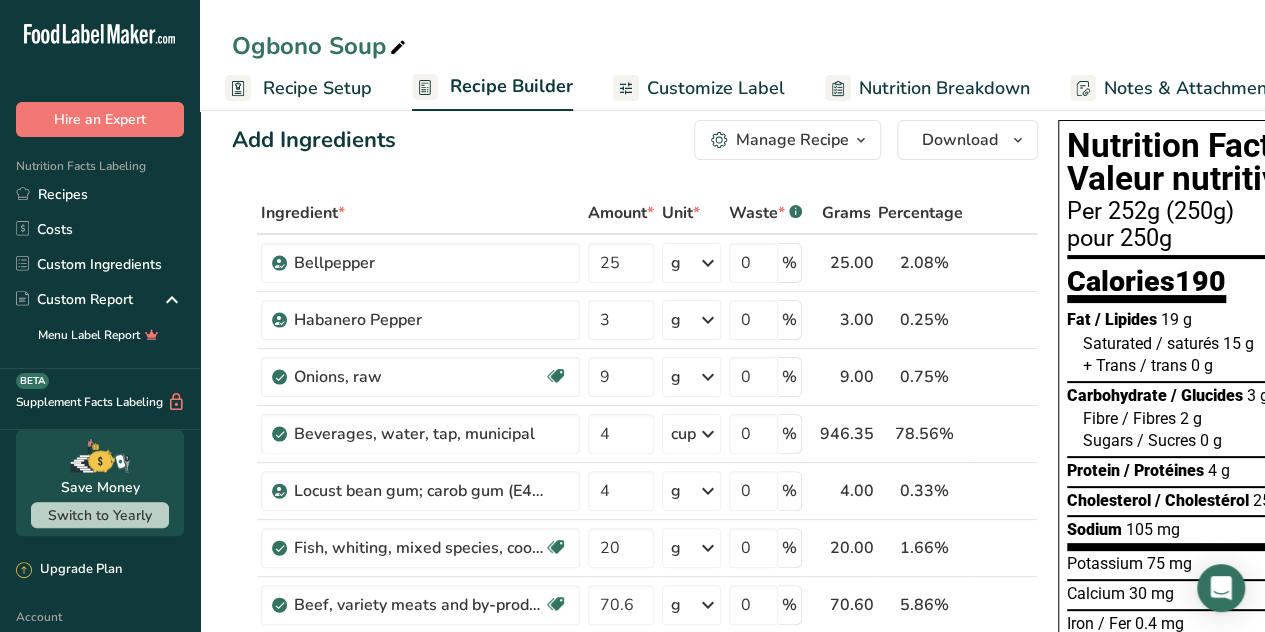 scroll, scrollTop: 0, scrollLeft: 0, axis: both 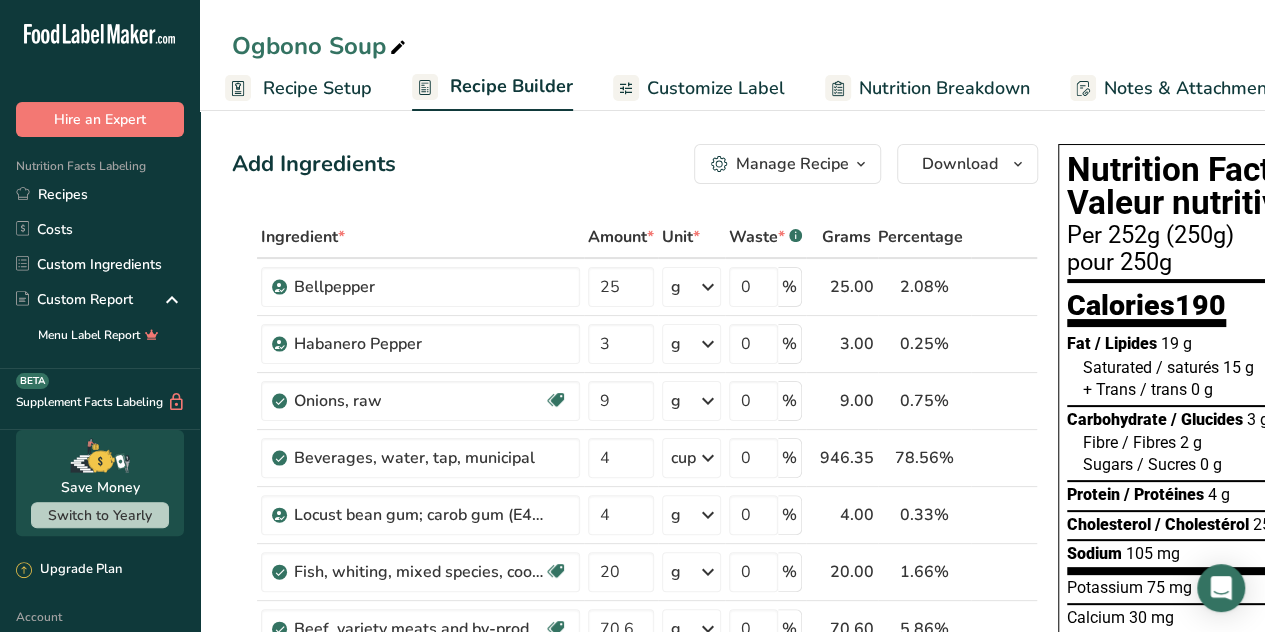 click on "Customize Label" at bounding box center [716, 88] 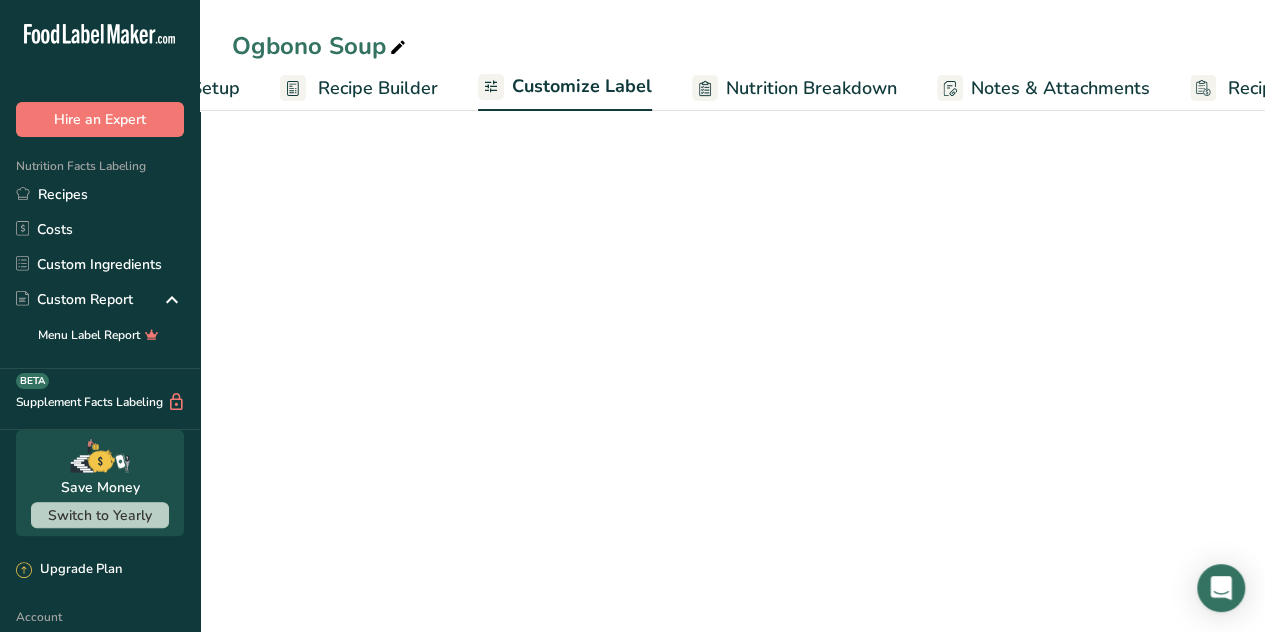 scroll, scrollTop: 0, scrollLeft: 256, axis: horizontal 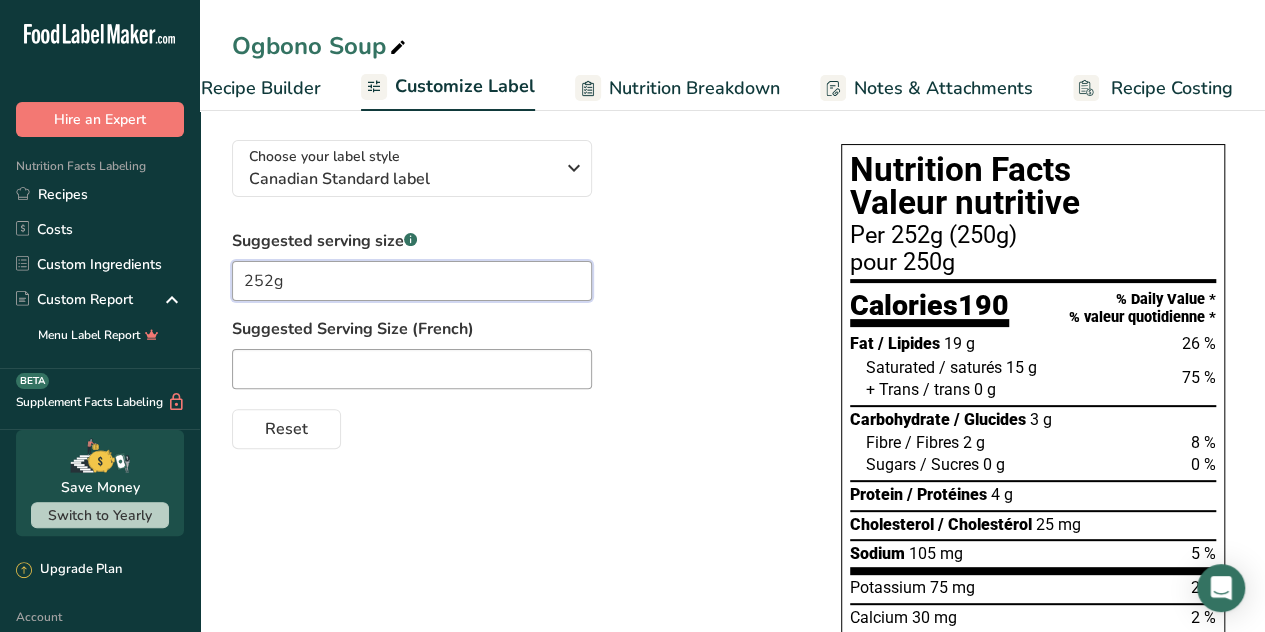 click on "252g" at bounding box center (412, 281) 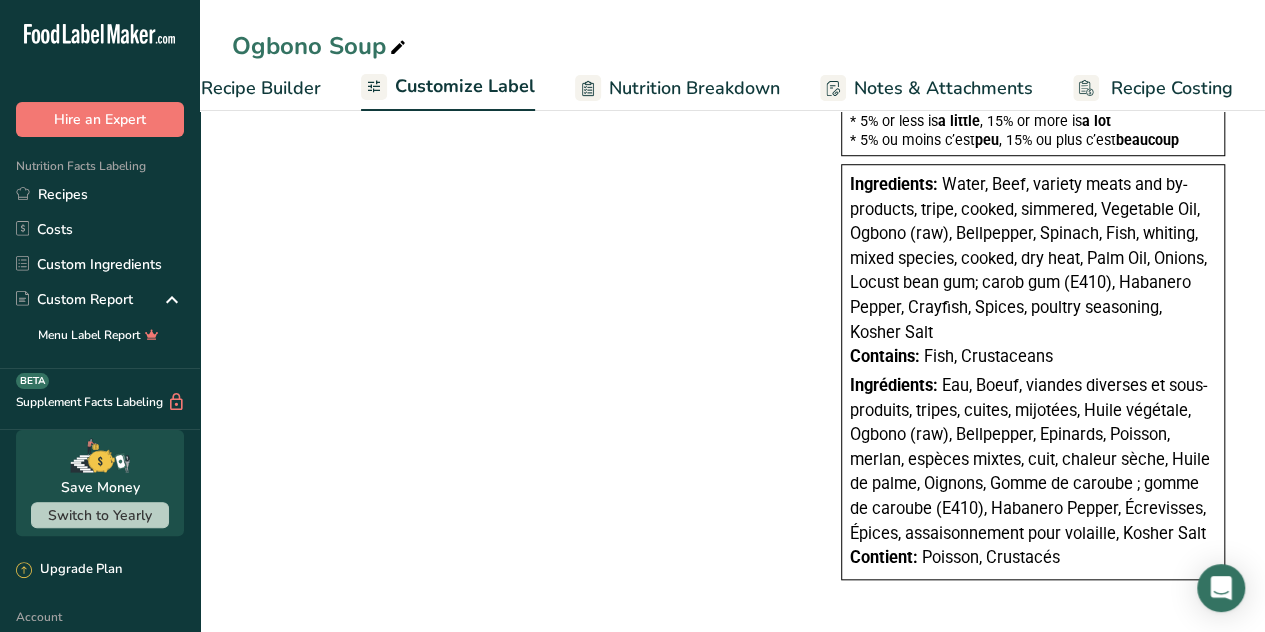scroll, scrollTop: 0, scrollLeft: 0, axis: both 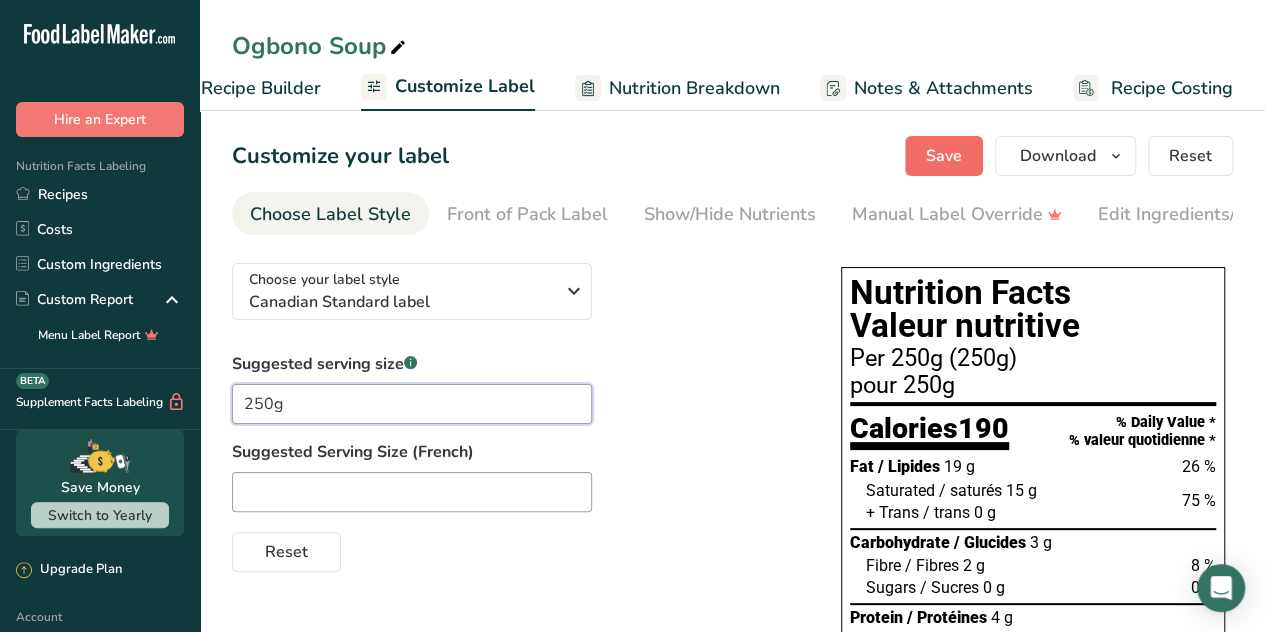 type on "250g" 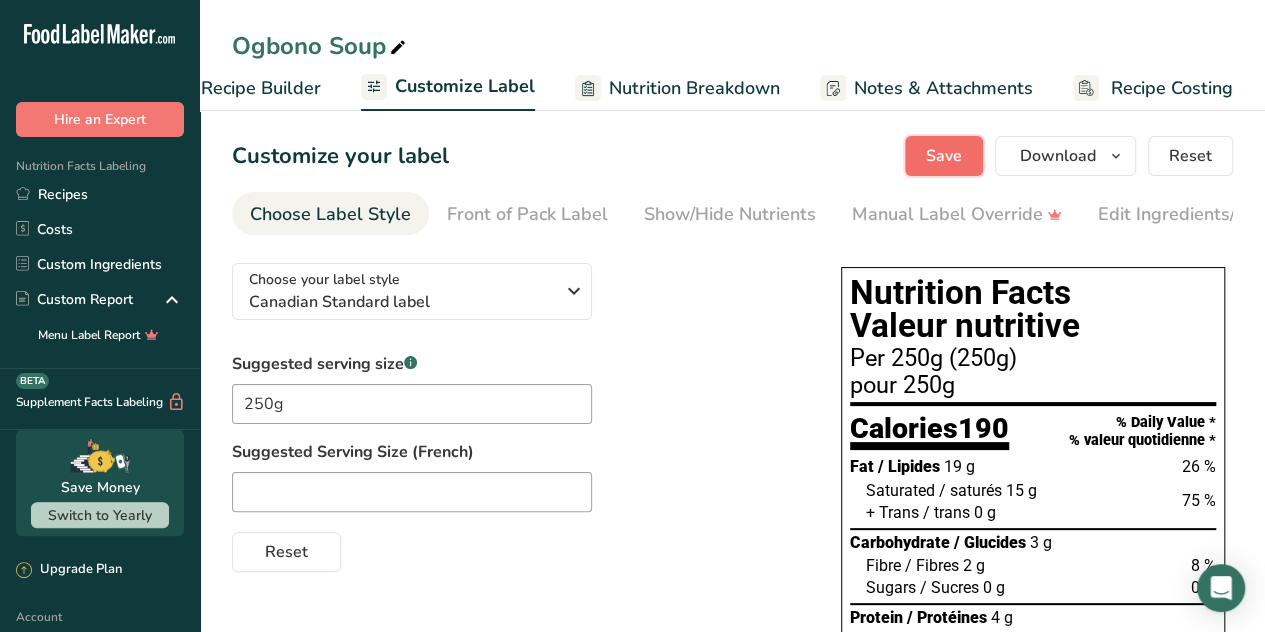 click on "Save" at bounding box center [944, 156] 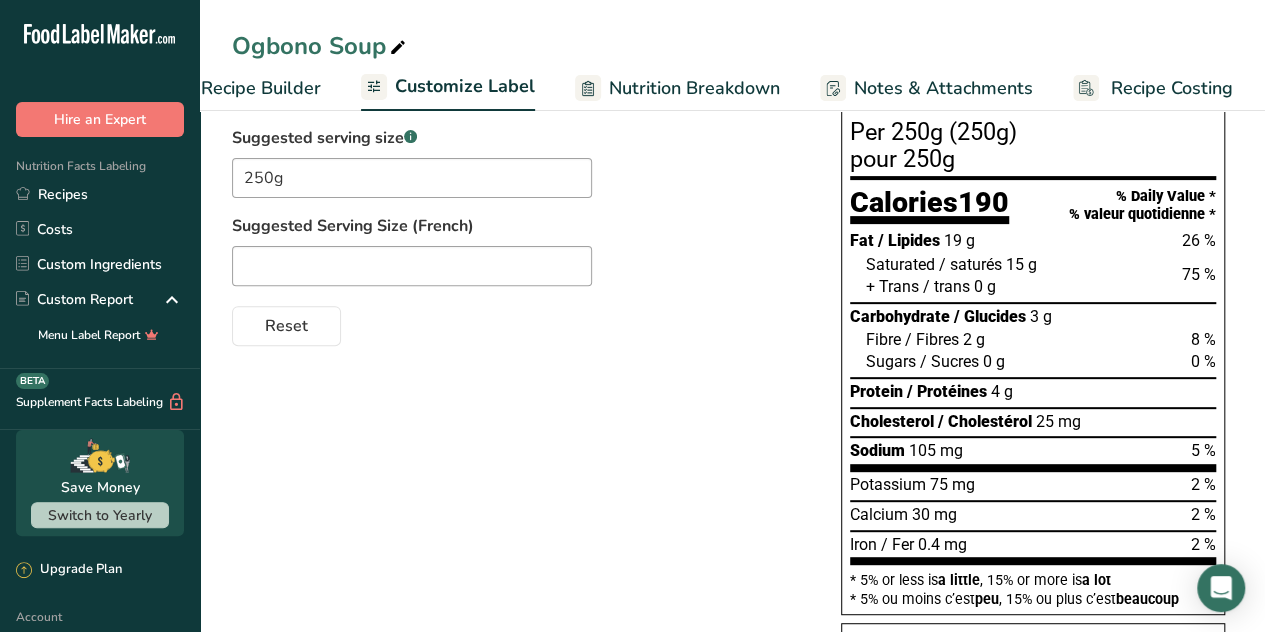 scroll, scrollTop: 0, scrollLeft: 0, axis: both 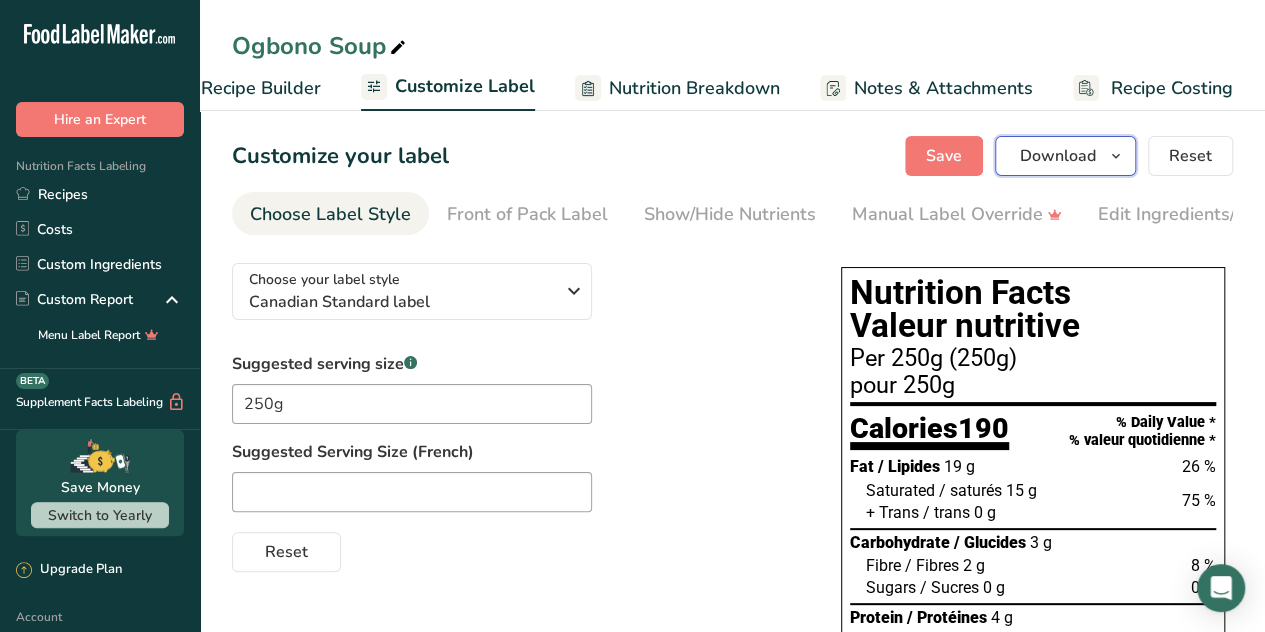 click on "Download" at bounding box center (1058, 156) 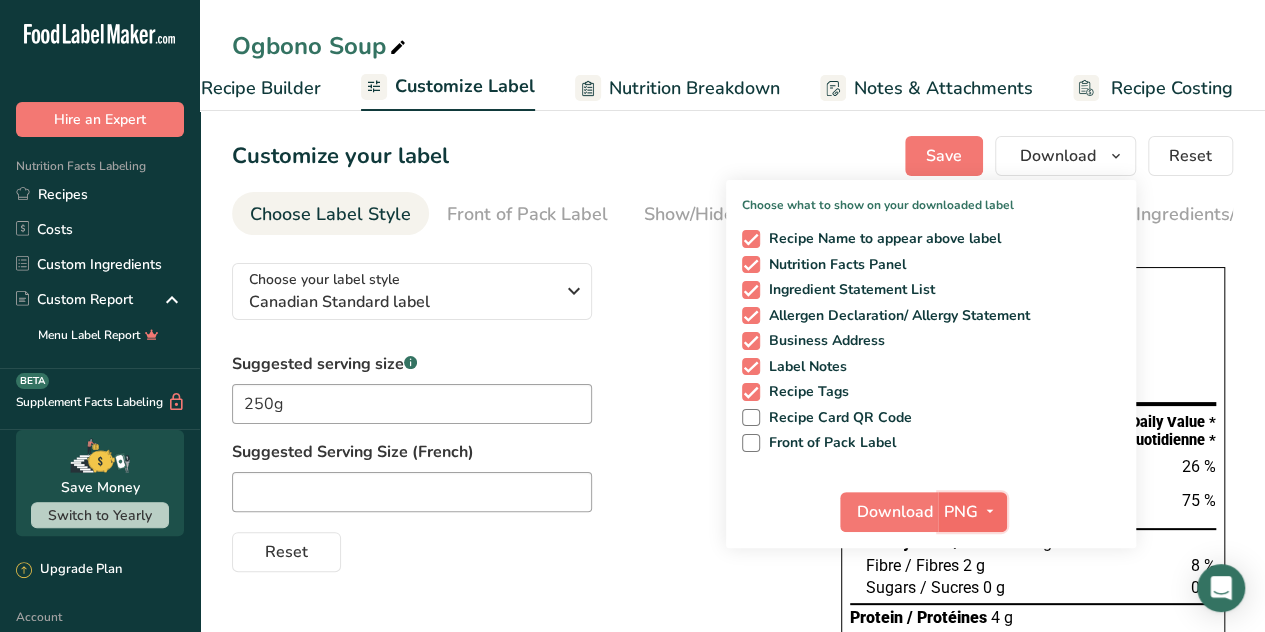 click at bounding box center [990, 511] 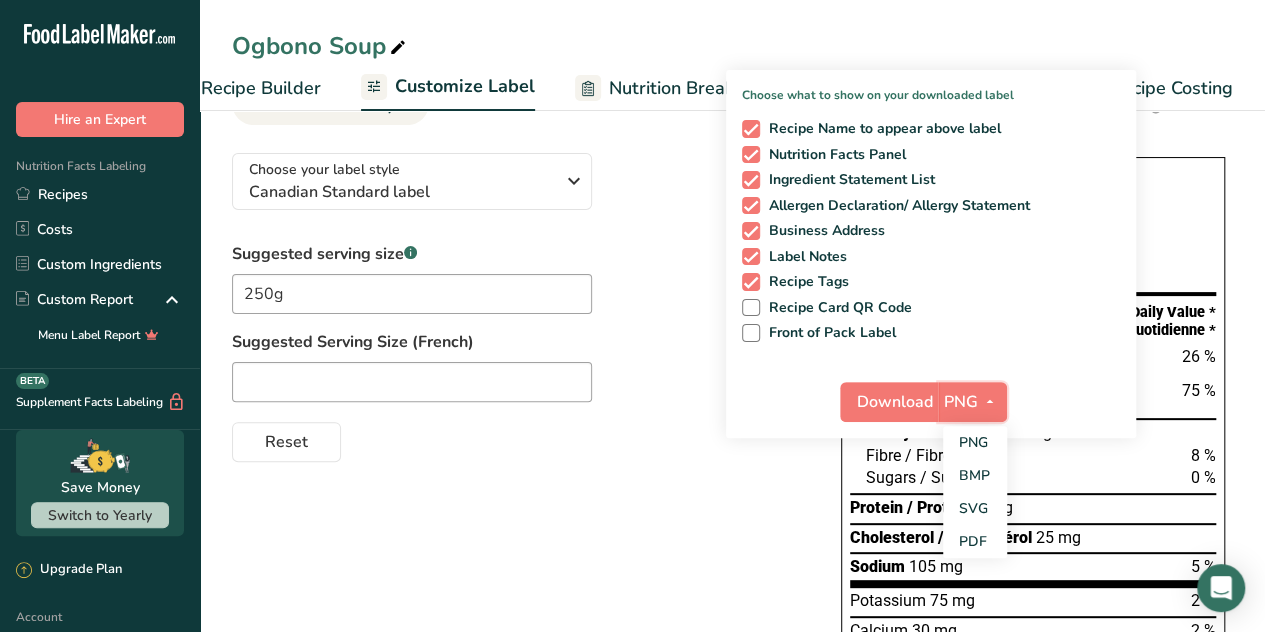 scroll, scrollTop: 112, scrollLeft: 0, axis: vertical 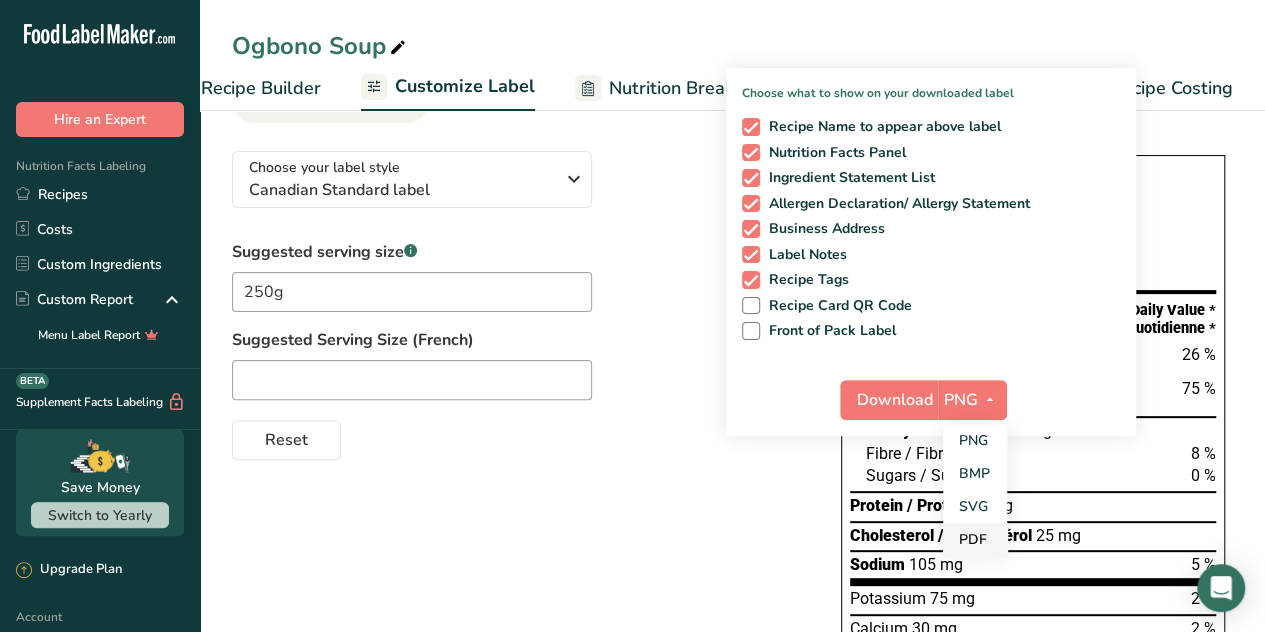 click on "PDF" at bounding box center [975, 539] 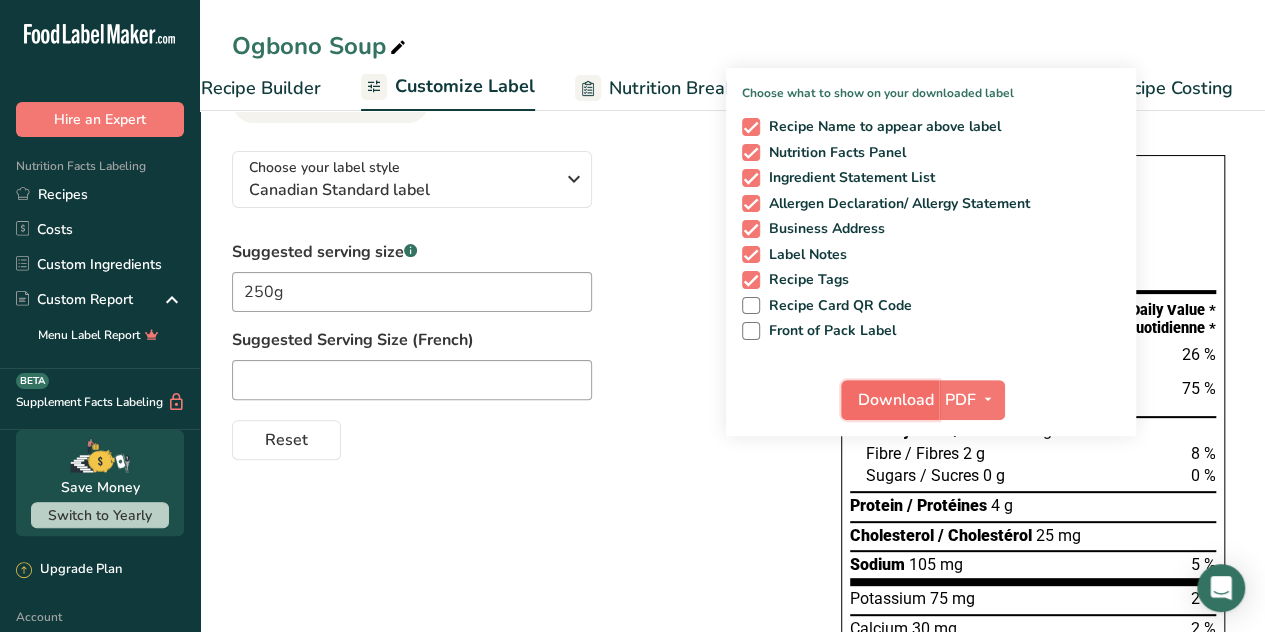 click on "Download" at bounding box center [896, 400] 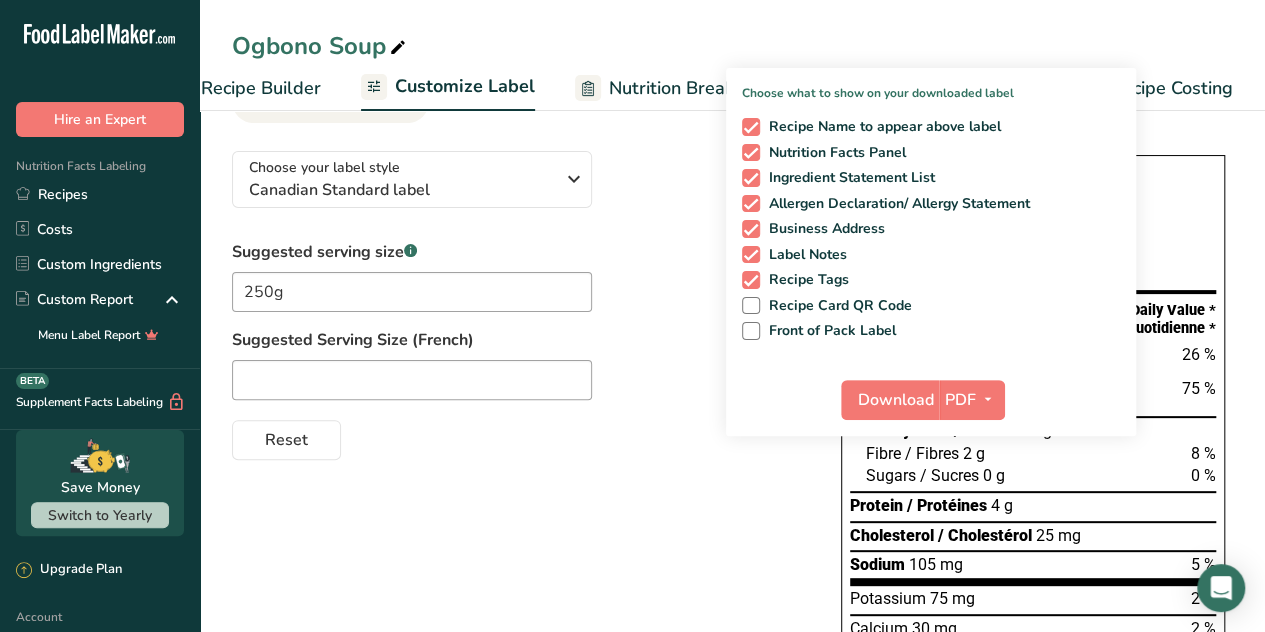 click on "Ogbono Soup
Recipe Setup                       Recipe Builder   Customize Label               Nutrition Breakdown               Notes & Attachments                 Recipe Costing" at bounding box center (732, 55) 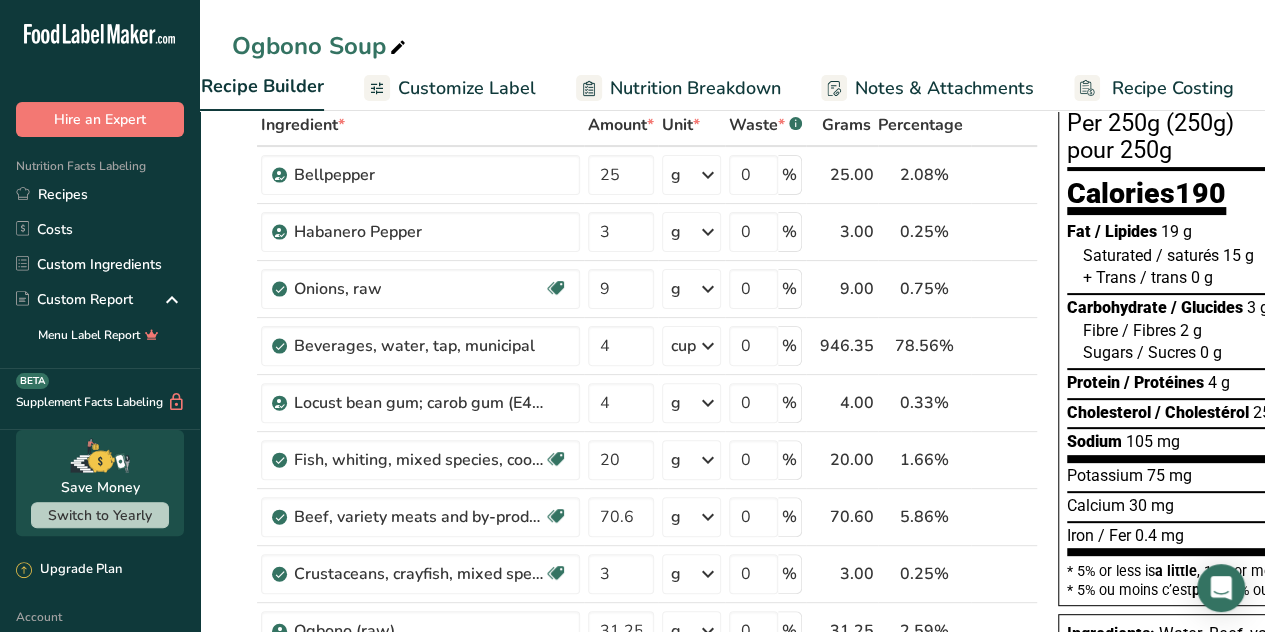 scroll, scrollTop: 0, scrollLeft: 0, axis: both 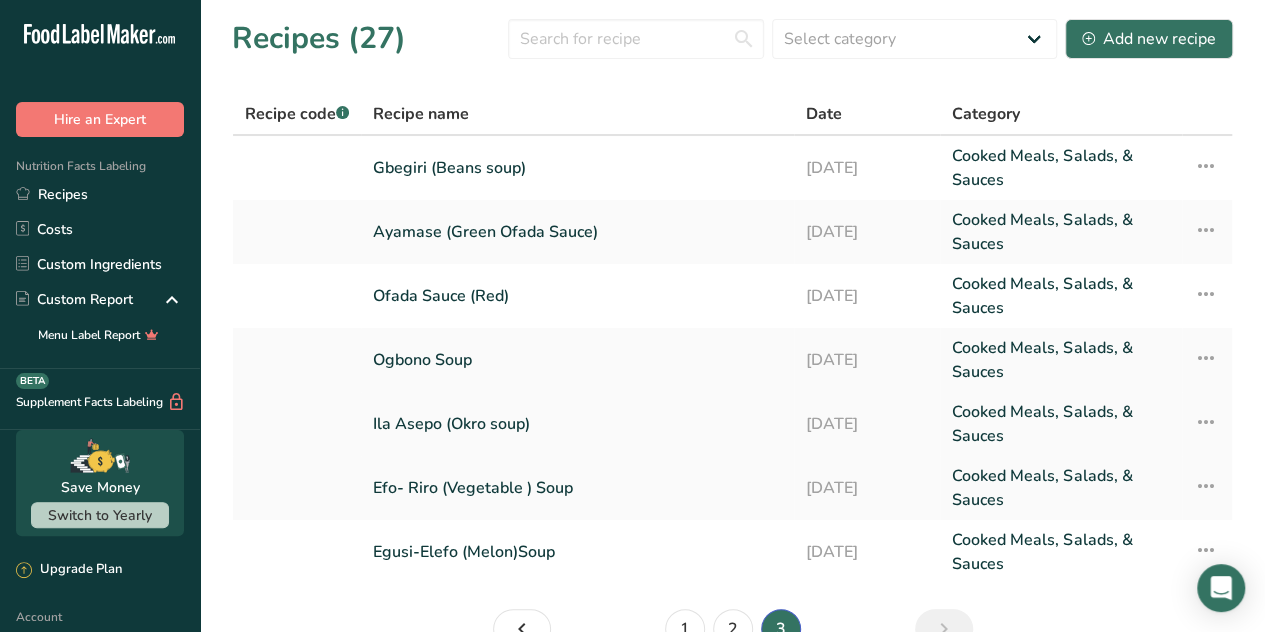 click on "Ila Asepo (Okro soup)" at bounding box center [577, 424] 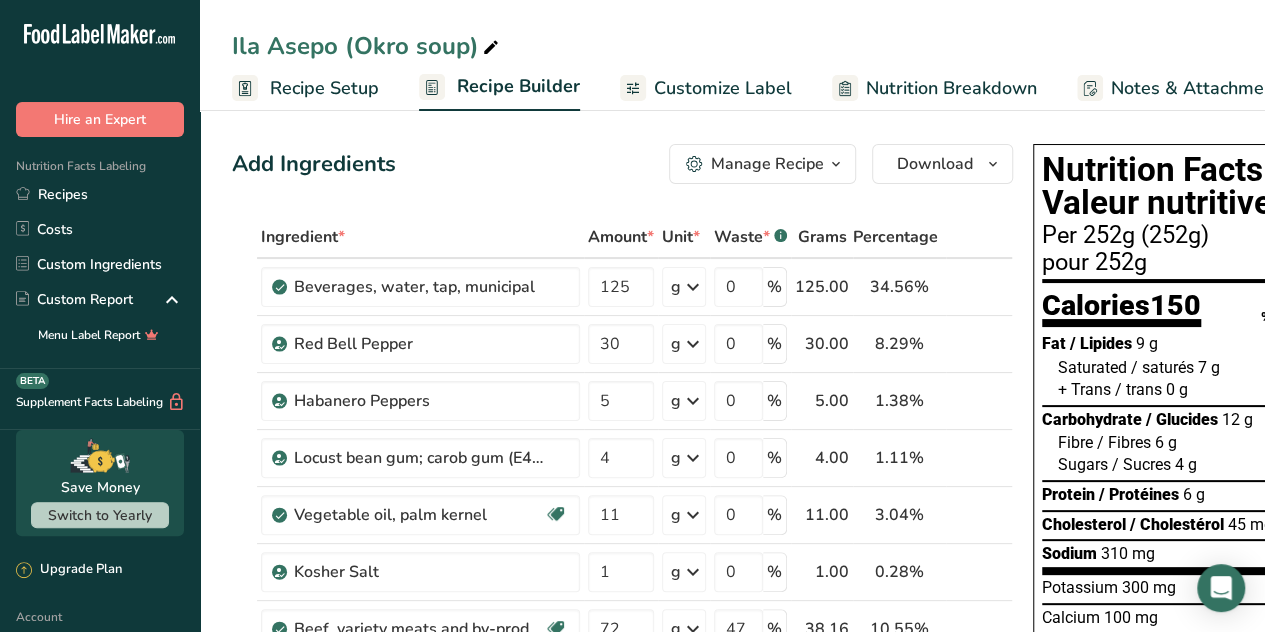 click on "Recipe Setup" at bounding box center (324, 88) 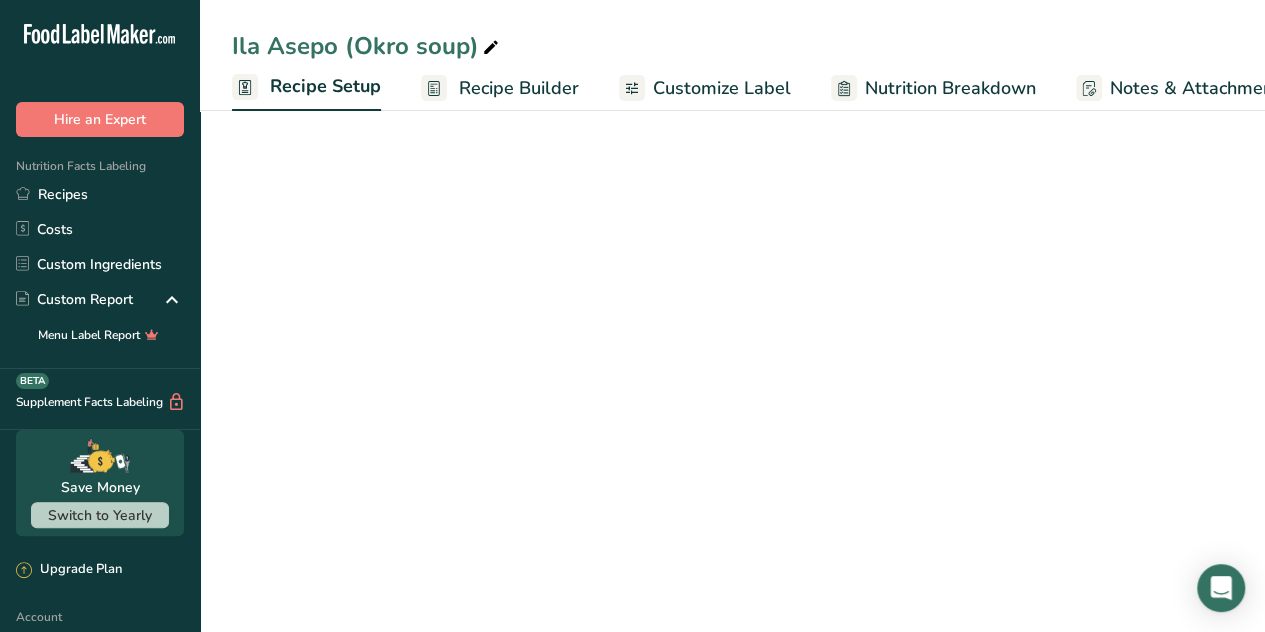 scroll, scrollTop: 0, scrollLeft: 7, axis: horizontal 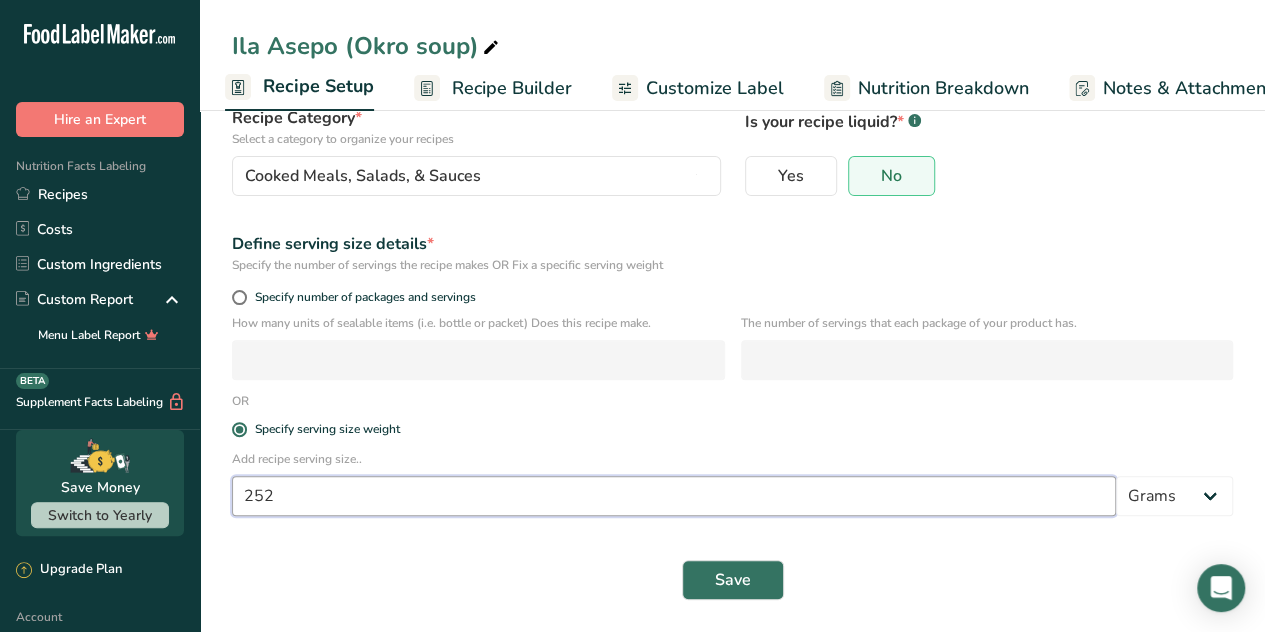 click on "252" at bounding box center (674, 496) 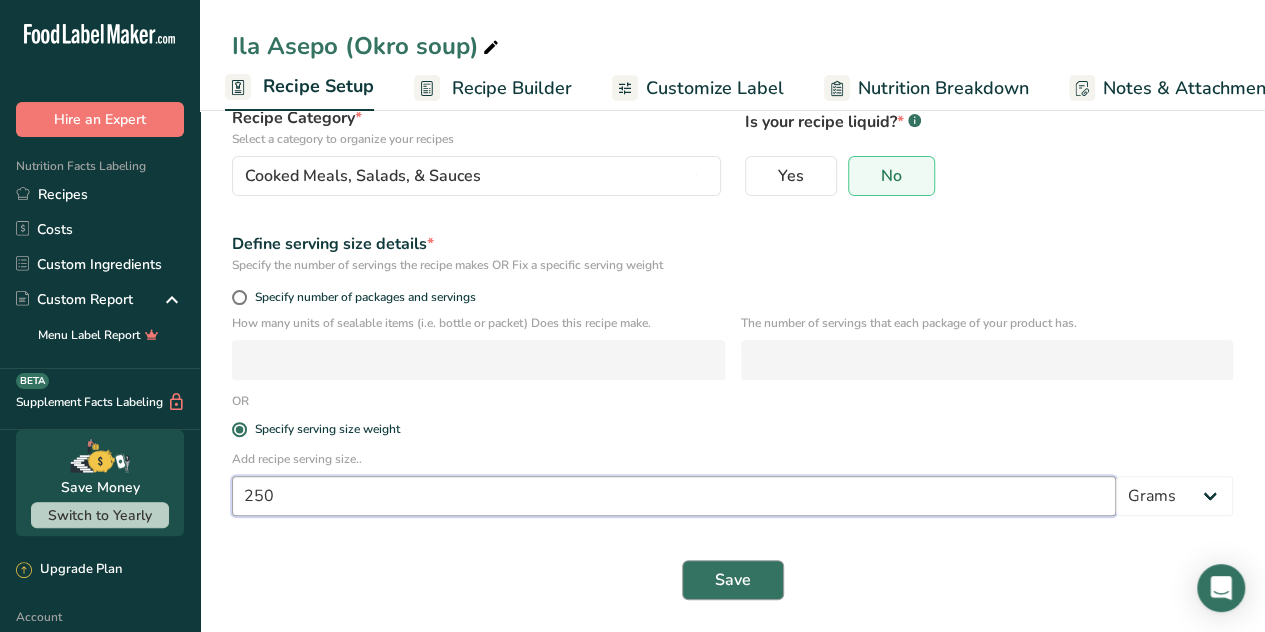 type on "250" 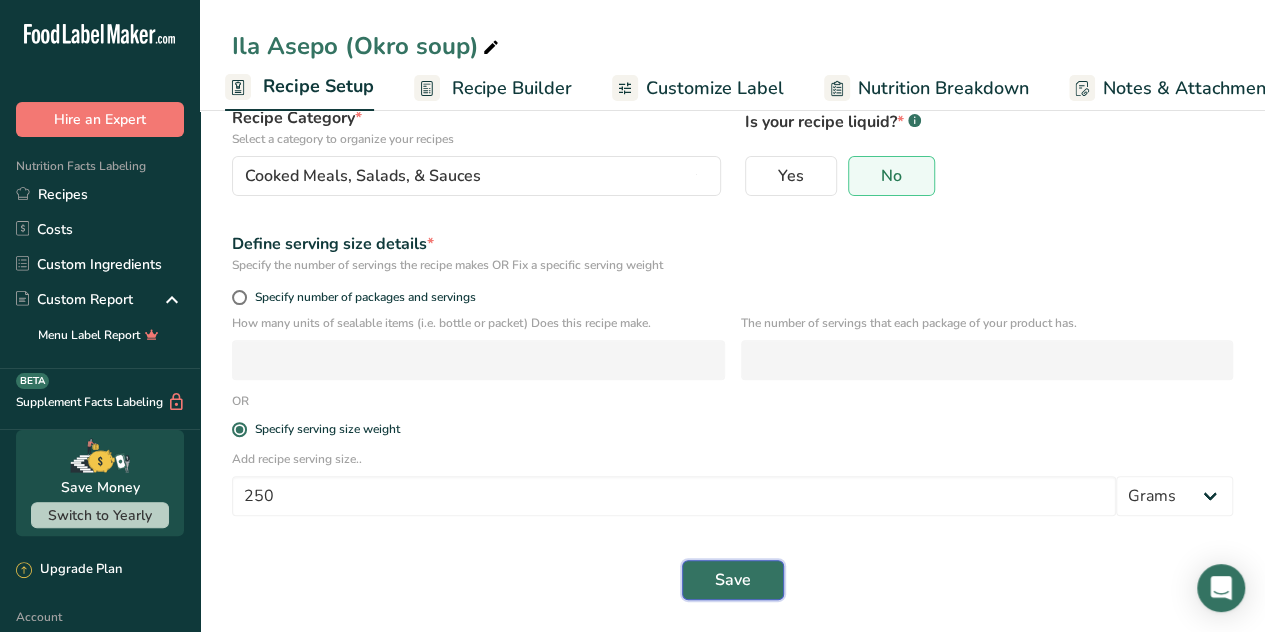 click on "Save" at bounding box center (733, 580) 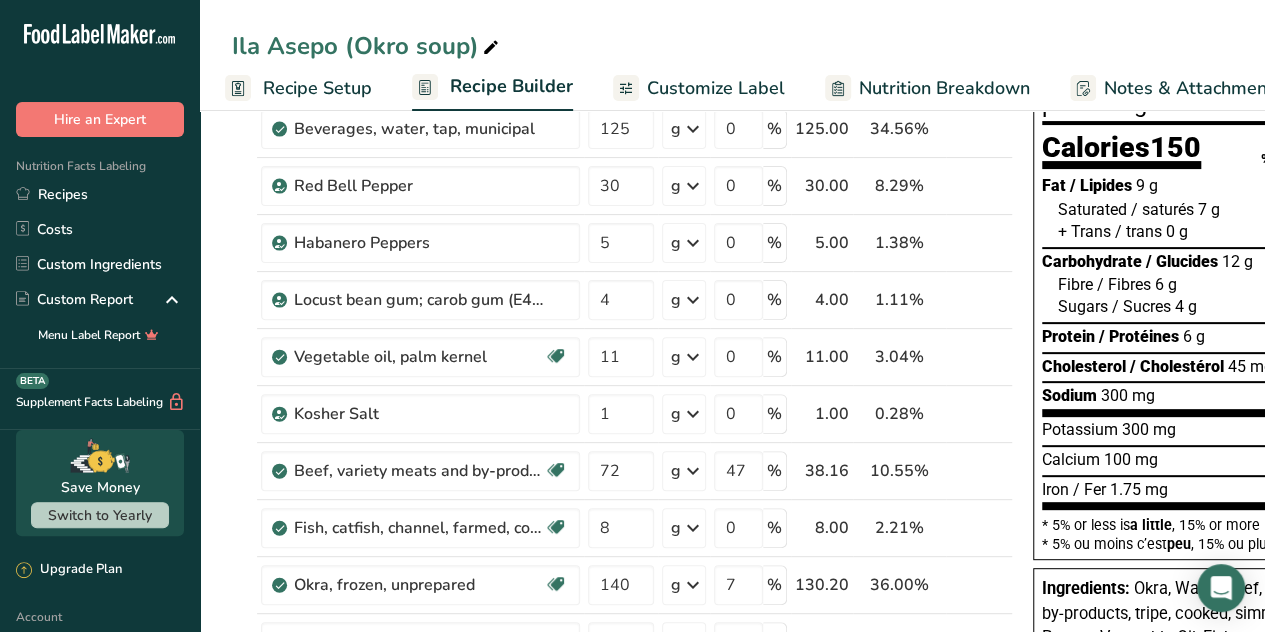 scroll, scrollTop: 0, scrollLeft: 0, axis: both 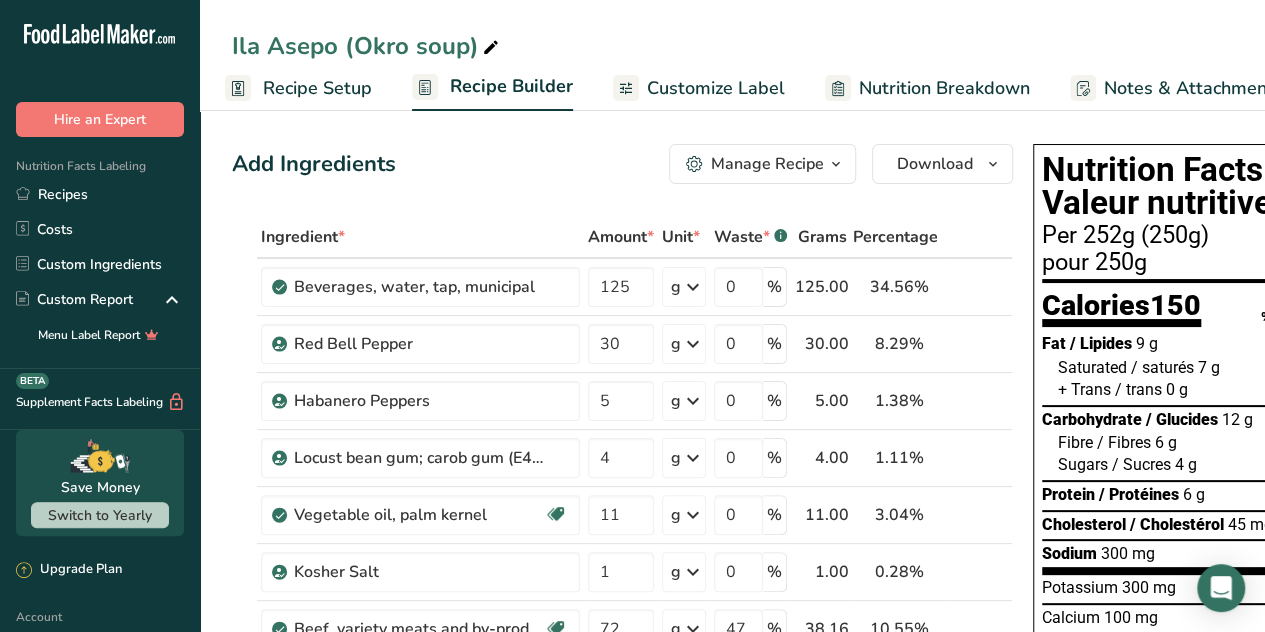 click on "Customize Label" at bounding box center (716, 88) 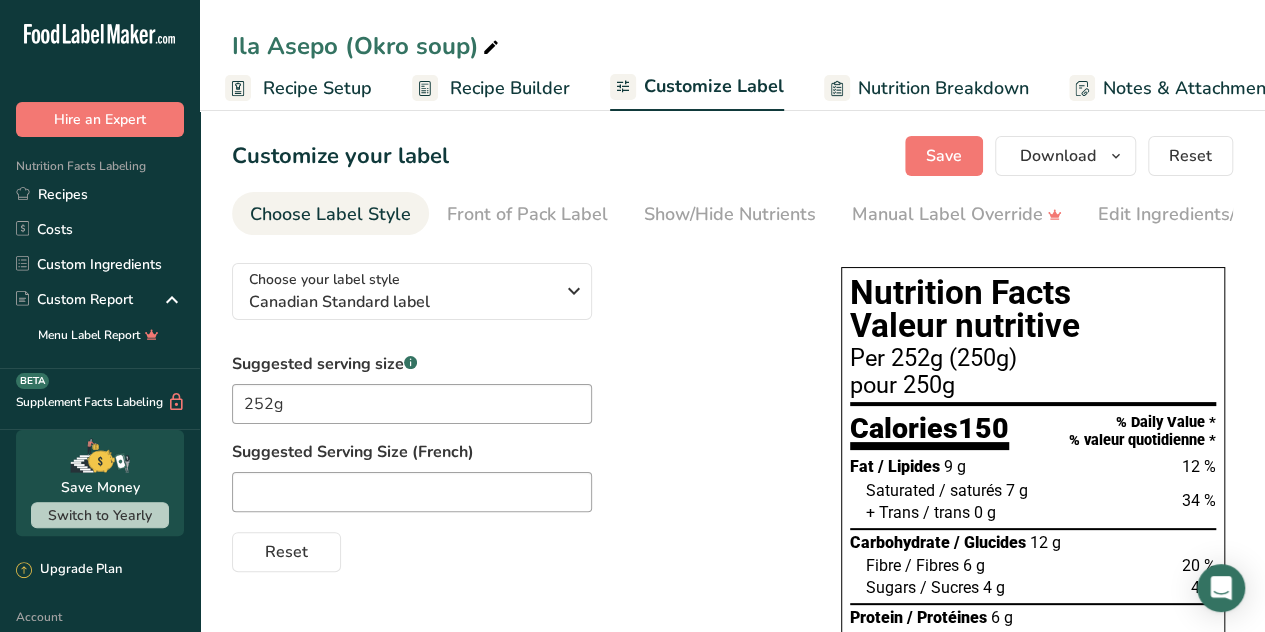 scroll, scrollTop: 0, scrollLeft: 256, axis: horizontal 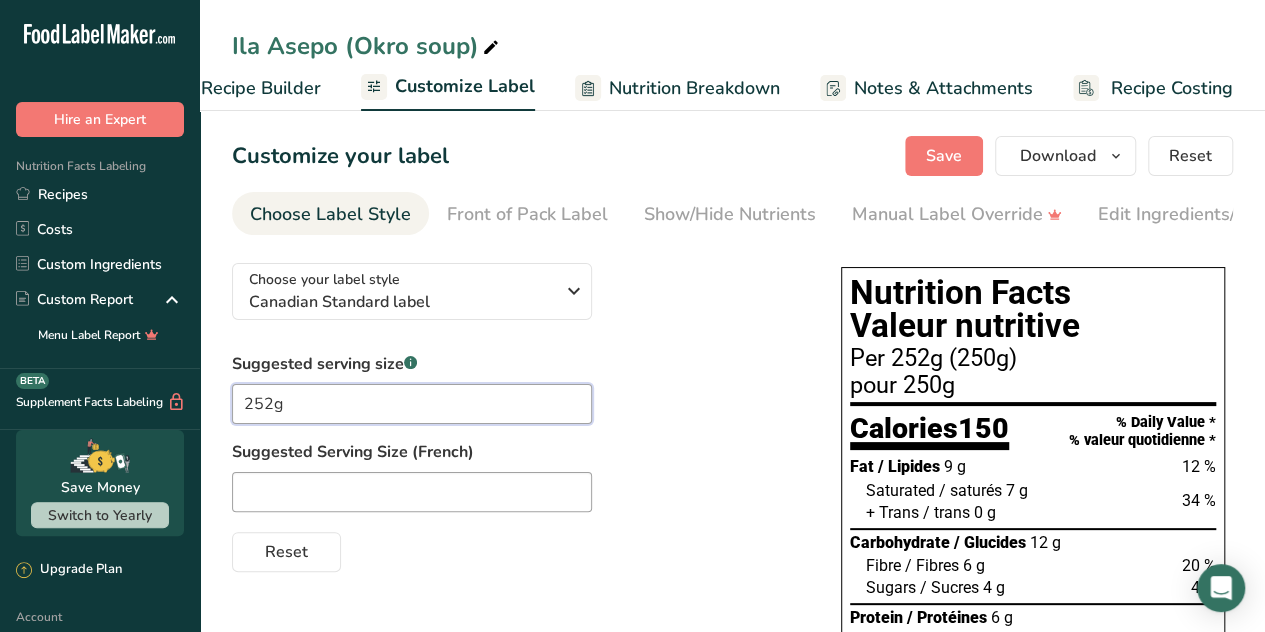 click on "252g" at bounding box center [412, 404] 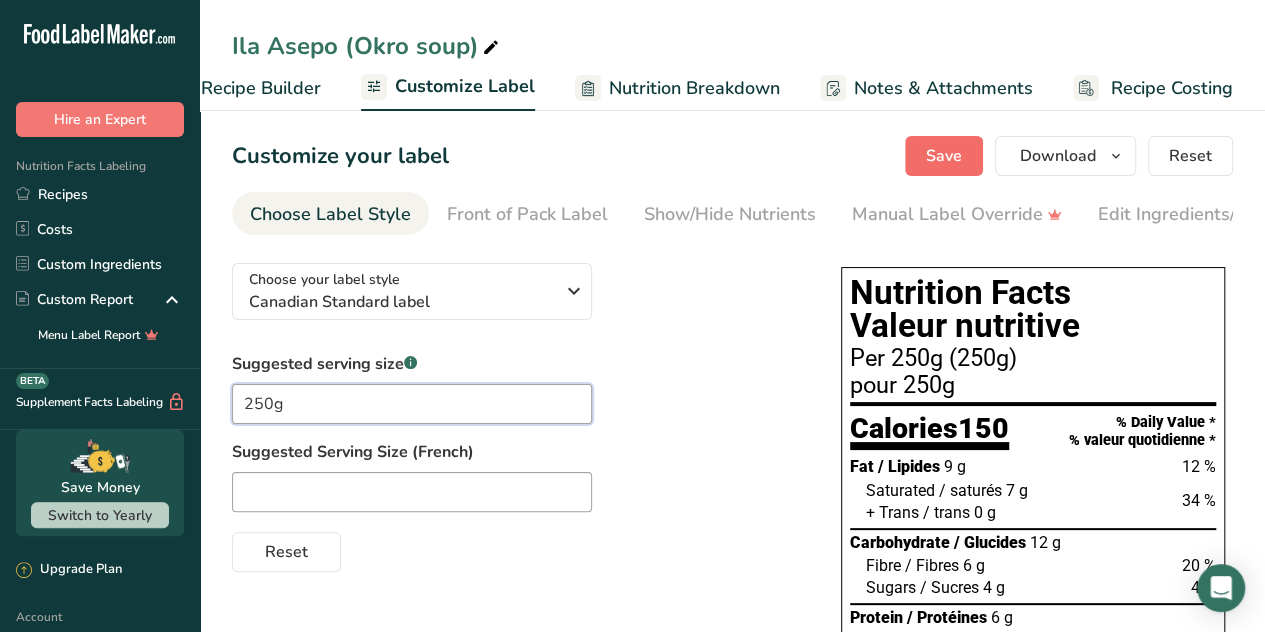 type on "250g" 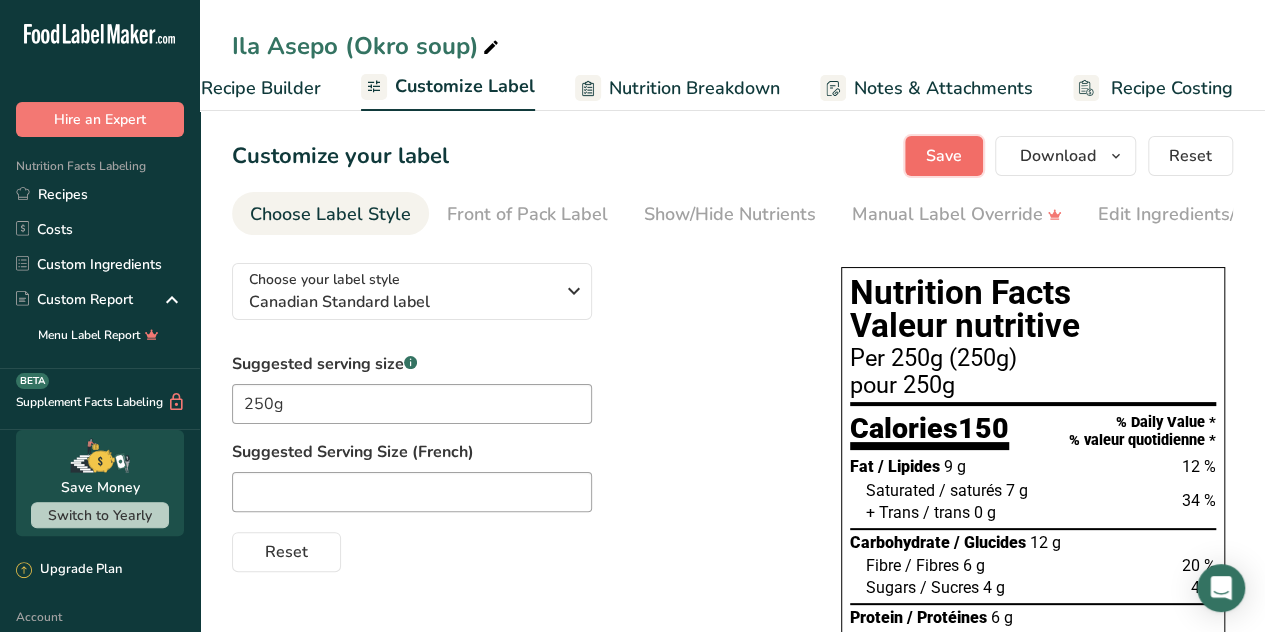 click on "Save" at bounding box center (944, 156) 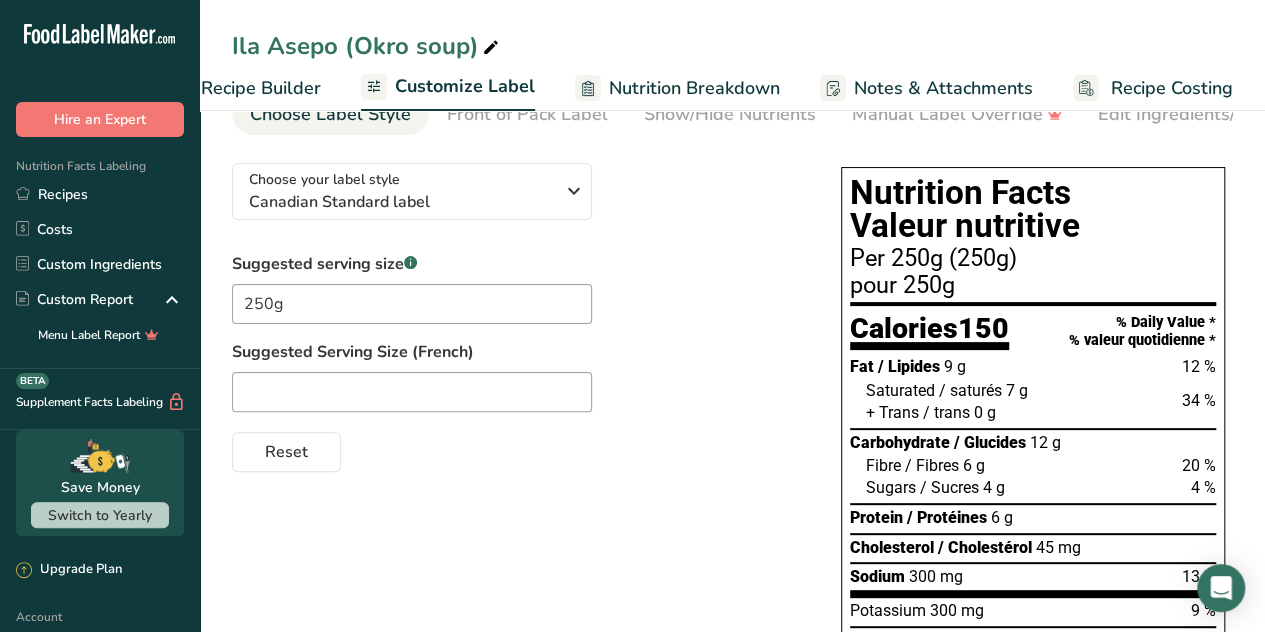 scroll, scrollTop: 0, scrollLeft: 0, axis: both 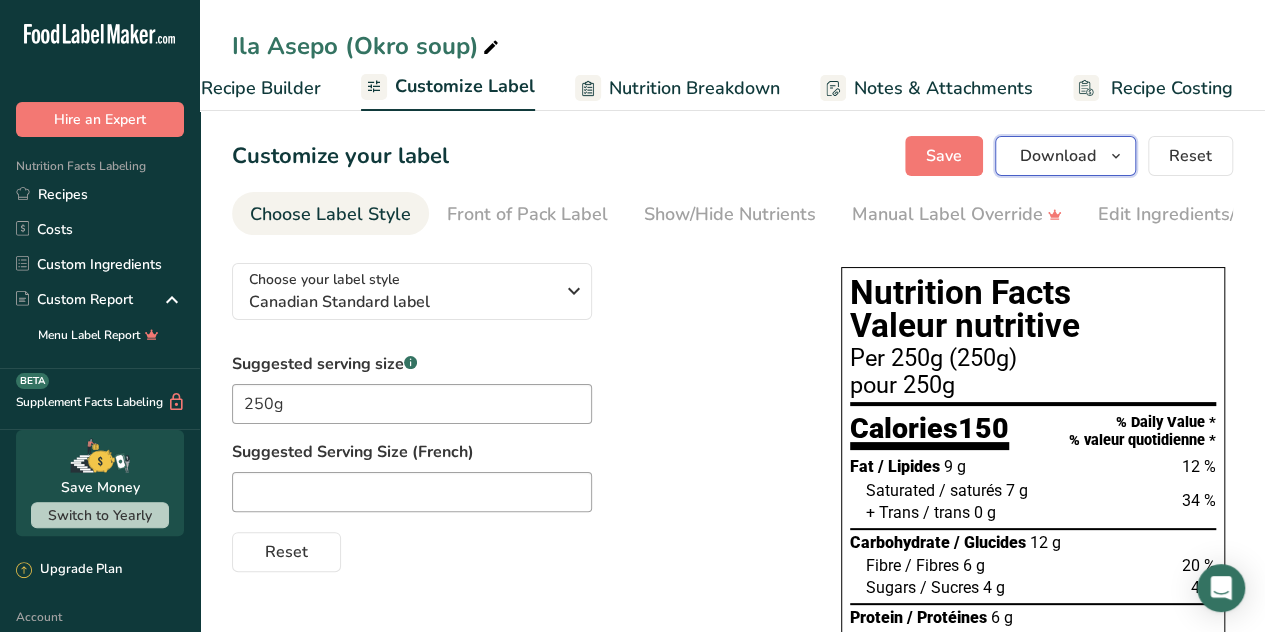 click on "Download" at bounding box center (1058, 156) 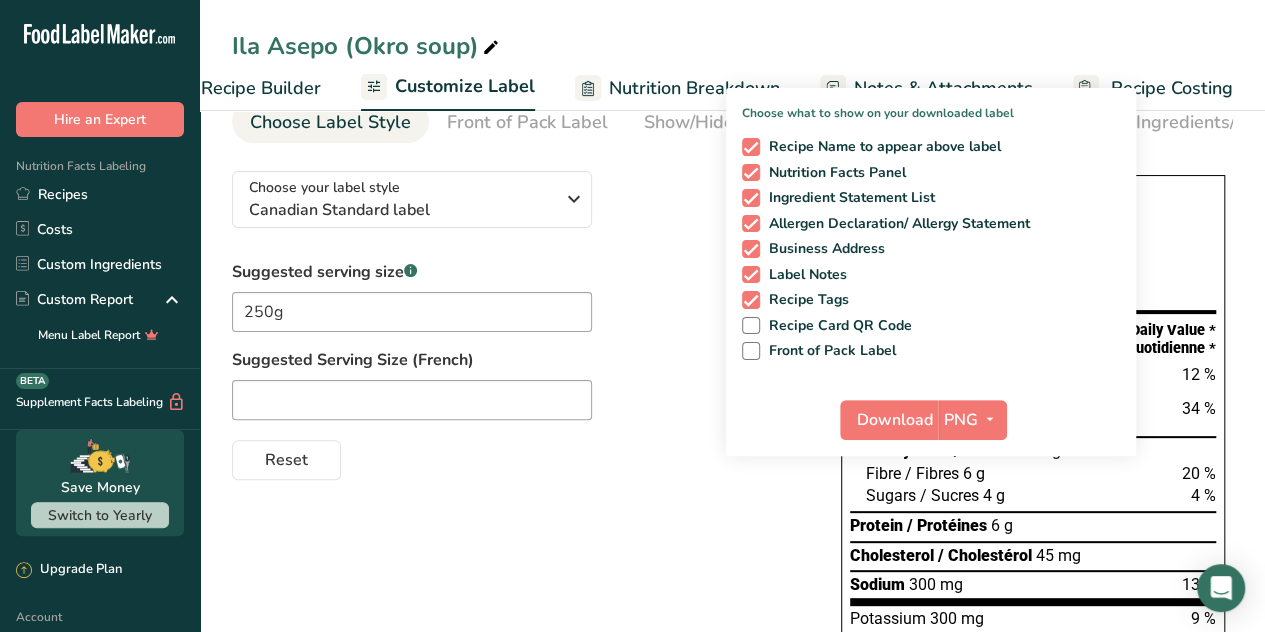 scroll, scrollTop: 105, scrollLeft: 0, axis: vertical 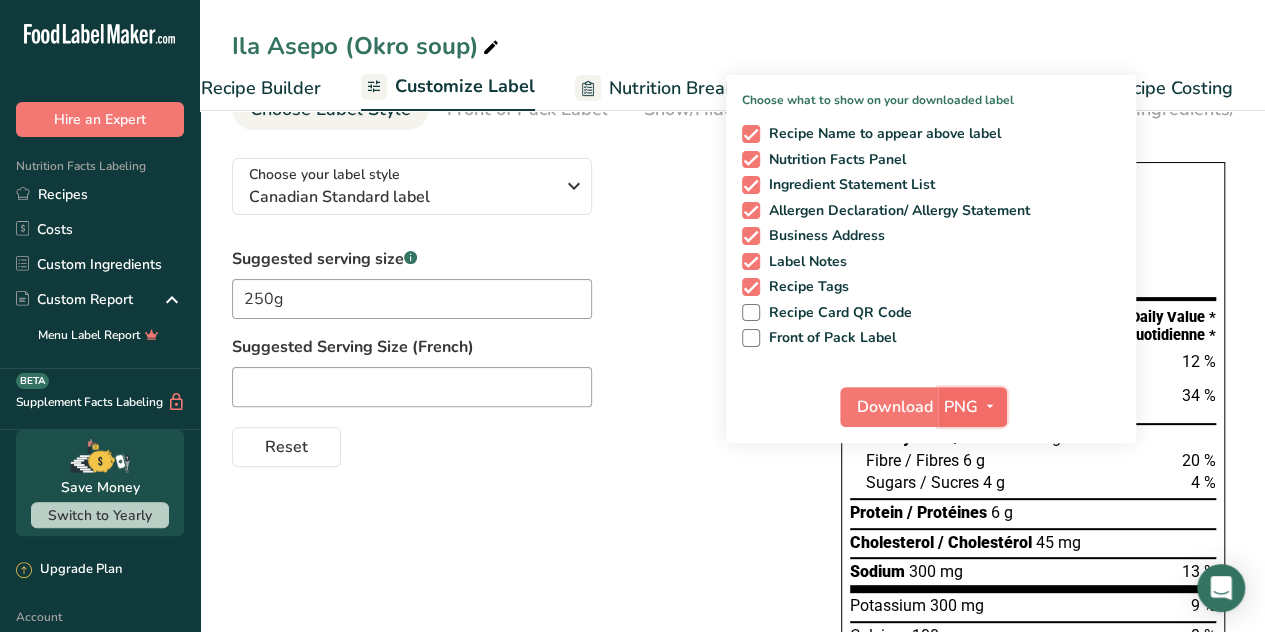 click at bounding box center (990, 406) 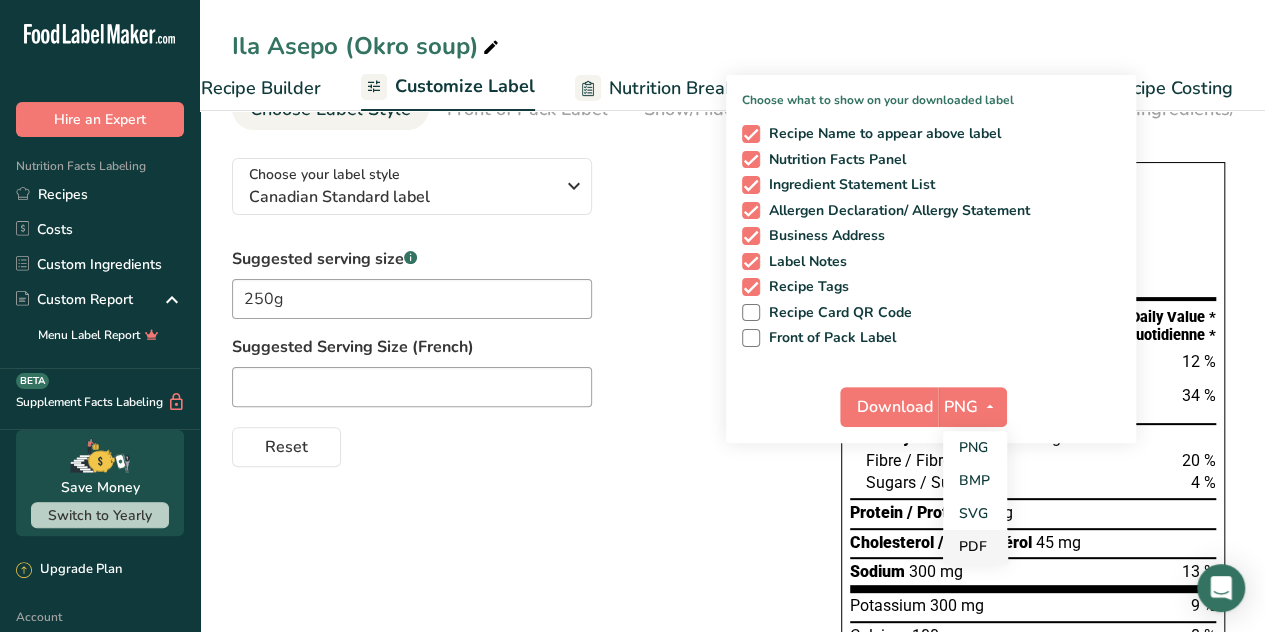 click on "PDF" at bounding box center (975, 546) 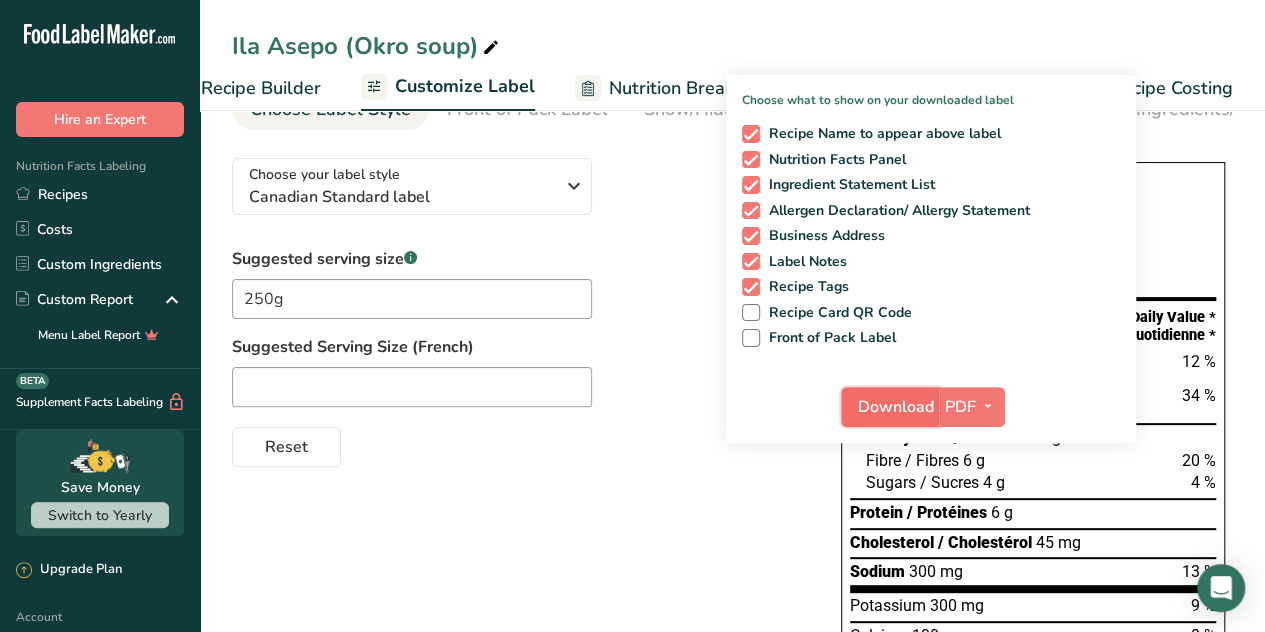 click on "Download" at bounding box center (896, 407) 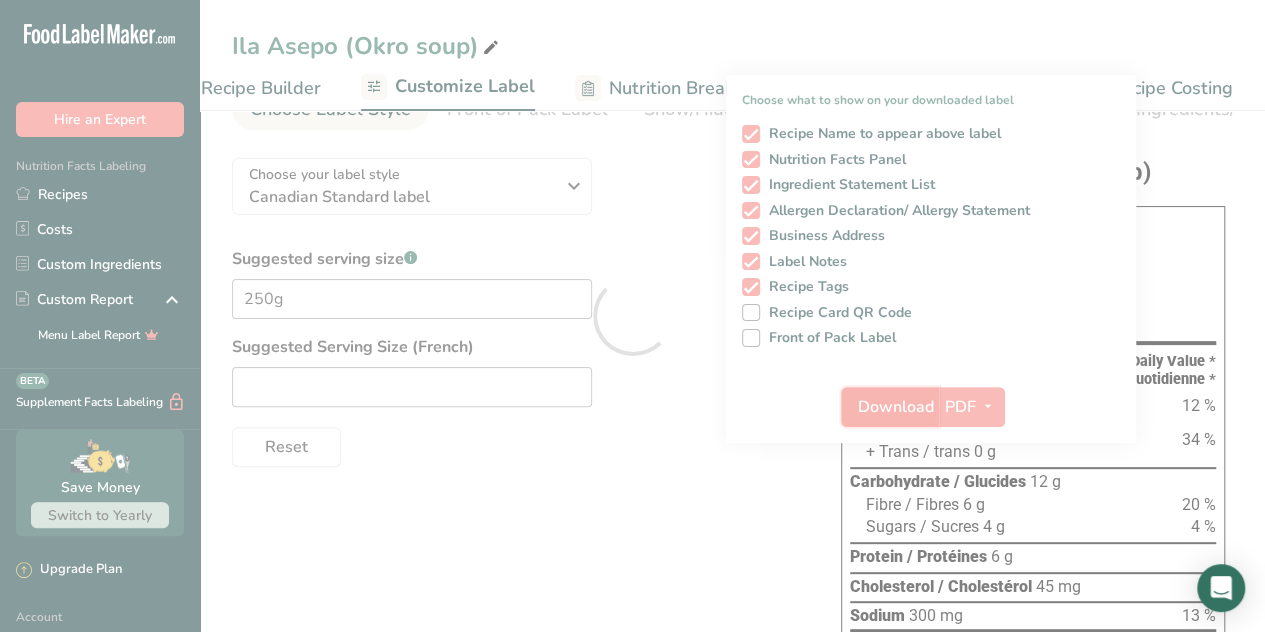 scroll, scrollTop: 0, scrollLeft: 0, axis: both 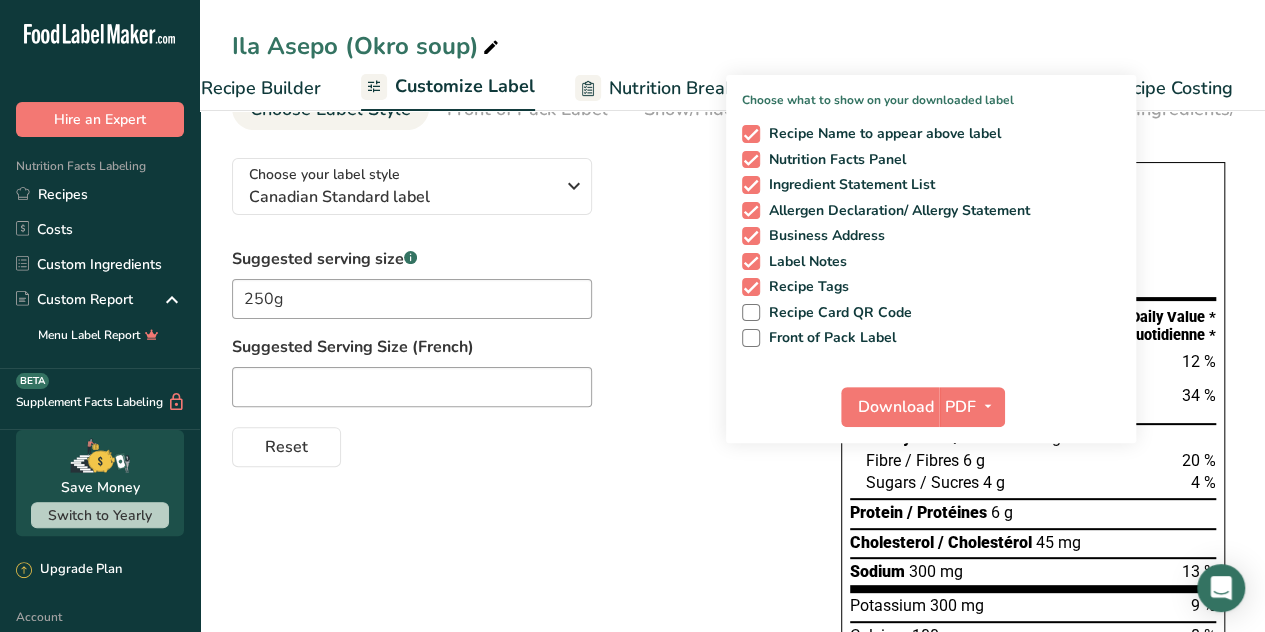 click on "Suggested serving size
.a-a{fill:#347362;}.b-a{fill:#fff;}           250g                   Suggested Serving Size (French)
Reset" at bounding box center [516, 357] 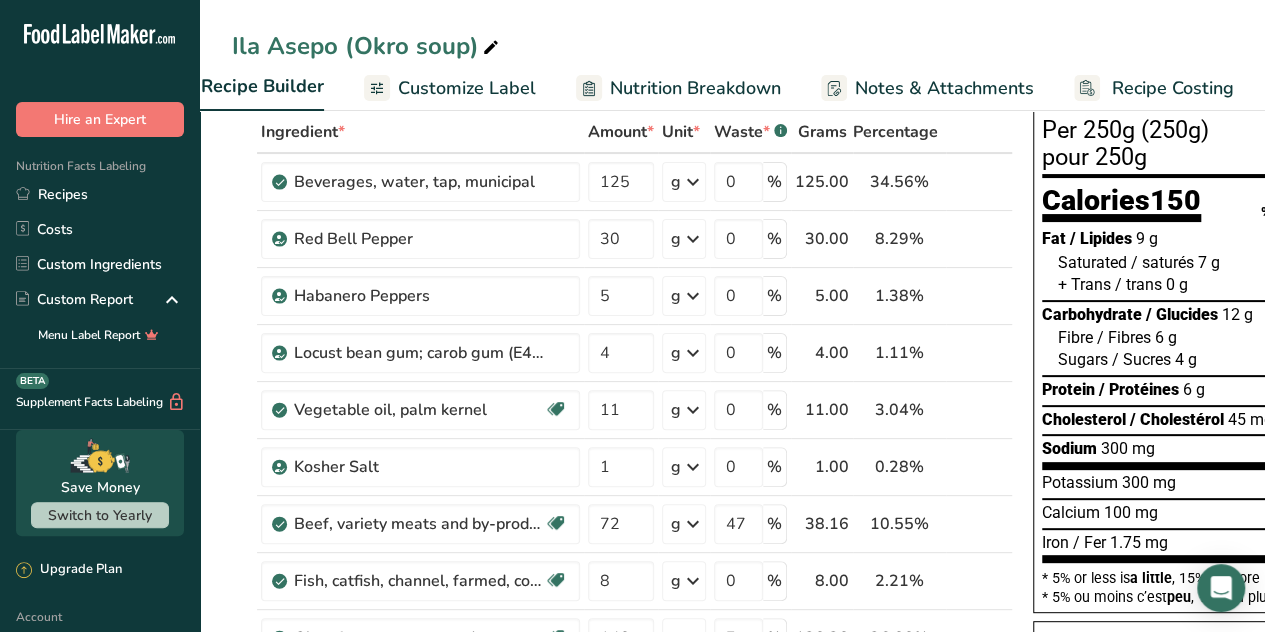 scroll, scrollTop: 0, scrollLeft: 0, axis: both 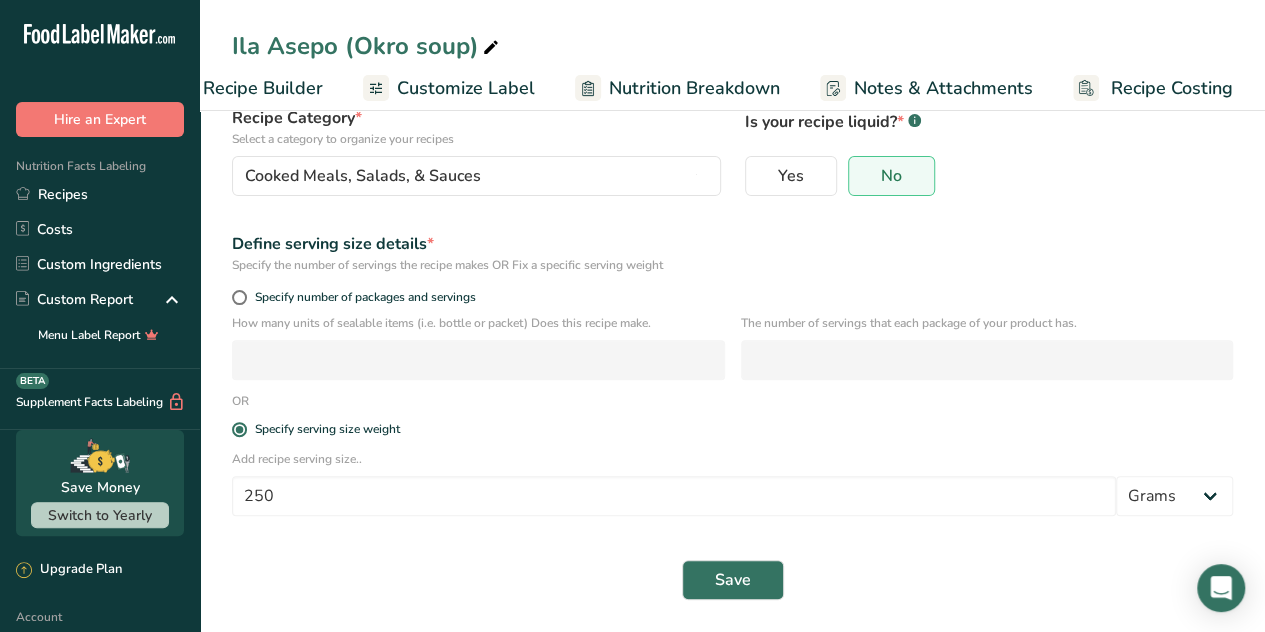 drag, startPoint x: 1, startPoint y: 2, endPoint x: 608, endPoint y: 20, distance: 607.26685 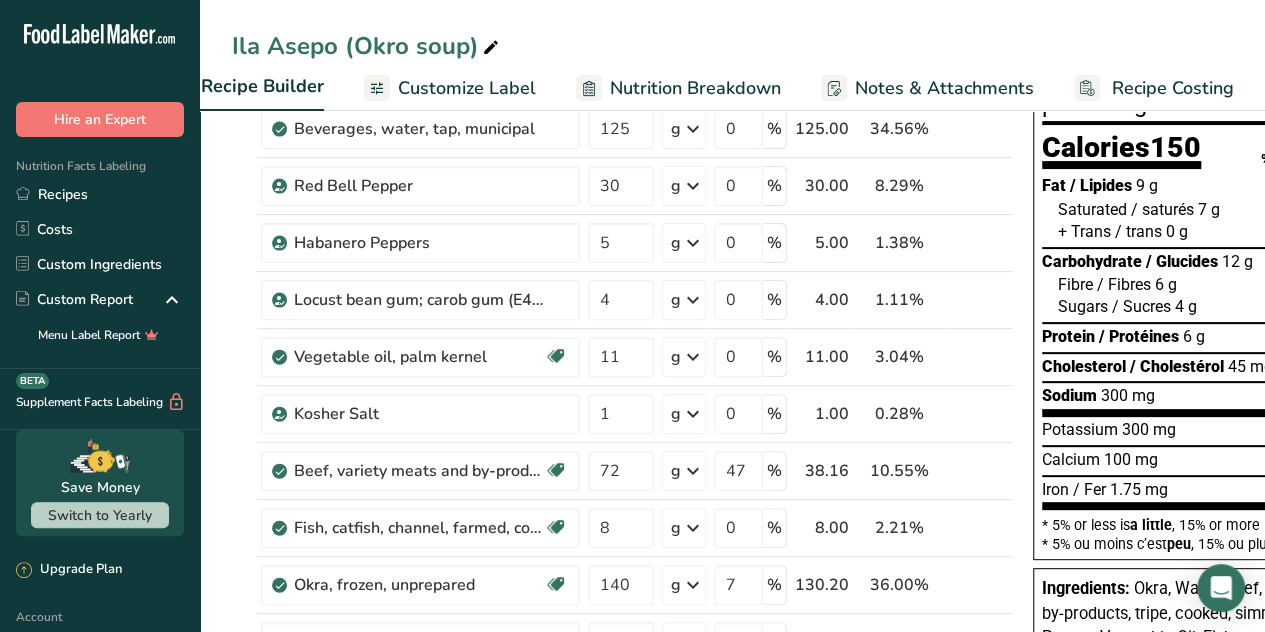 scroll, scrollTop: 0, scrollLeft: 0, axis: both 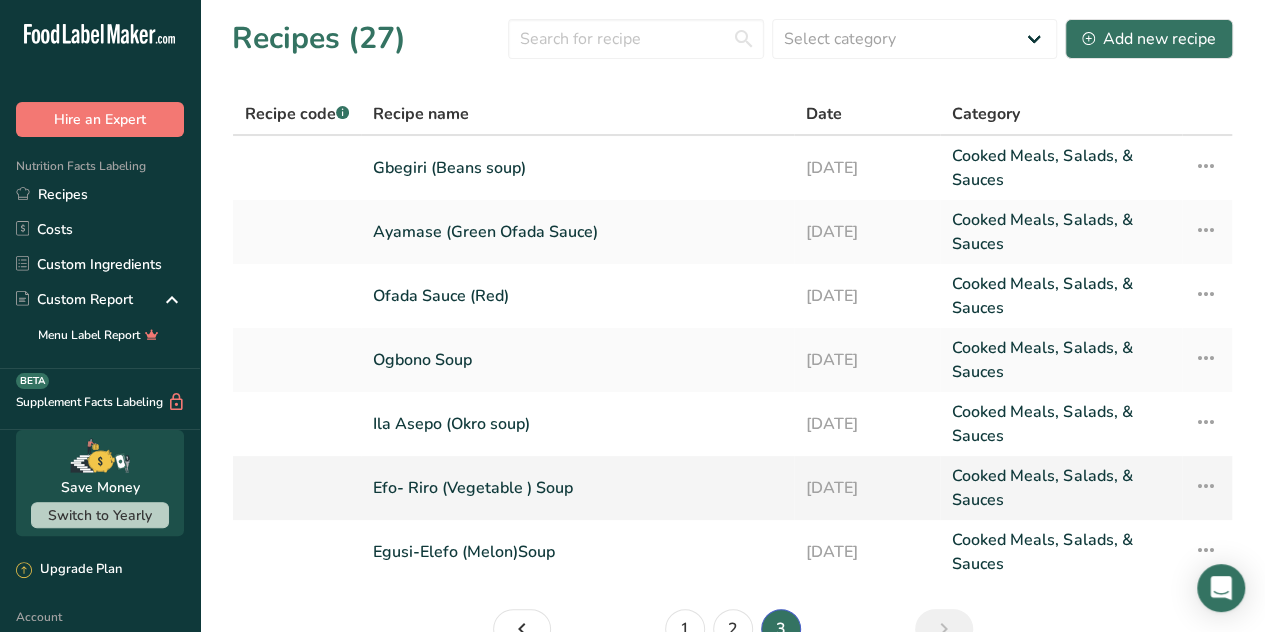 click on "Efo- Riro (Vegetable ) Soup" at bounding box center (577, 488) 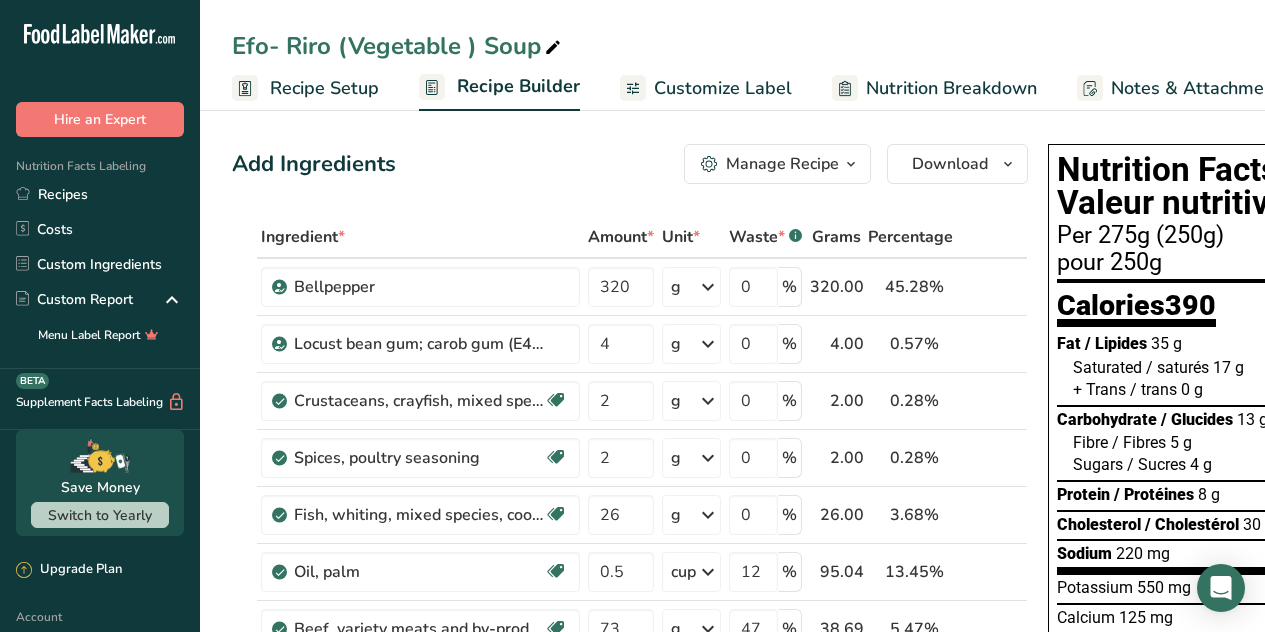 scroll, scrollTop: 0, scrollLeft: 0, axis: both 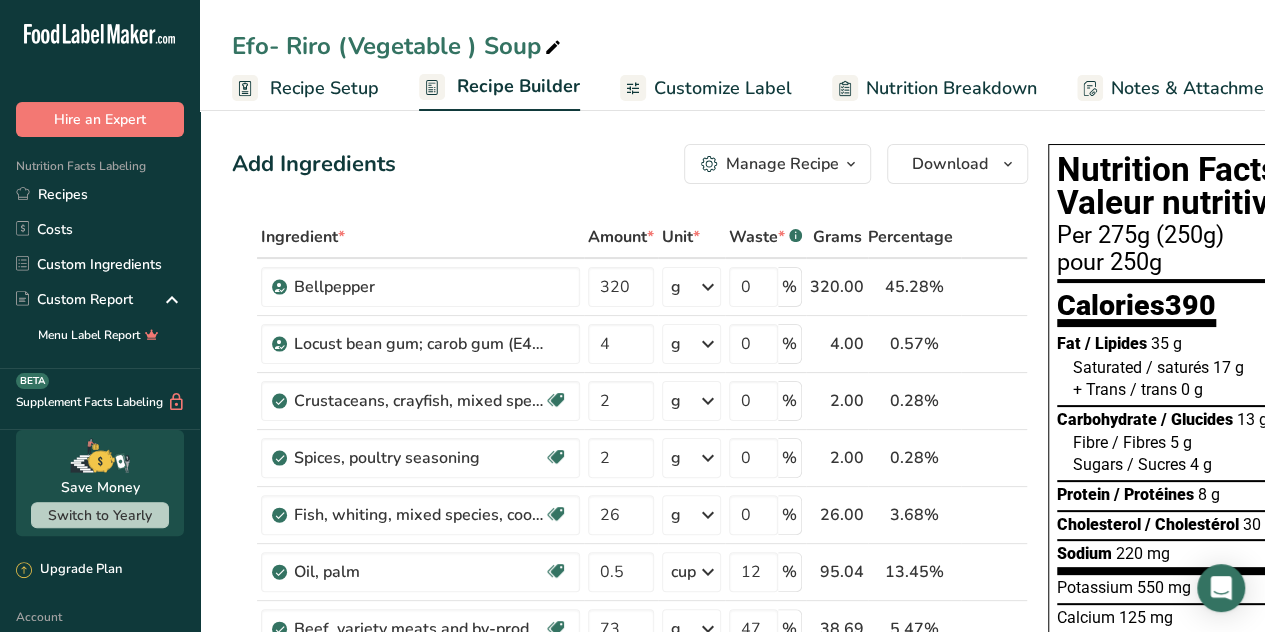 click on "Recipe Setup" at bounding box center (324, 88) 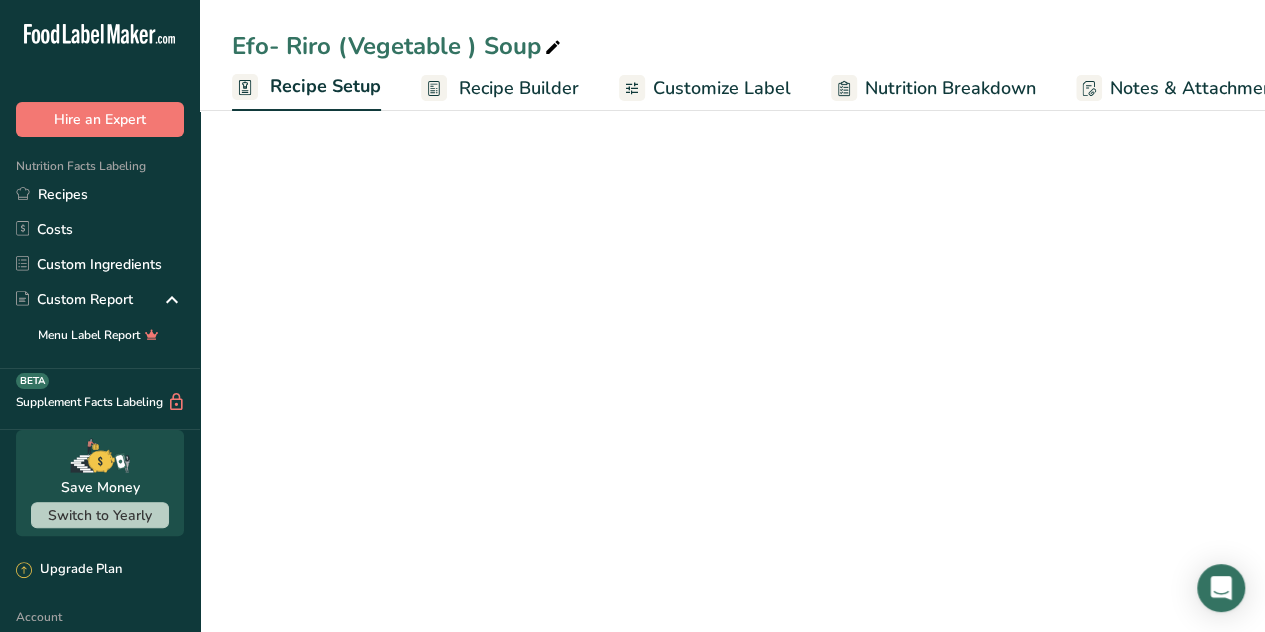 scroll, scrollTop: 0, scrollLeft: 7, axis: horizontal 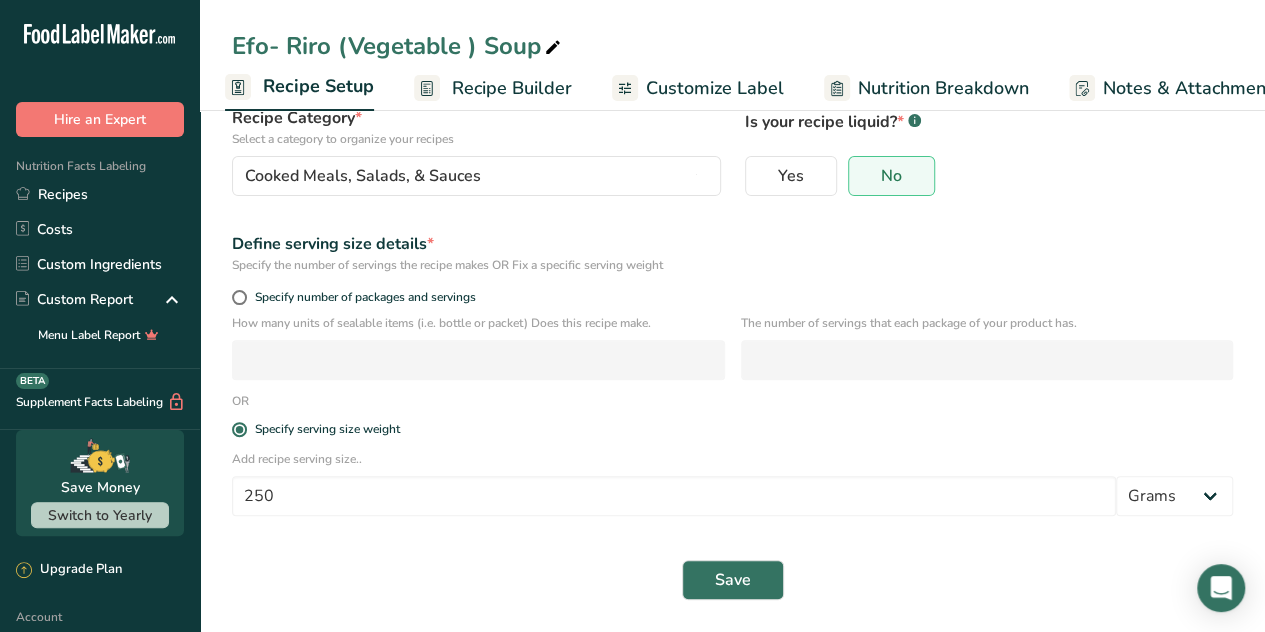 click on "Customize Label" at bounding box center [715, 88] 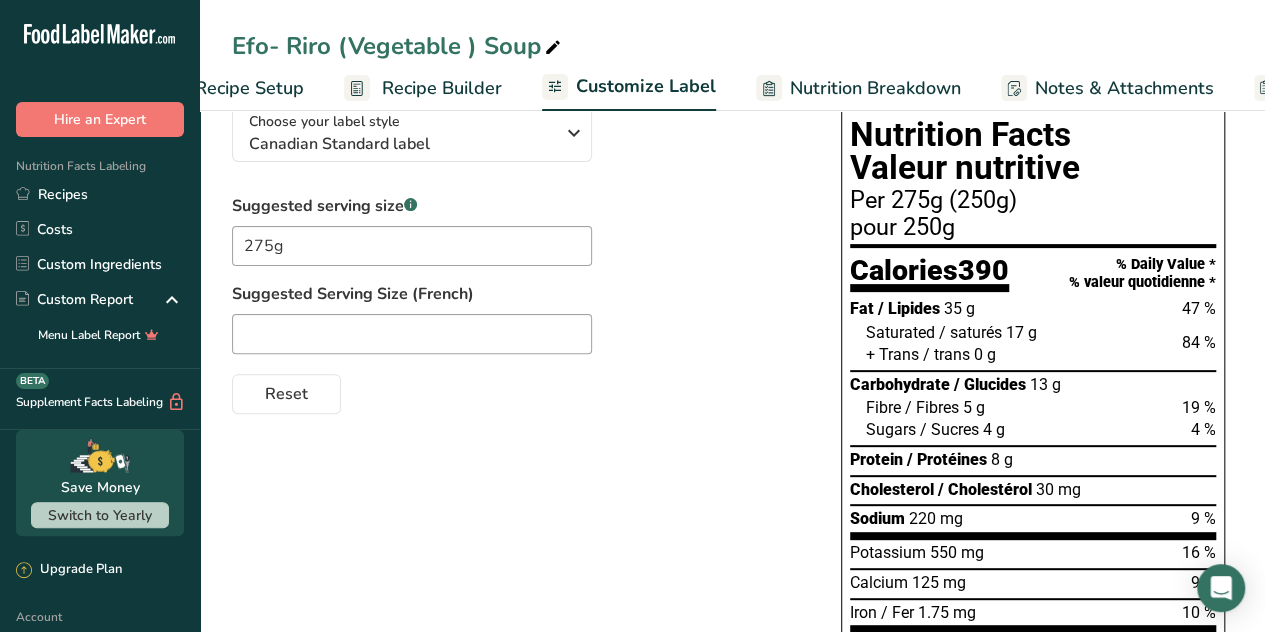 scroll, scrollTop: 0, scrollLeft: 256, axis: horizontal 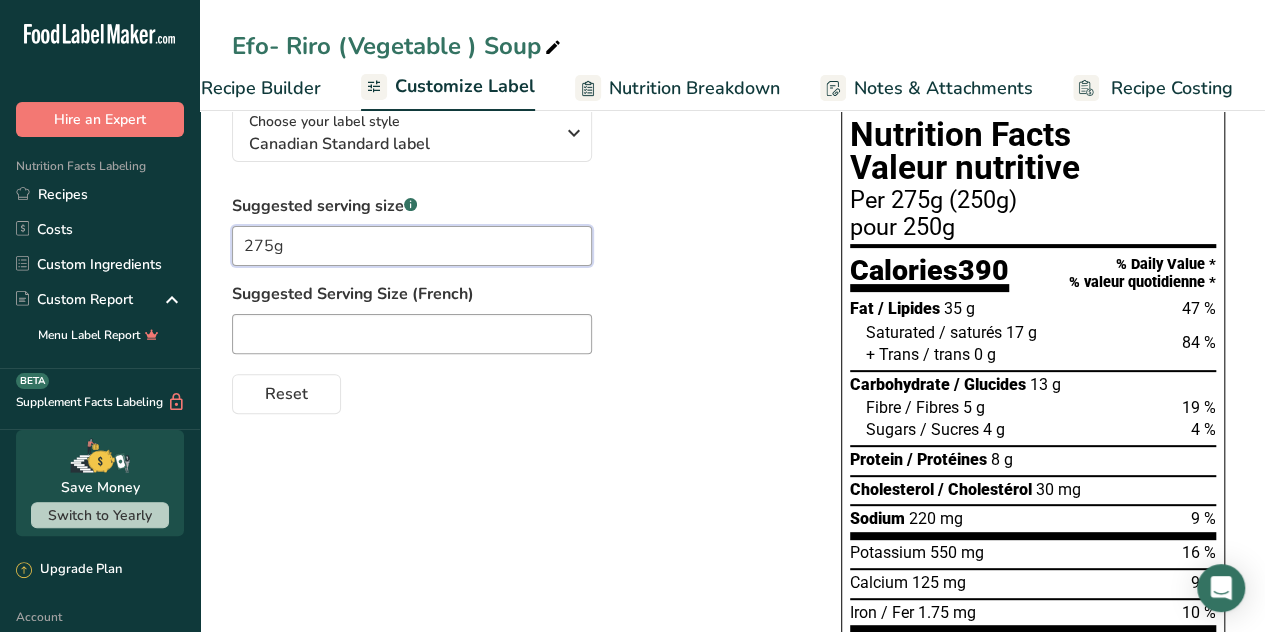 click on "275g" at bounding box center (412, 246) 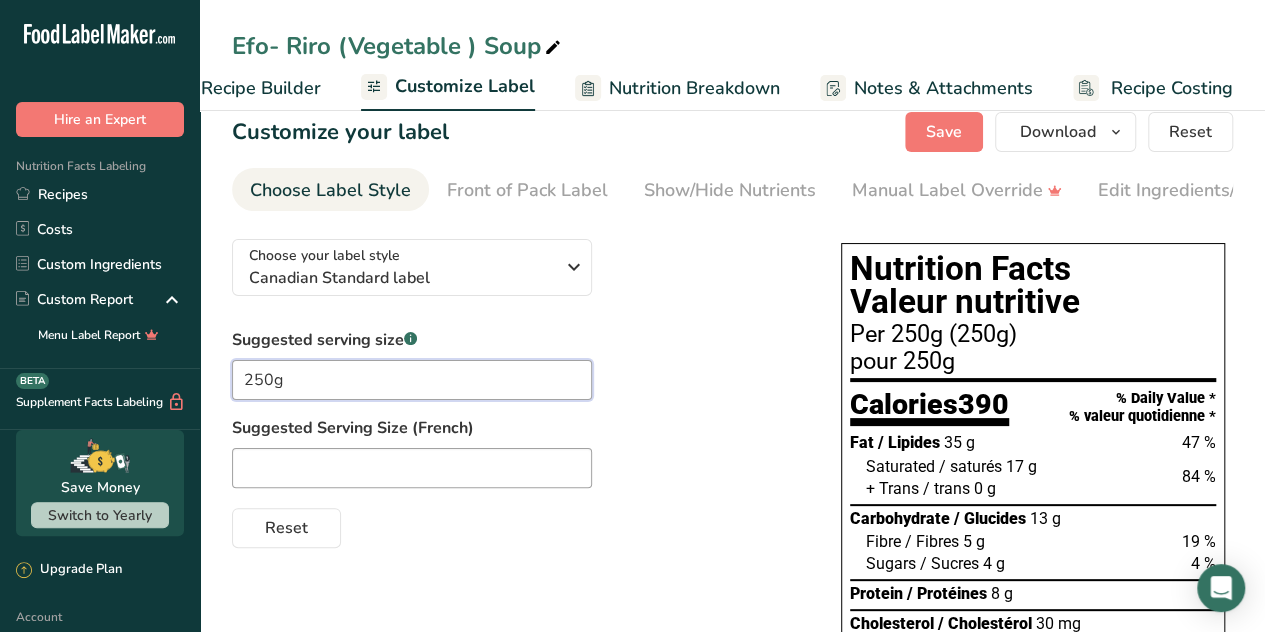 scroll, scrollTop: 0, scrollLeft: 0, axis: both 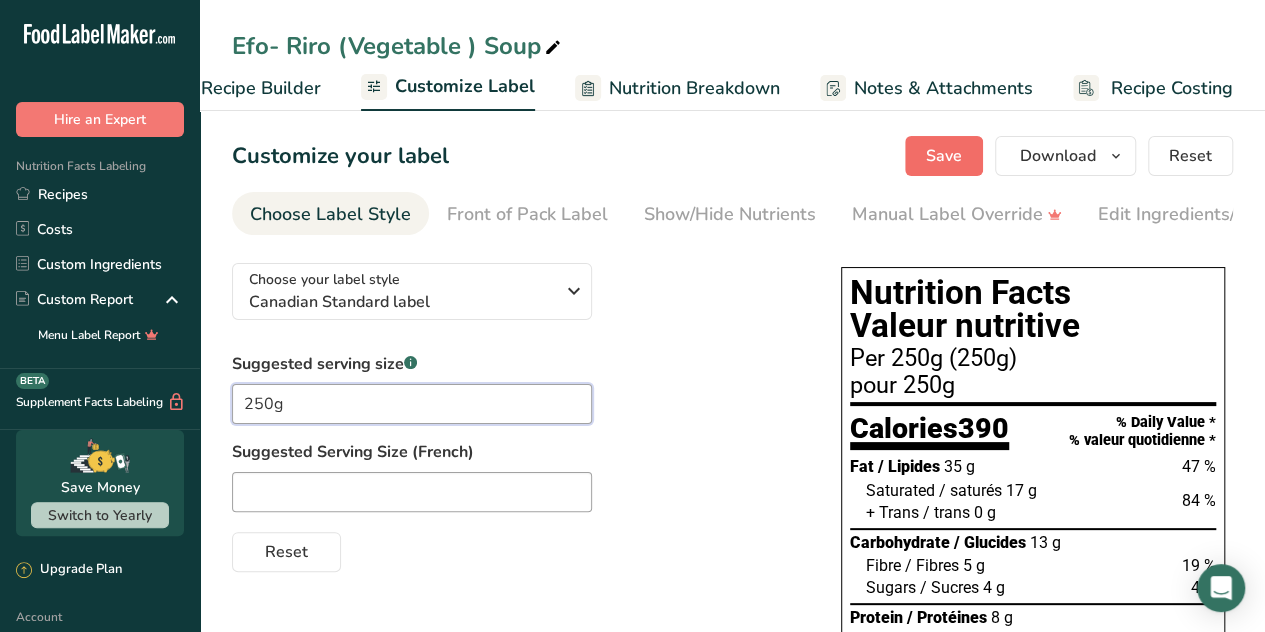 type on "250g" 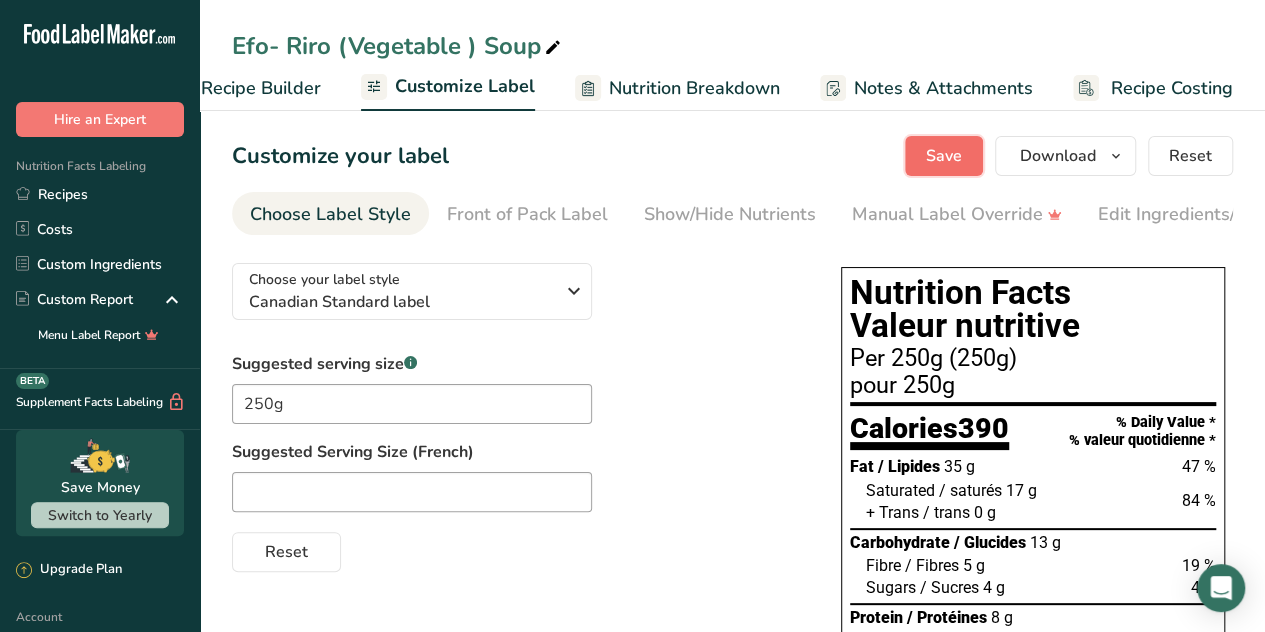 click on "Save" at bounding box center [944, 156] 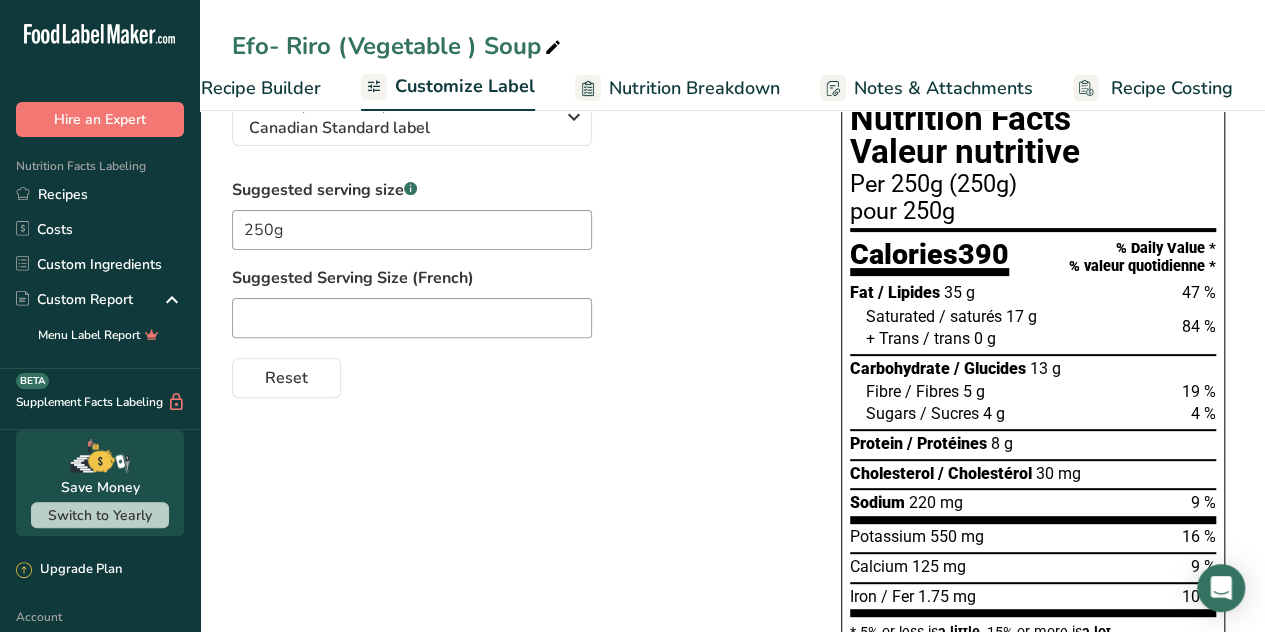 scroll, scrollTop: 0, scrollLeft: 0, axis: both 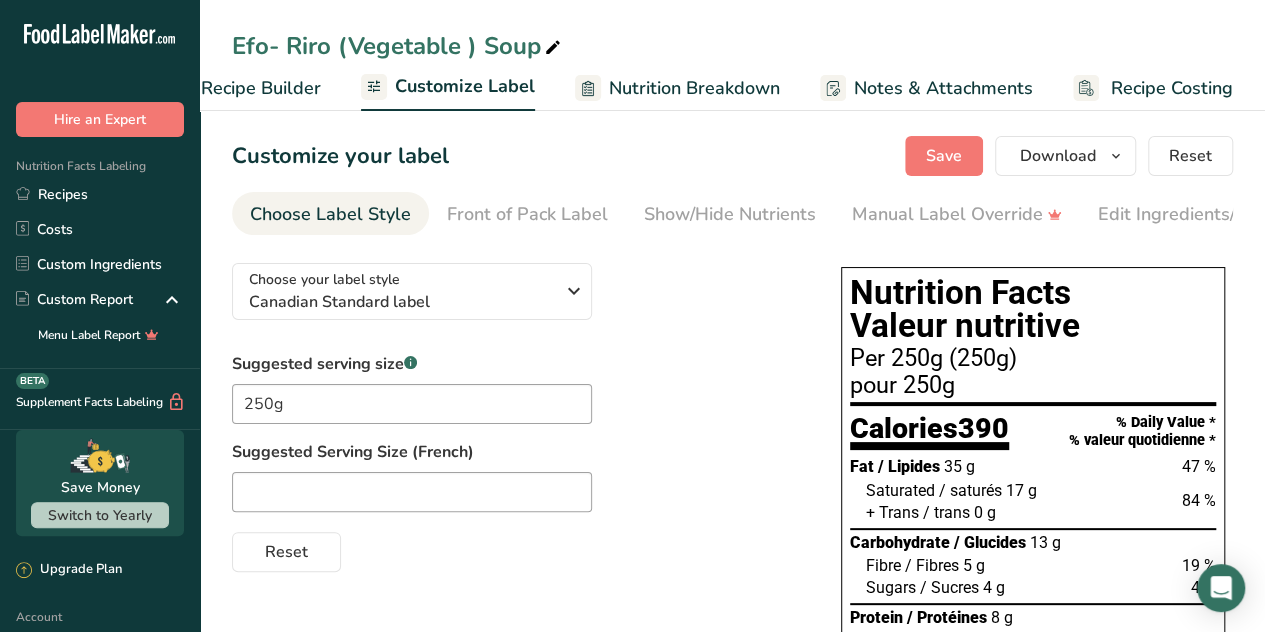 click on "Recipe Builder" at bounding box center [261, 88] 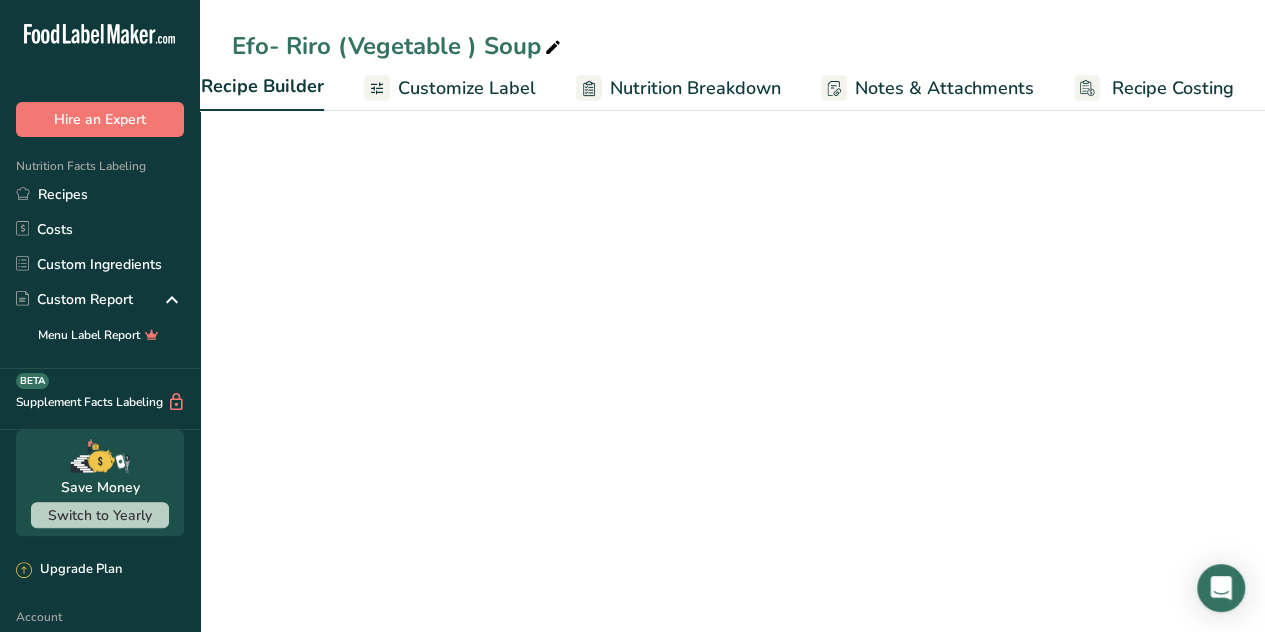 scroll, scrollTop: 0, scrollLeft: 193, axis: horizontal 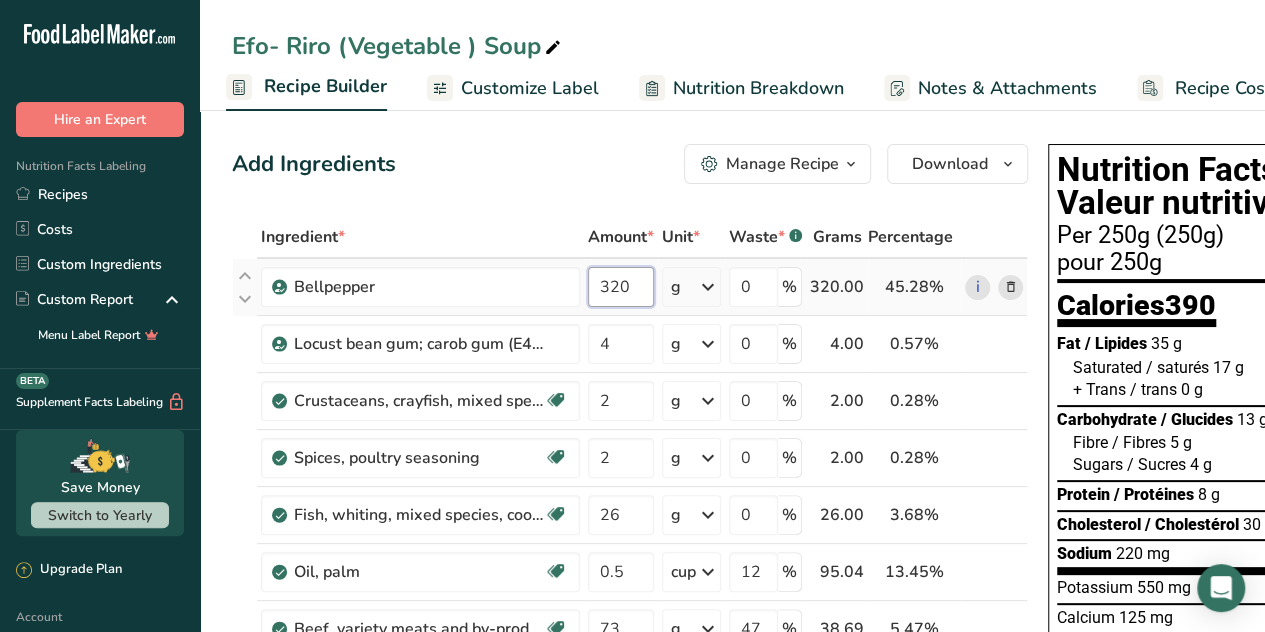 drag, startPoint x: 642, startPoint y: 293, endPoint x: 591, endPoint y: 304, distance: 52.17279 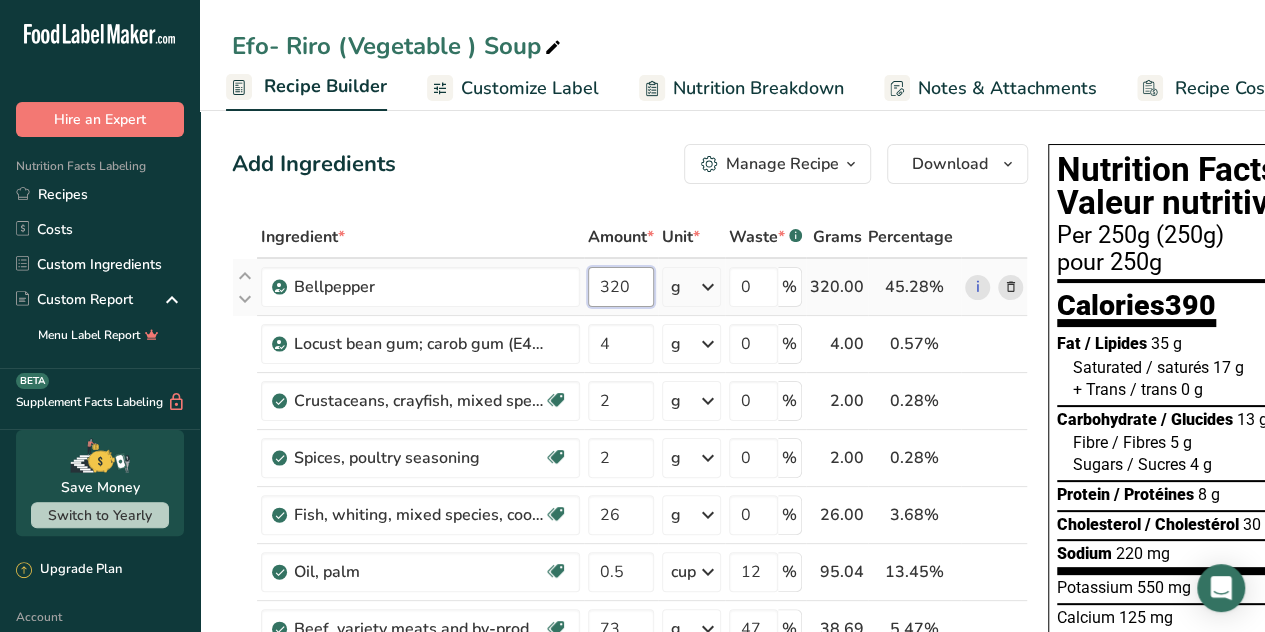 click on "320" at bounding box center (621, 287) 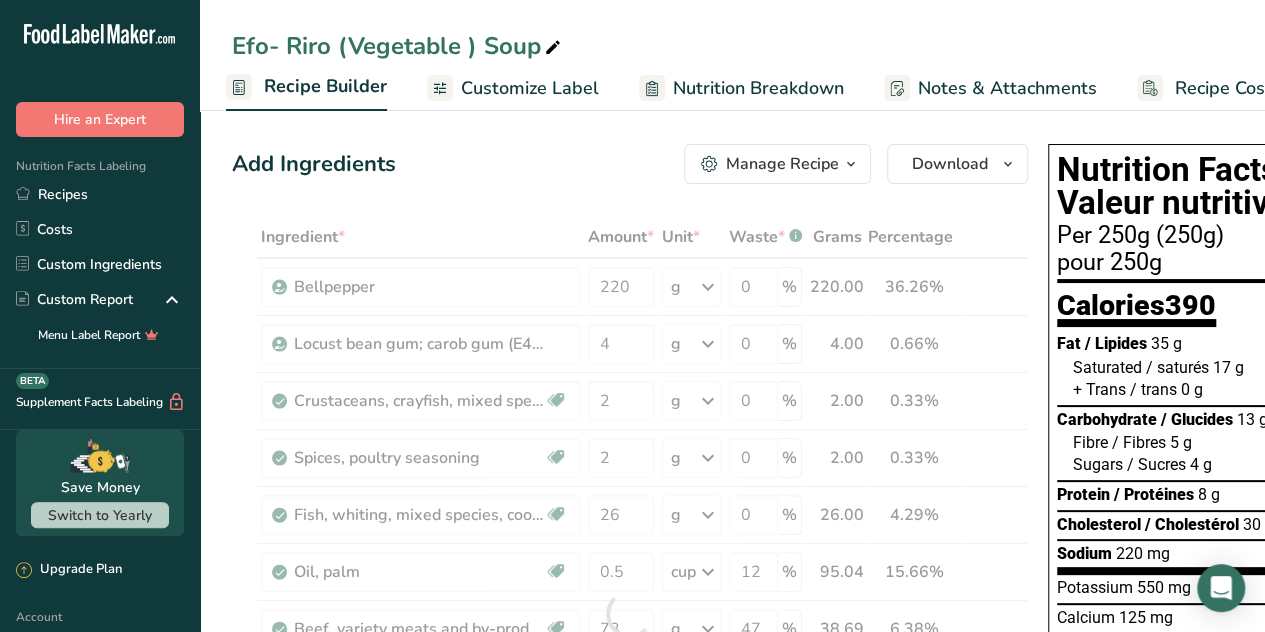 click on "Add Ingredients
Manage Recipe         Delete Recipe           Duplicate Recipe             Scale Recipe             Save as Sub-Recipe   .a-a{fill:#347362;}.b-a{fill:#fff;}                               Nutrition Breakdown                 Recipe Card
NEW
[MEDICAL_DATA] Pattern Report             Activity History
Download
Choose your preferred label style
Standard FDA label
Standard FDA label
The most common format for nutrition facts labels in compliance with the FDA's typeface, style and requirements
Tabular FDA label
A label format compliant with the FDA regulations presented in a tabular (horizontal) display.
Linear FDA label
A simple linear display for small sized packages.
Simplified FDA label" at bounding box center (630, 164) 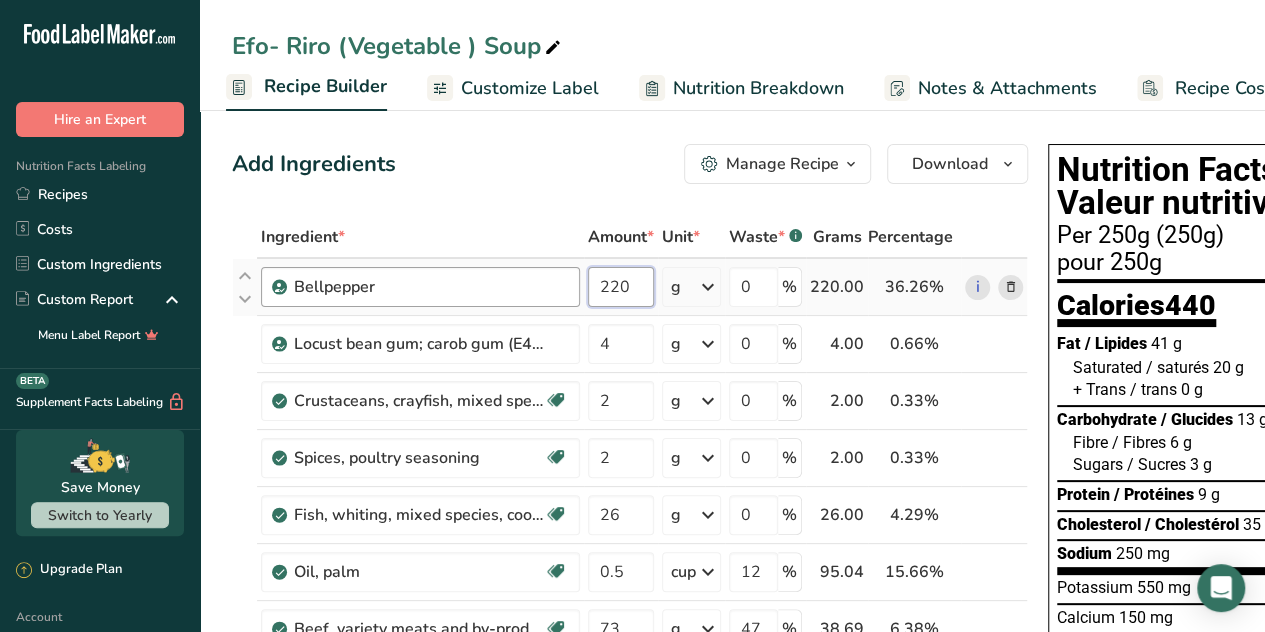 drag, startPoint x: 642, startPoint y: 289, endPoint x: 552, endPoint y: 304, distance: 91.24144 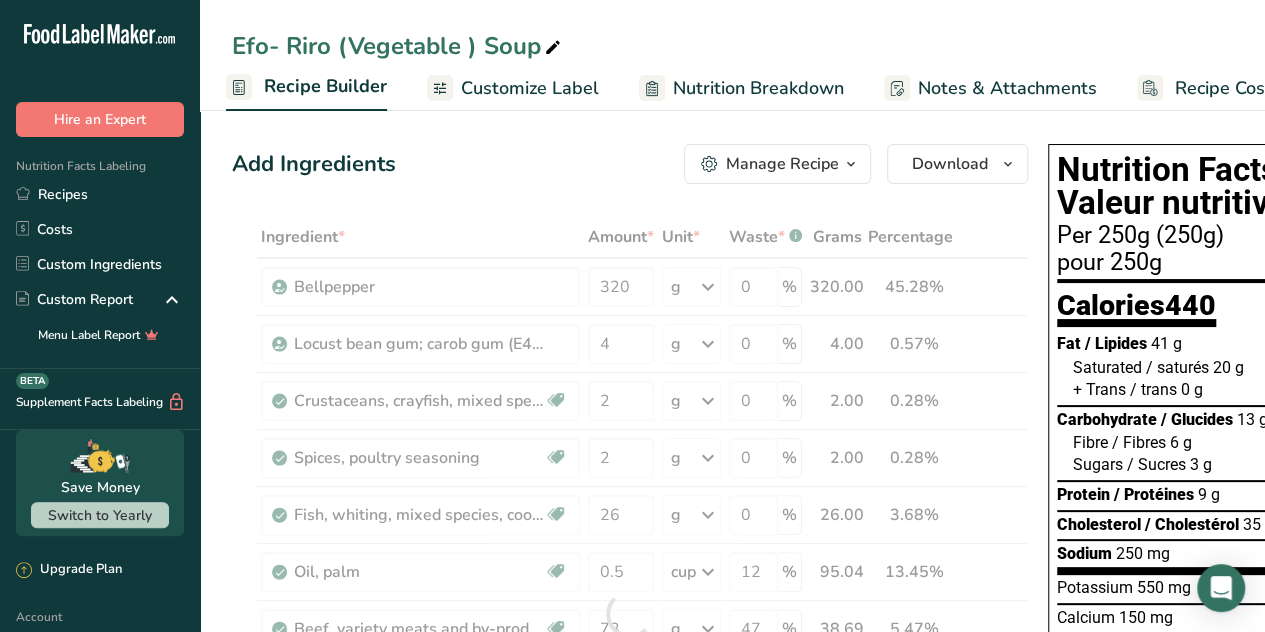 click on "Add Ingredients
Manage Recipe         Delete Recipe           Duplicate Recipe             Scale Recipe             Save as Sub-Recipe   .a-a{fill:#347362;}.b-a{fill:#fff;}                               Nutrition Breakdown                 Recipe Card
NEW
[MEDICAL_DATA] Pattern Report             Activity History
Download
Choose your preferred label style
Standard FDA label
Standard FDA label
The most common format for nutrition facts labels in compliance with the FDA's typeface, style and requirements
Tabular FDA label
A label format compliant with the FDA regulations presented in a tabular (horizontal) display.
Linear FDA label
A simple linear display for small sized packages.
Simplified FDA label" at bounding box center [630, 164] 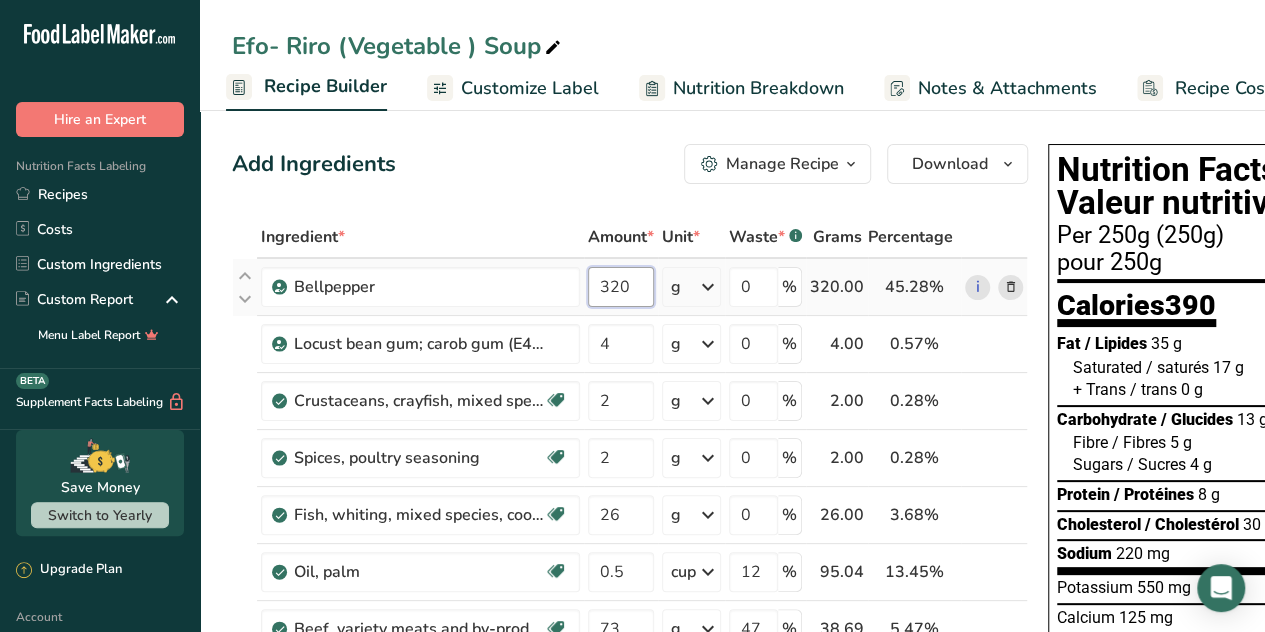 drag, startPoint x: 629, startPoint y: 287, endPoint x: 608, endPoint y: 299, distance: 24.186773 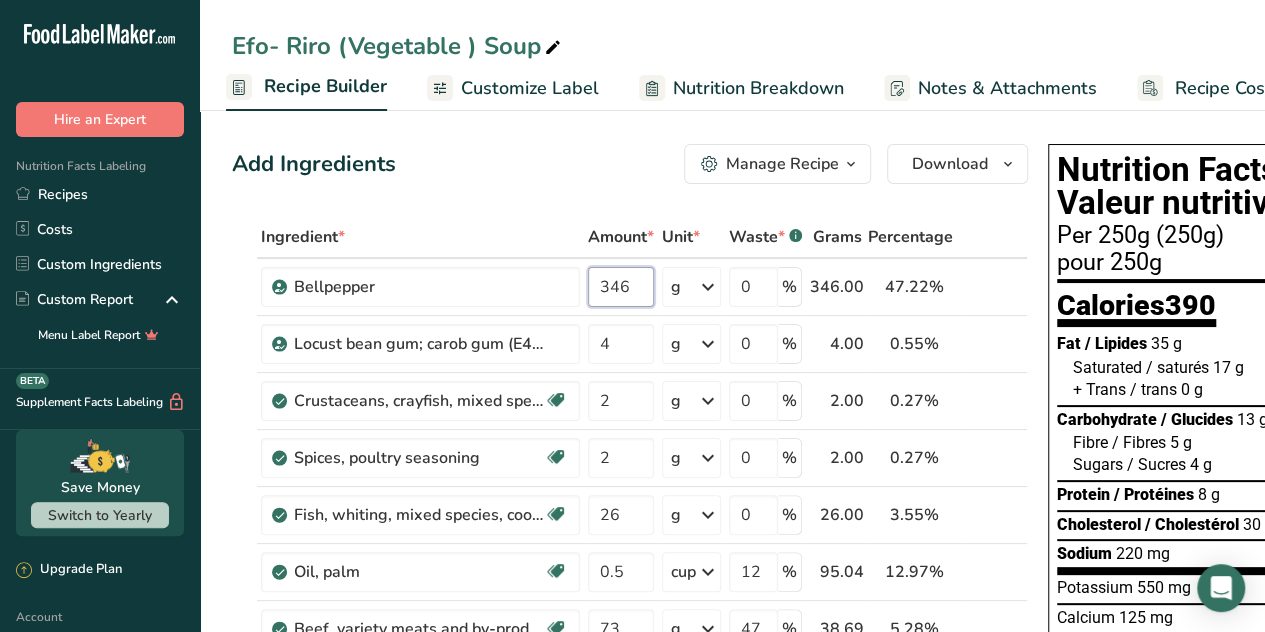type on "346" 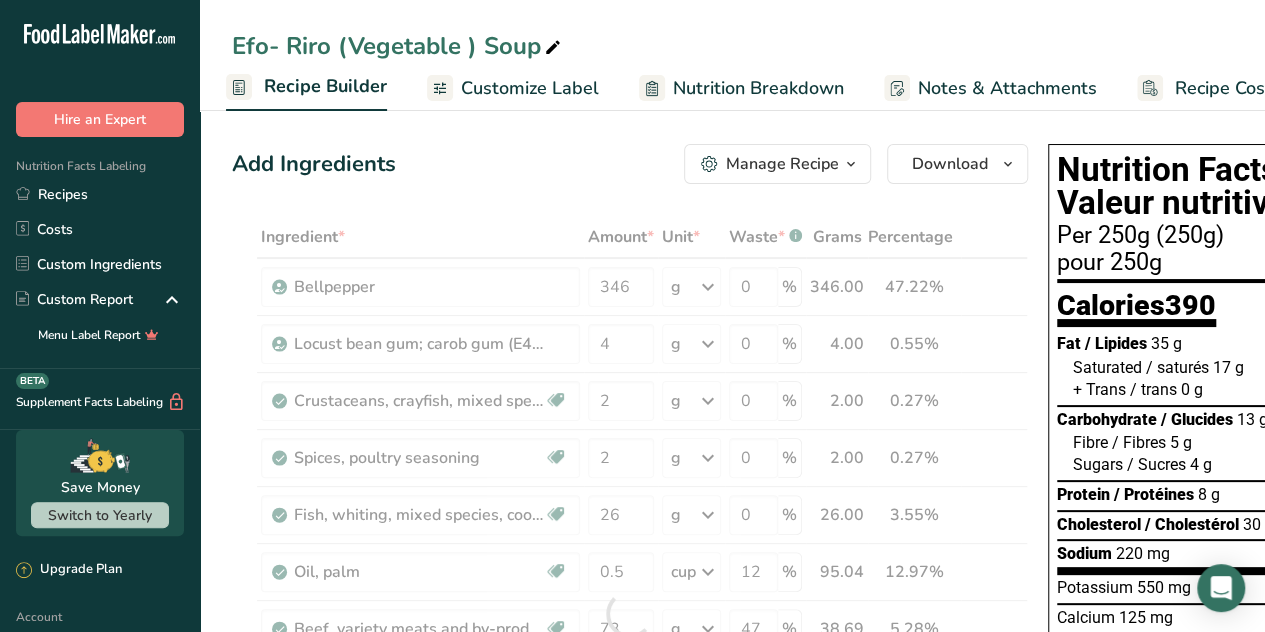 click on "Add Ingredients
Manage Recipe         Delete Recipe           Duplicate Recipe             Scale Recipe             Save as Sub-Recipe   .a-a{fill:#347362;}.b-a{fill:#fff;}                               Nutrition Breakdown                 Recipe Card
NEW
[MEDICAL_DATA] Pattern Report             Activity History
Download
Choose your preferred label style
Standard FDA label
Standard FDA label
The most common format for nutrition facts labels in compliance with the FDA's typeface, style and requirements
Tabular FDA label
A label format compliant with the FDA regulations presented in a tabular (horizontal) display.
Linear FDA label
A simple linear display for small sized packages.
Simplified FDA label" at bounding box center (630, 164) 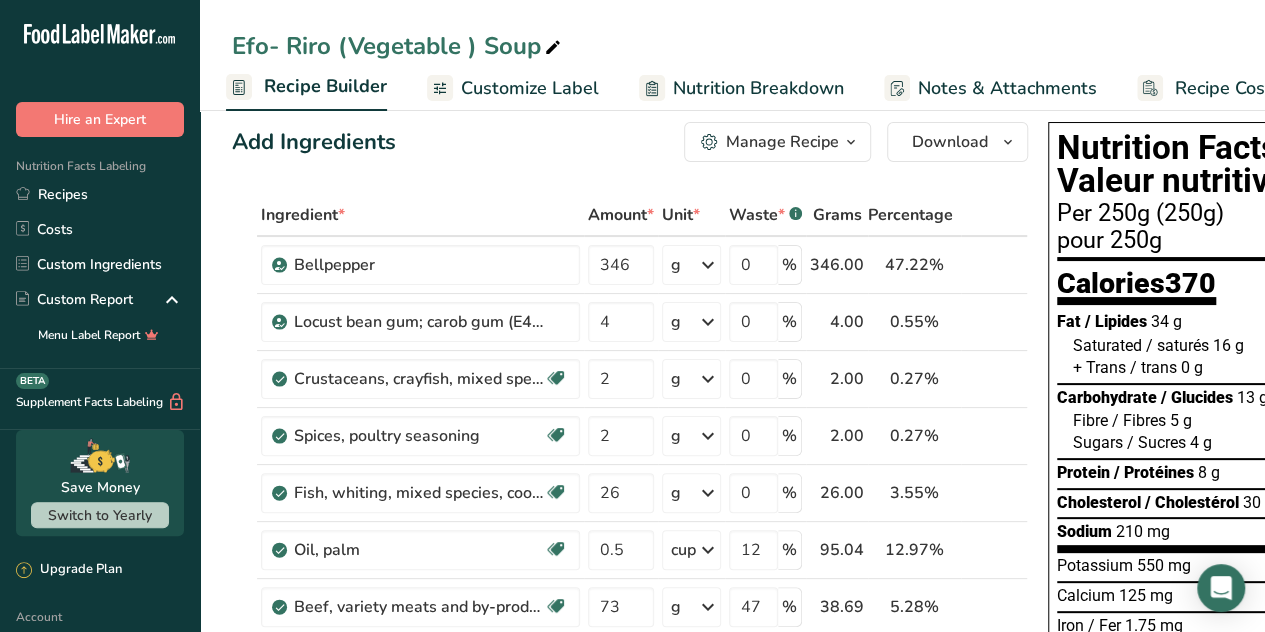 scroll, scrollTop: 0, scrollLeft: 0, axis: both 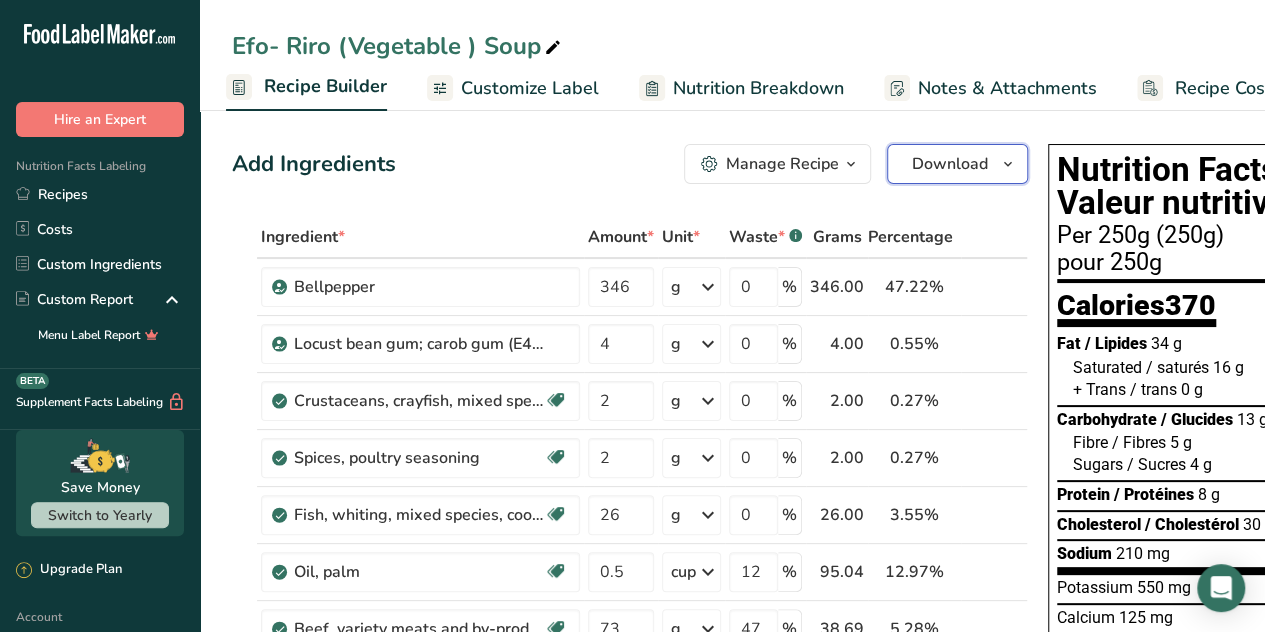click at bounding box center (1008, 164) 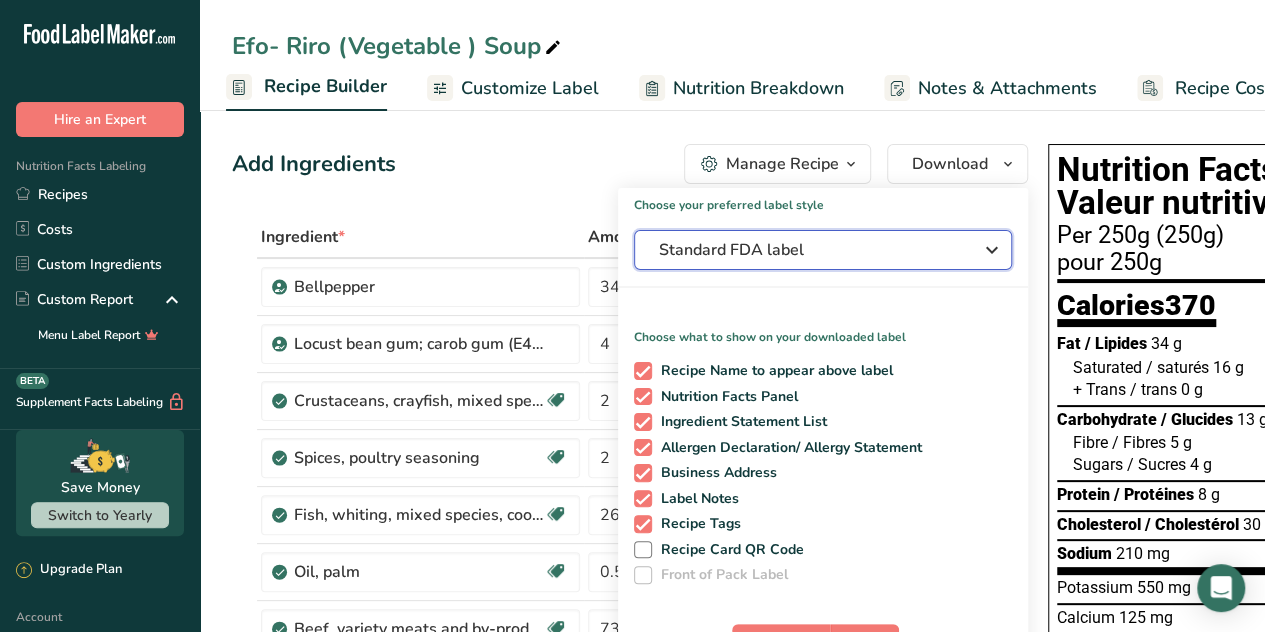 click on "Standard FDA label" at bounding box center (823, 250) 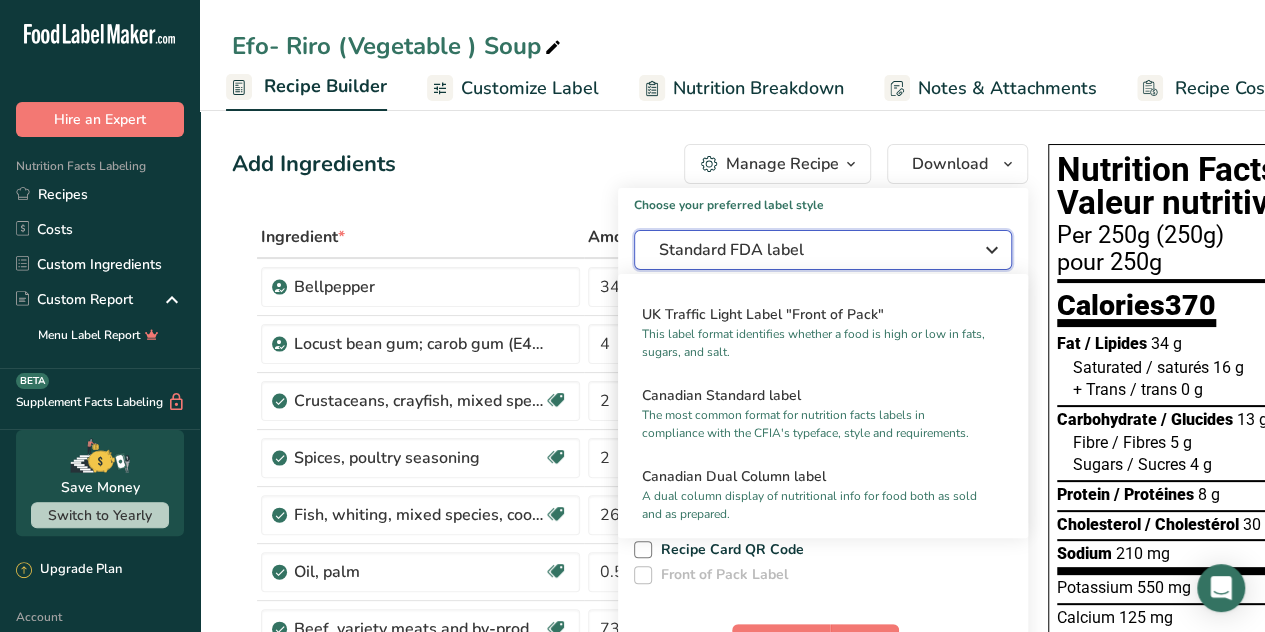 scroll, scrollTop: 754, scrollLeft: 0, axis: vertical 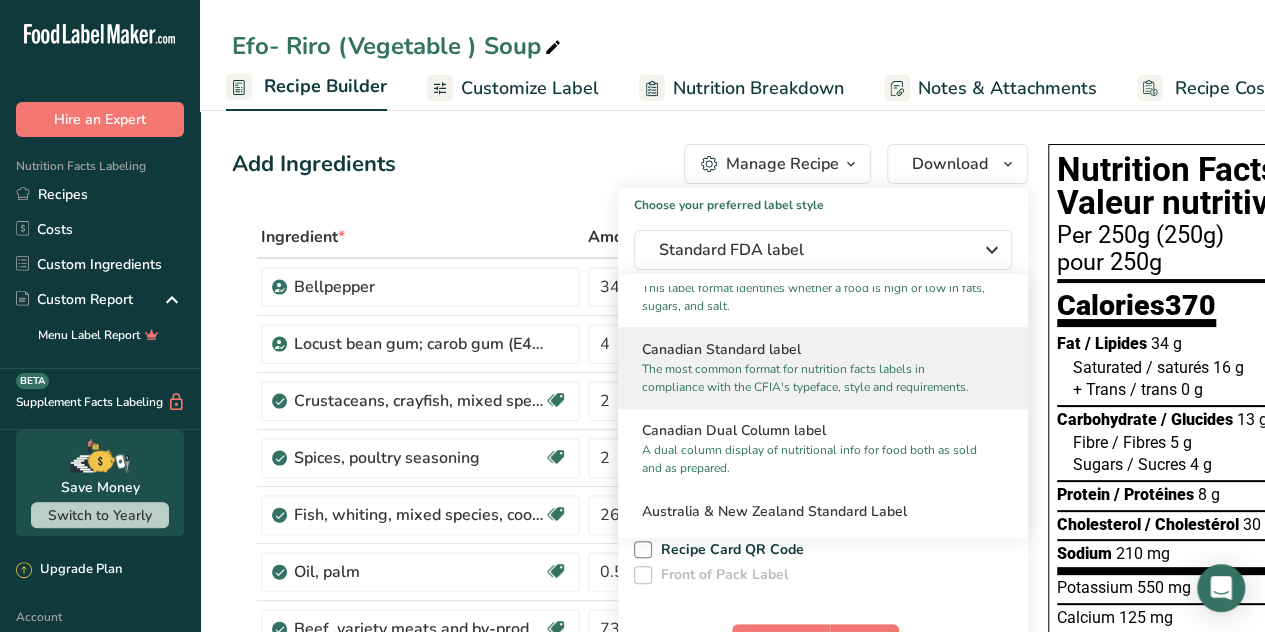 click on "The most common format for nutrition facts labels in compliance with the CFIA's typeface, style and requirements." at bounding box center (814, 378) 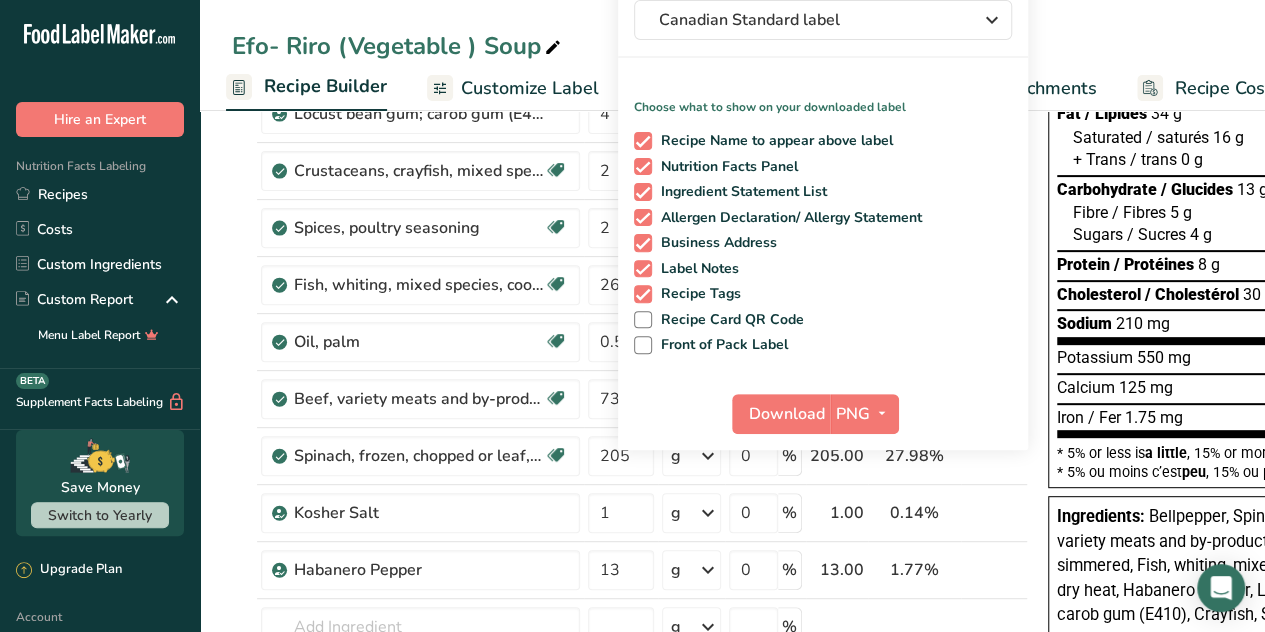 scroll, scrollTop: 242, scrollLeft: 0, axis: vertical 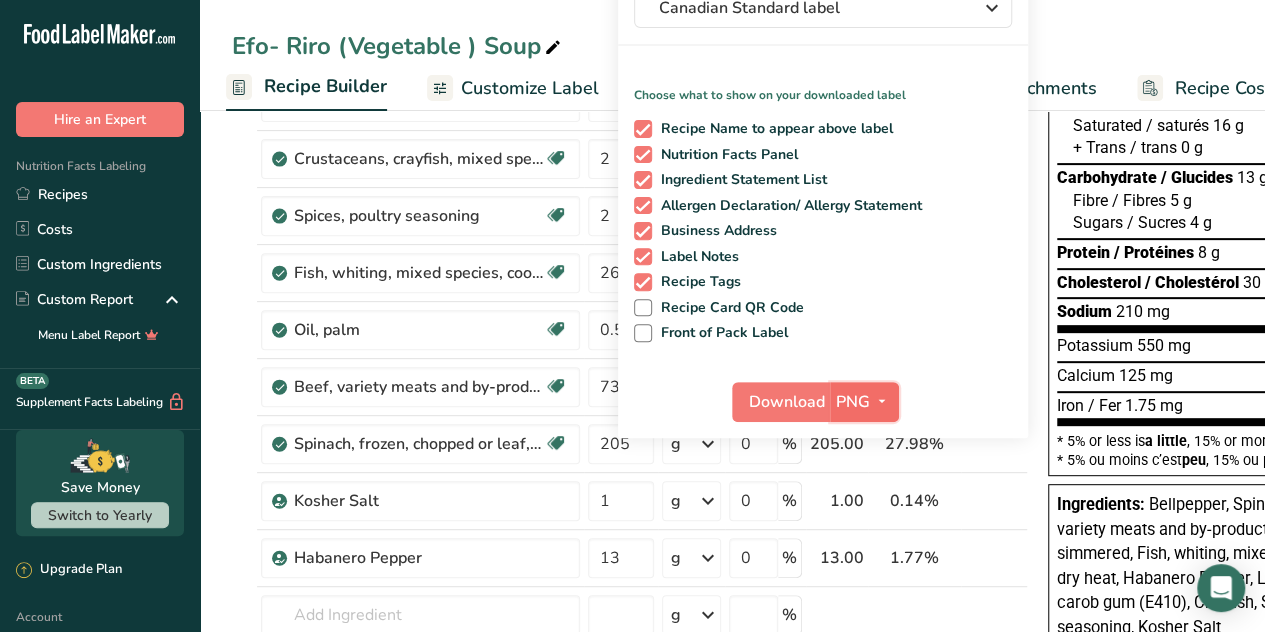 click at bounding box center (882, 401) 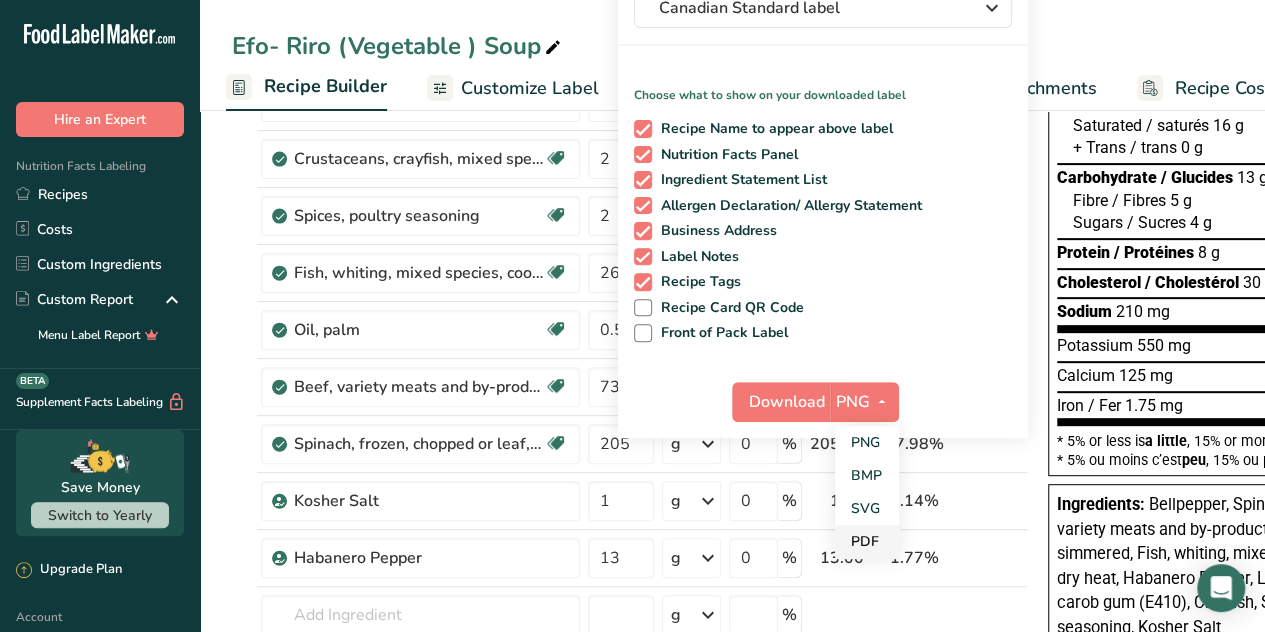 click on "PDF" at bounding box center [867, 541] 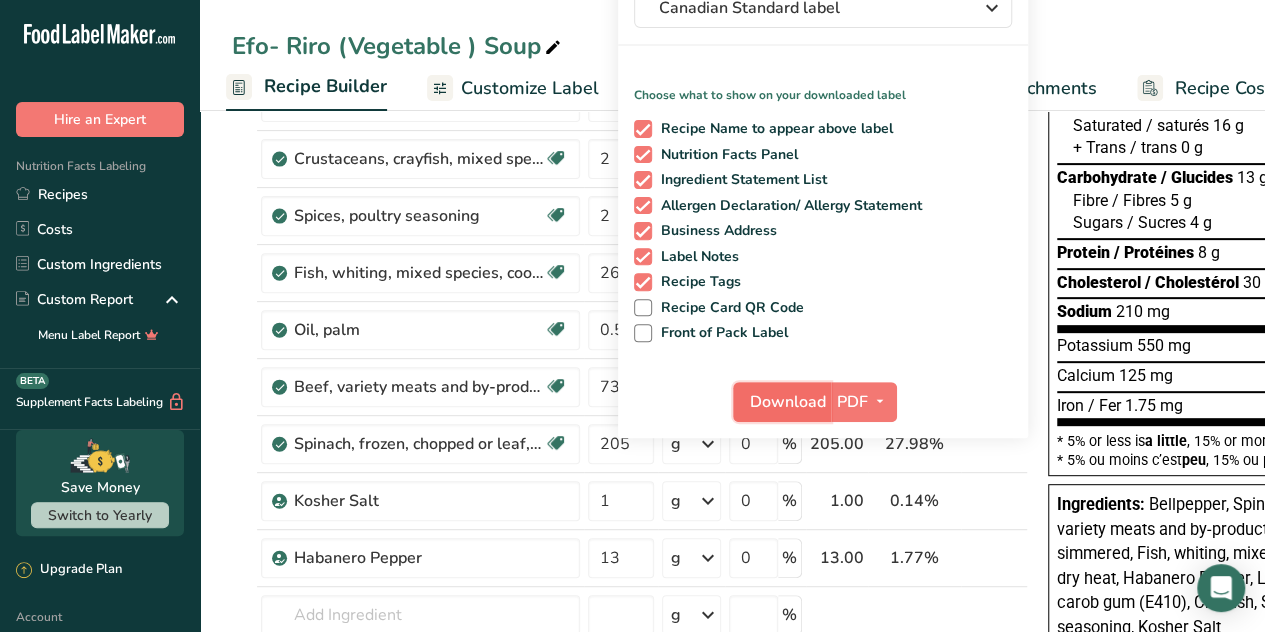 click on "Download" at bounding box center [788, 402] 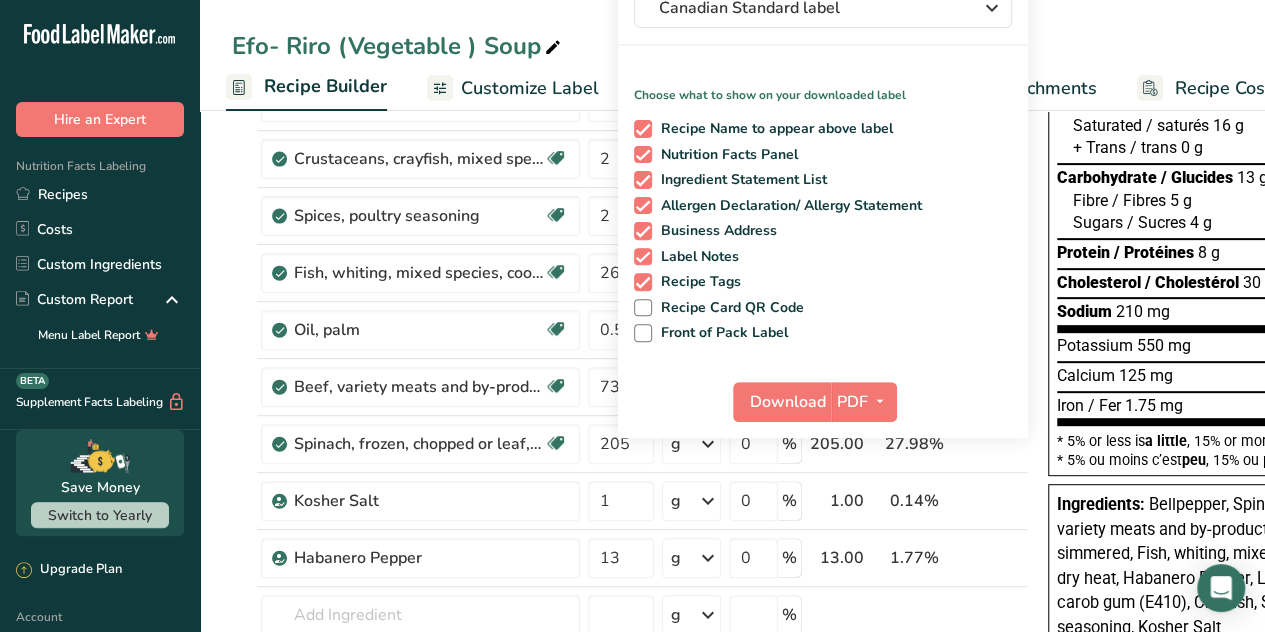click on "Efo- Riro (Vegetable ) Soup" at bounding box center [732, 46] 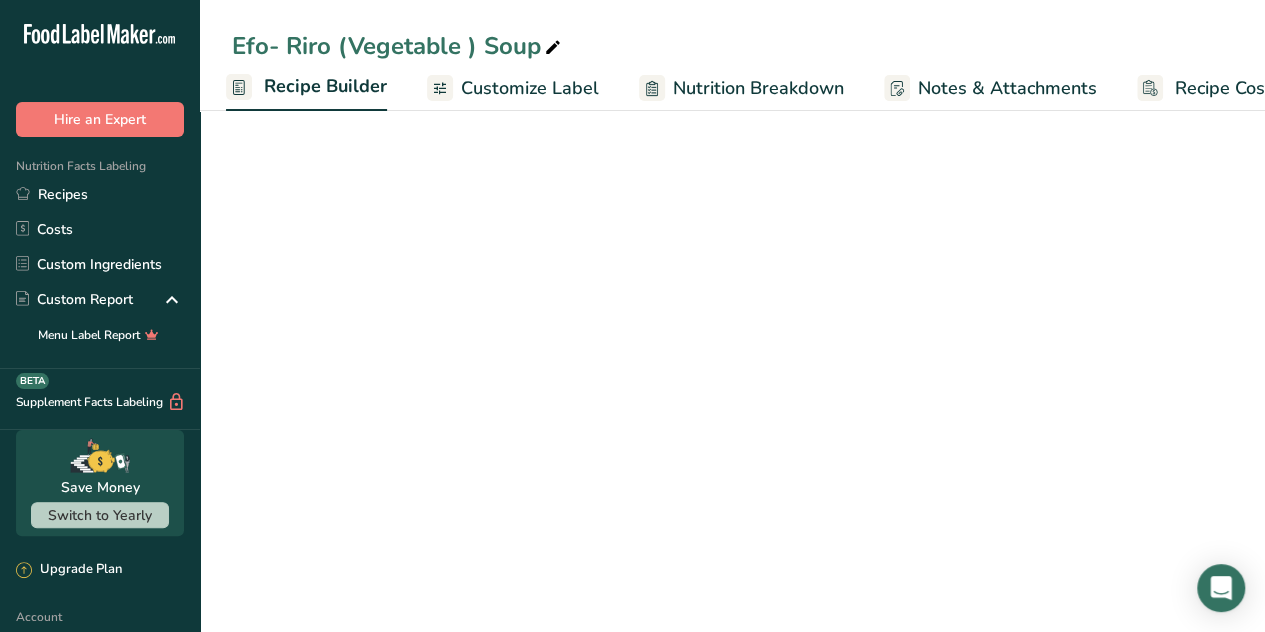scroll, scrollTop: 0, scrollLeft: 0, axis: both 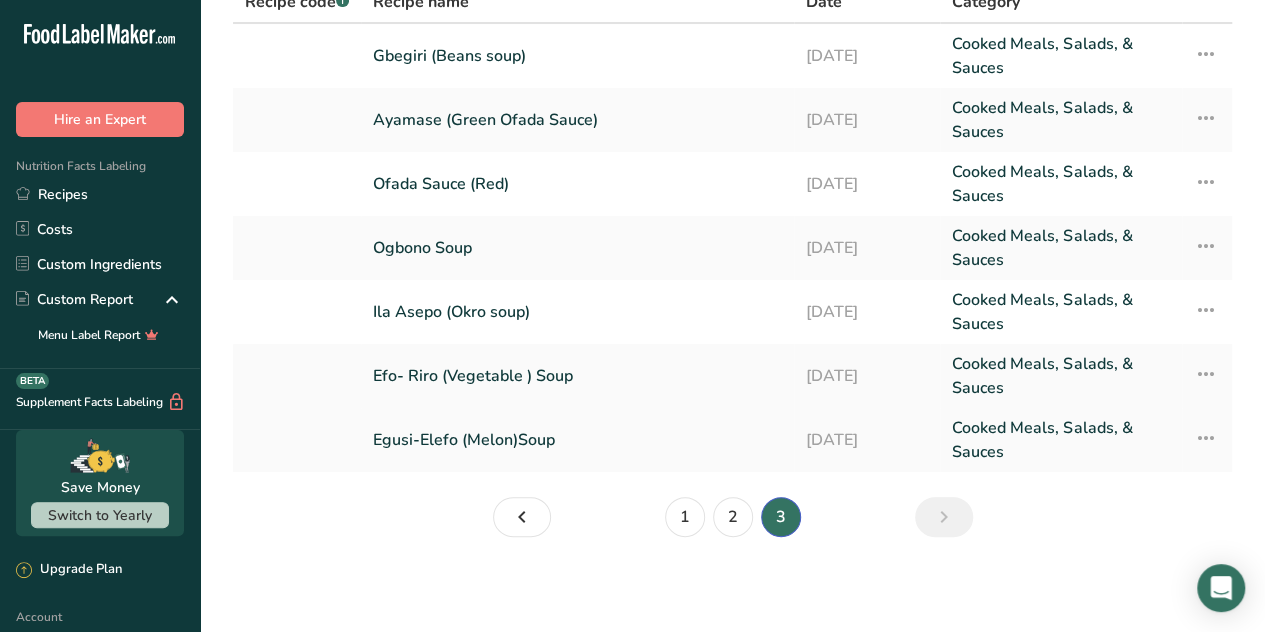click on "Egusi-Elefo (Melon)Soup" at bounding box center [577, 440] 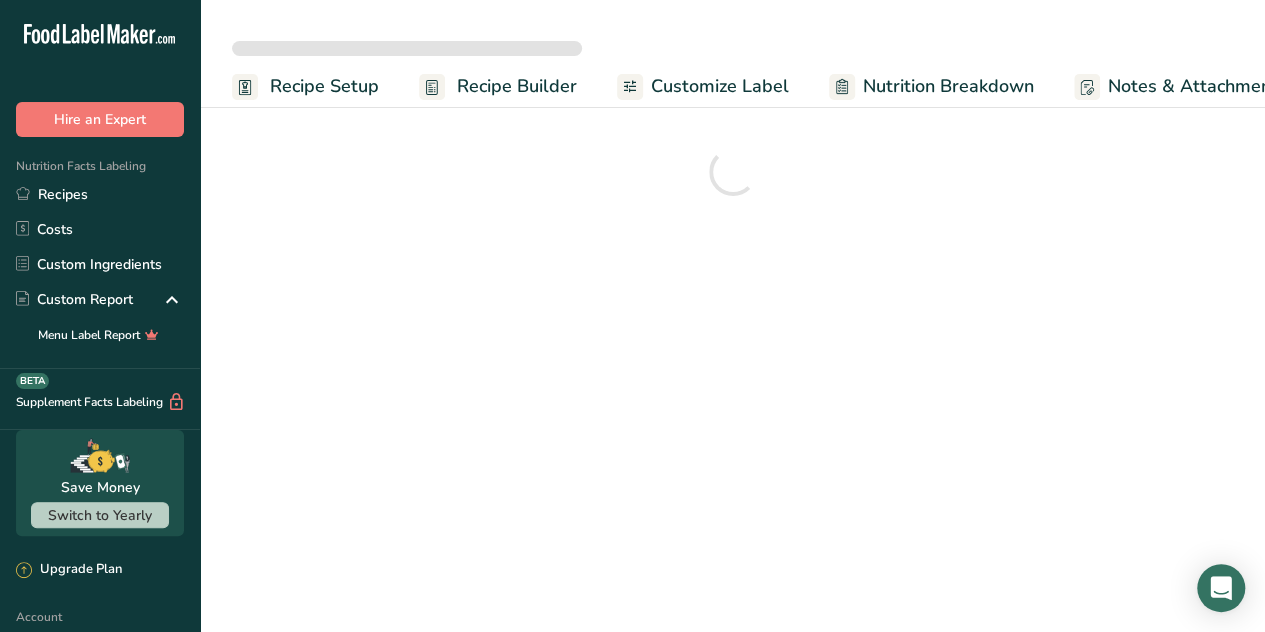 scroll, scrollTop: 0, scrollLeft: 0, axis: both 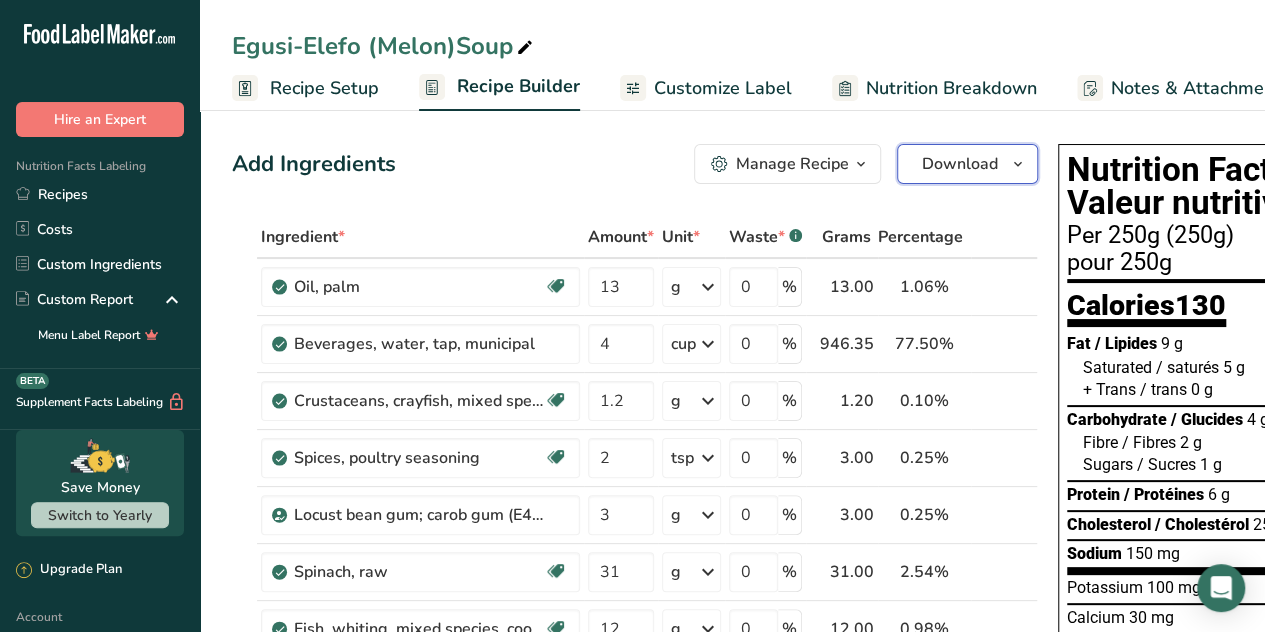 click at bounding box center [1018, 164] 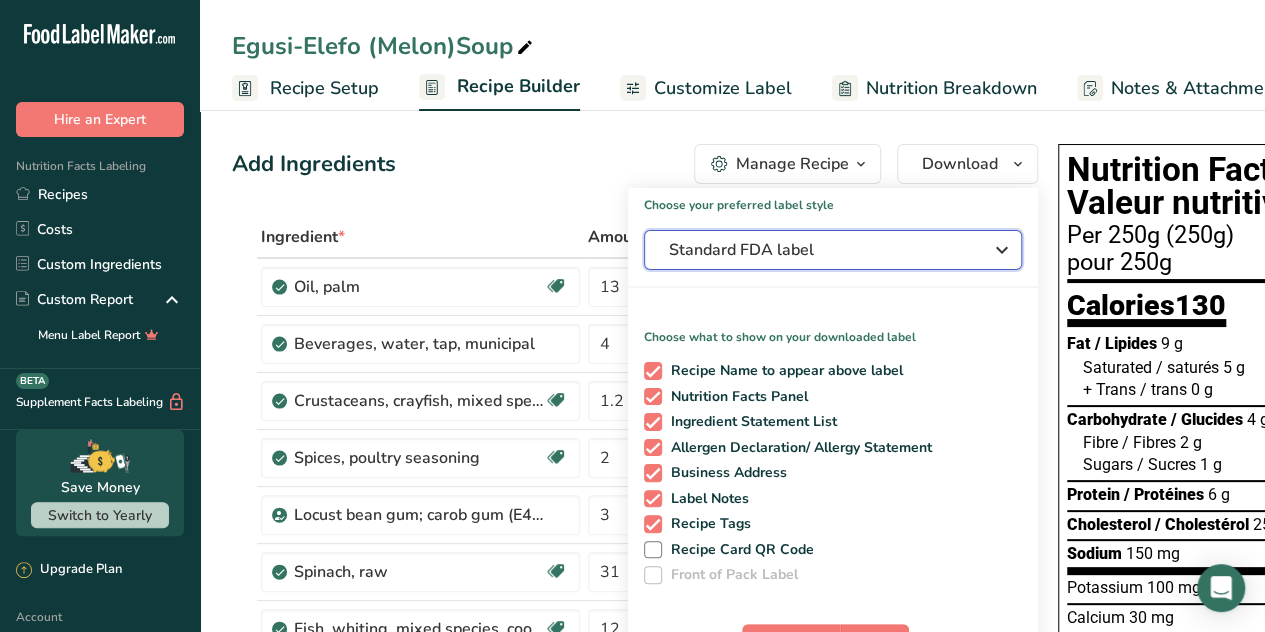 click on "Standard FDA label" at bounding box center (819, 250) 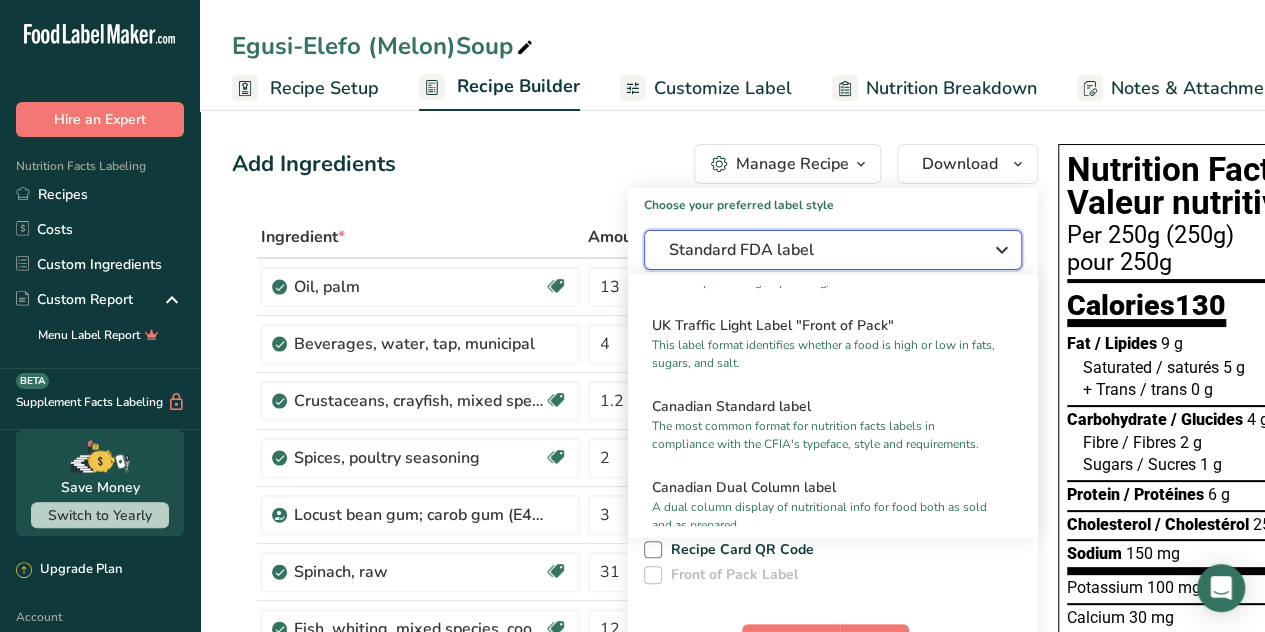 scroll, scrollTop: 720, scrollLeft: 0, axis: vertical 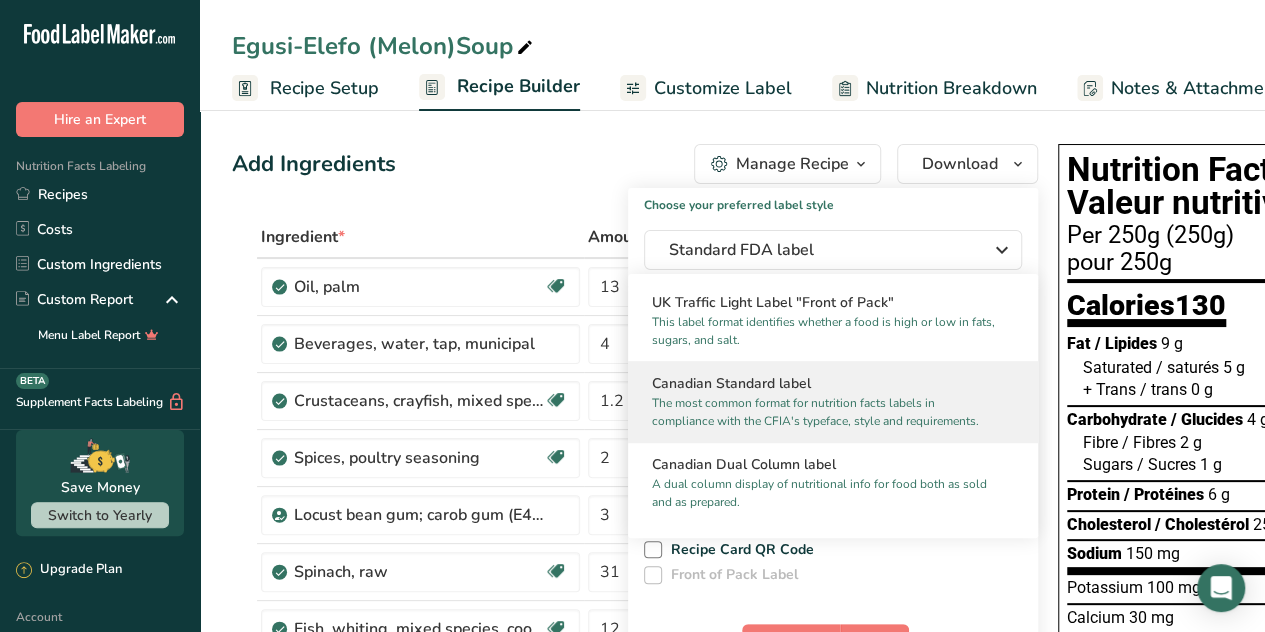 click on "The most common format for nutrition facts labels in compliance with the CFIA's typeface, style and requirements." at bounding box center (824, 412) 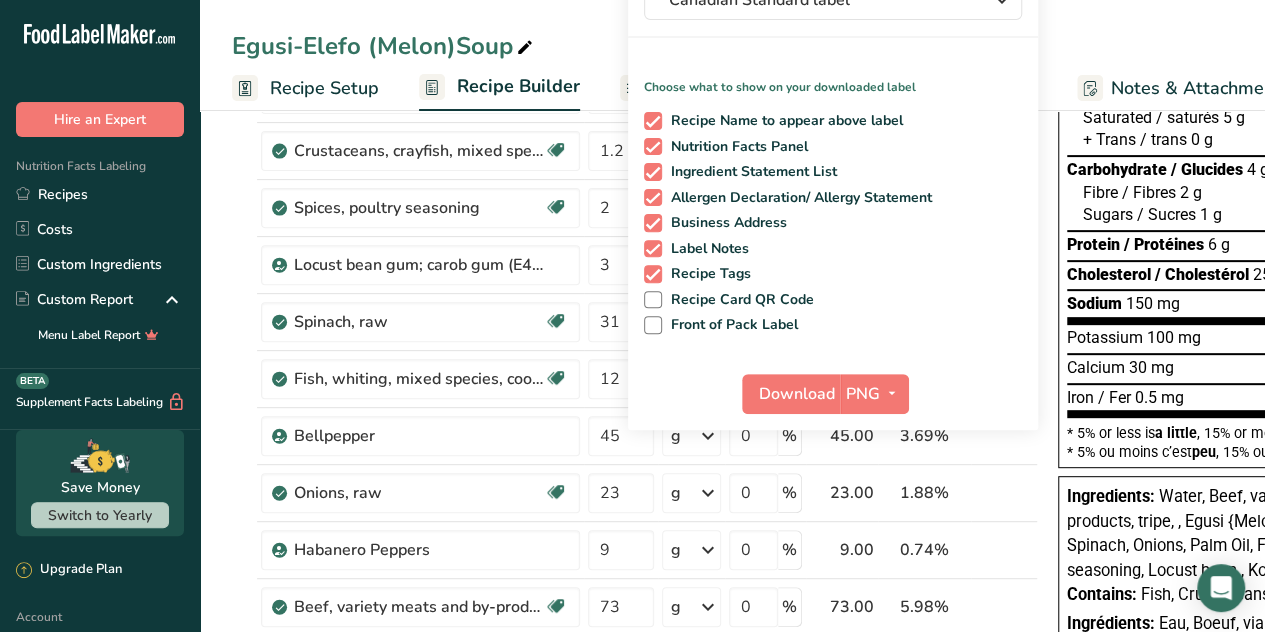 scroll, scrollTop: 258, scrollLeft: 0, axis: vertical 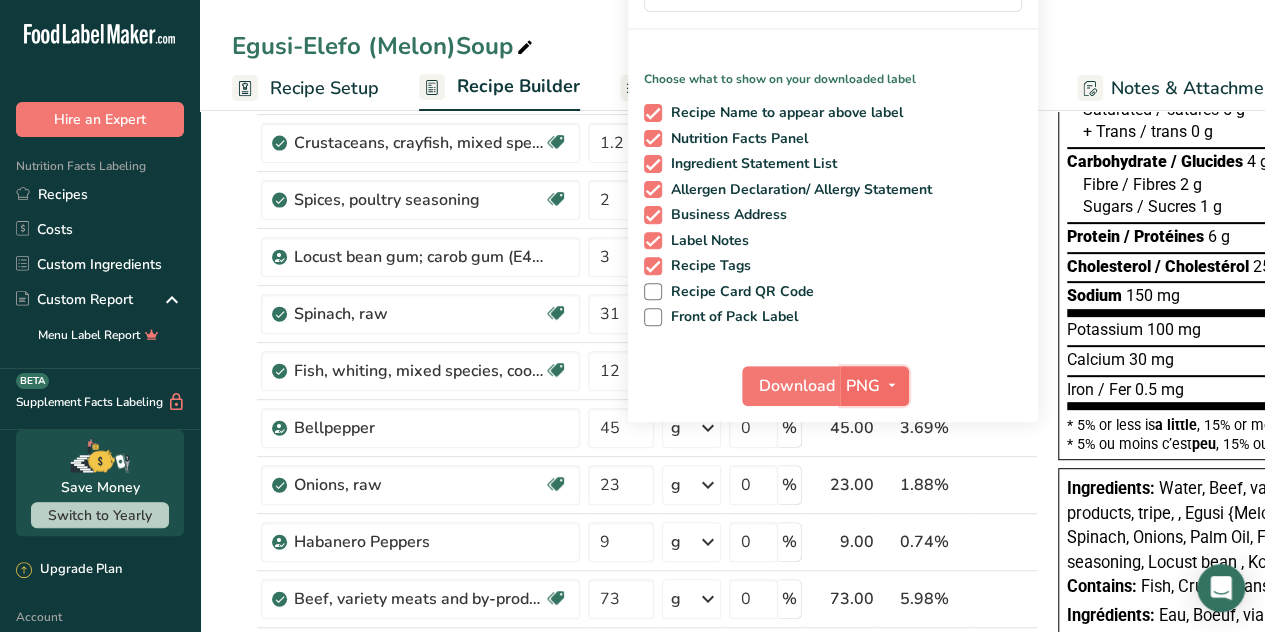 click at bounding box center (892, 385) 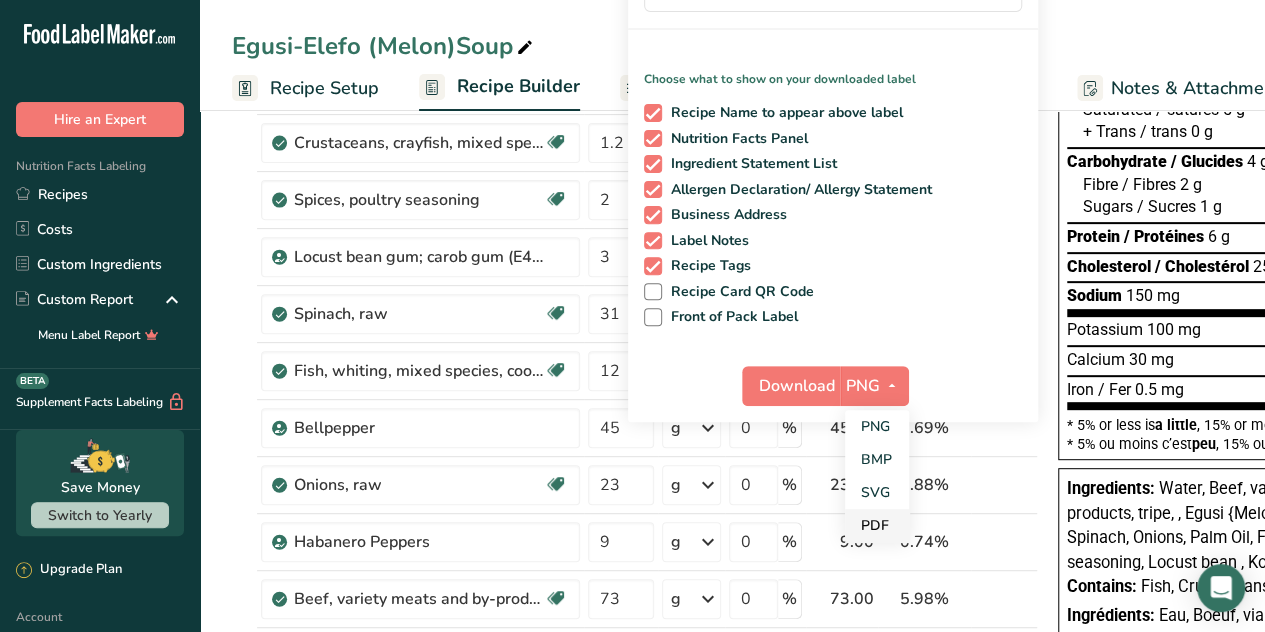 click on "PDF" at bounding box center (877, 525) 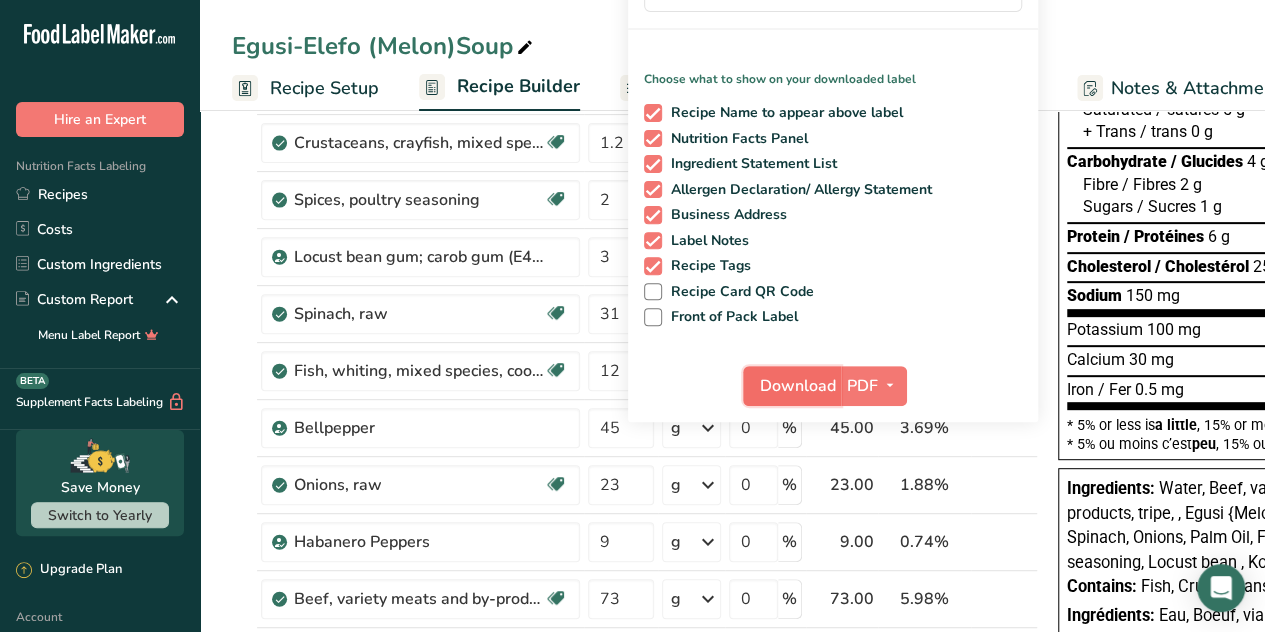 click on "Download" at bounding box center (798, 386) 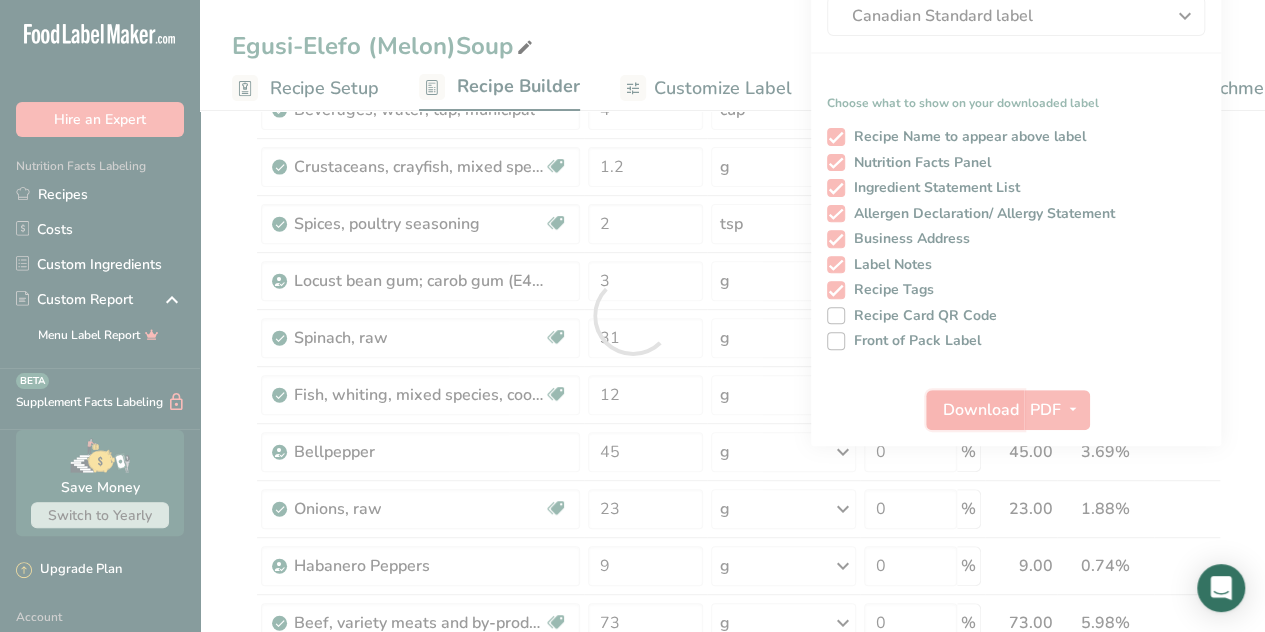 scroll, scrollTop: 0, scrollLeft: 0, axis: both 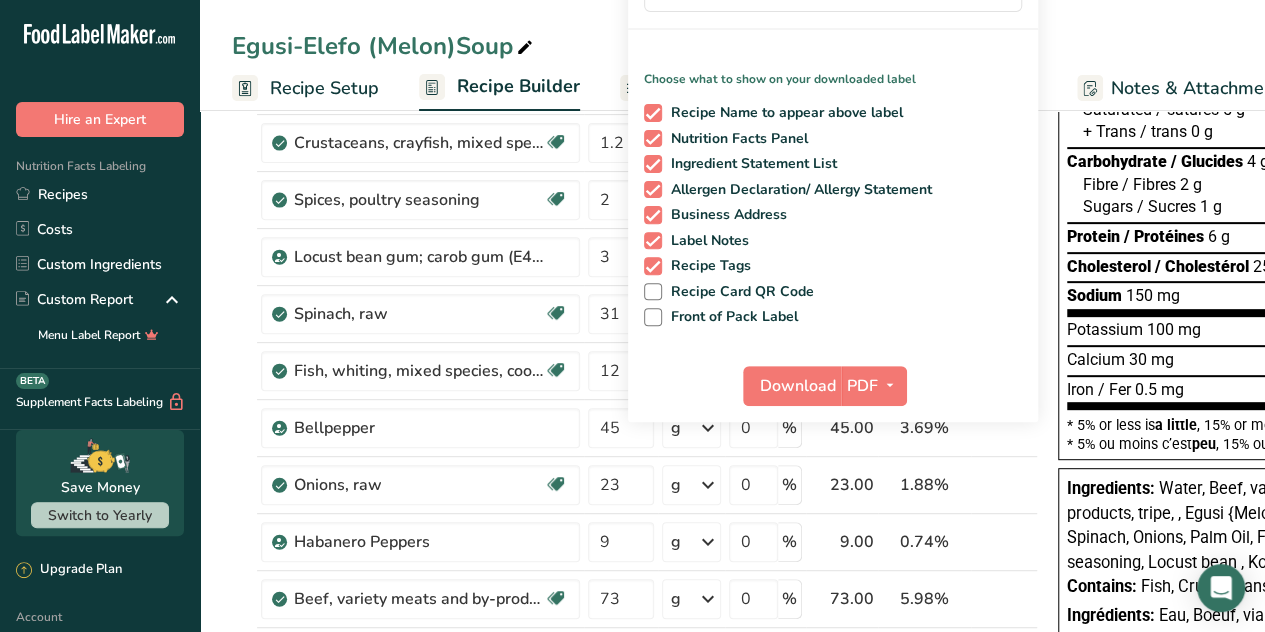 click on "Egusi-Elefo (Melon)Soup" at bounding box center [732, 46] 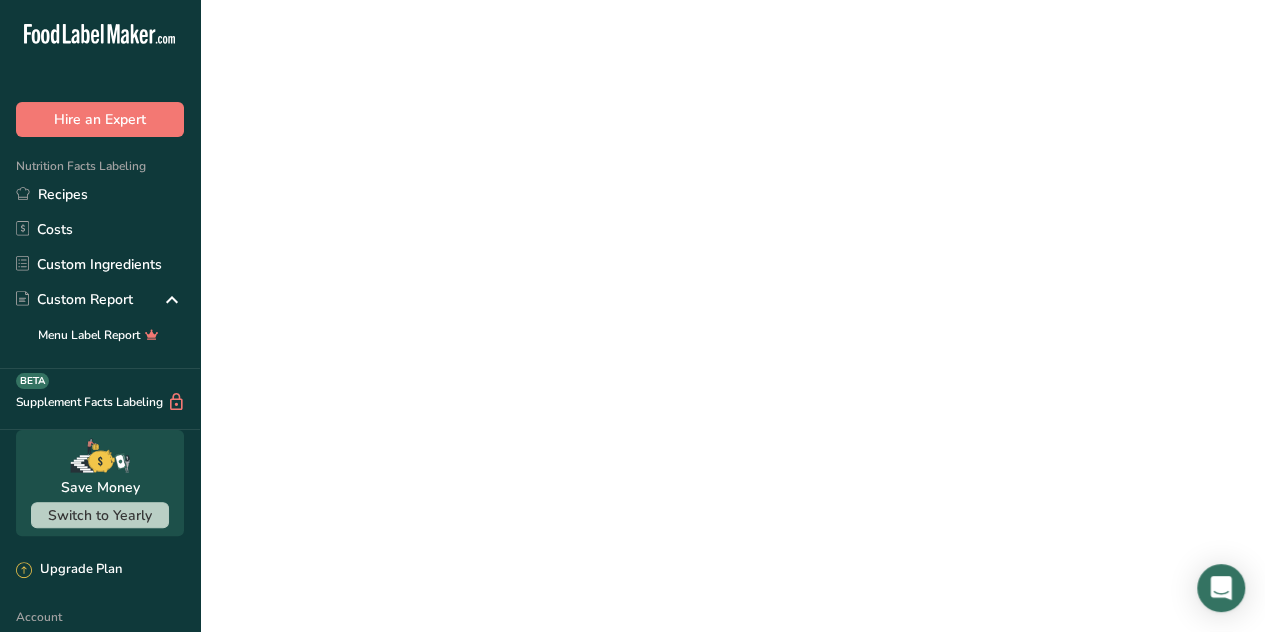 scroll, scrollTop: 0, scrollLeft: 0, axis: both 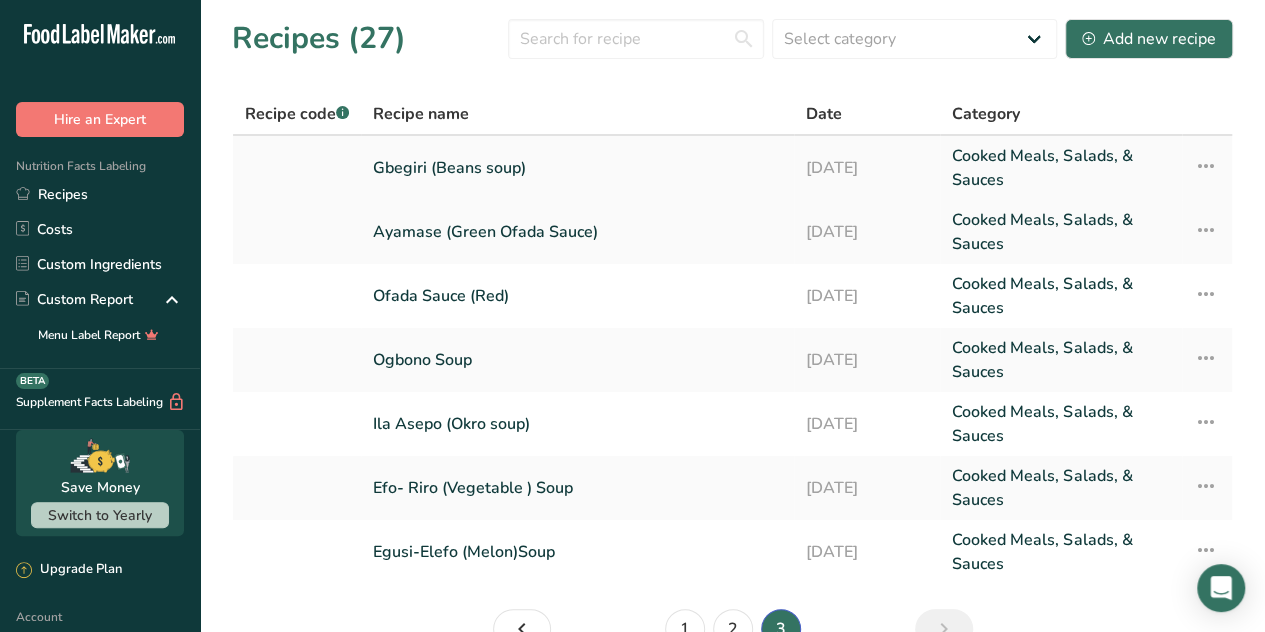 click on "Gbegiri (Beans soup)" at bounding box center [577, 168] 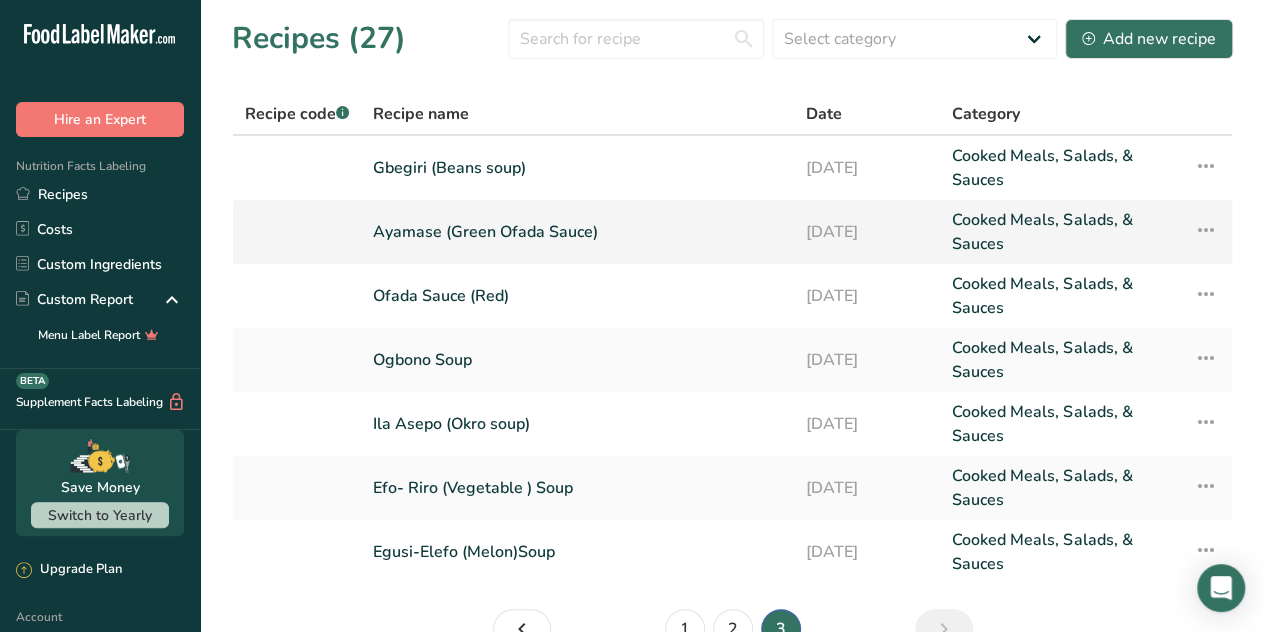 click on "Ayamase (Green Ofada Sauce)" at bounding box center (577, 232) 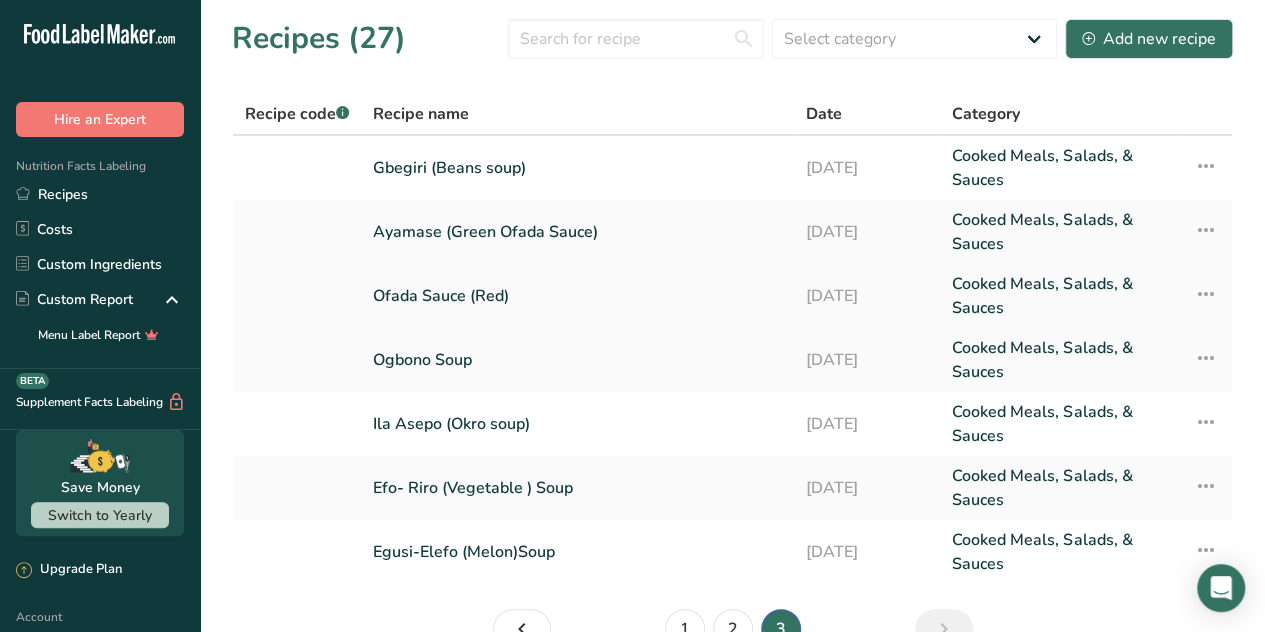 click on "Ofada Sauce (Red)" at bounding box center (577, 296) 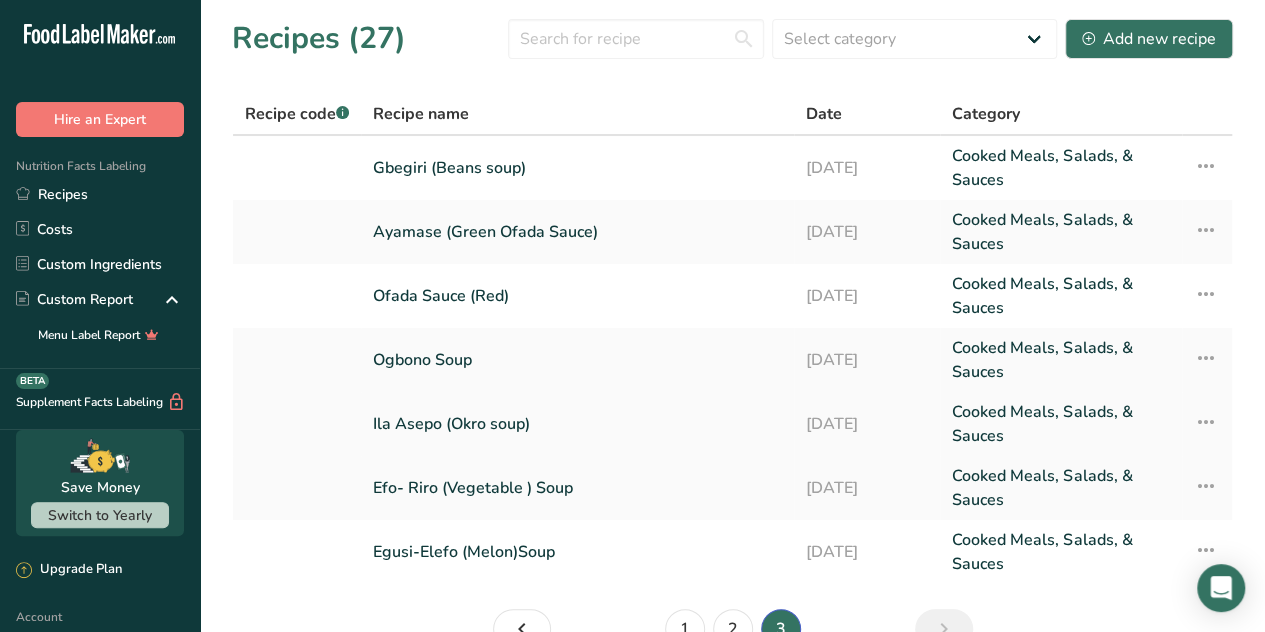 click on "Ila Asepo (Okro soup)" at bounding box center (577, 424) 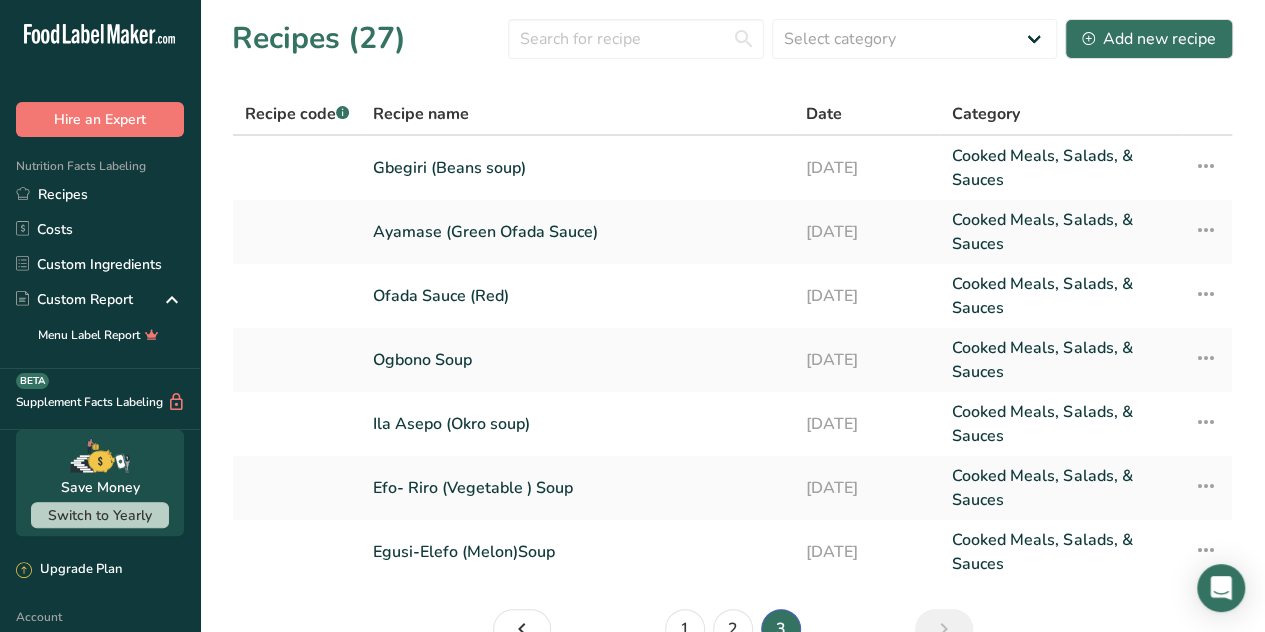 scroll, scrollTop: 112, scrollLeft: 0, axis: vertical 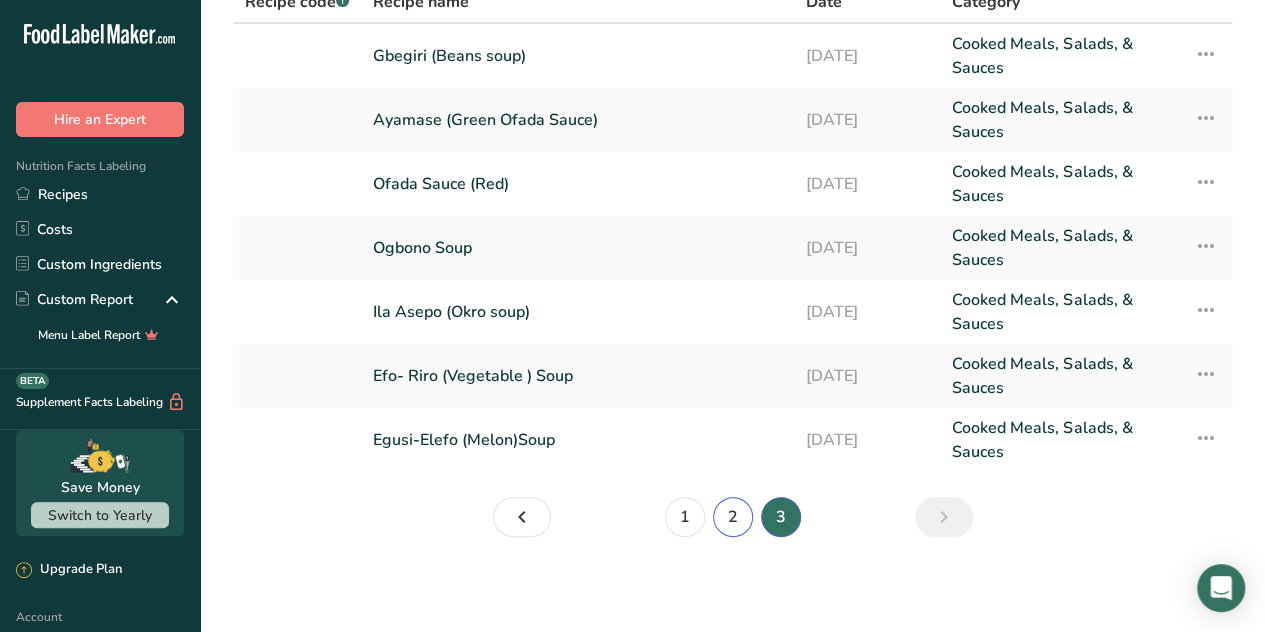 click on "2" at bounding box center [733, 517] 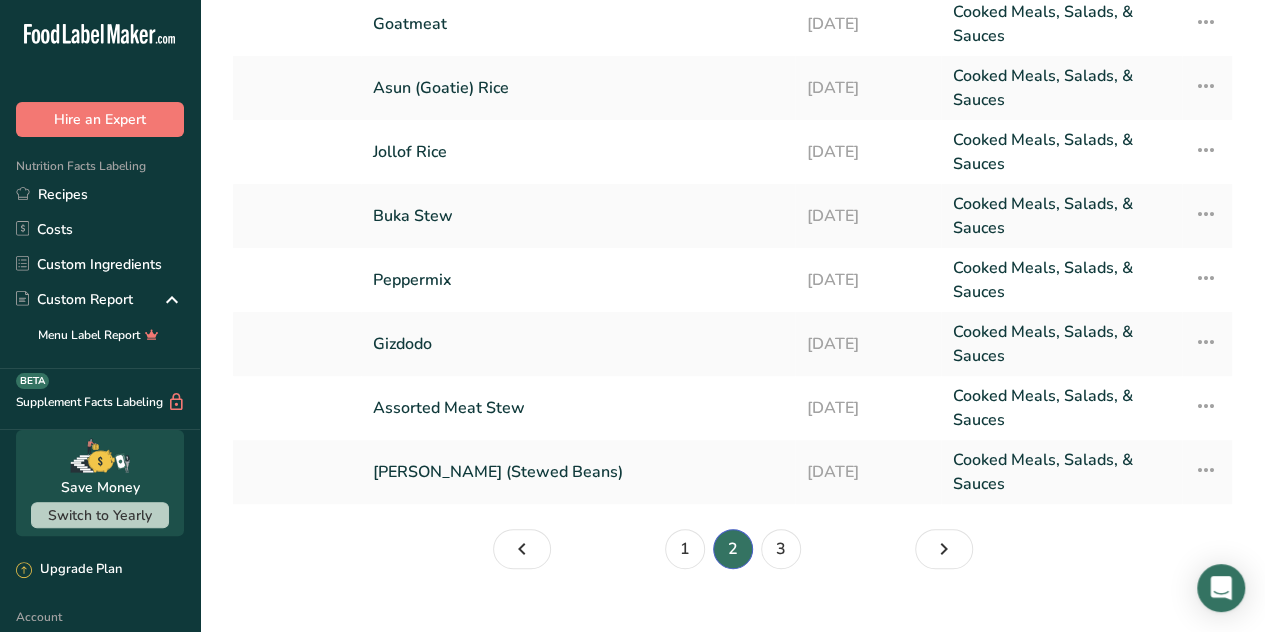 scroll, scrollTop: 290, scrollLeft: 0, axis: vertical 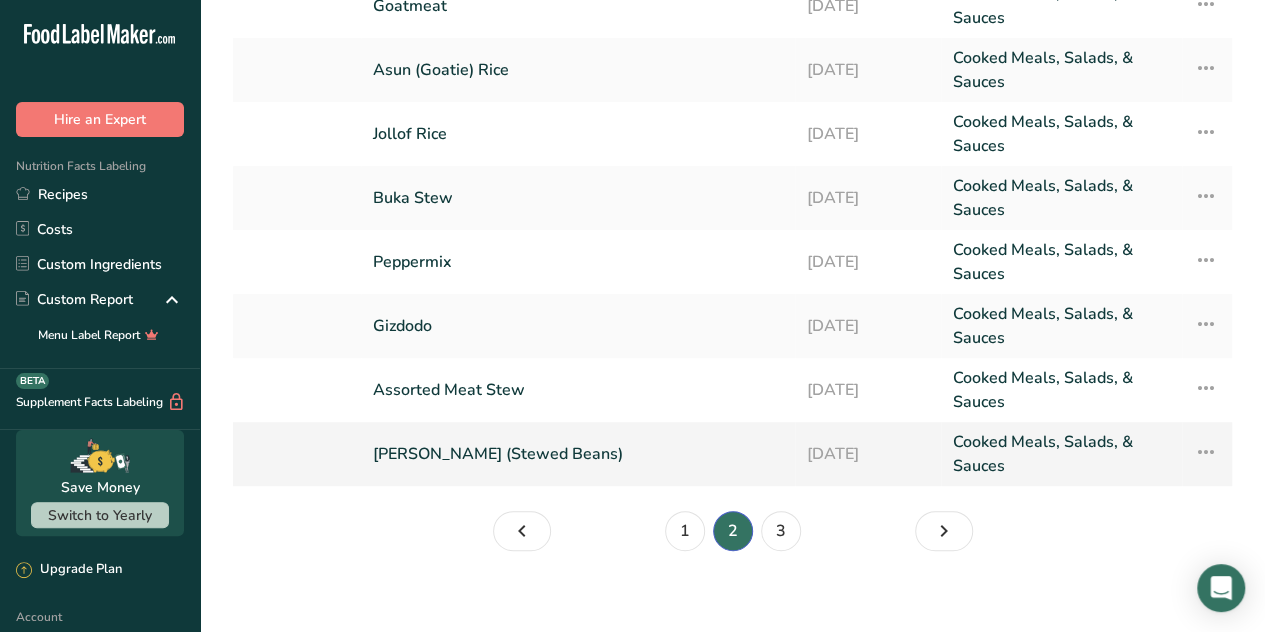 click on "[PERSON_NAME] (Stewed Beans)" at bounding box center (578, 454) 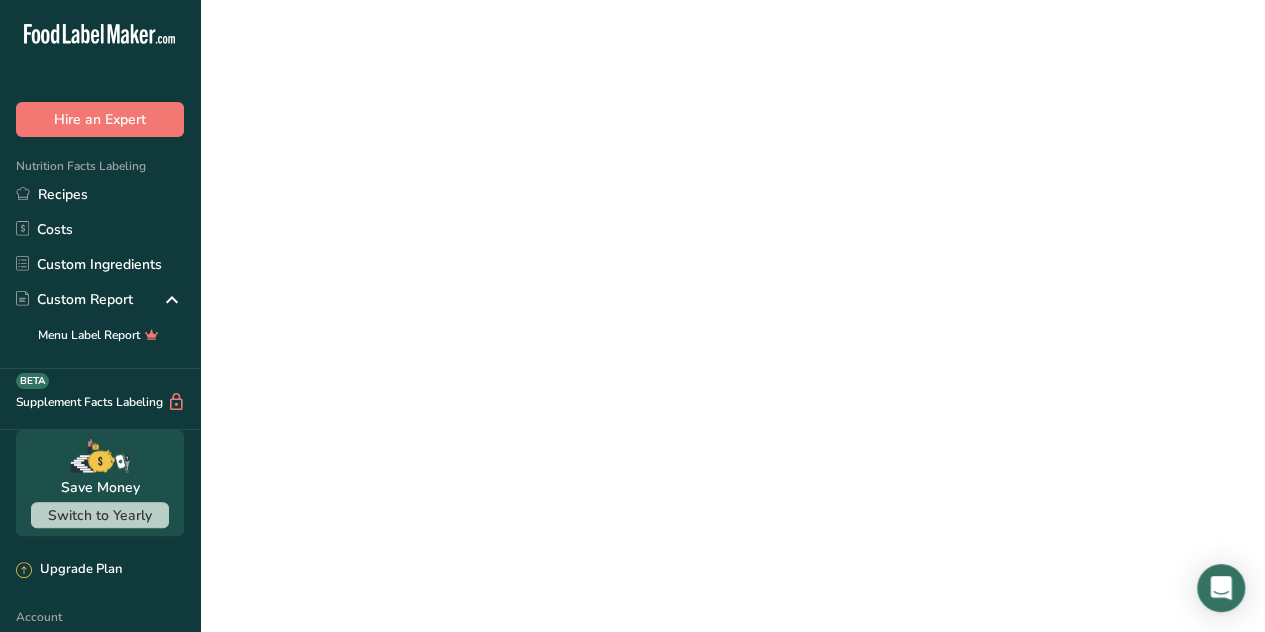 scroll, scrollTop: 0, scrollLeft: 0, axis: both 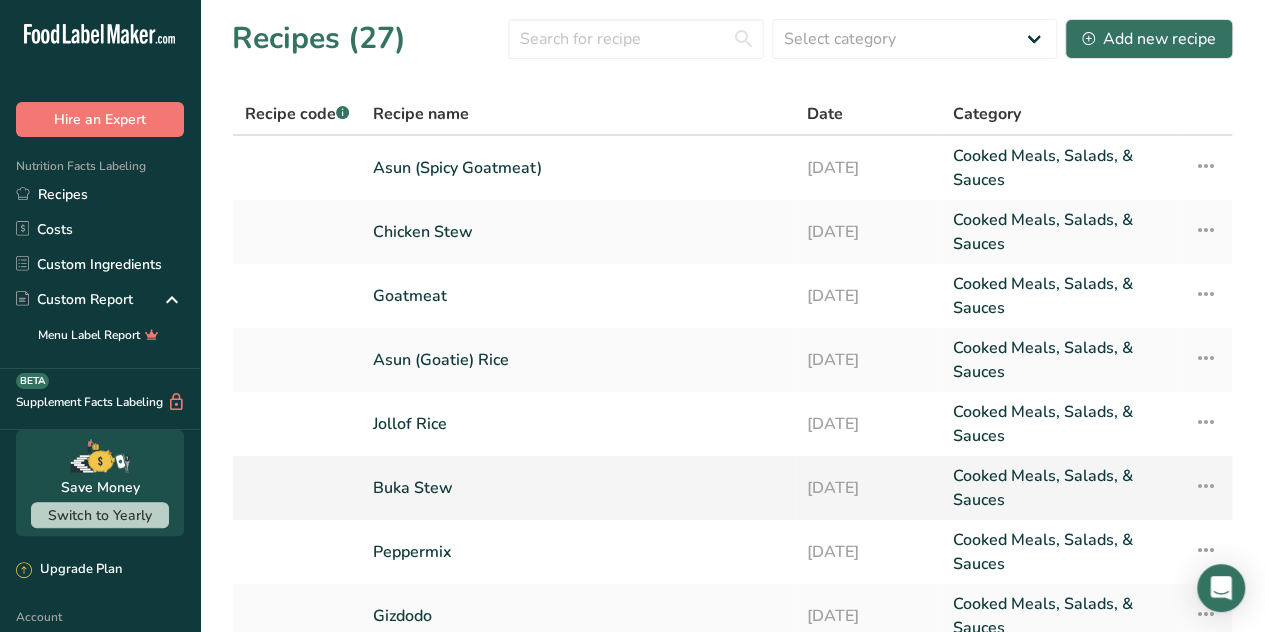 click on "Buka Stew" at bounding box center (578, 488) 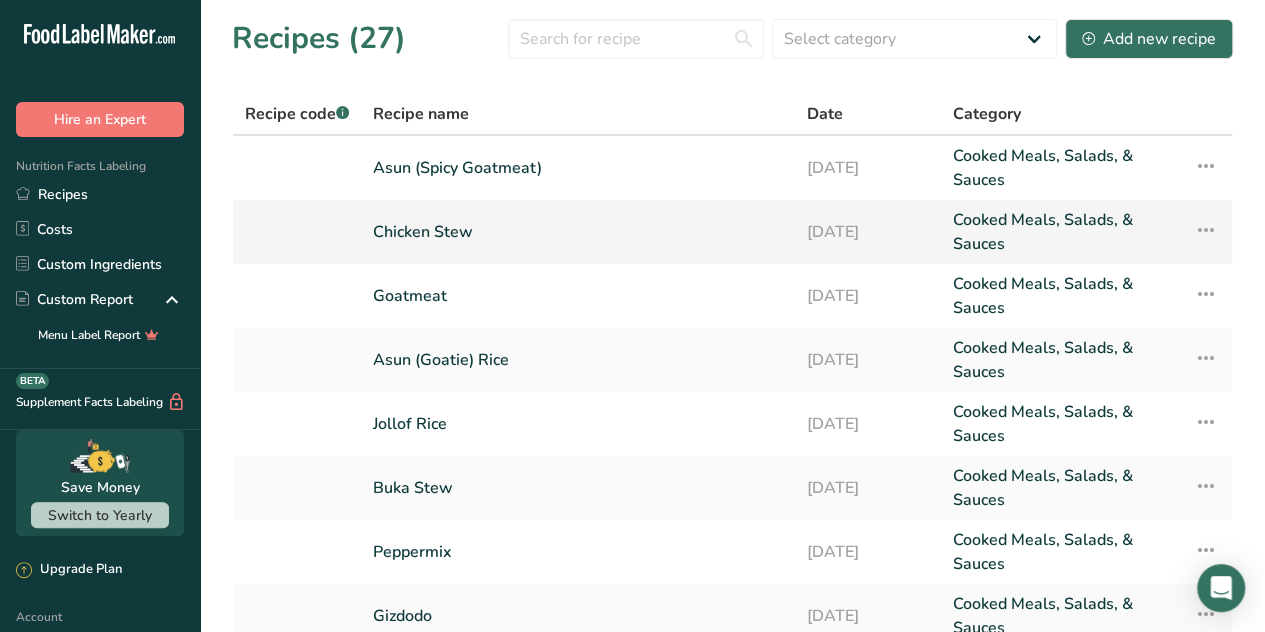 click on "Chicken Stew" at bounding box center [578, 232] 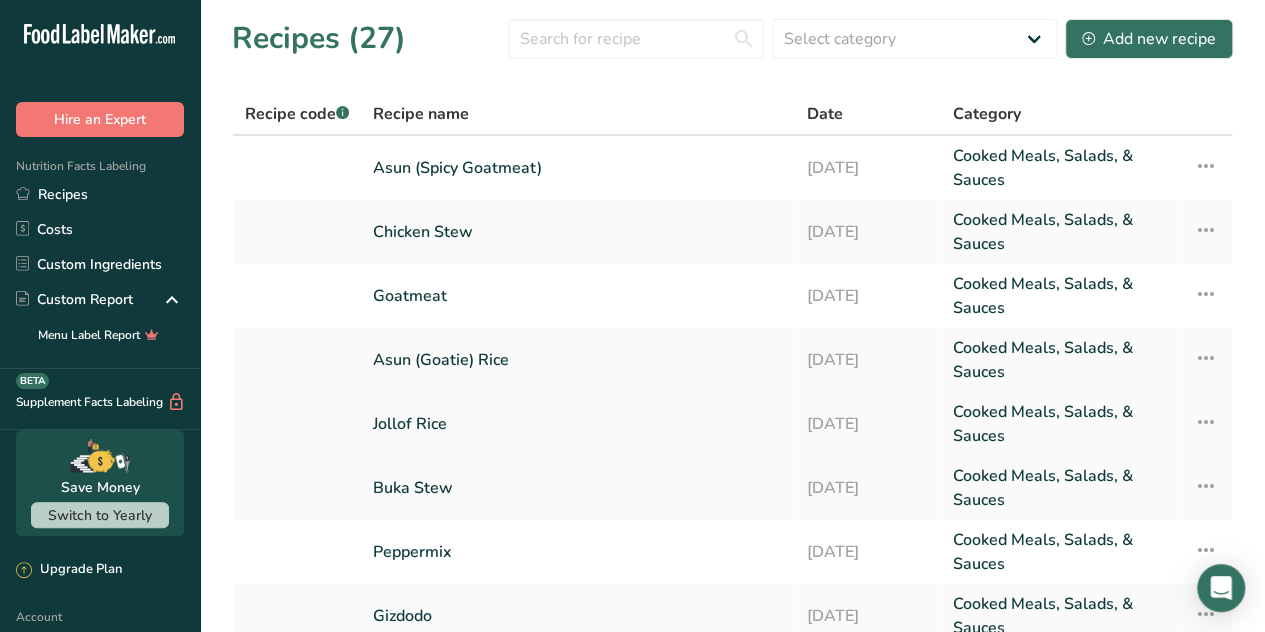 click on "Jollof Rice" at bounding box center [578, 424] 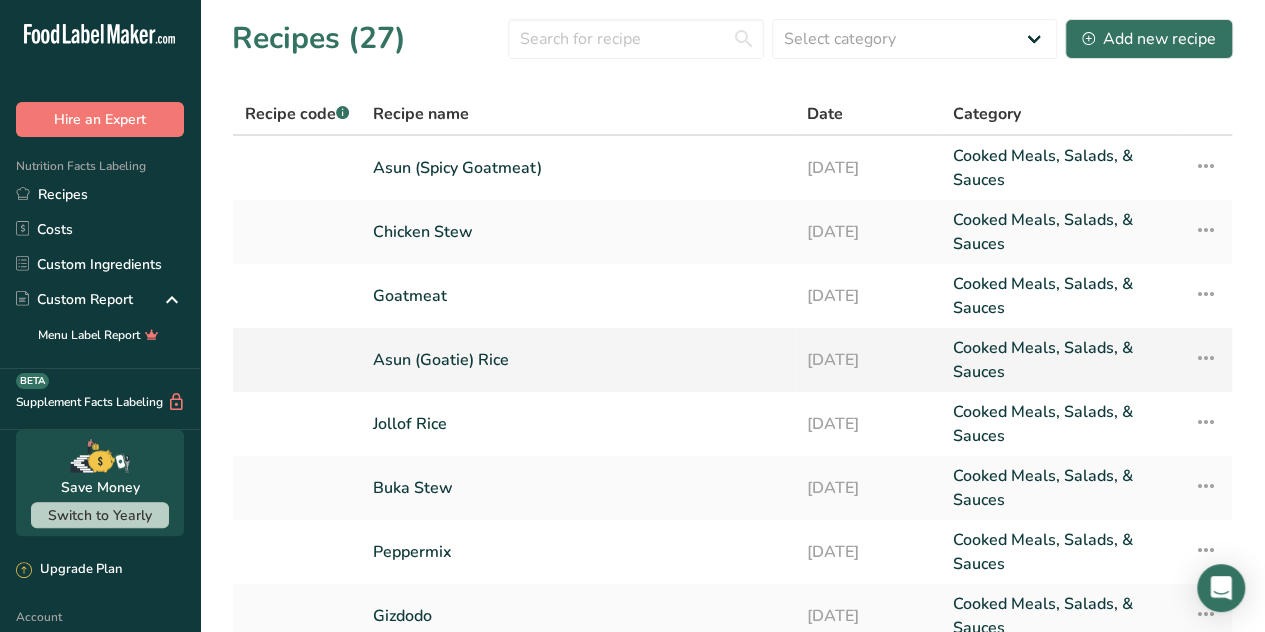 click on "Asun (Goatie) Rice" at bounding box center (578, 360) 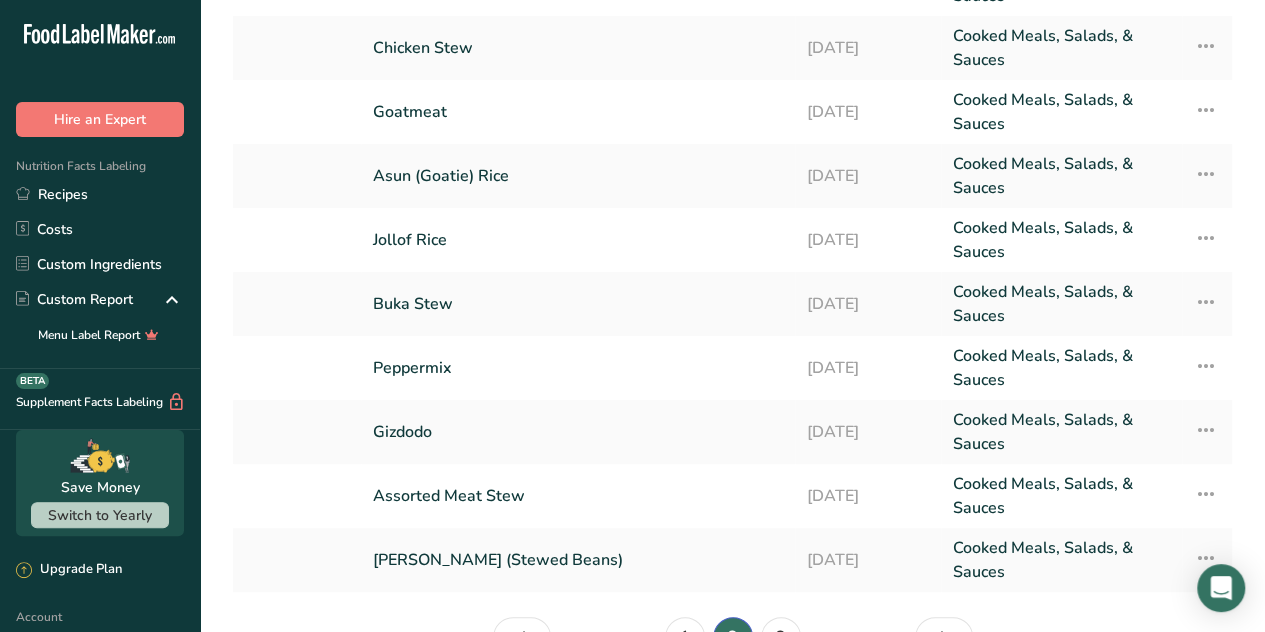 scroll, scrollTop: 304, scrollLeft: 0, axis: vertical 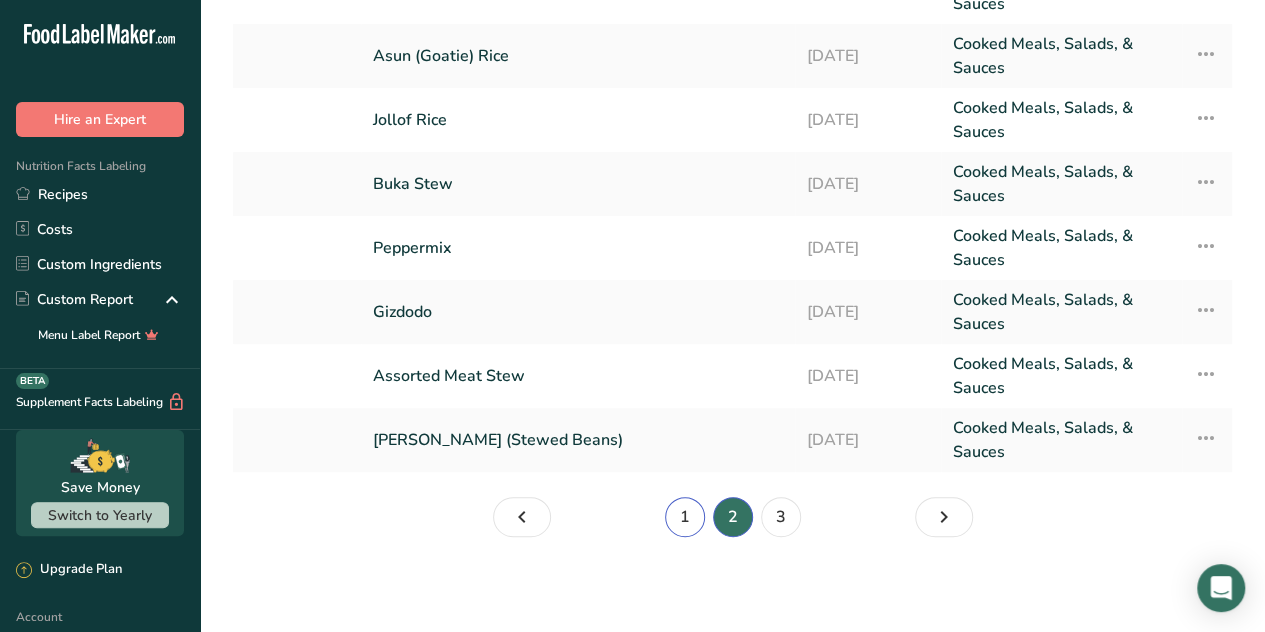 click on "1" at bounding box center (685, 517) 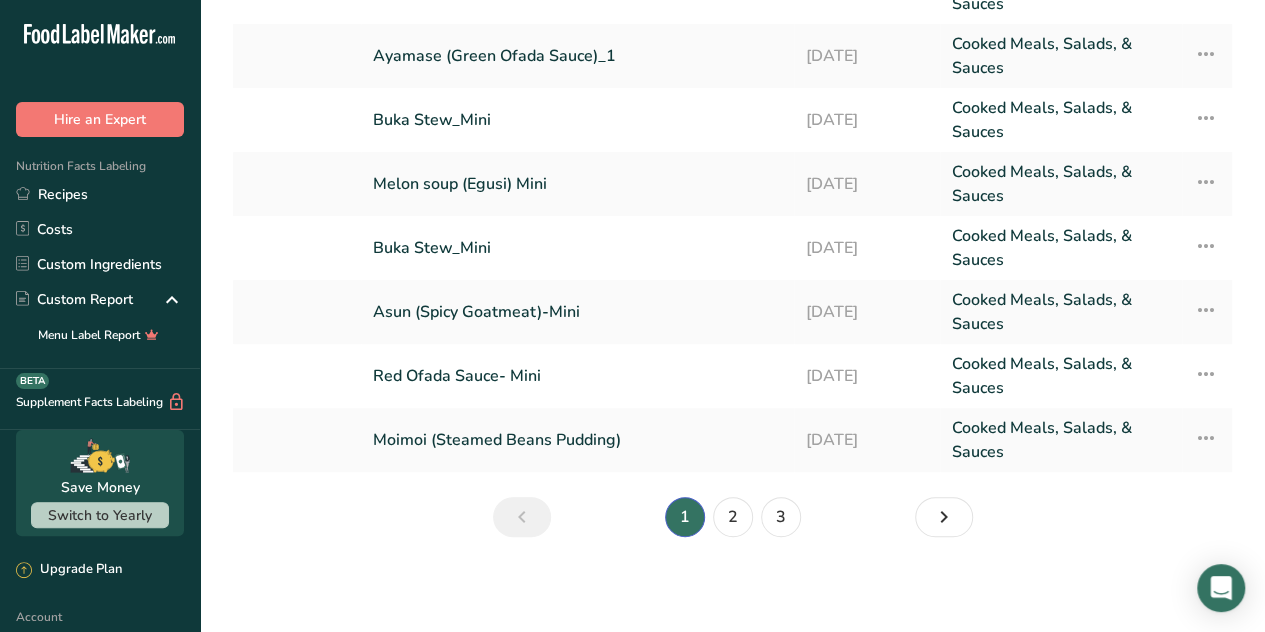 drag, startPoint x: 1264, startPoint y: 341, endPoint x: 1274, endPoint y: 295, distance: 47.07441 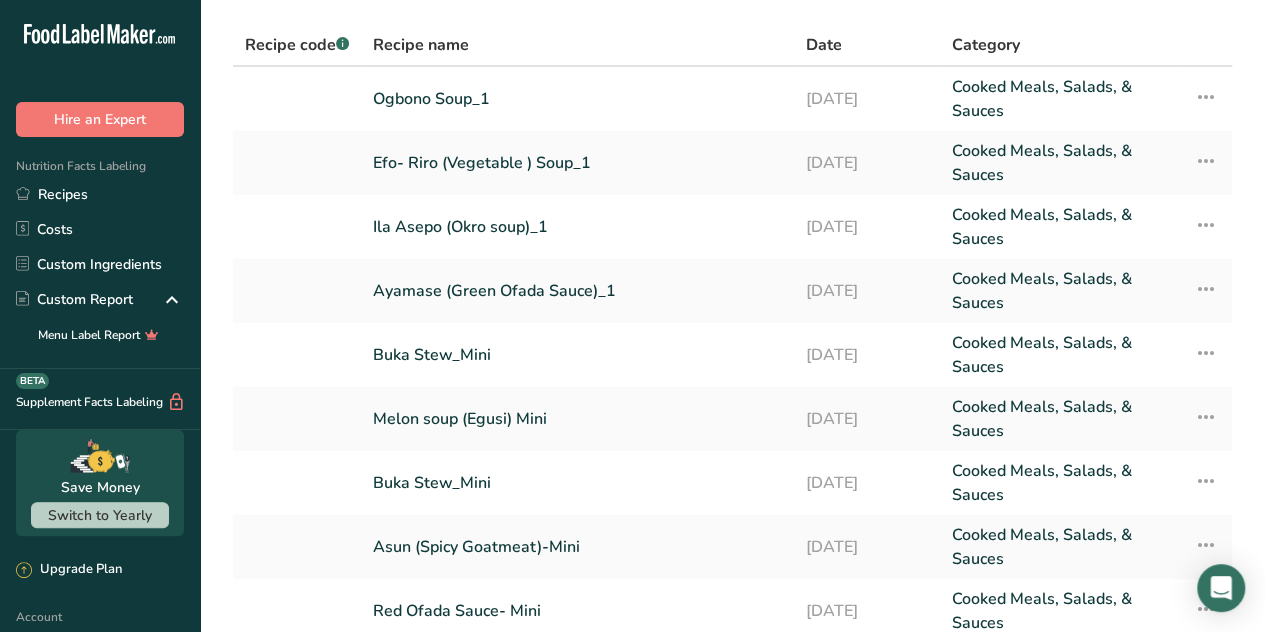 scroll, scrollTop: 0, scrollLeft: 0, axis: both 